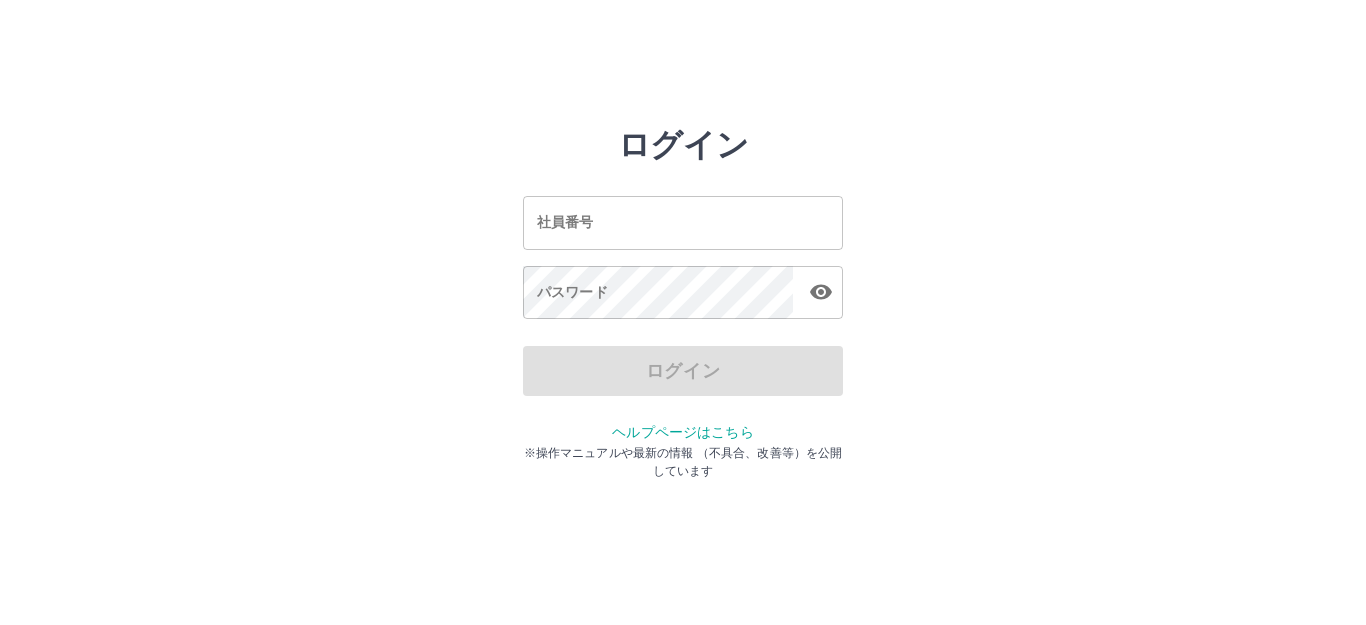 scroll, scrollTop: 0, scrollLeft: 0, axis: both 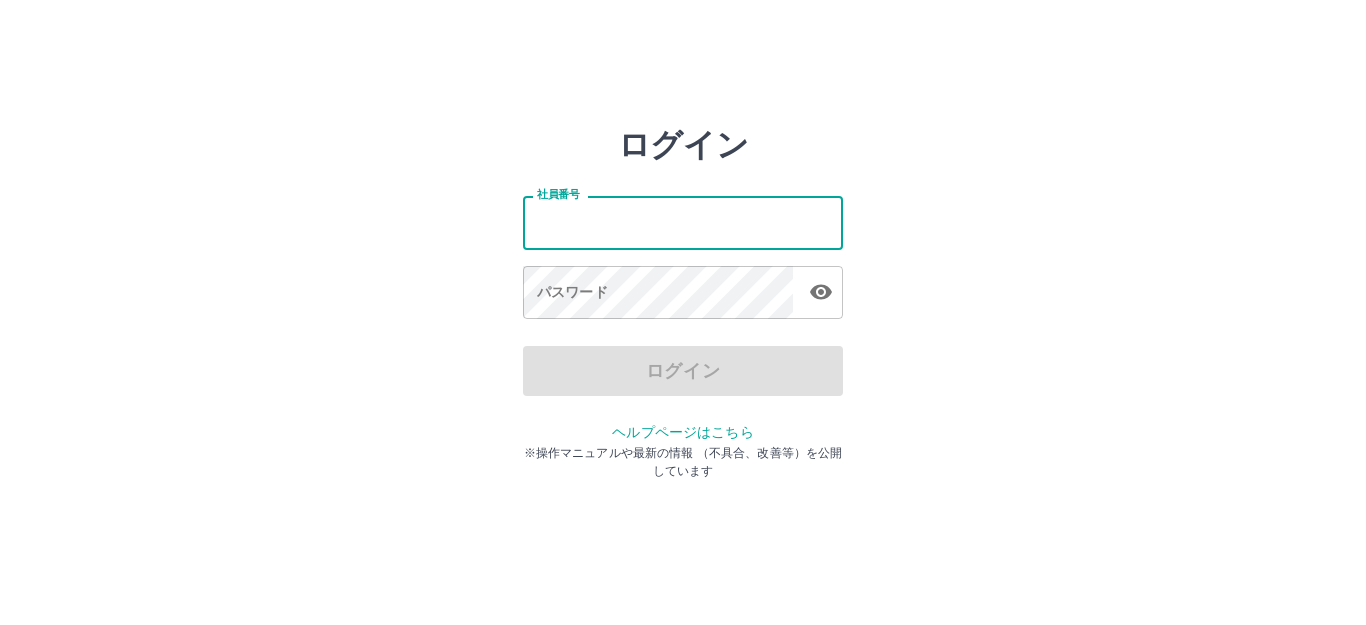 click on "社員番号" at bounding box center [683, 222] 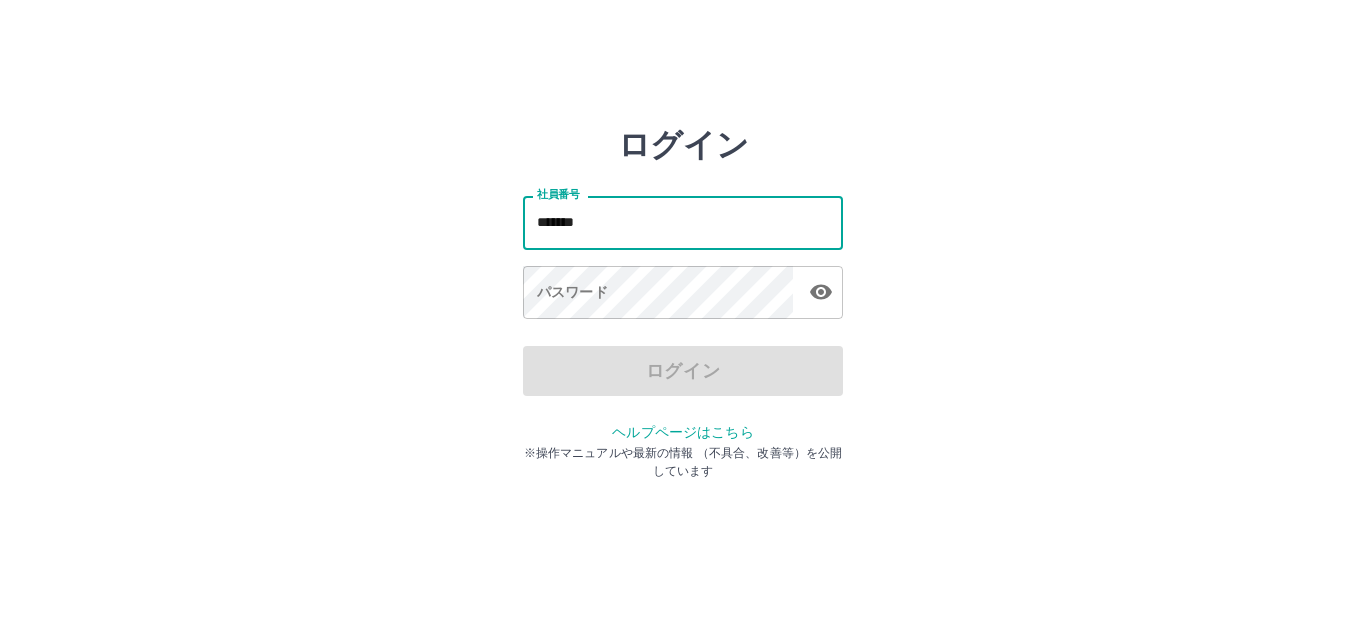 type on "*******" 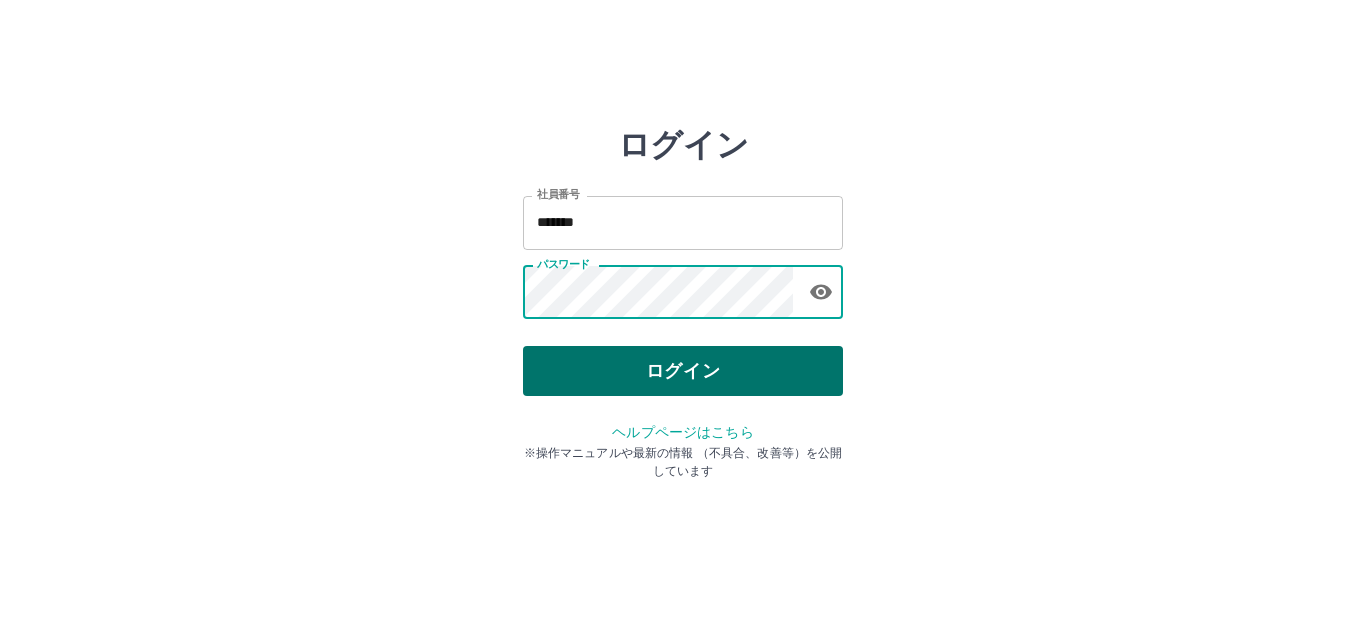click on "ログイン" at bounding box center [683, 371] 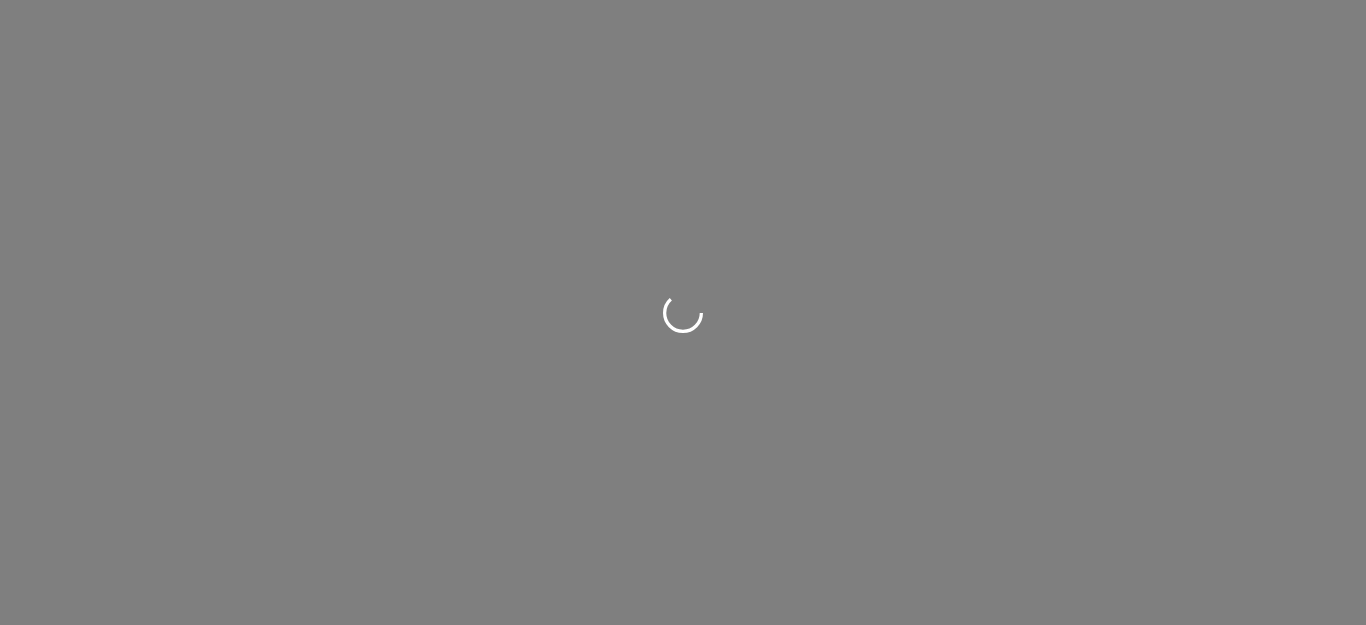 scroll, scrollTop: 0, scrollLeft: 0, axis: both 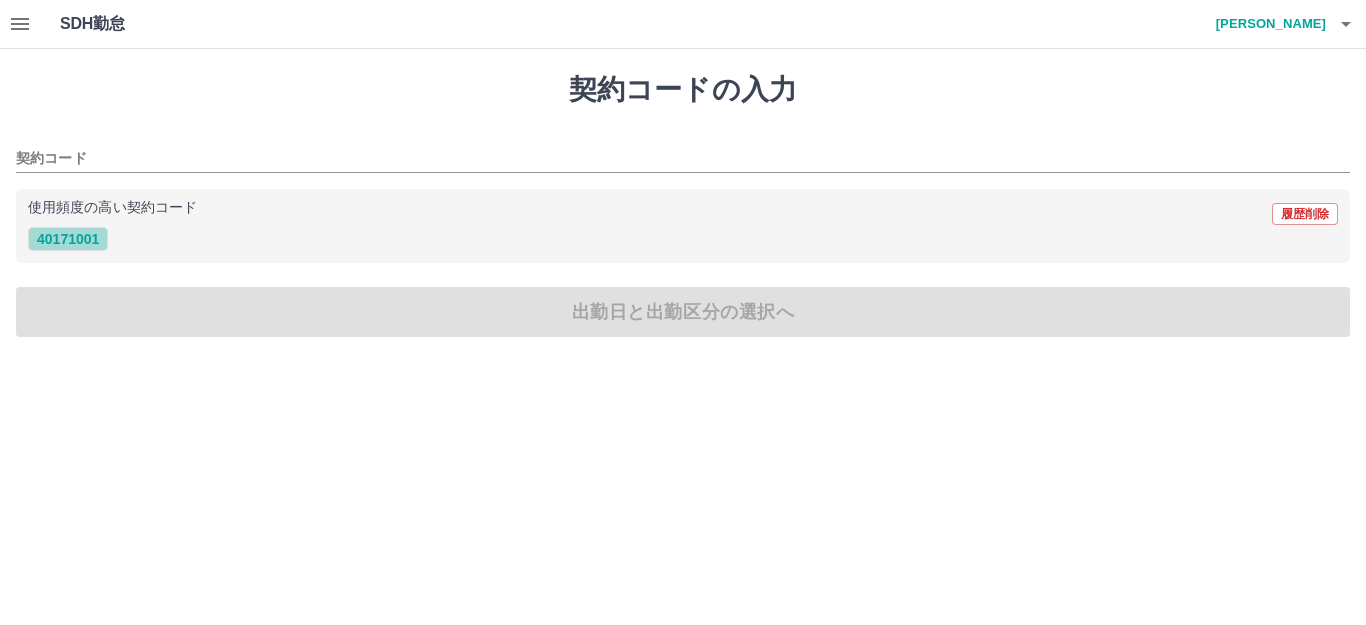 click on "40171001" at bounding box center (68, 239) 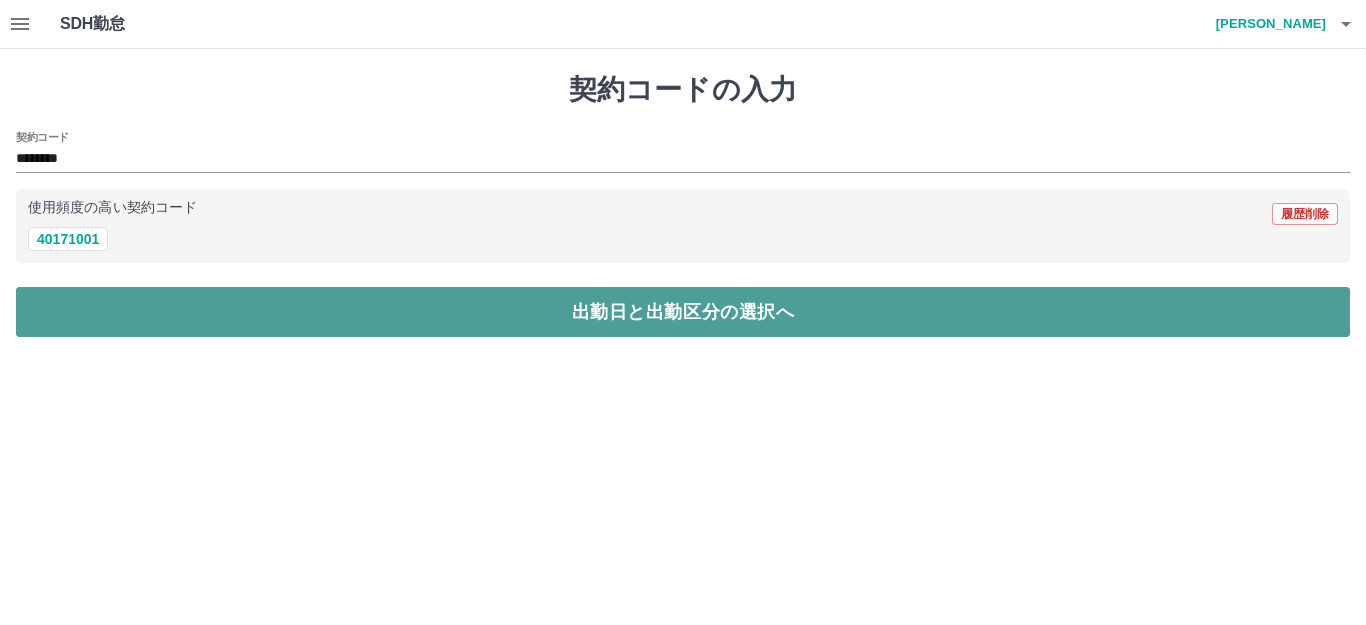 click on "出勤日と出勤区分の選択へ" at bounding box center (683, 312) 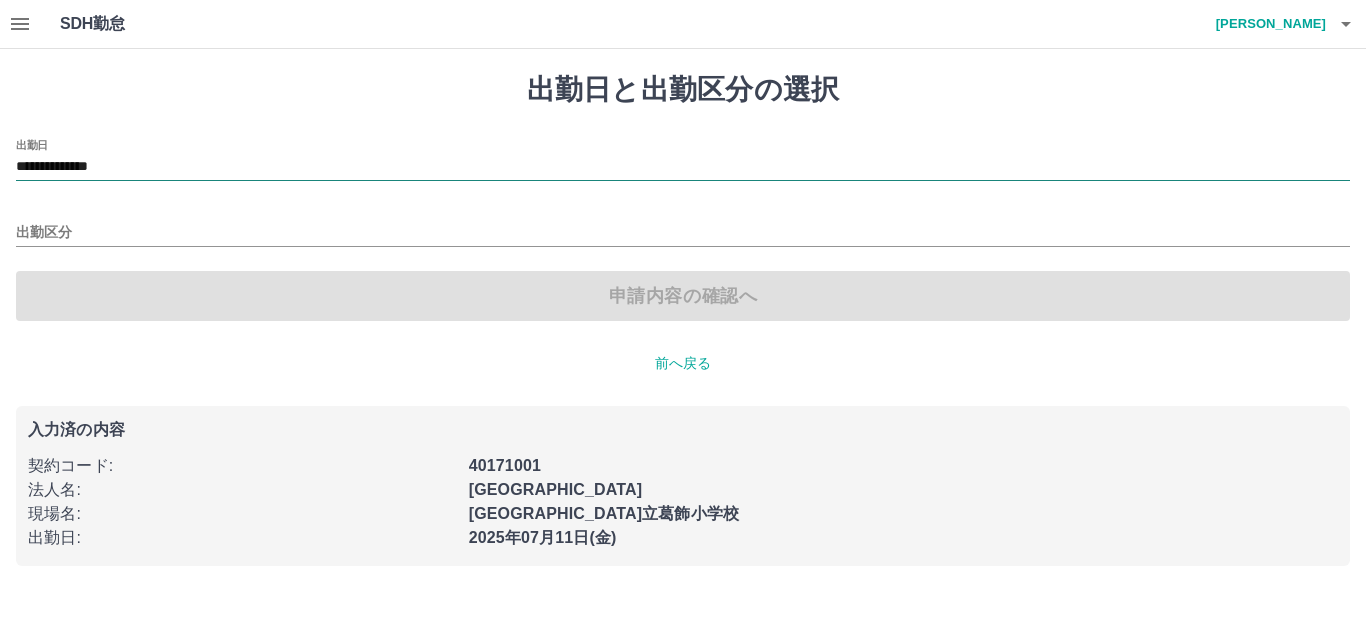 click on "**********" at bounding box center (683, 167) 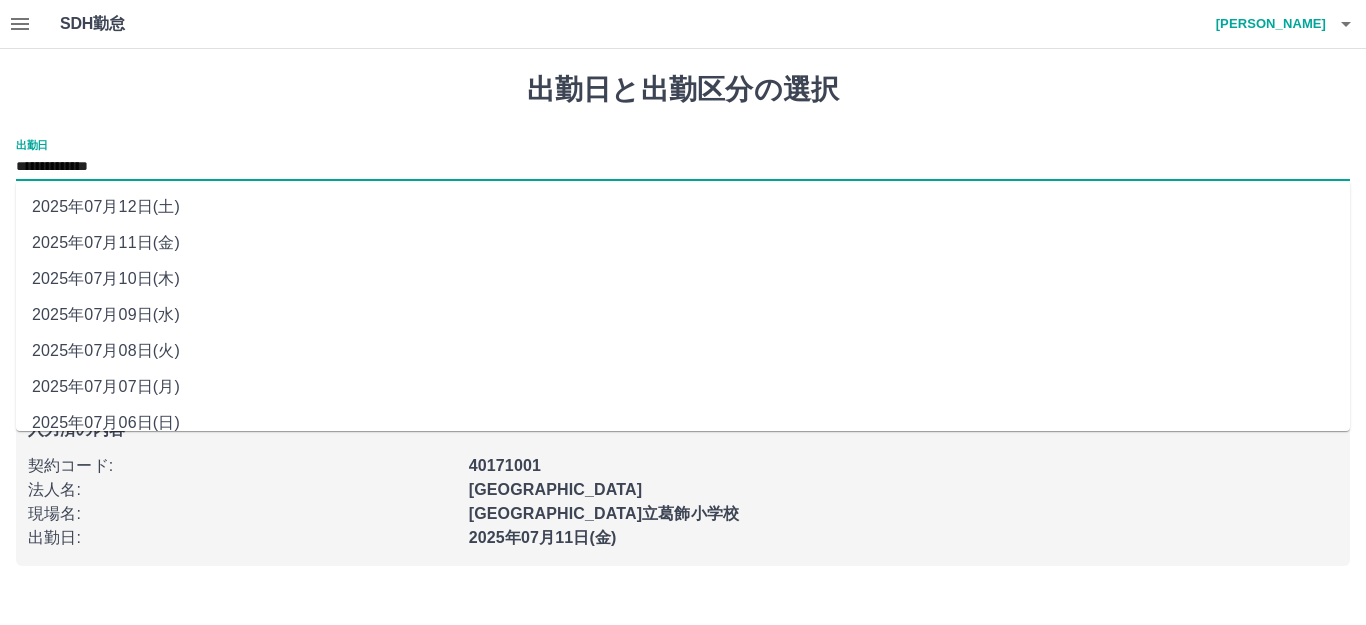 click on "2025年07月12日(土)" at bounding box center [683, 207] 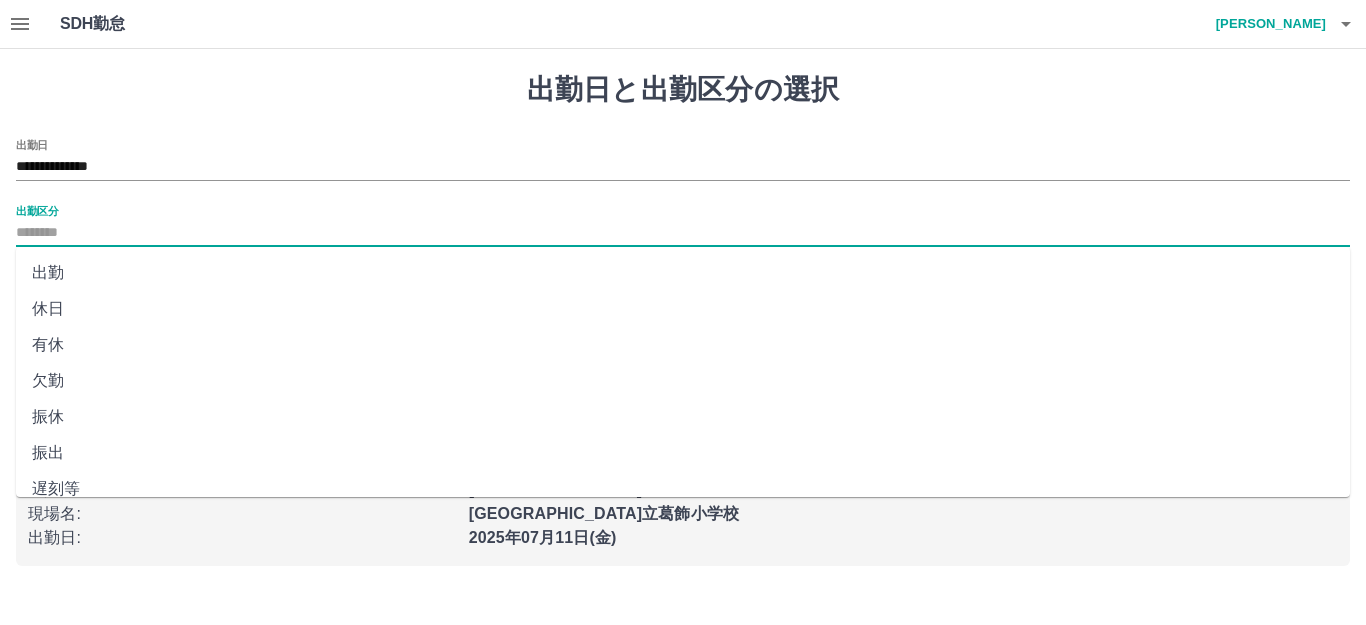 click on "出勤区分" at bounding box center (683, 233) 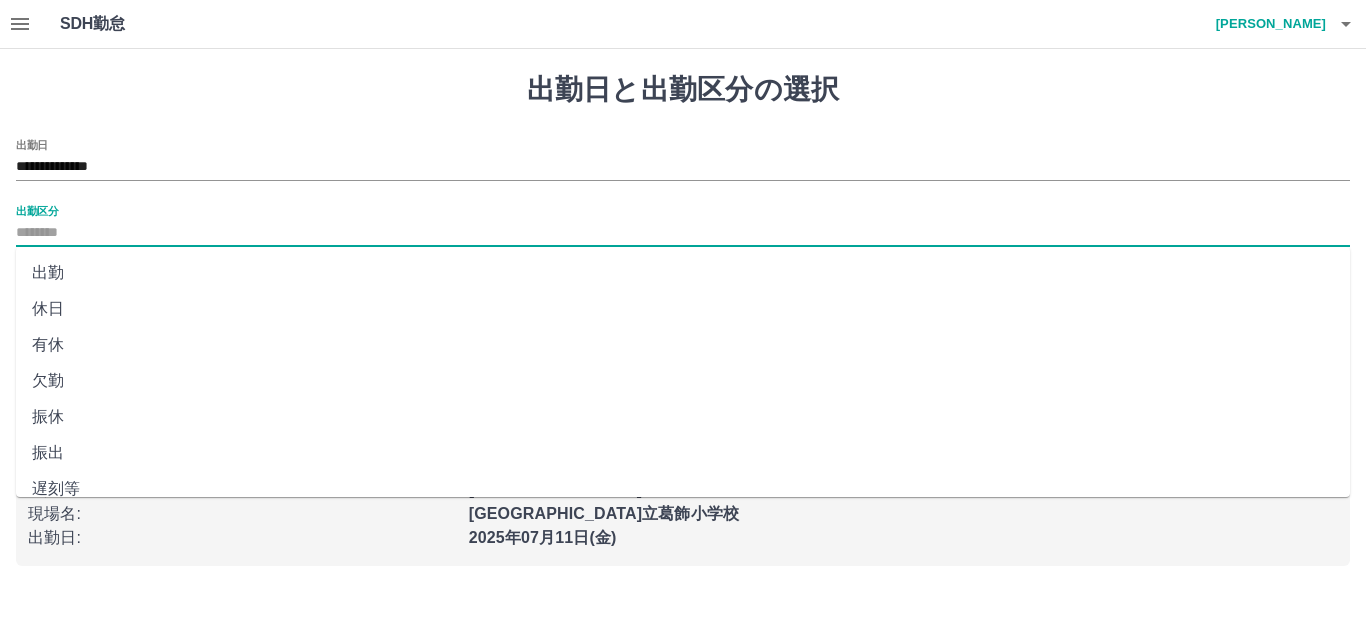 click on "休日" at bounding box center (683, 309) 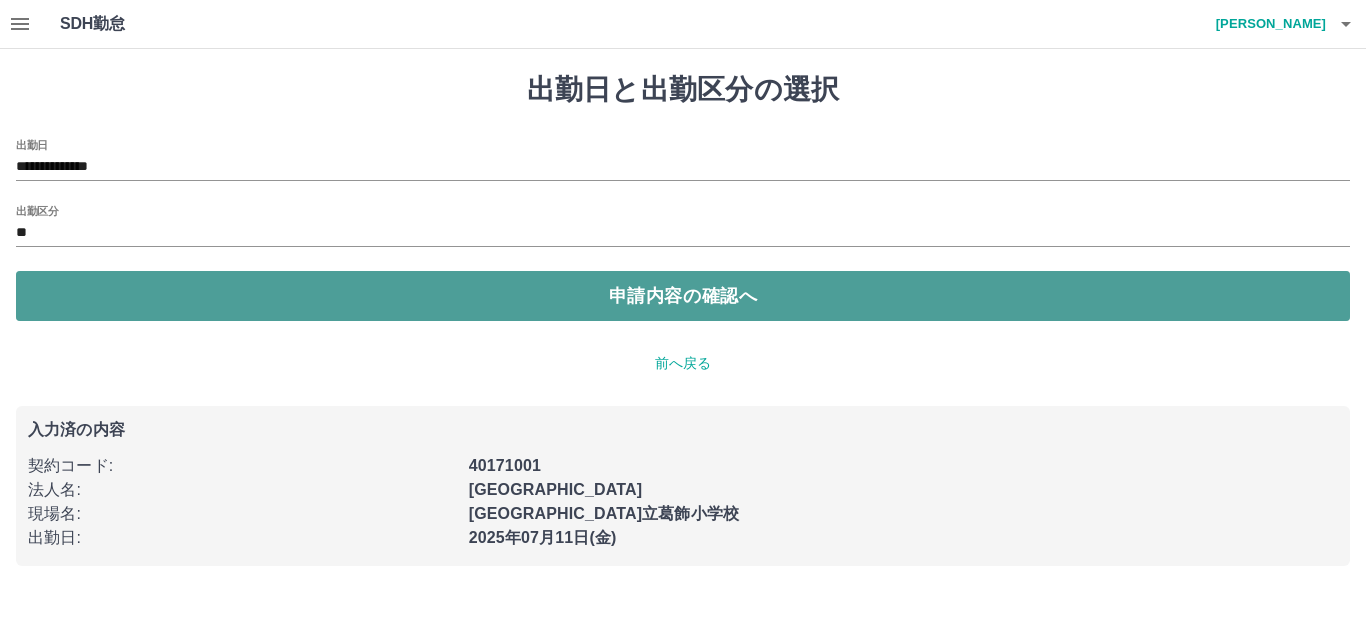 click on "申請内容の確認へ" at bounding box center (683, 296) 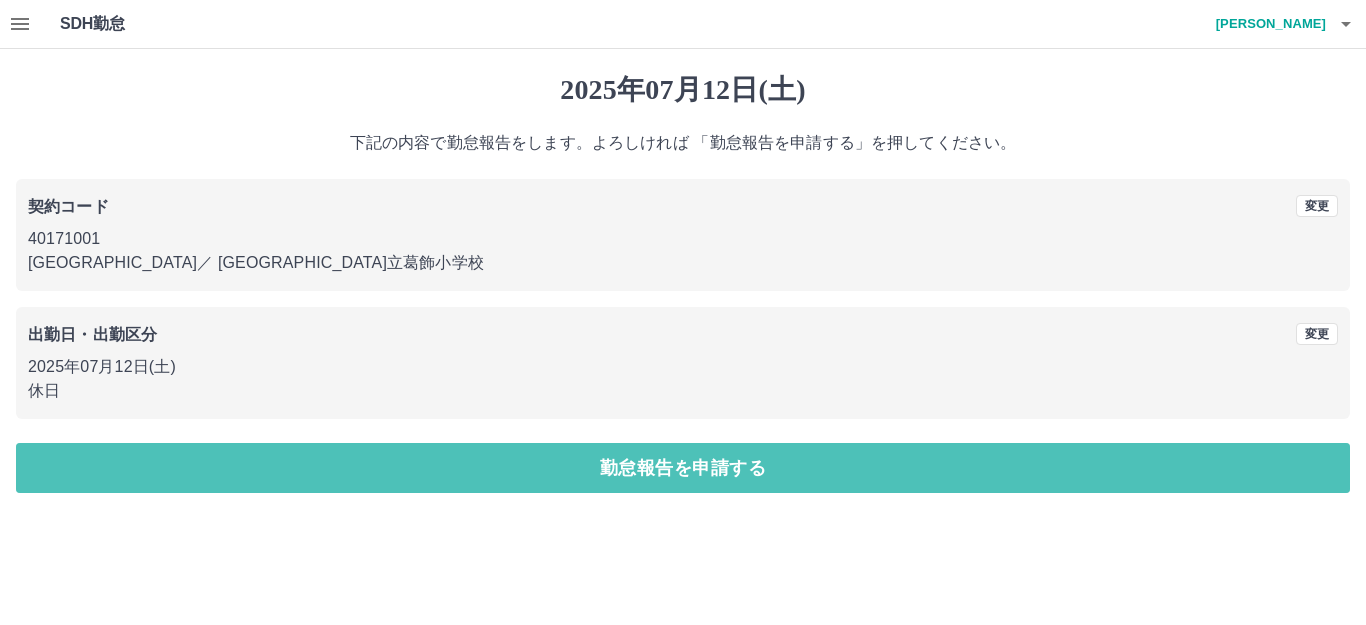 click on "勤怠報告を申請する" at bounding box center (683, 468) 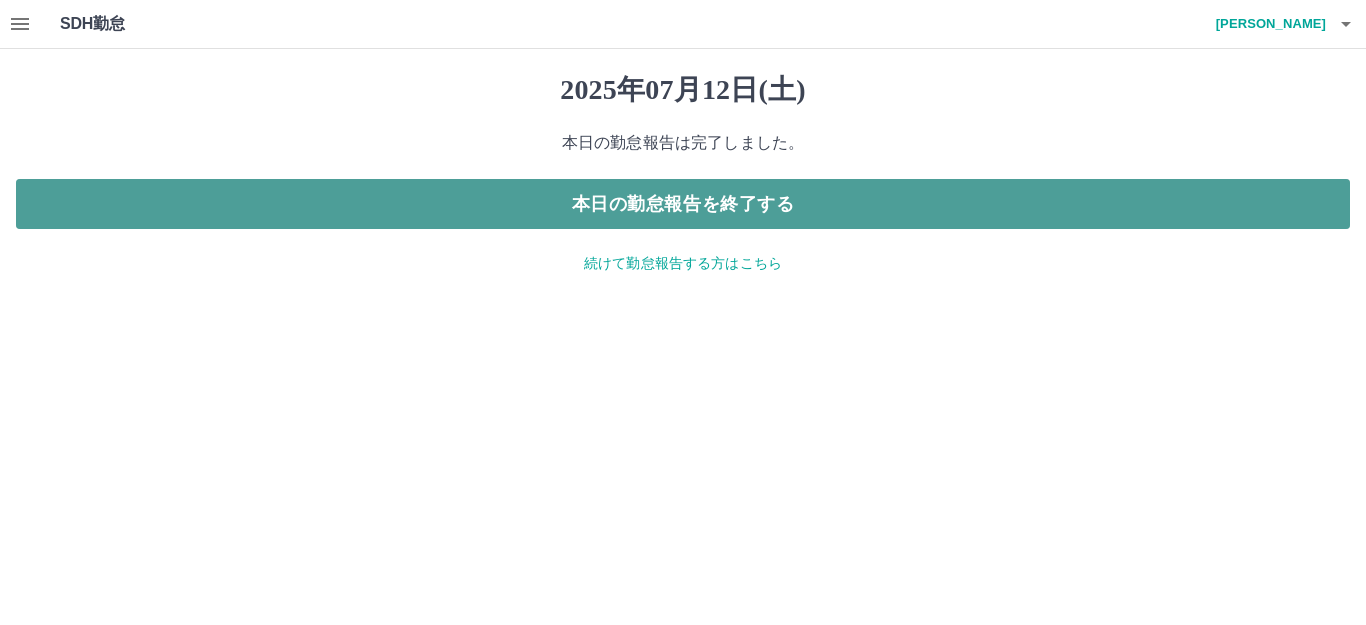 click on "本日の勤怠報告を終了する" at bounding box center (683, 204) 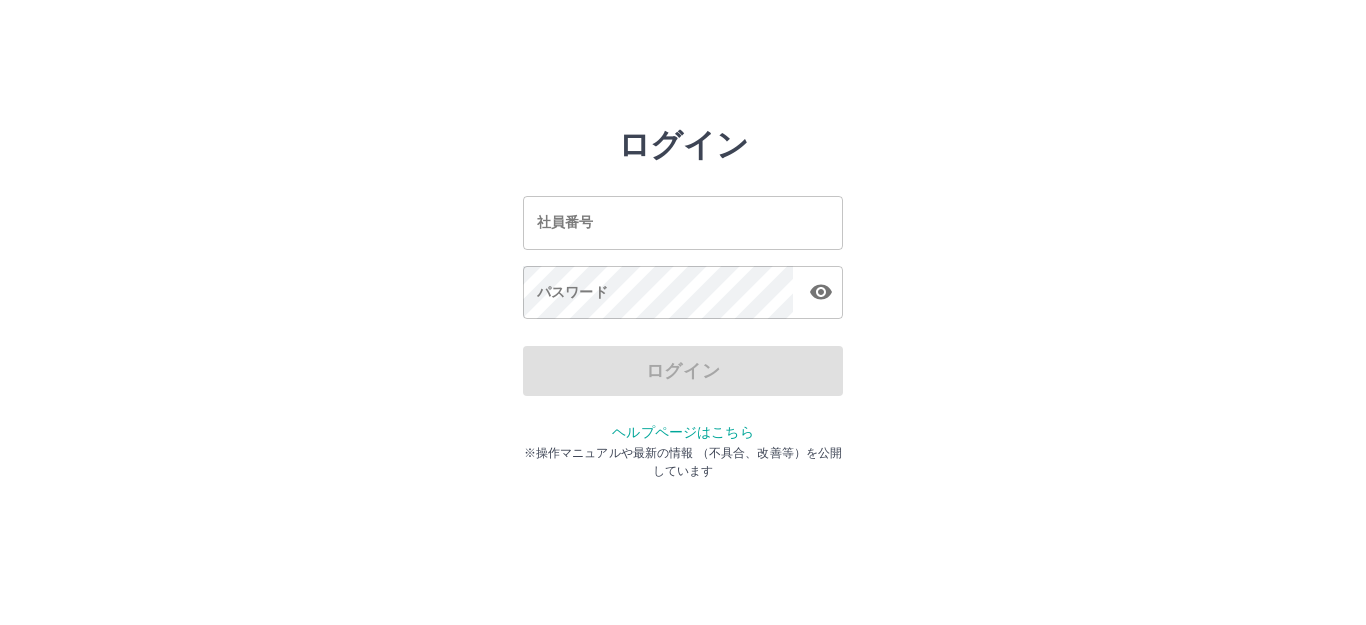 scroll, scrollTop: 0, scrollLeft: 0, axis: both 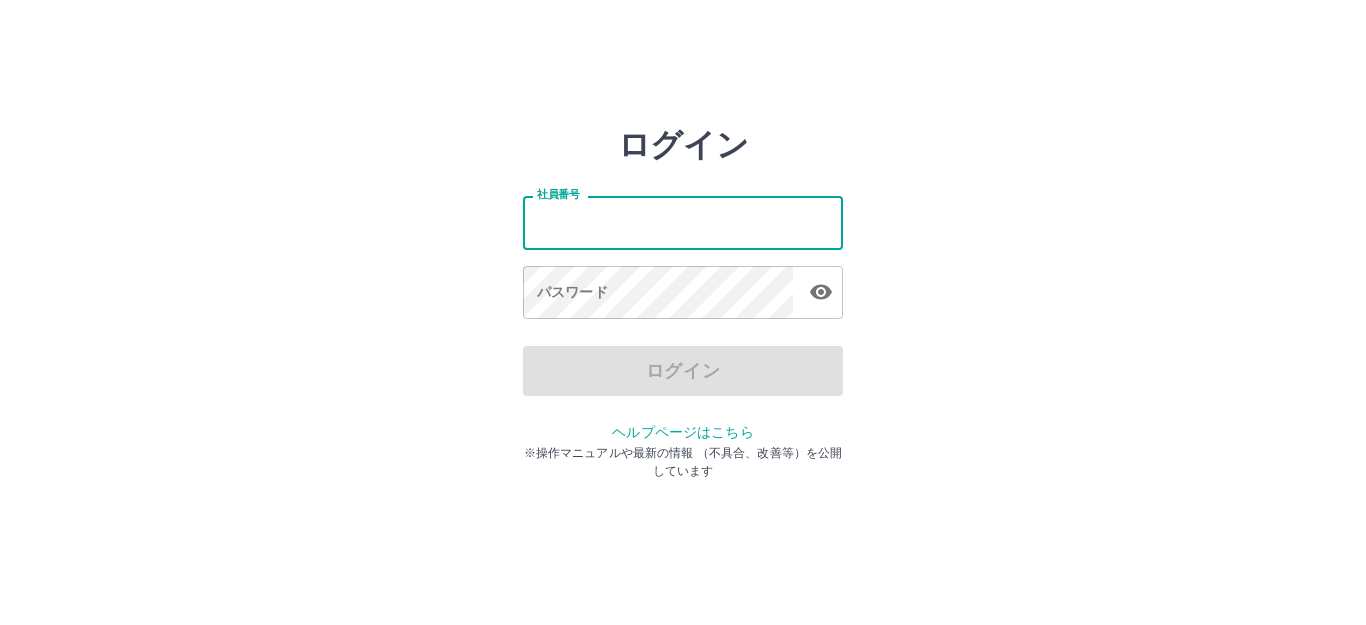 click on "社員番号" at bounding box center (683, 222) 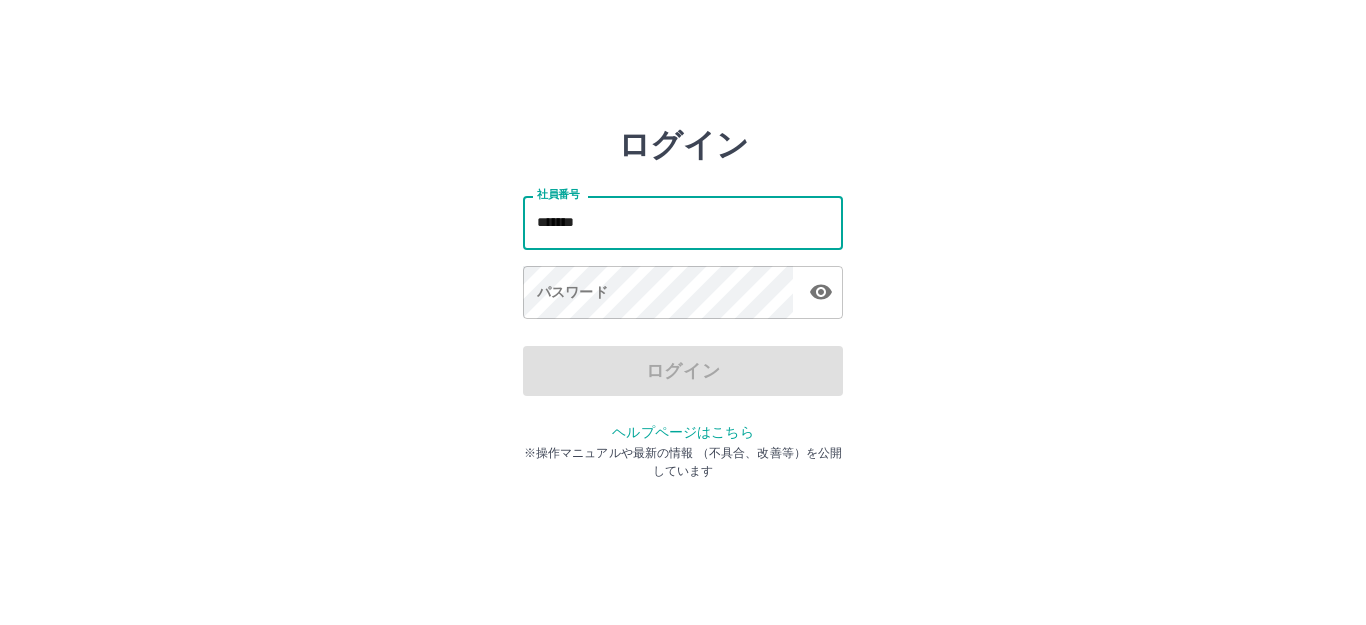 type on "*******" 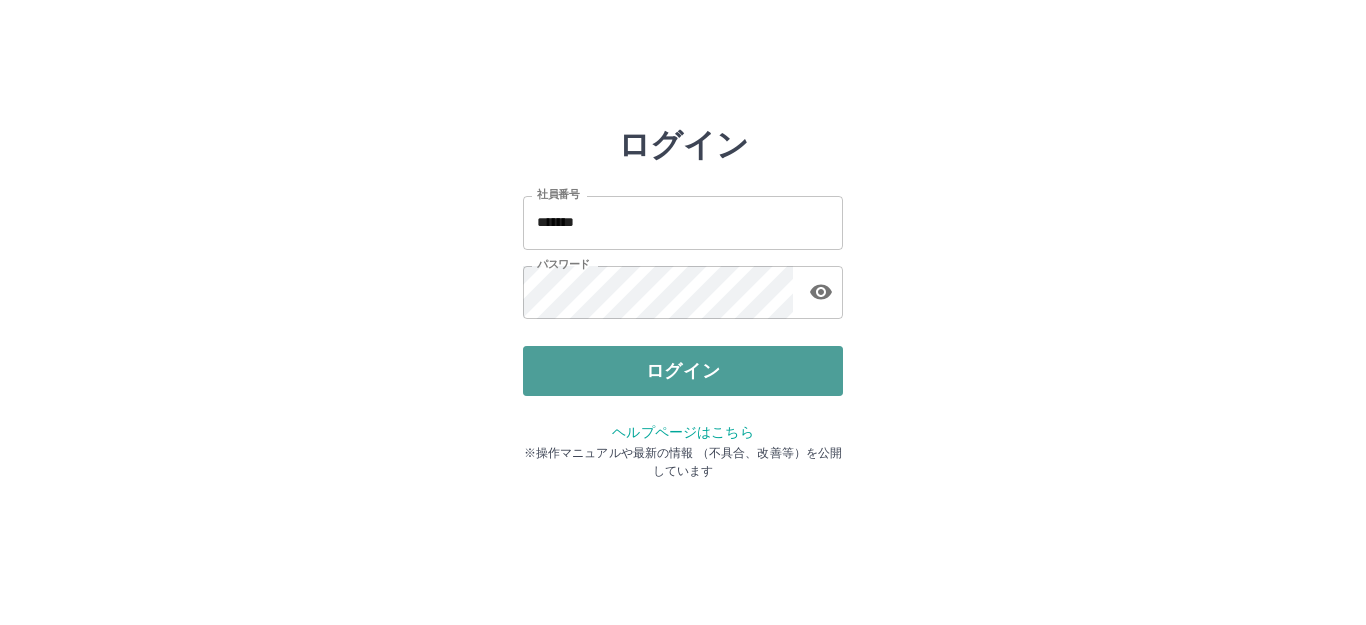 click on "ログイン" at bounding box center (683, 371) 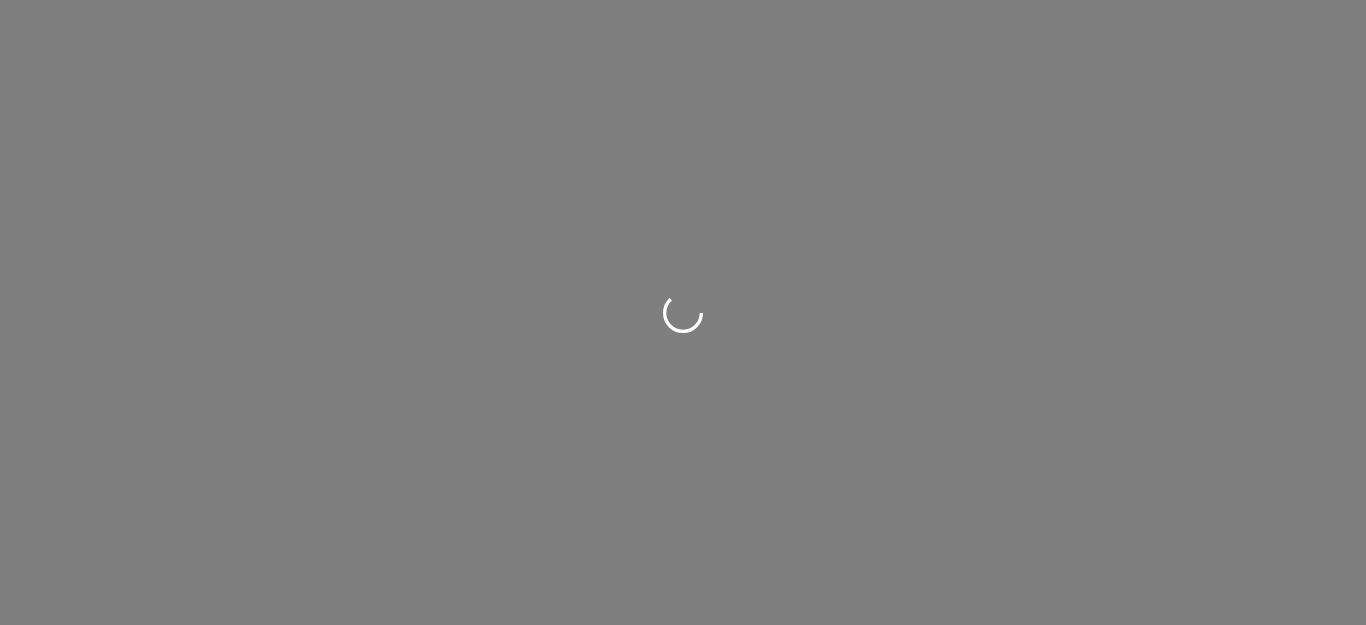 scroll, scrollTop: 0, scrollLeft: 0, axis: both 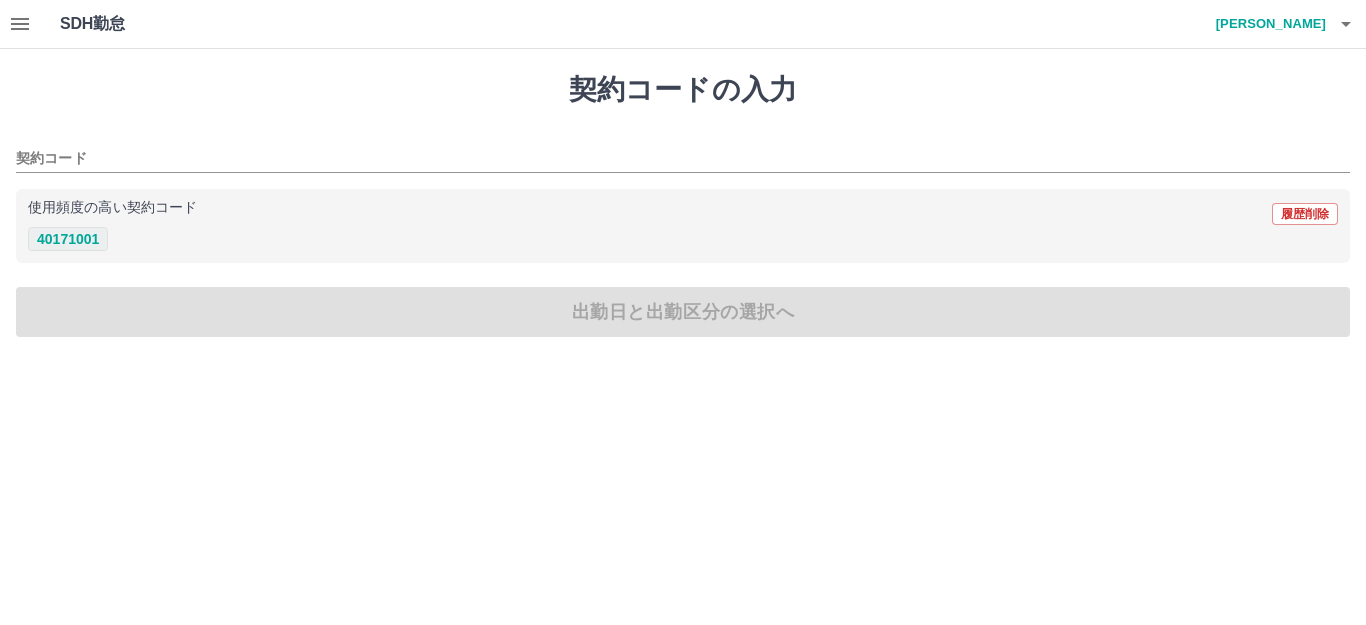 click on "40171001" at bounding box center [68, 239] 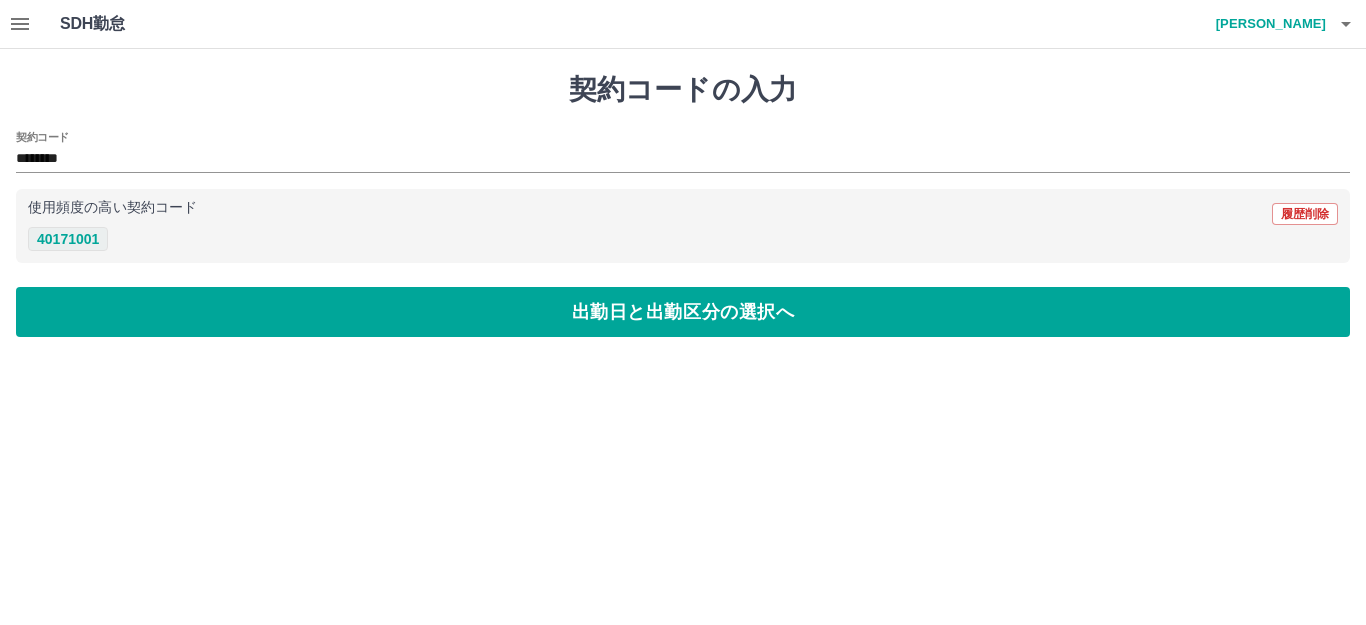 type on "********" 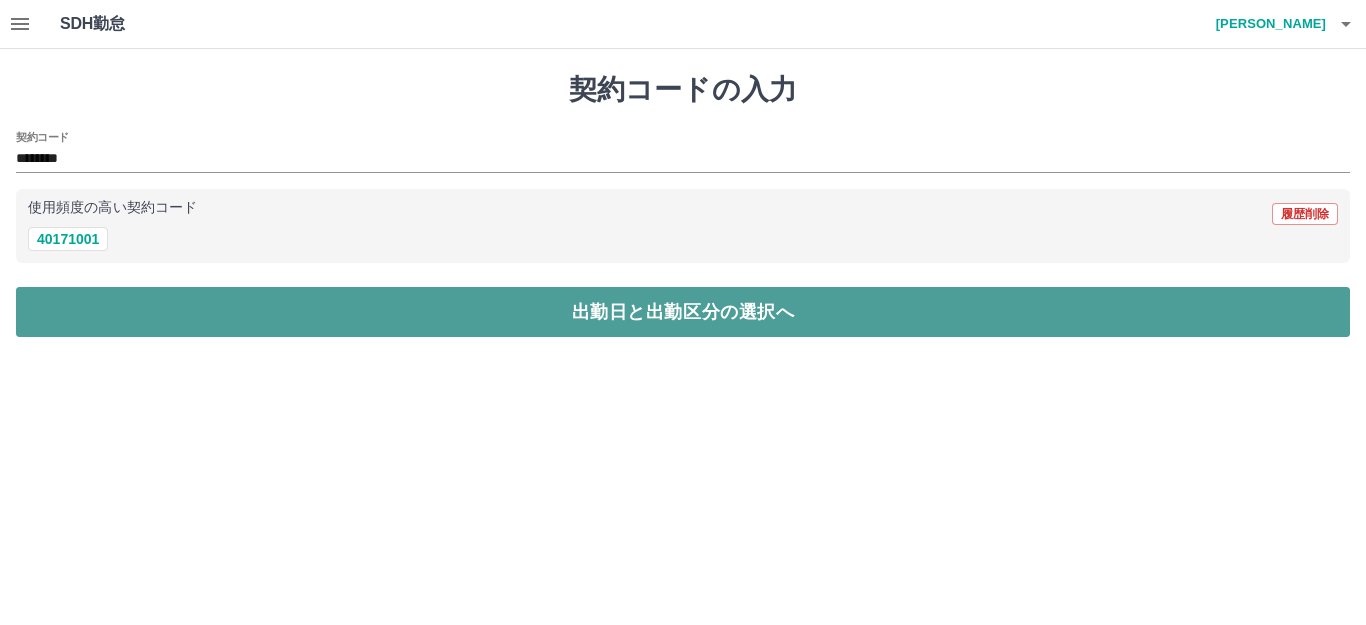 click on "出勤日と出勤区分の選択へ" at bounding box center (683, 312) 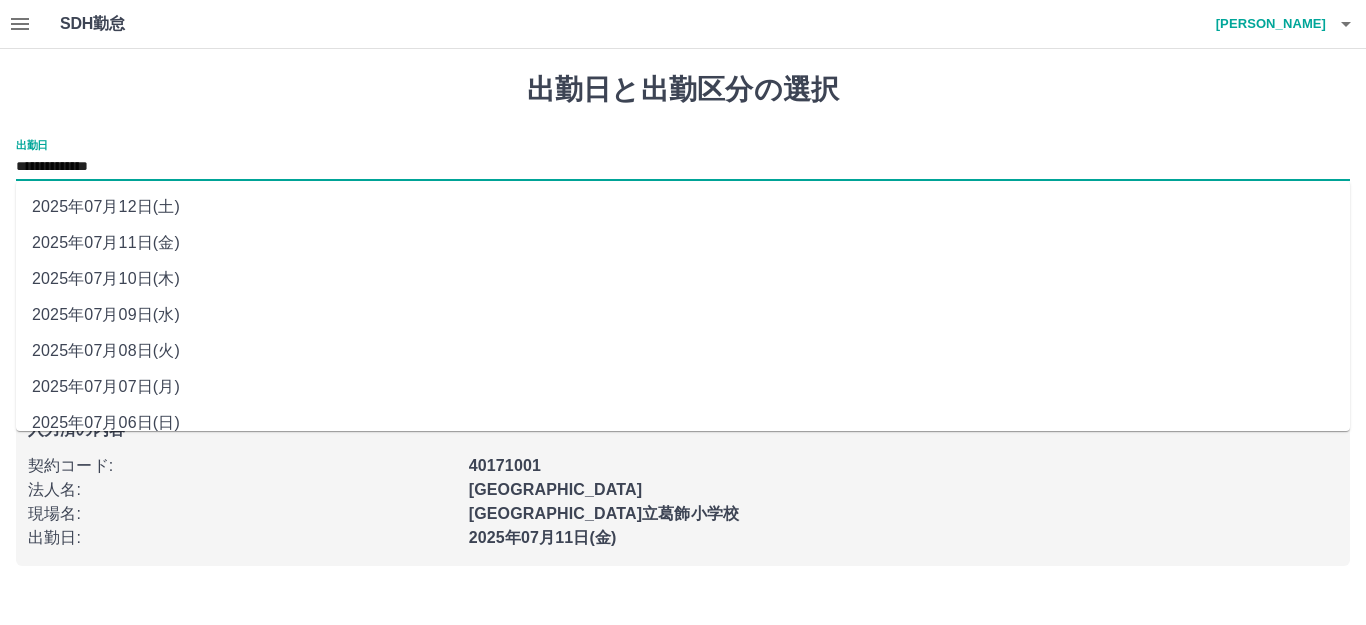 click on "**********" at bounding box center (683, 167) 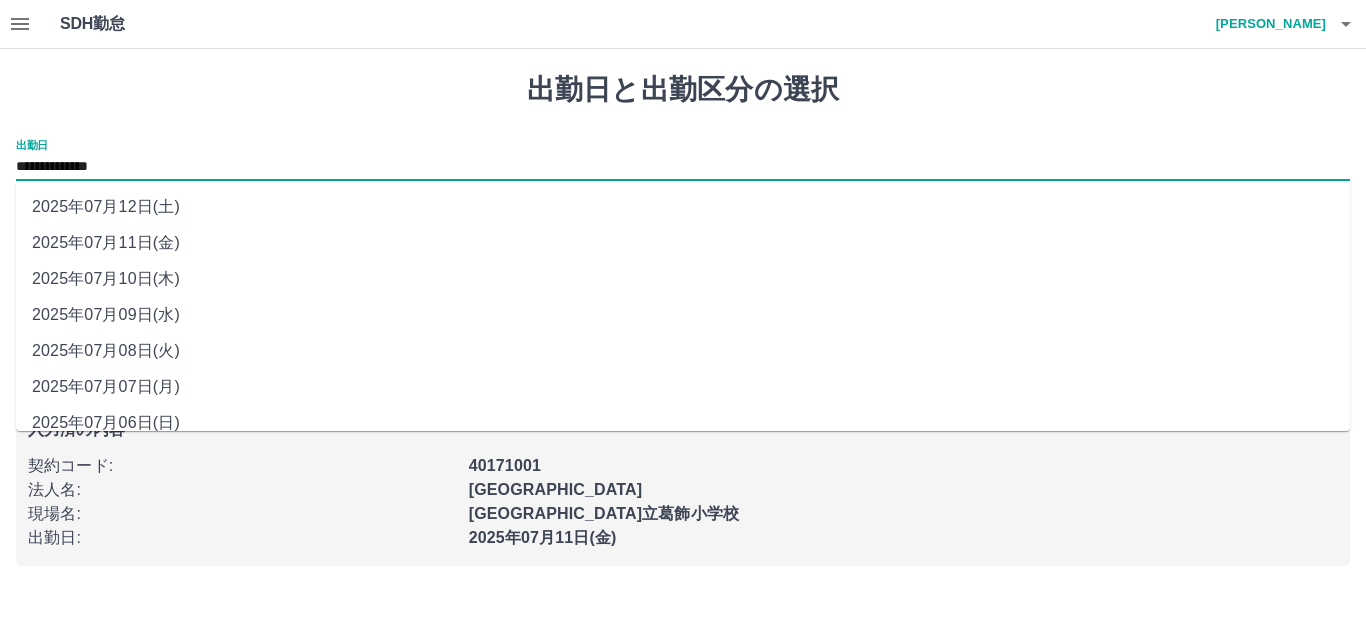 click on "2025年07月12日(土)" at bounding box center [683, 207] 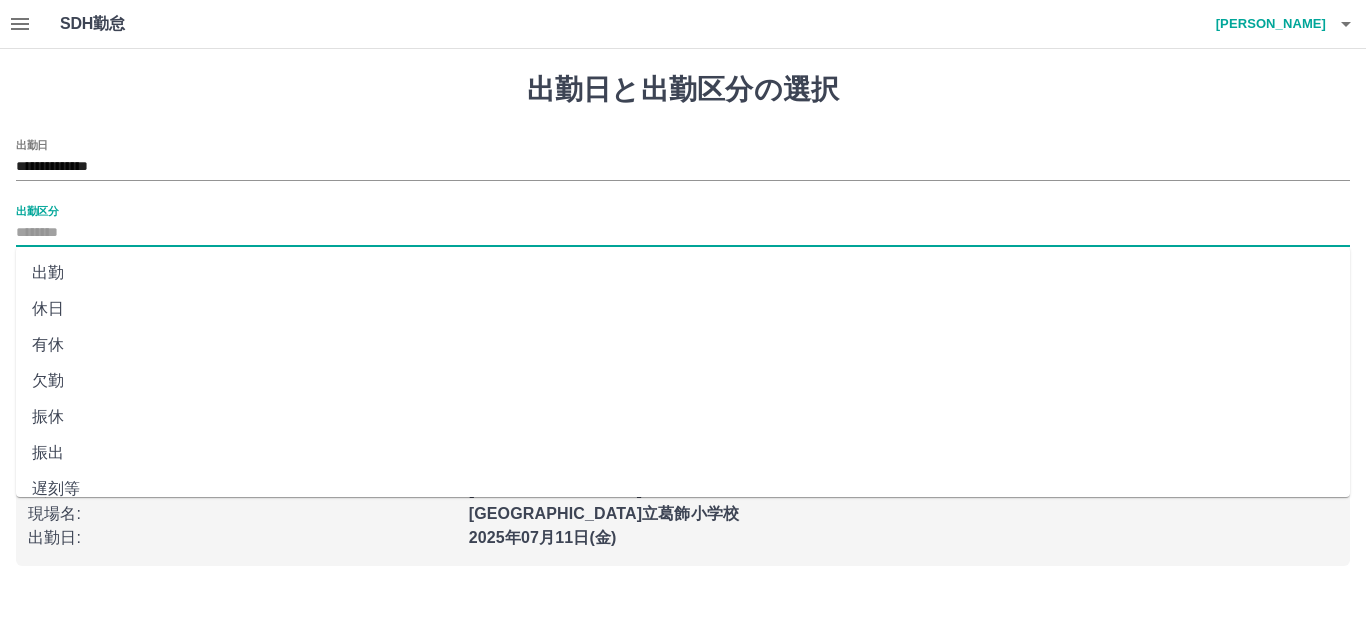 click on "出勤区分" at bounding box center [683, 233] 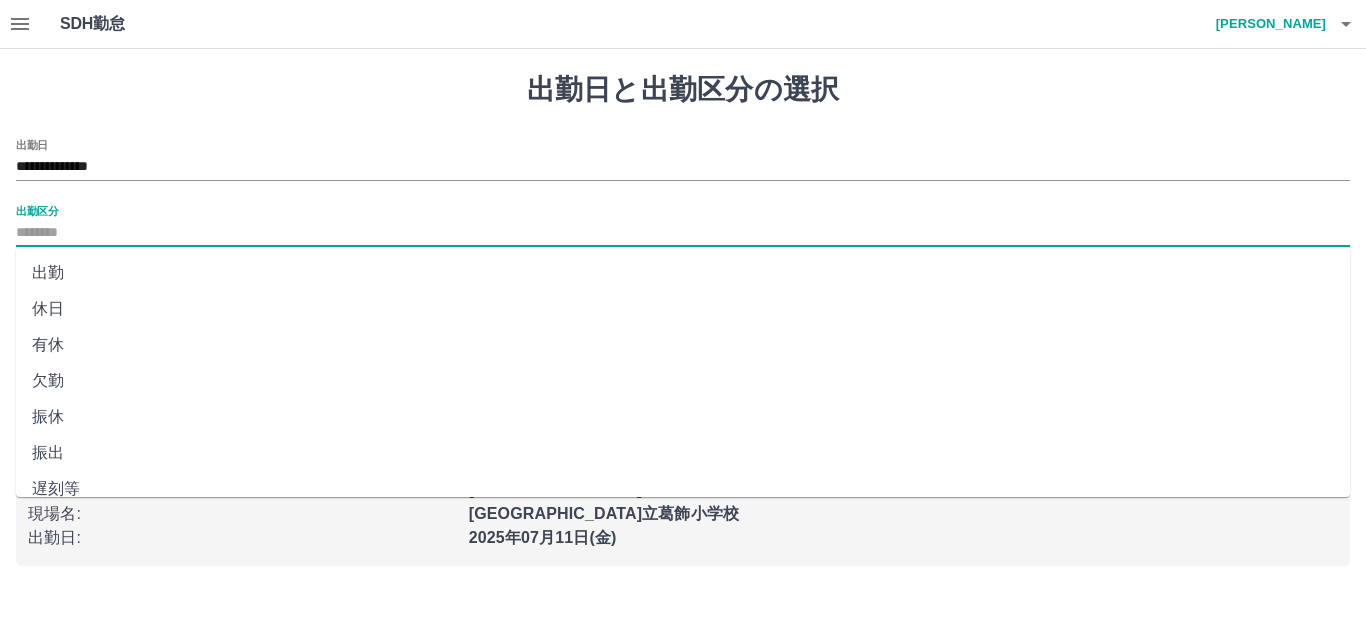 click on "有休" at bounding box center (683, 345) 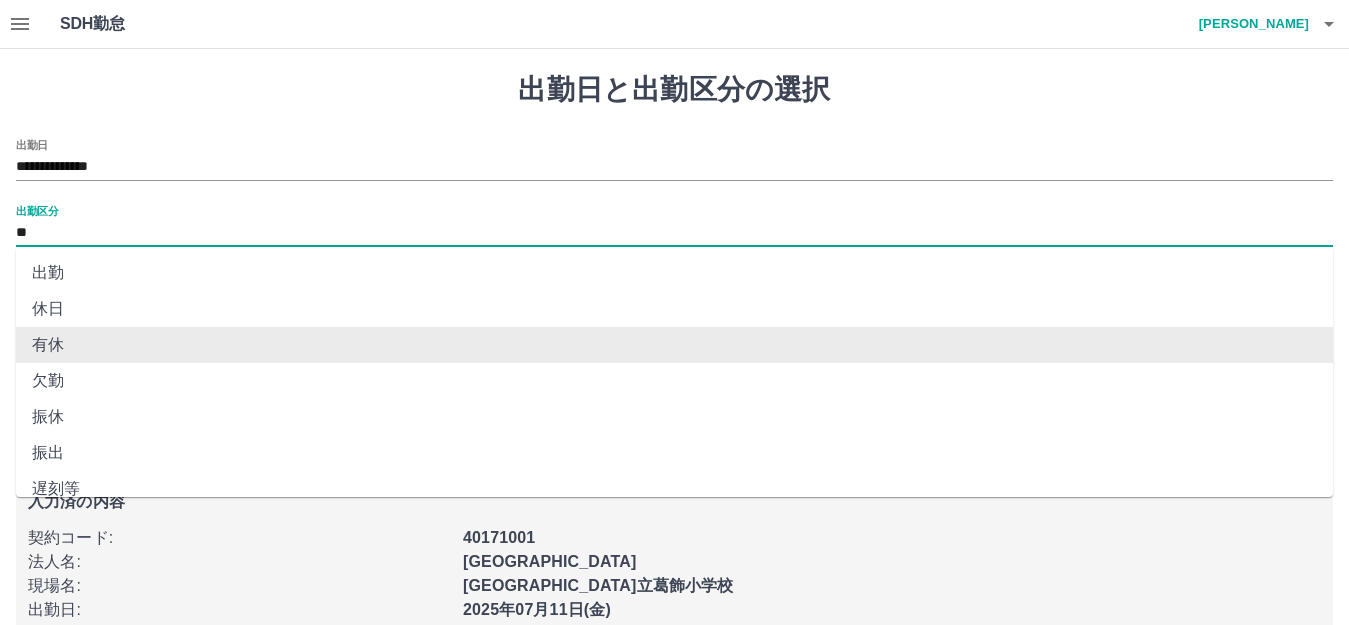 click on "**" at bounding box center (674, 233) 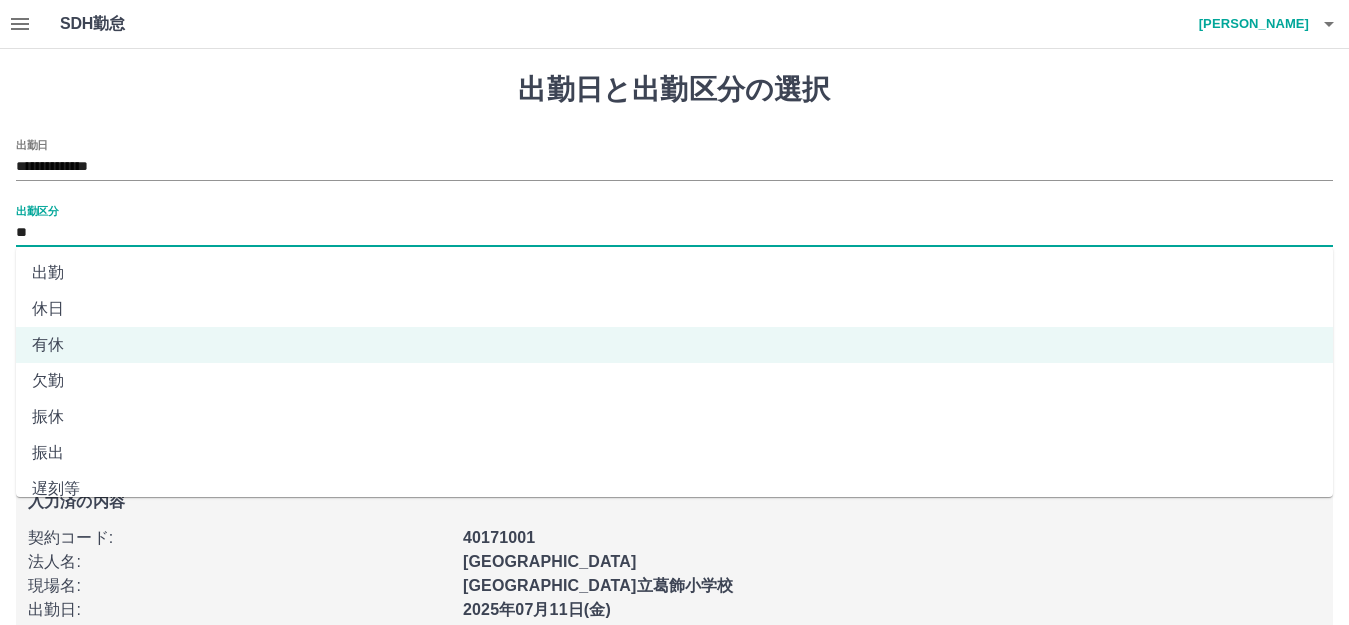 click on "休日" at bounding box center [674, 309] 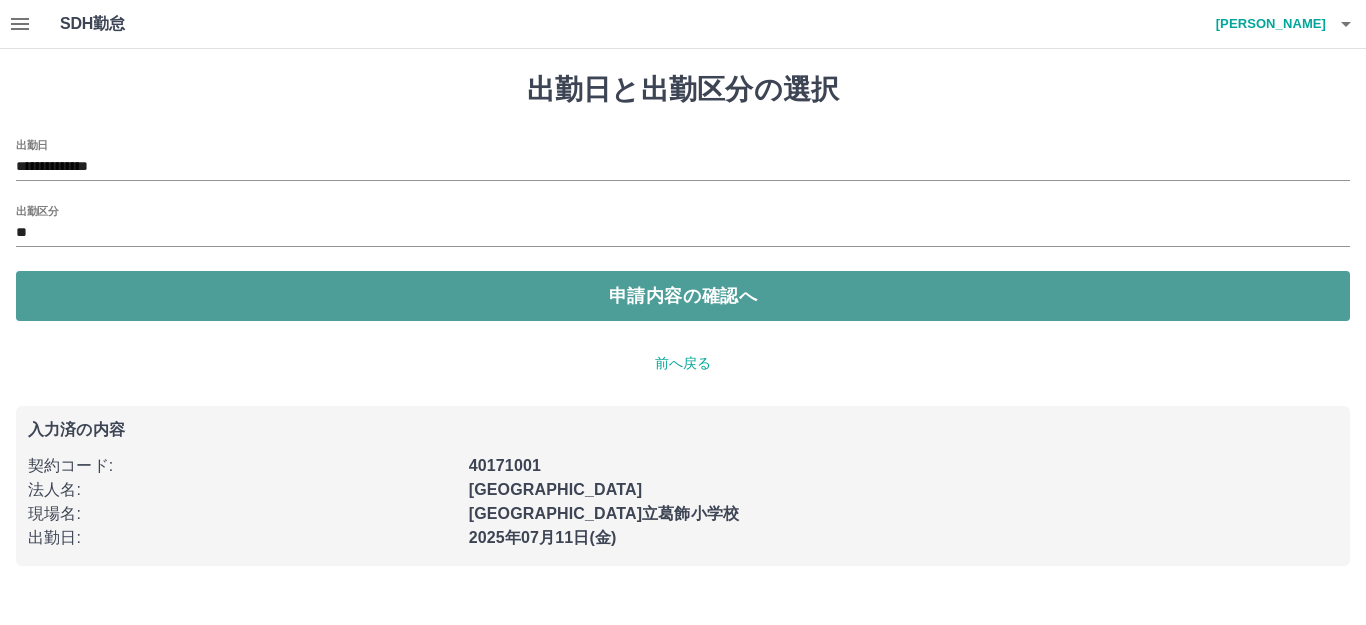 click on "申請内容の確認へ" at bounding box center [683, 296] 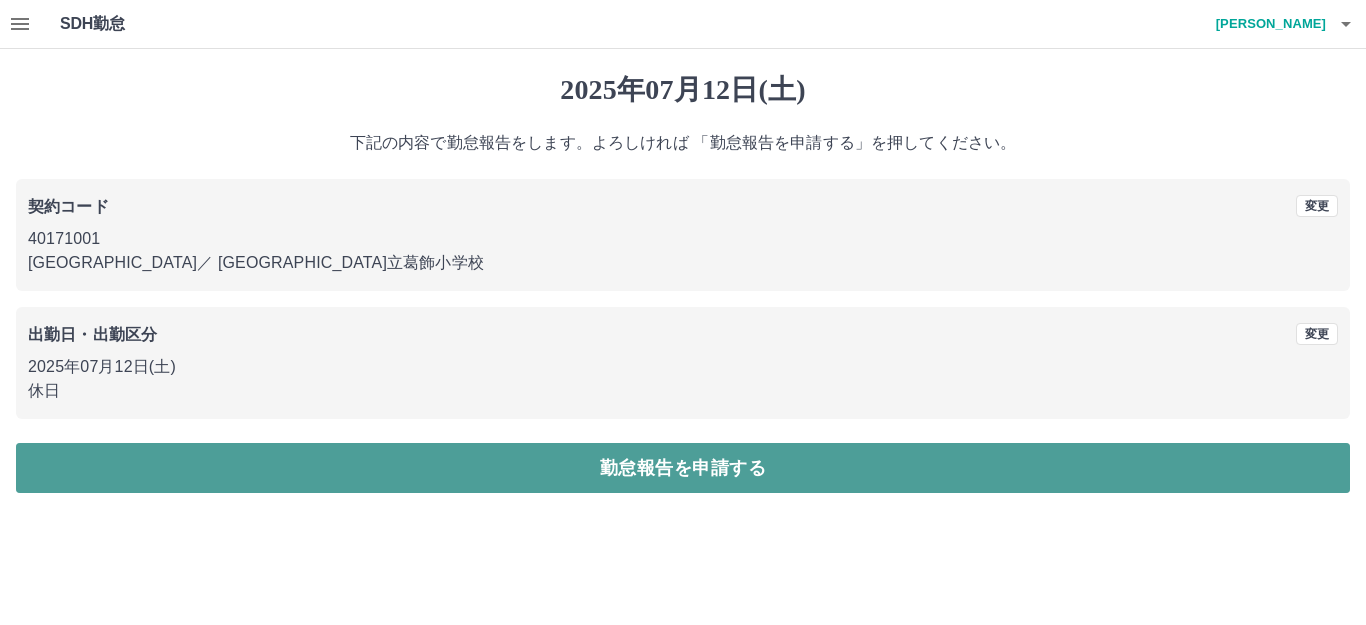 click on "勤怠報告を申請する" at bounding box center (683, 468) 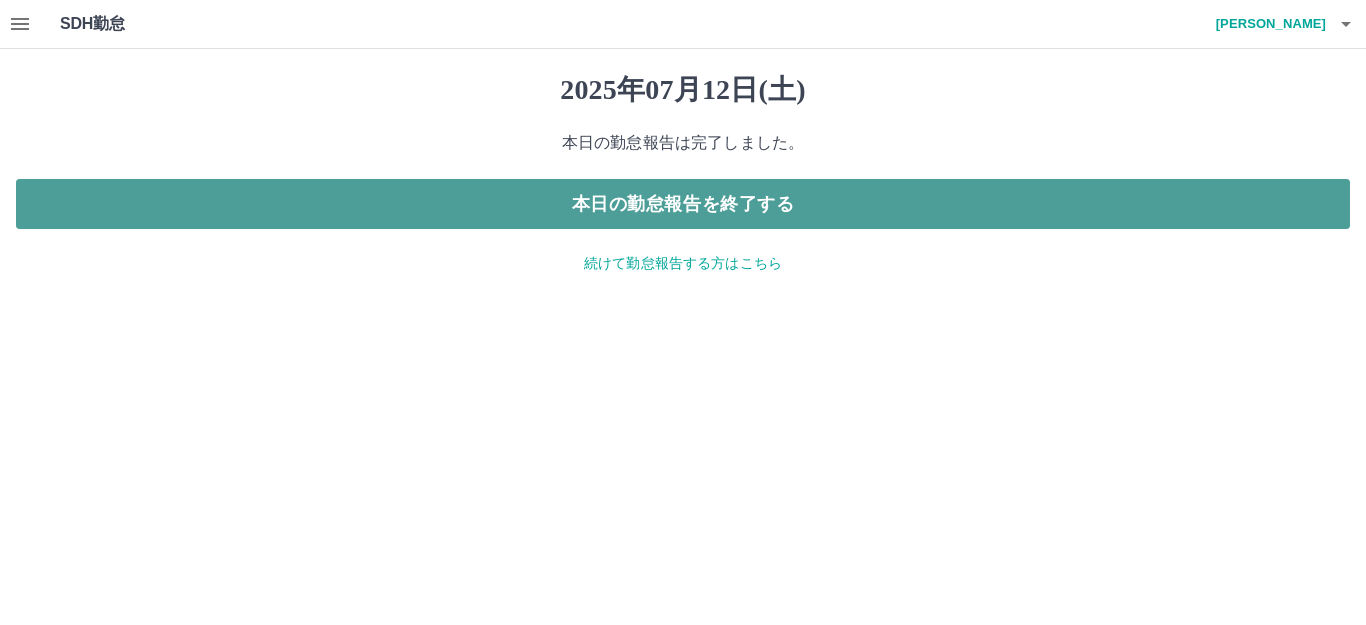 click on "本日の勤怠報告を終了する" at bounding box center (683, 204) 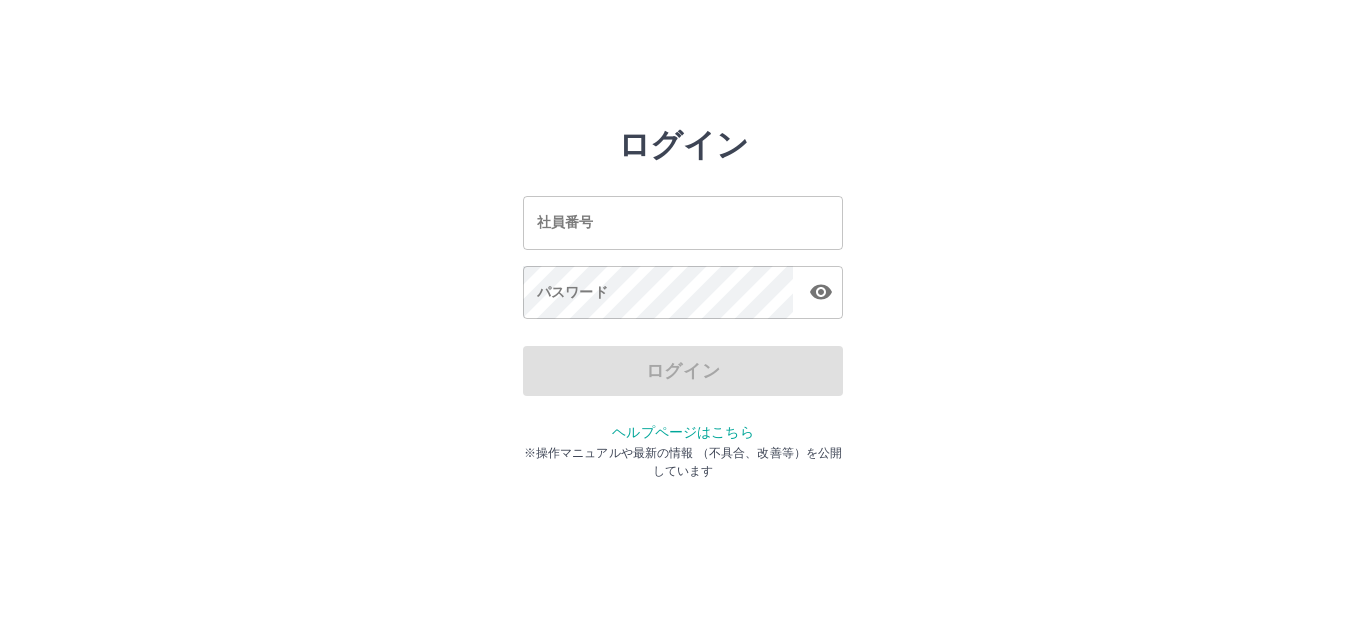 scroll, scrollTop: 0, scrollLeft: 0, axis: both 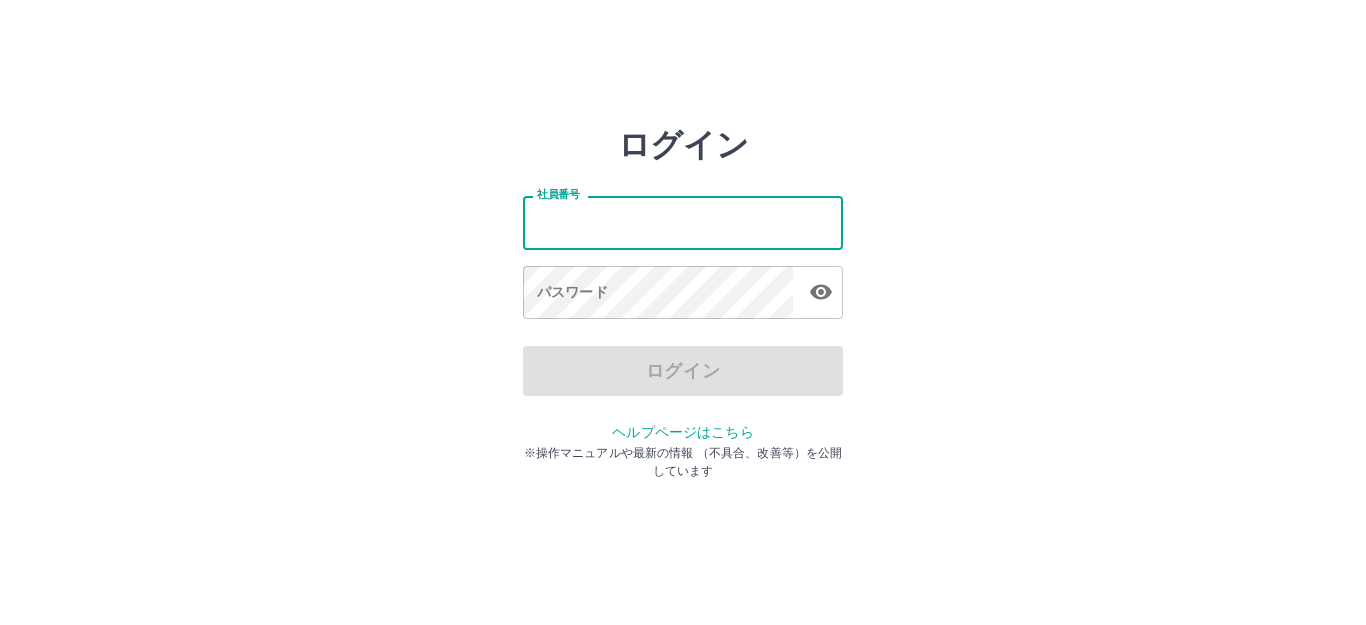 click on "社員番号" at bounding box center [683, 222] 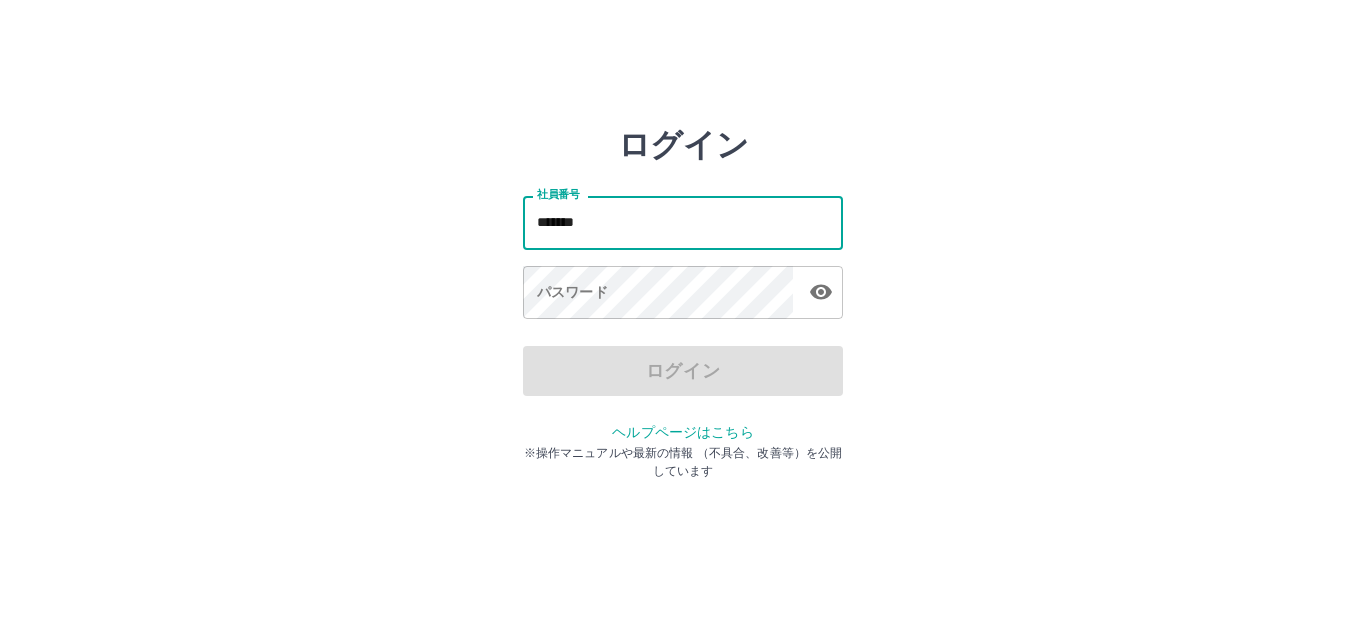type on "*******" 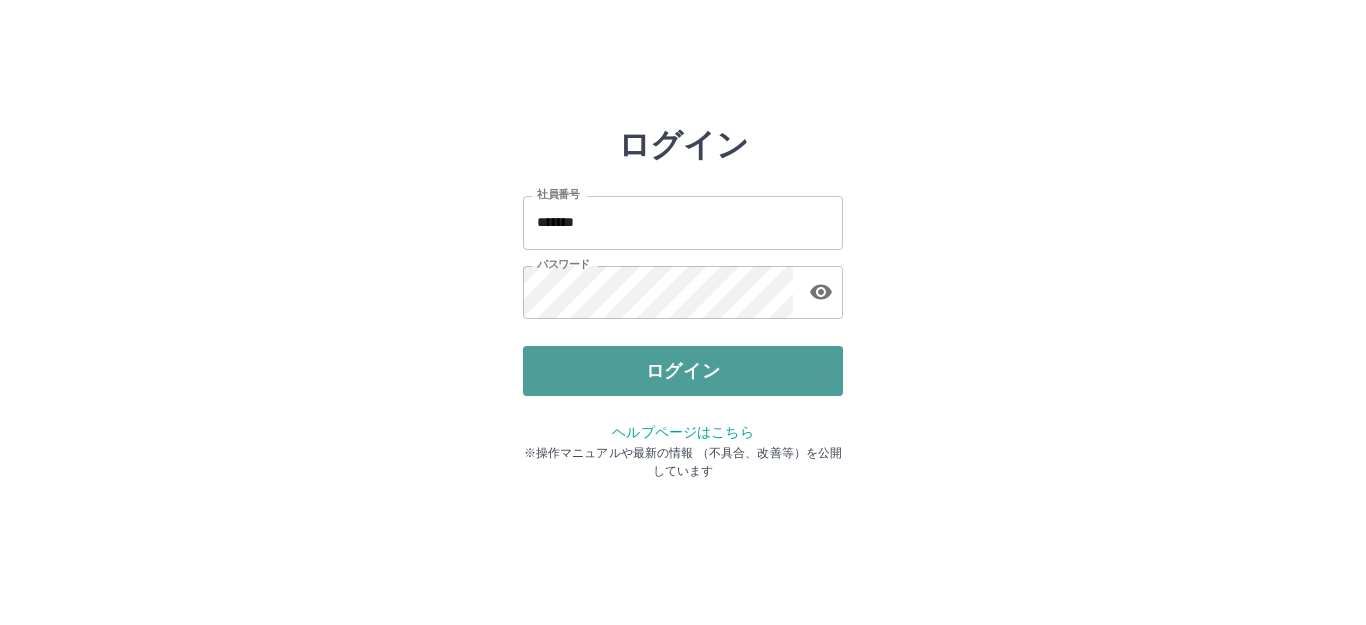 click on "ログイン" at bounding box center [683, 371] 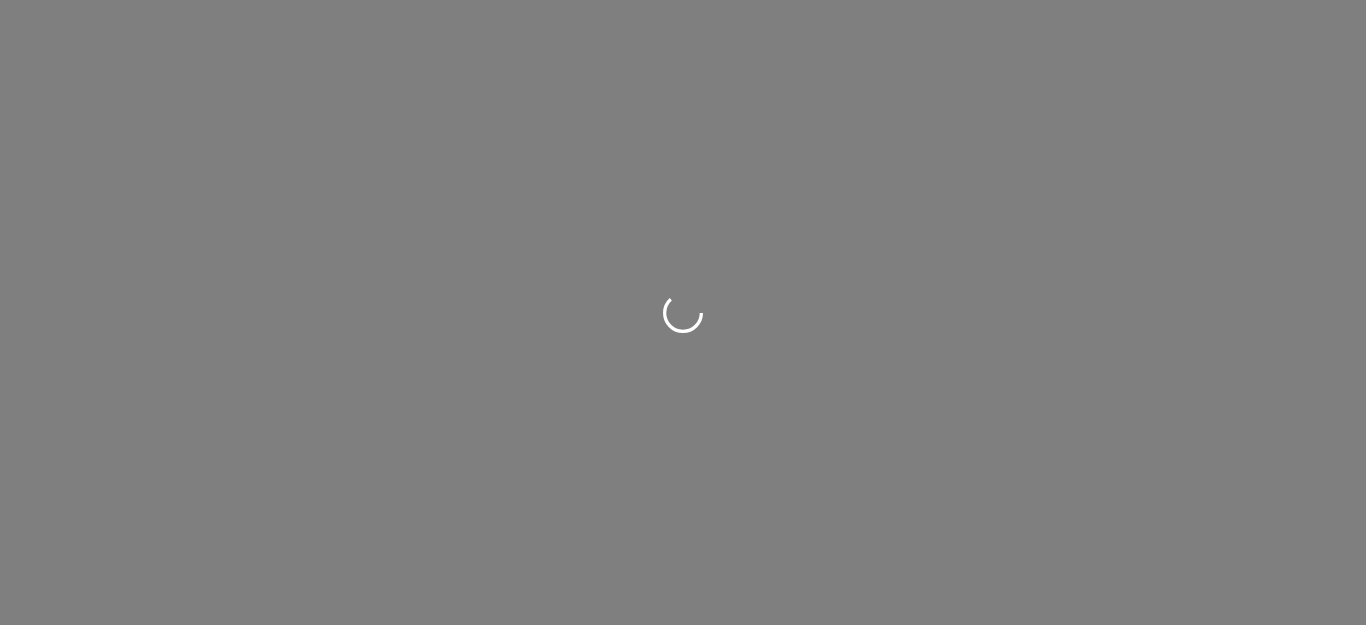 scroll, scrollTop: 0, scrollLeft: 0, axis: both 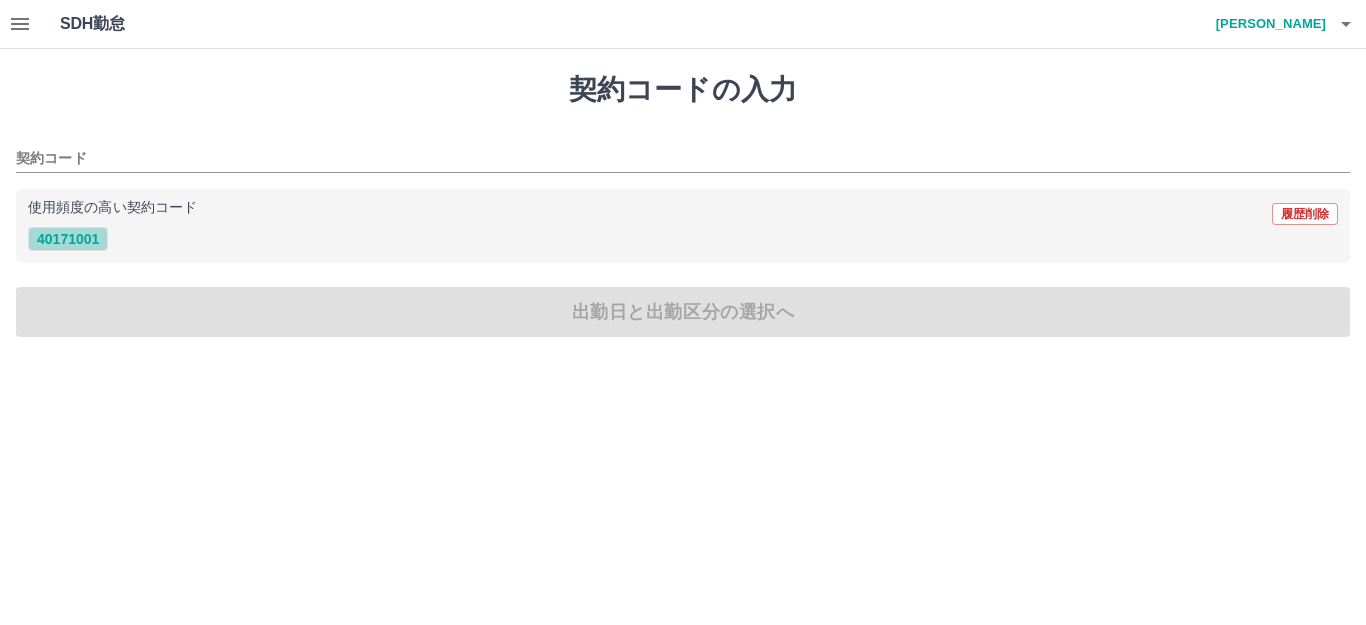 click on "40171001" at bounding box center (68, 239) 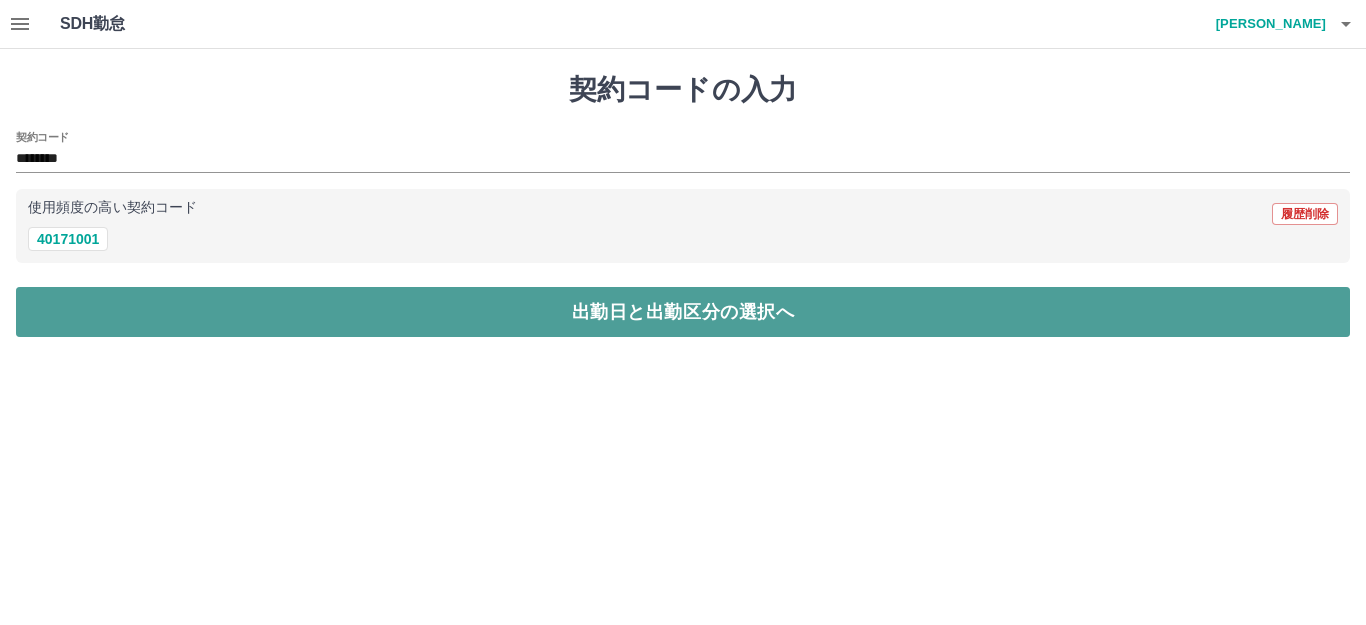 click on "出勤日と出勤区分の選択へ" at bounding box center (683, 312) 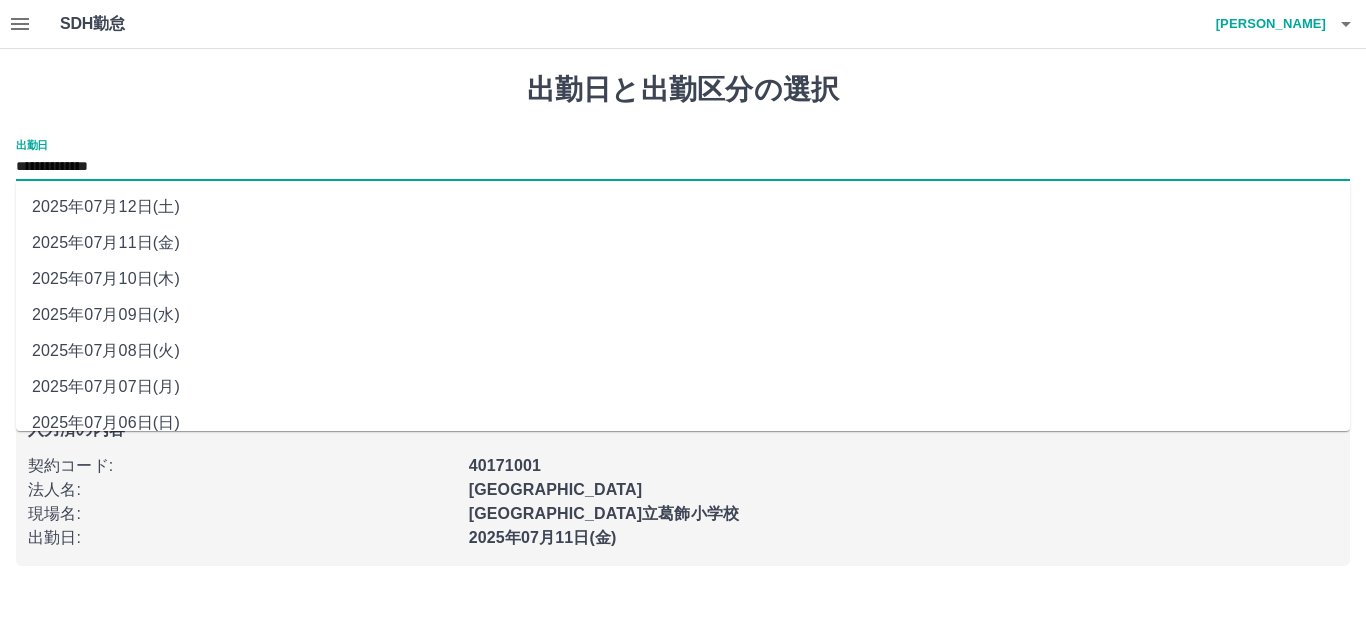 click on "**********" at bounding box center (683, 167) 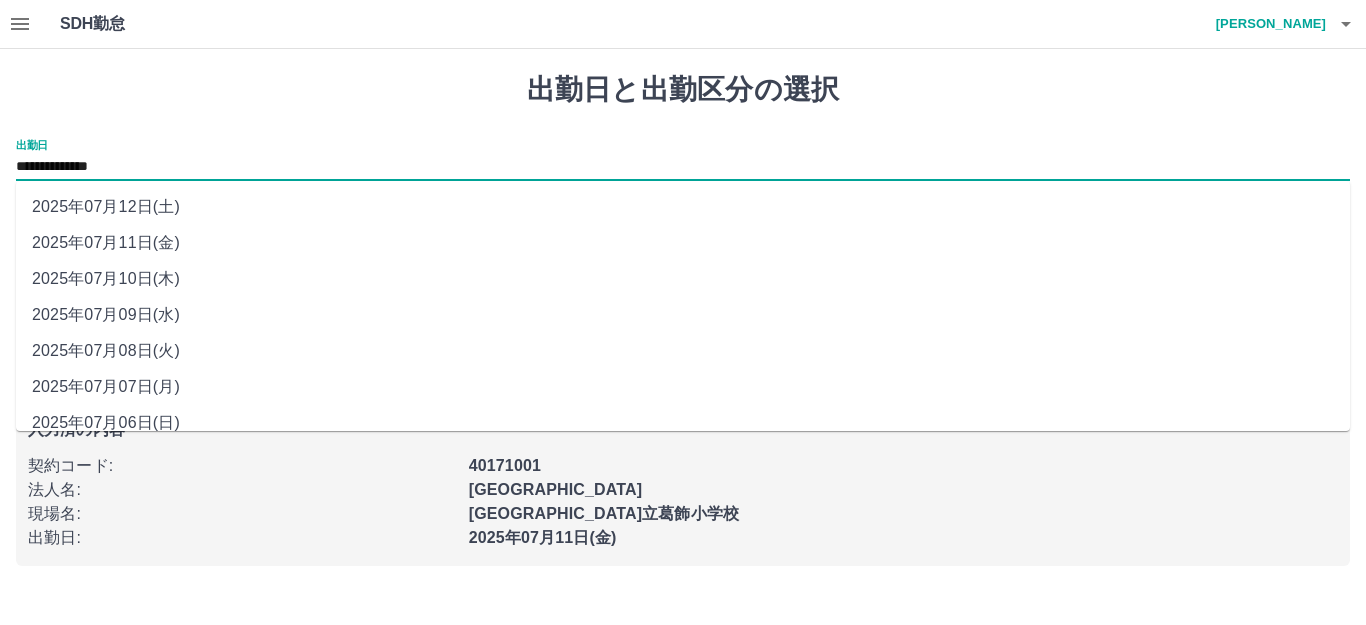 click on "2025年07月12日(土)" at bounding box center [683, 207] 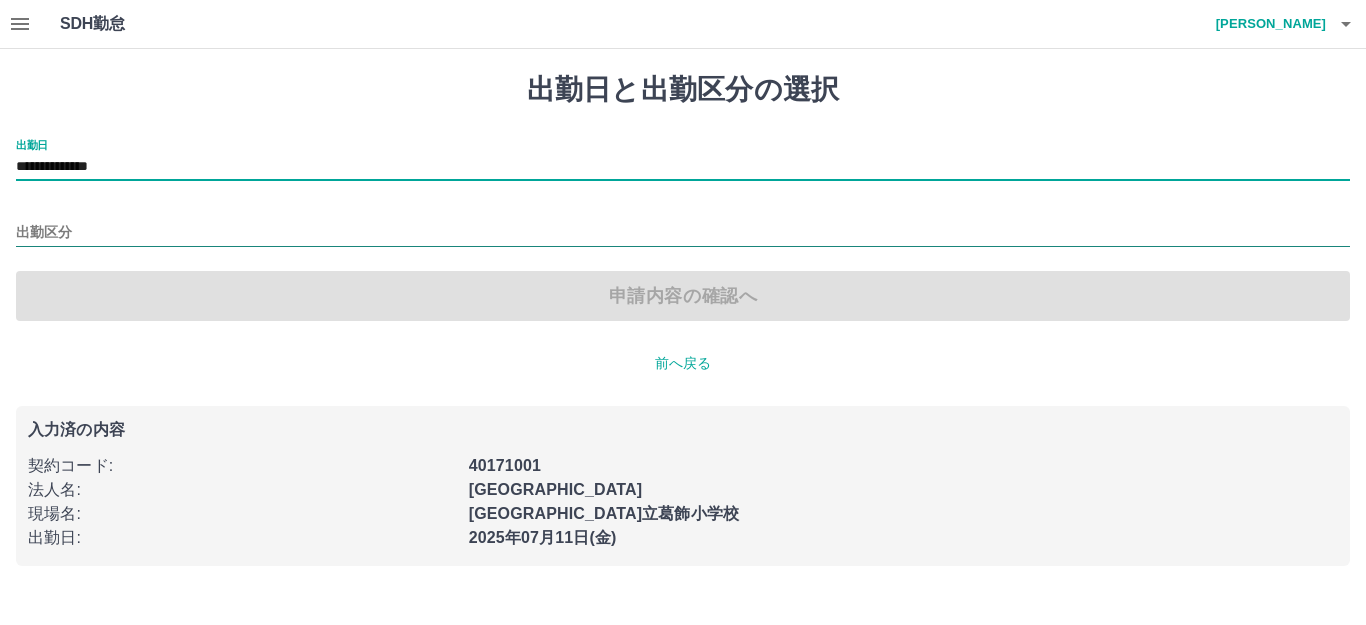 click on "出勤区分" at bounding box center (683, 233) 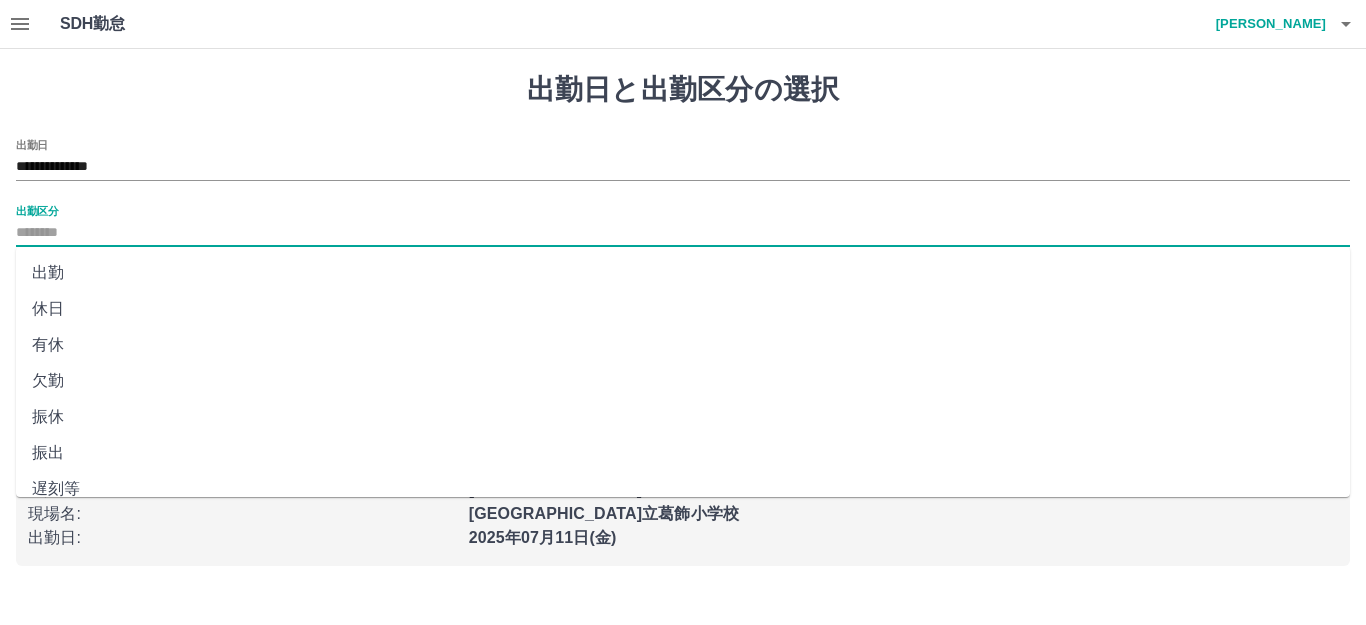 click on "休日" at bounding box center (683, 309) 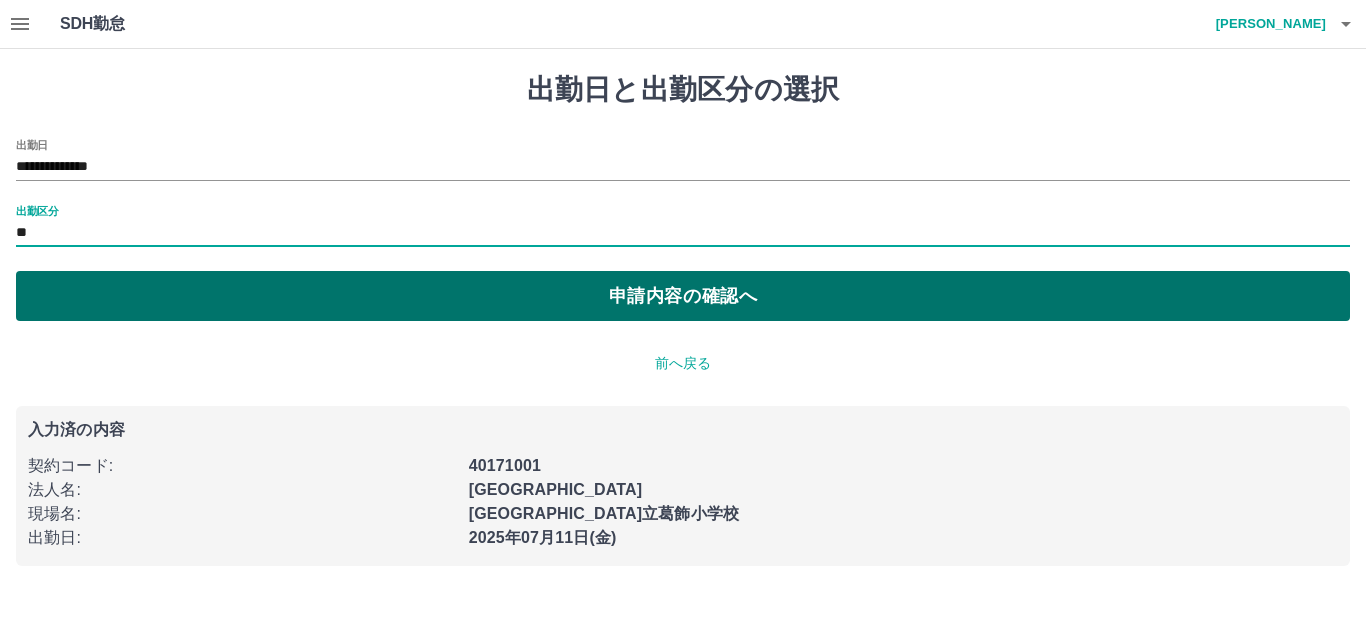 click on "申請内容の確認へ" at bounding box center [683, 296] 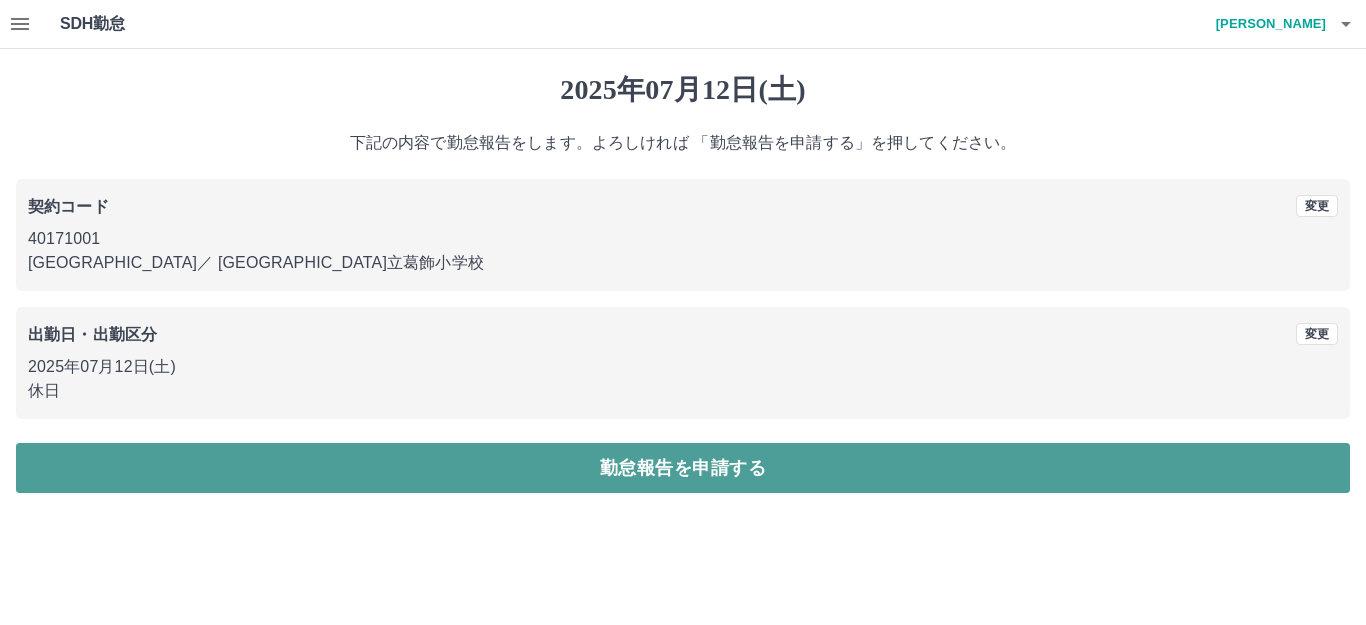 click on "勤怠報告を申請する" at bounding box center [683, 468] 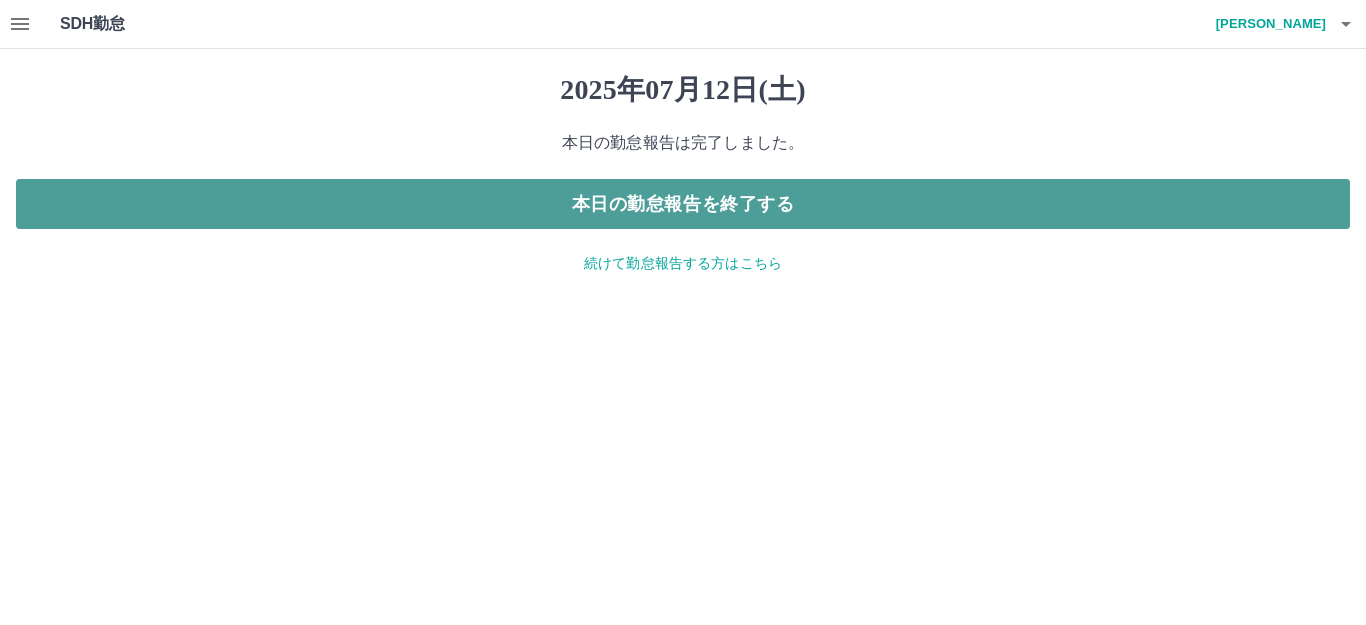 click on "本日の勤怠報告を終了する" at bounding box center (683, 204) 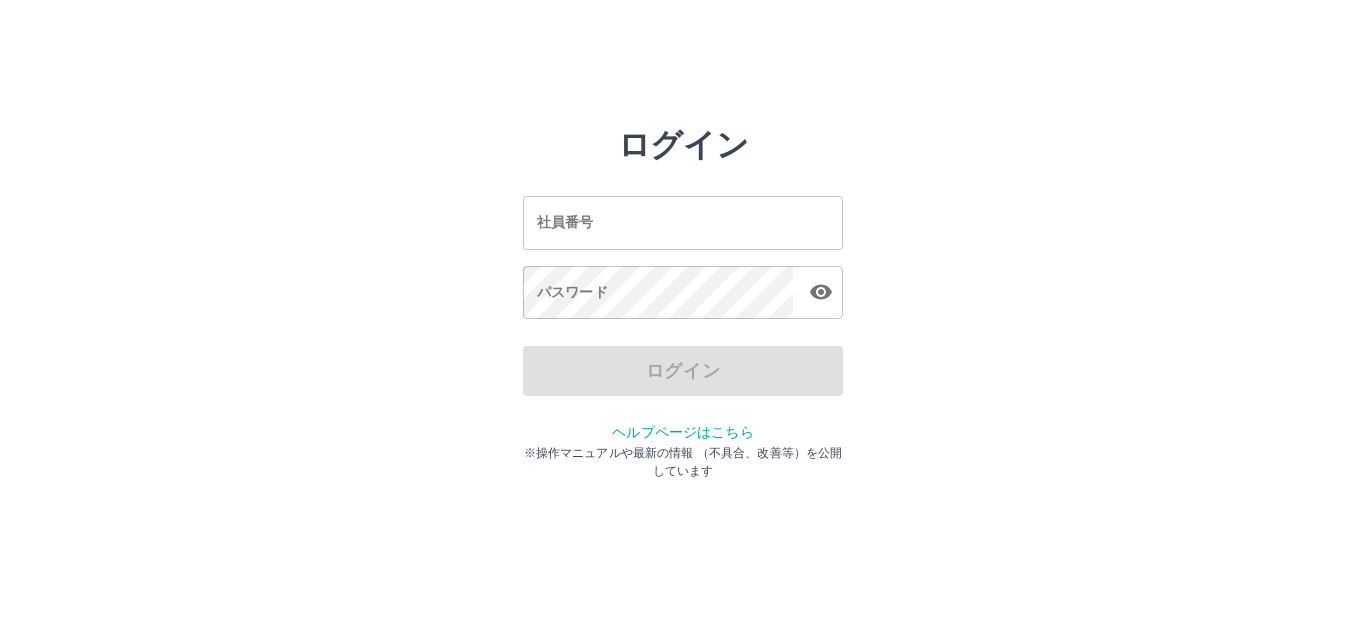 scroll, scrollTop: 0, scrollLeft: 0, axis: both 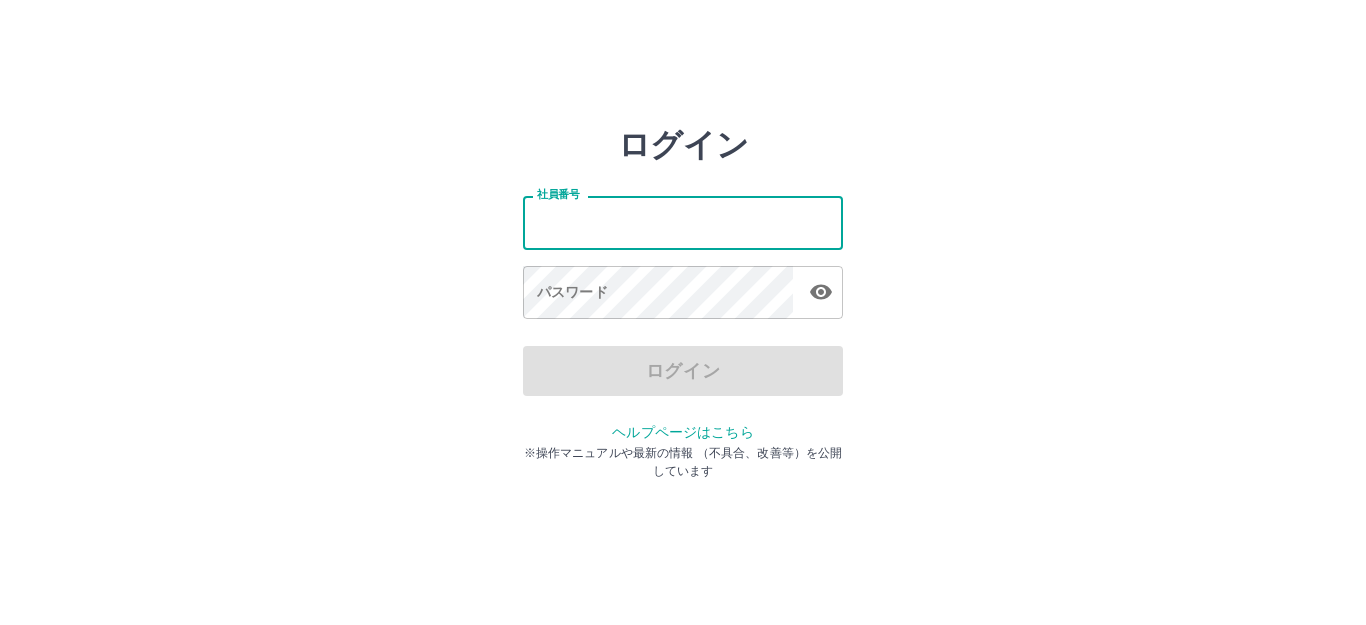 click on "社員番号" at bounding box center [683, 222] 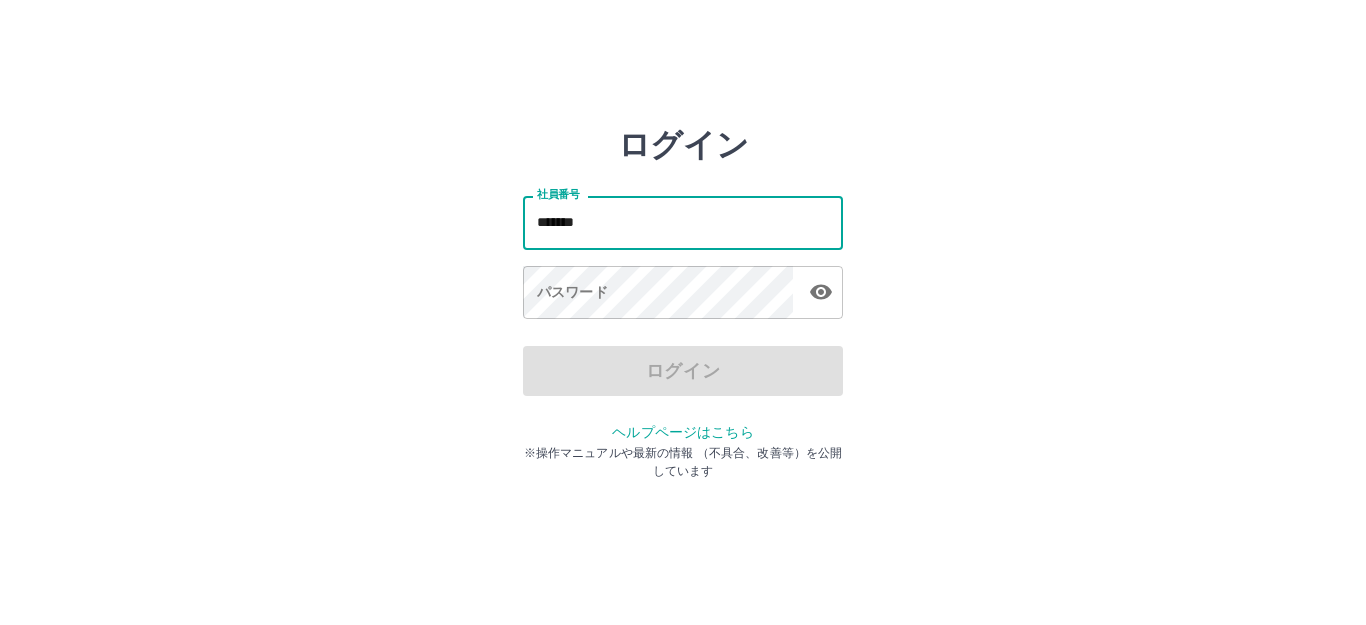 type on "*******" 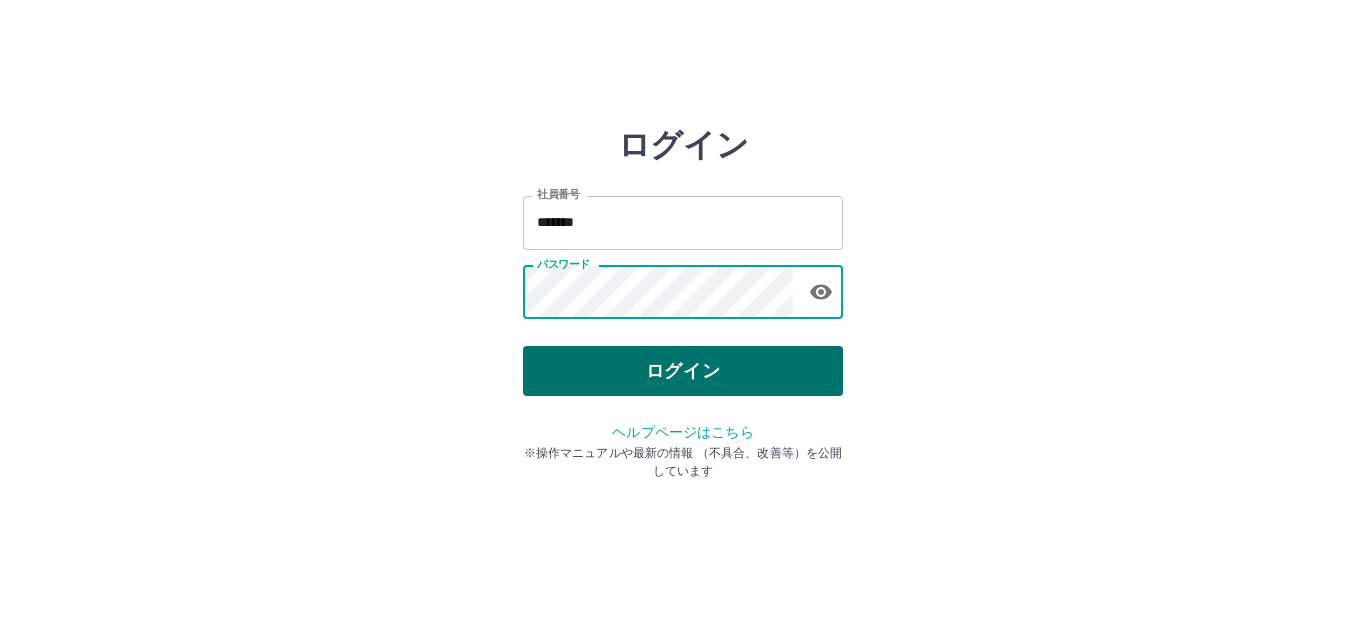 click on "ログイン" at bounding box center [683, 371] 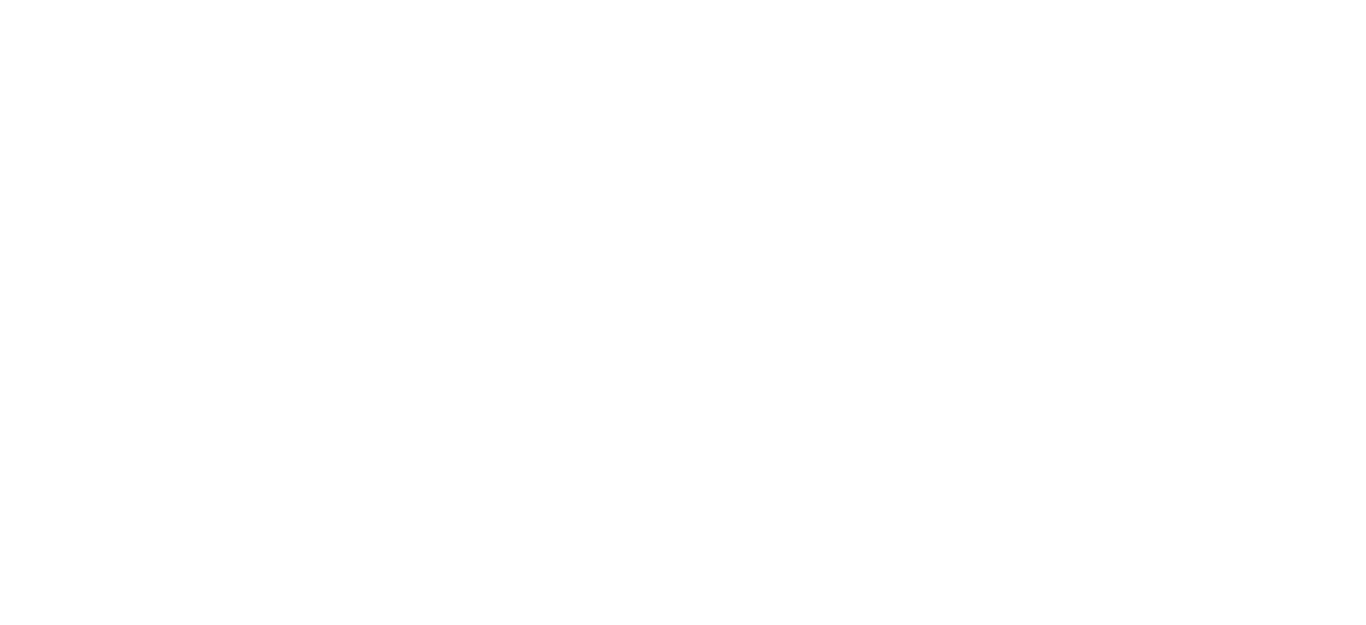 scroll, scrollTop: 0, scrollLeft: 0, axis: both 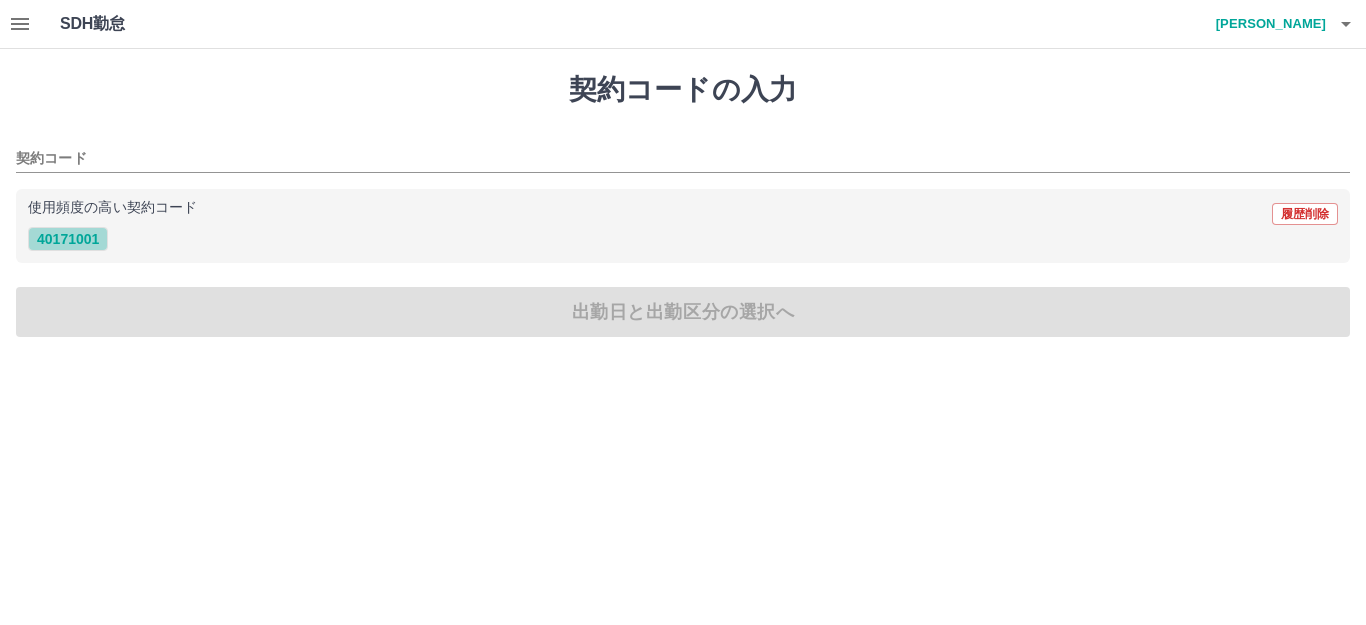 click on "40171001" at bounding box center (68, 239) 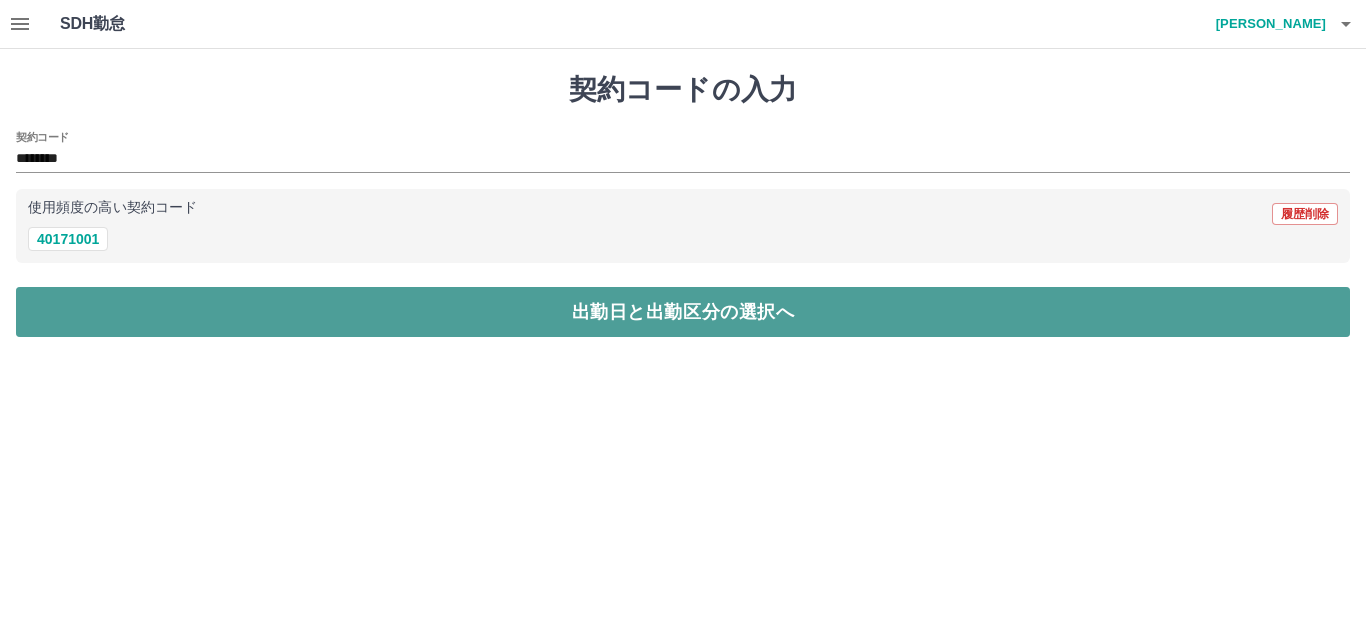 click on "出勤日と出勤区分の選択へ" at bounding box center [683, 312] 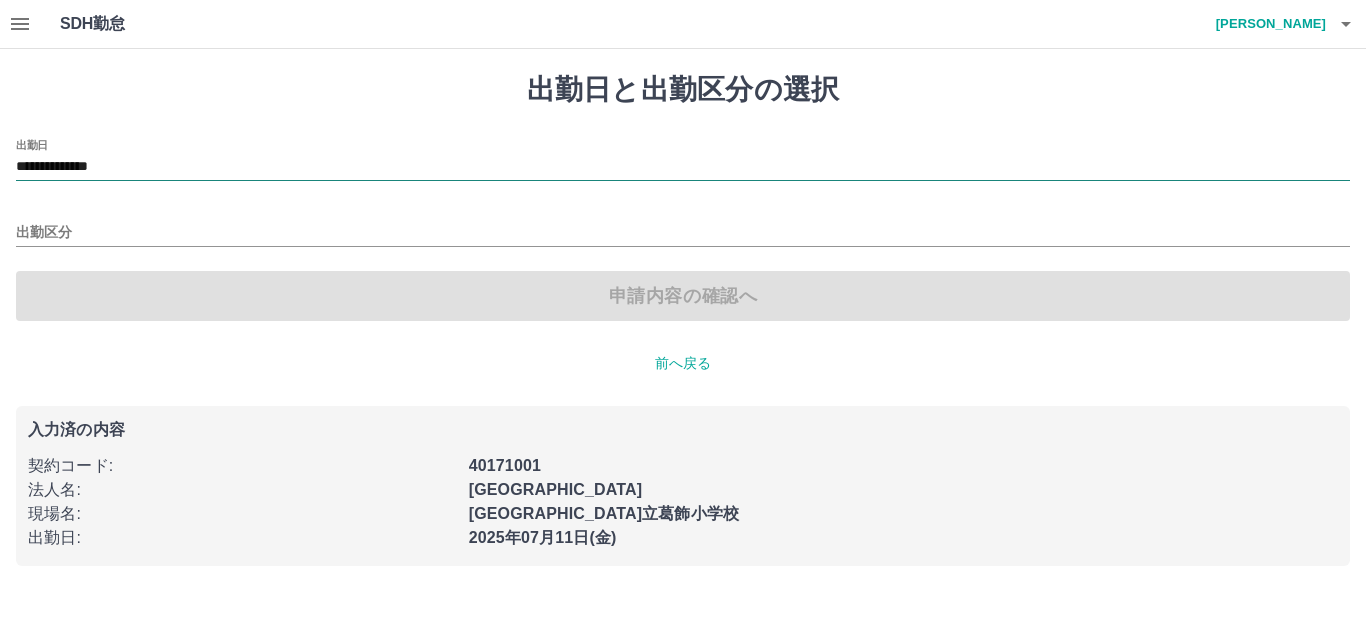 click on "**********" at bounding box center [683, 167] 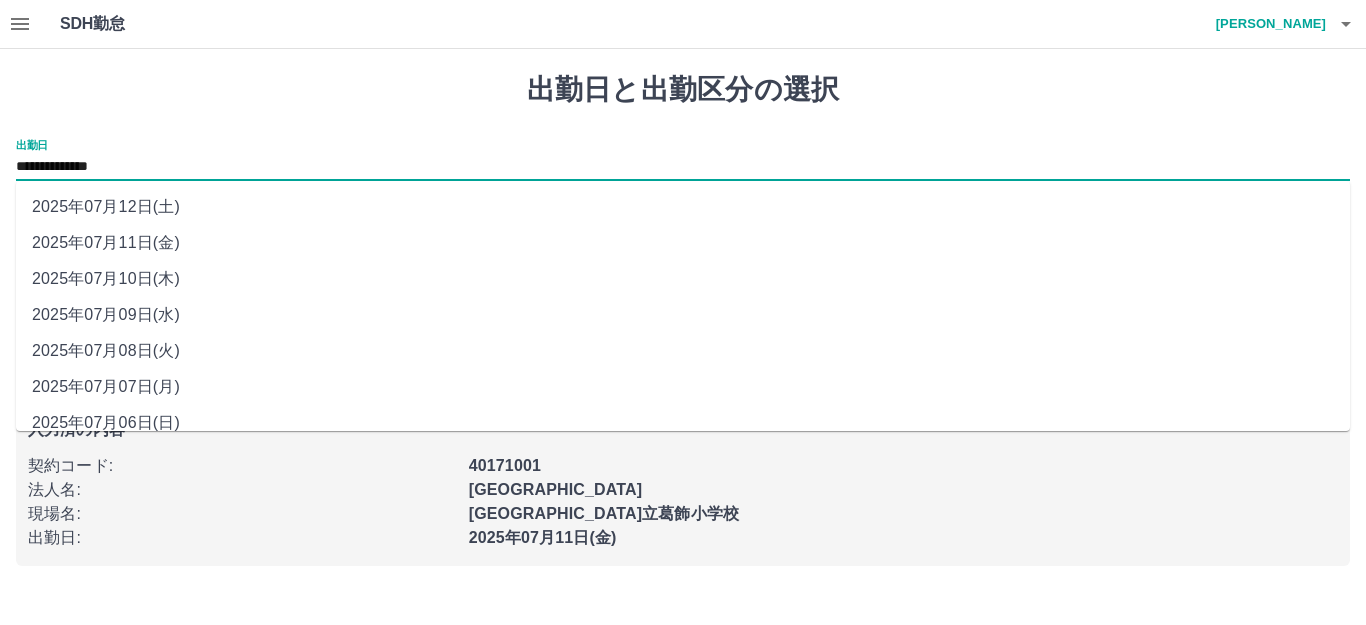 click on "2025年07月12日(土)" at bounding box center (683, 207) 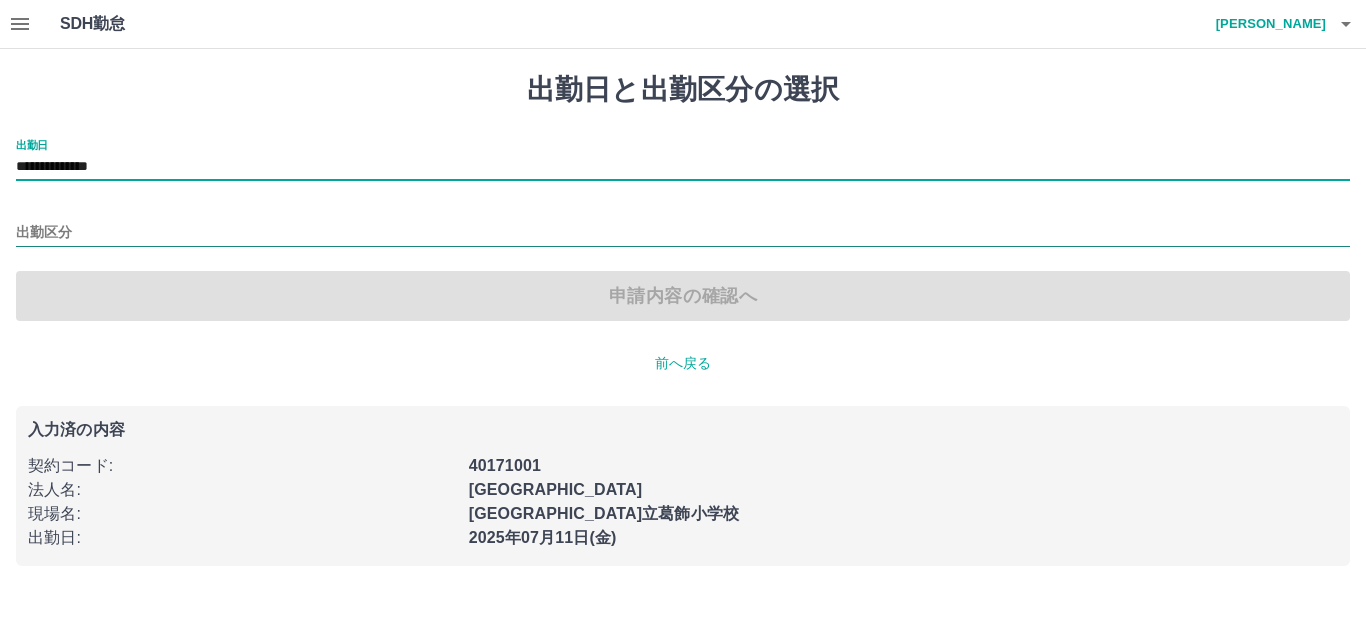 click on "出勤区分" at bounding box center [683, 233] 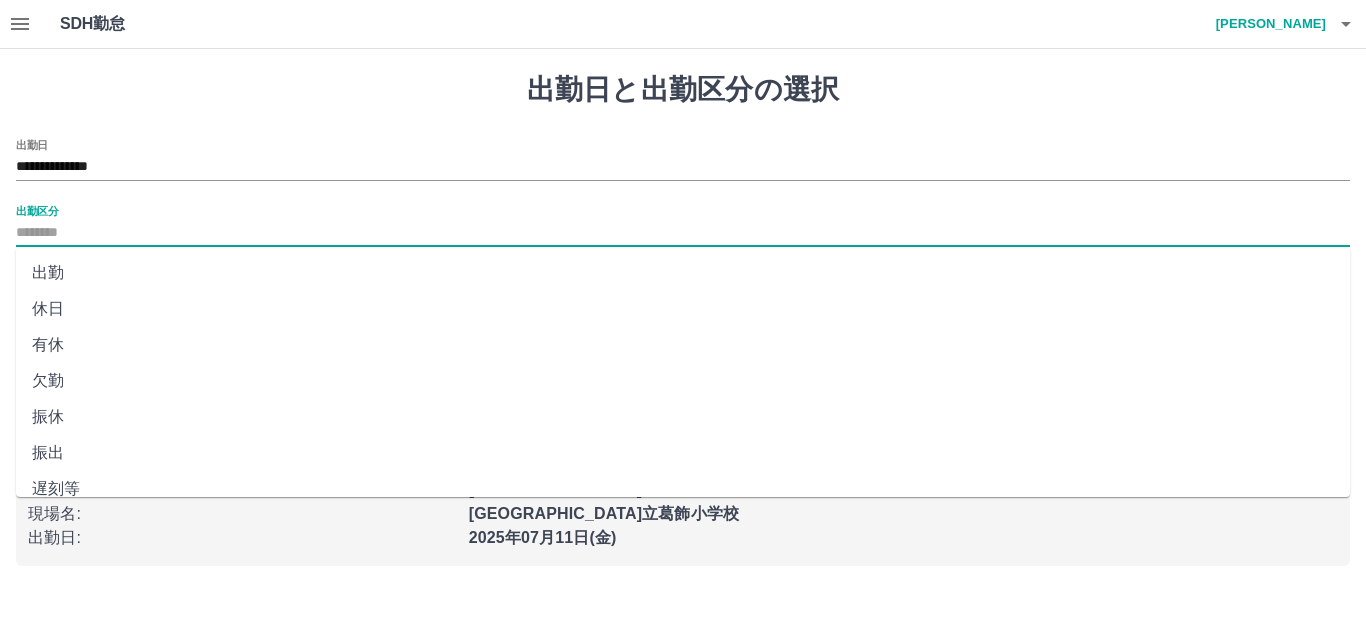 click on "休日" at bounding box center (683, 309) 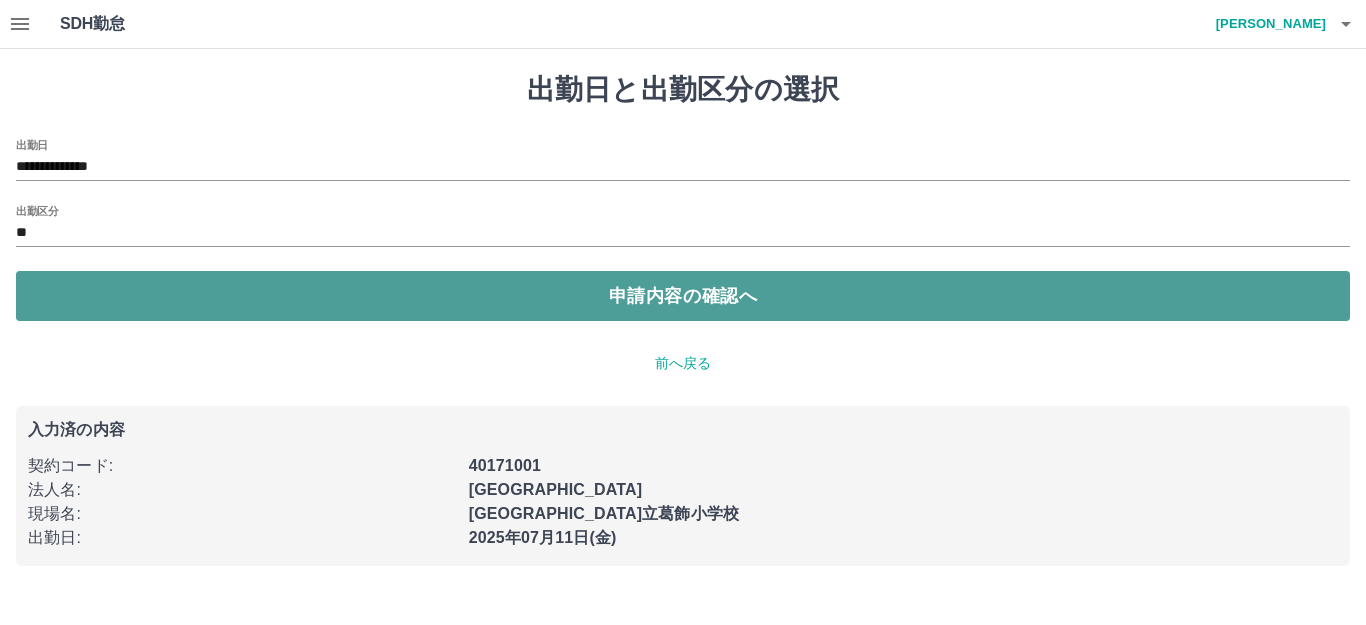 click on "申請内容の確認へ" at bounding box center (683, 296) 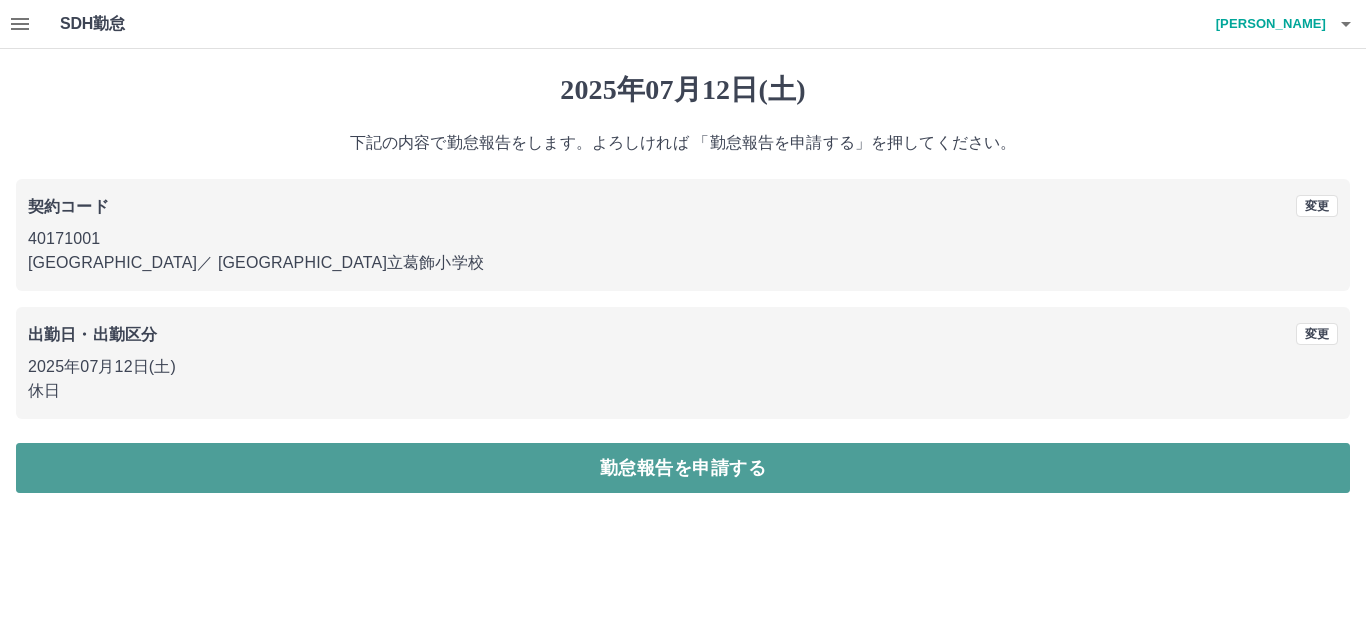 click on "勤怠報告を申請する" at bounding box center (683, 468) 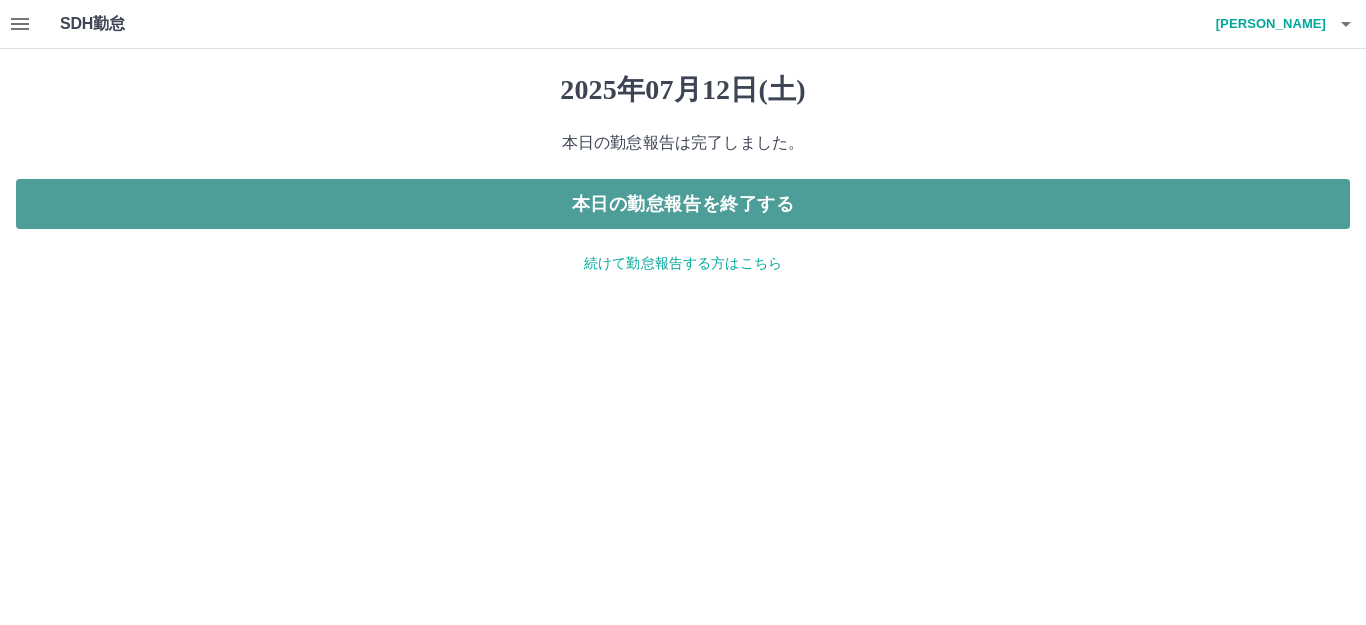 click on "本日の勤怠報告を終了する" at bounding box center [683, 204] 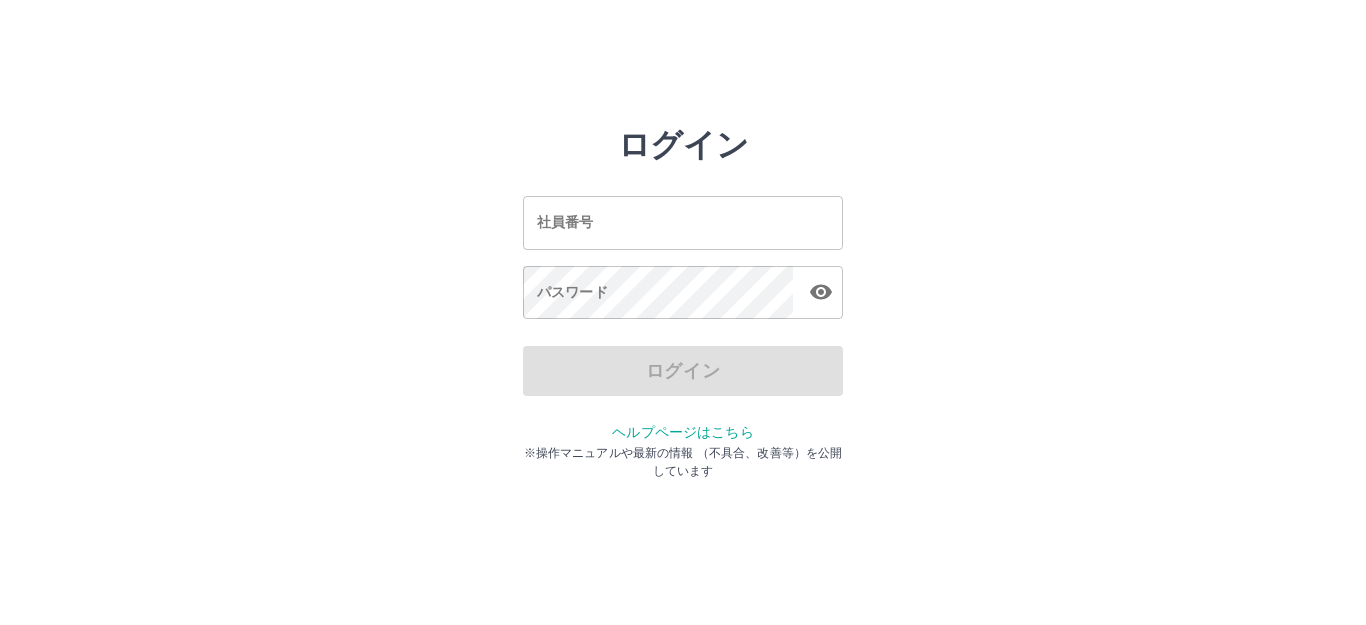 scroll, scrollTop: 0, scrollLeft: 0, axis: both 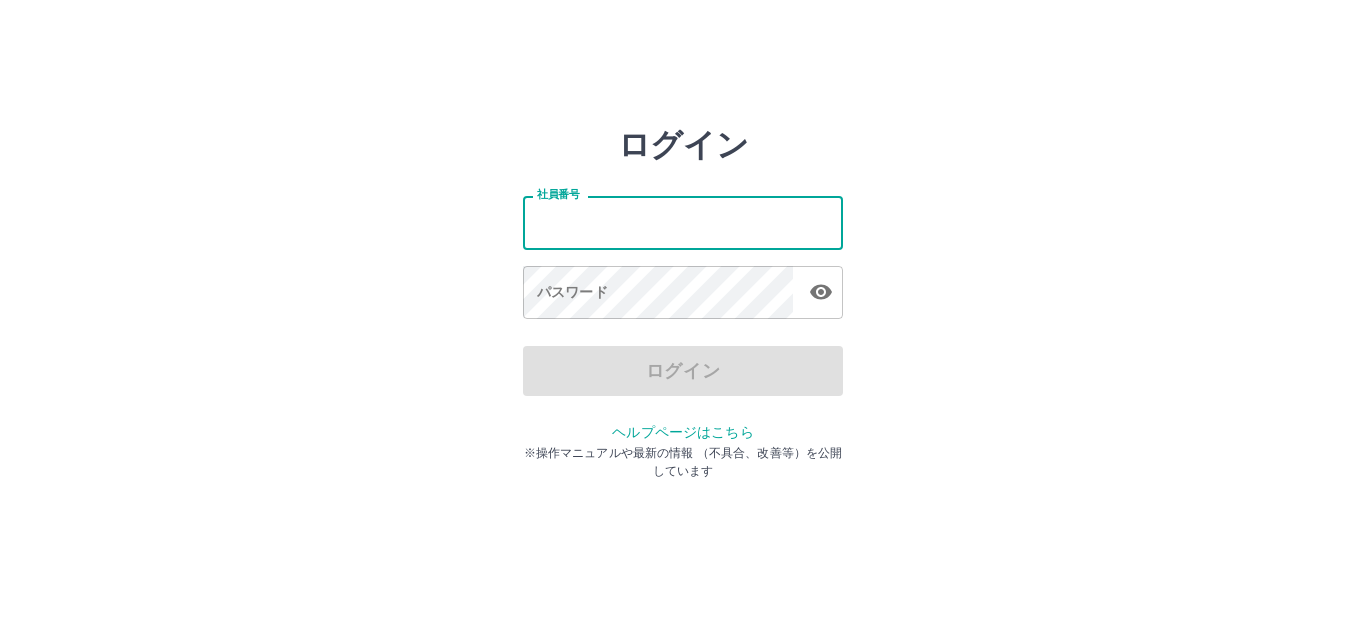 click on "社員番号" at bounding box center [683, 222] 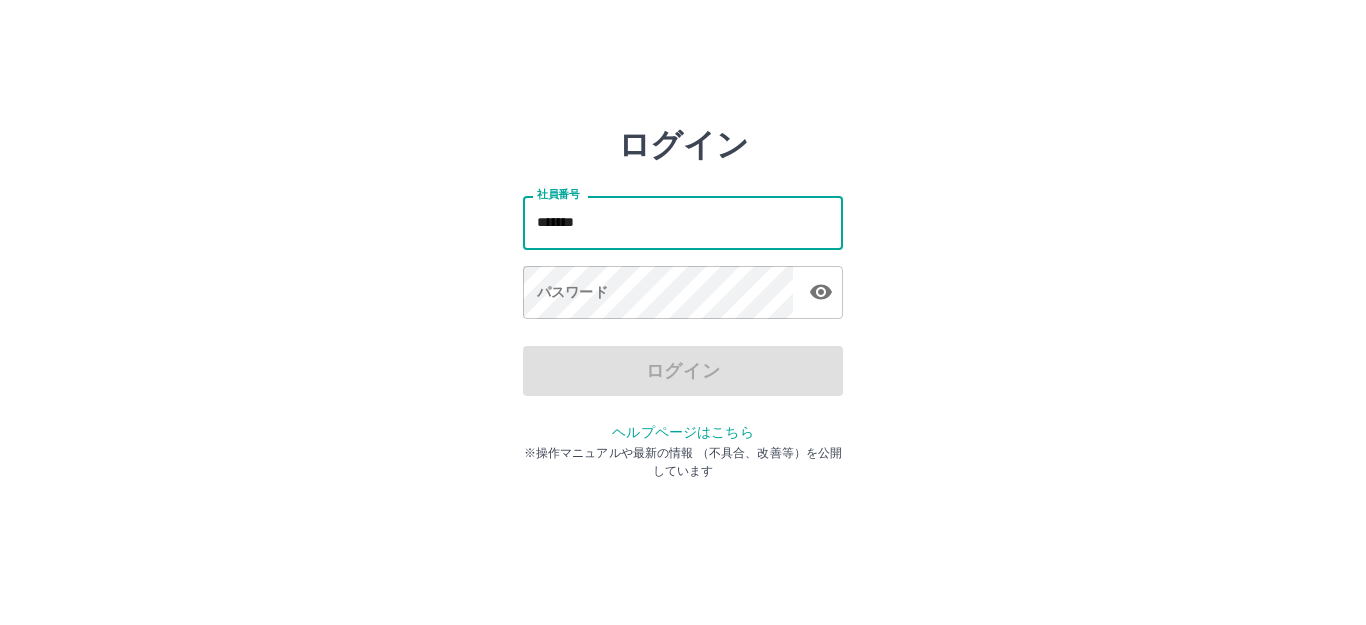 type on "*******" 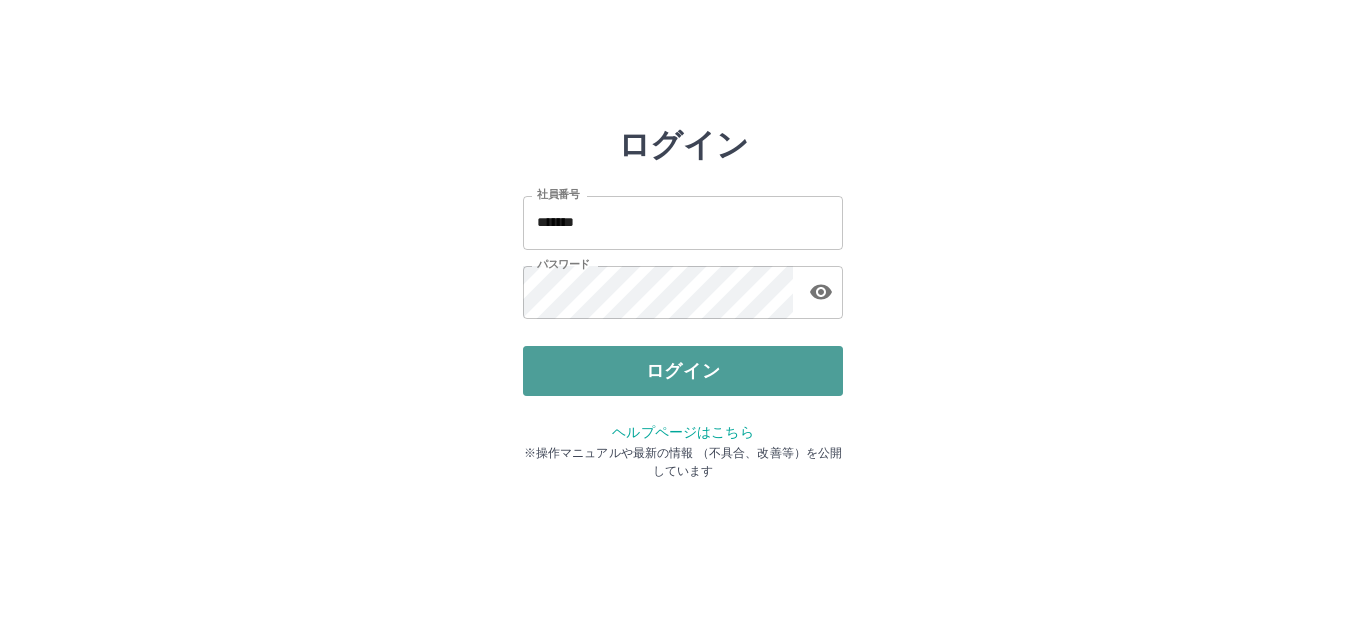 click on "ログイン" at bounding box center (683, 371) 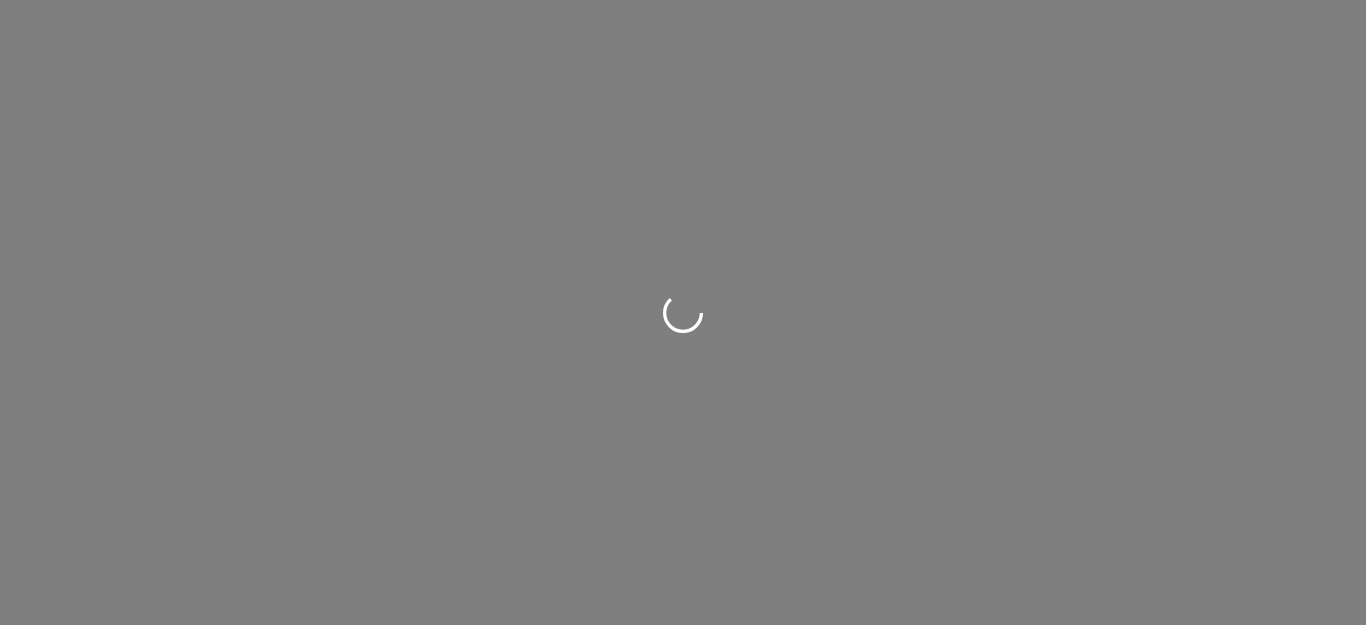 scroll, scrollTop: 0, scrollLeft: 0, axis: both 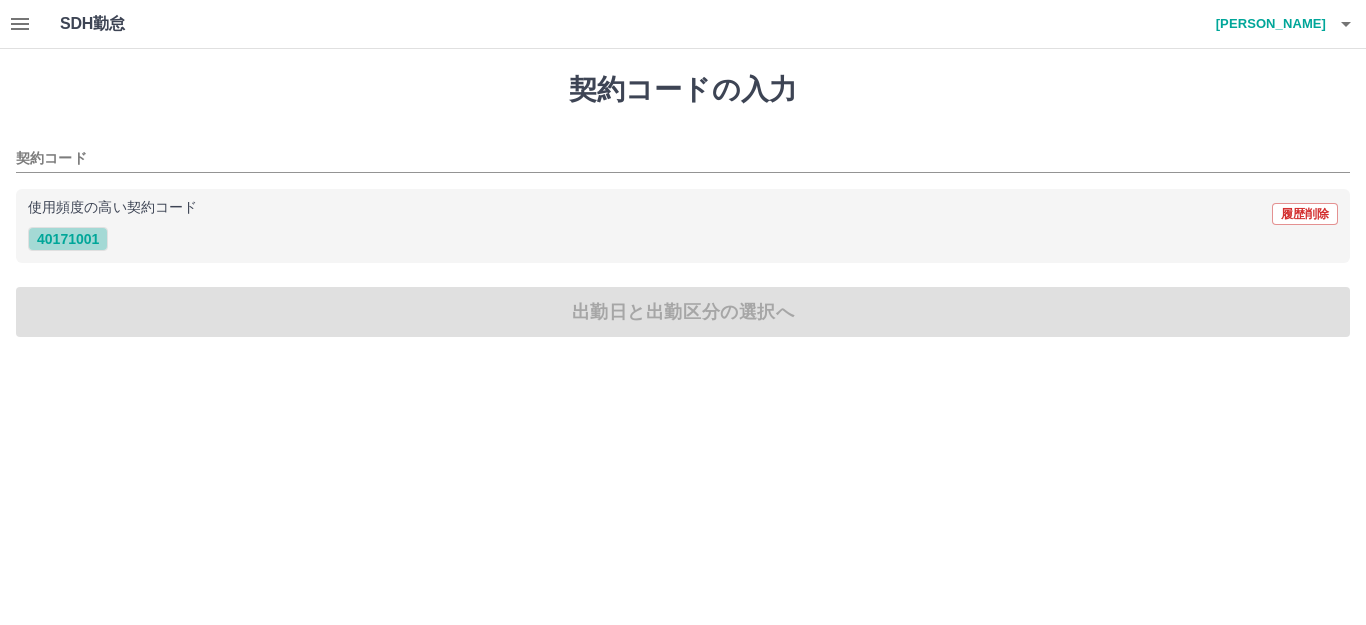 click on "40171001" at bounding box center (68, 239) 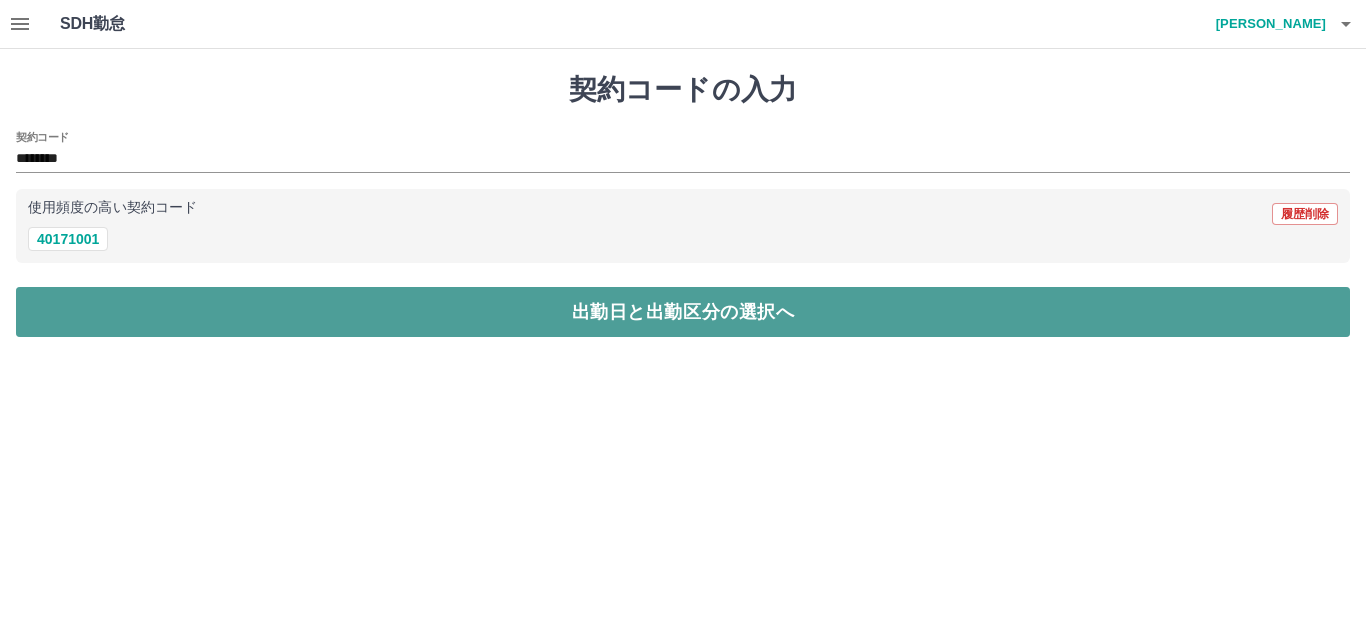 click on "出勤日と出勤区分の選択へ" at bounding box center (683, 312) 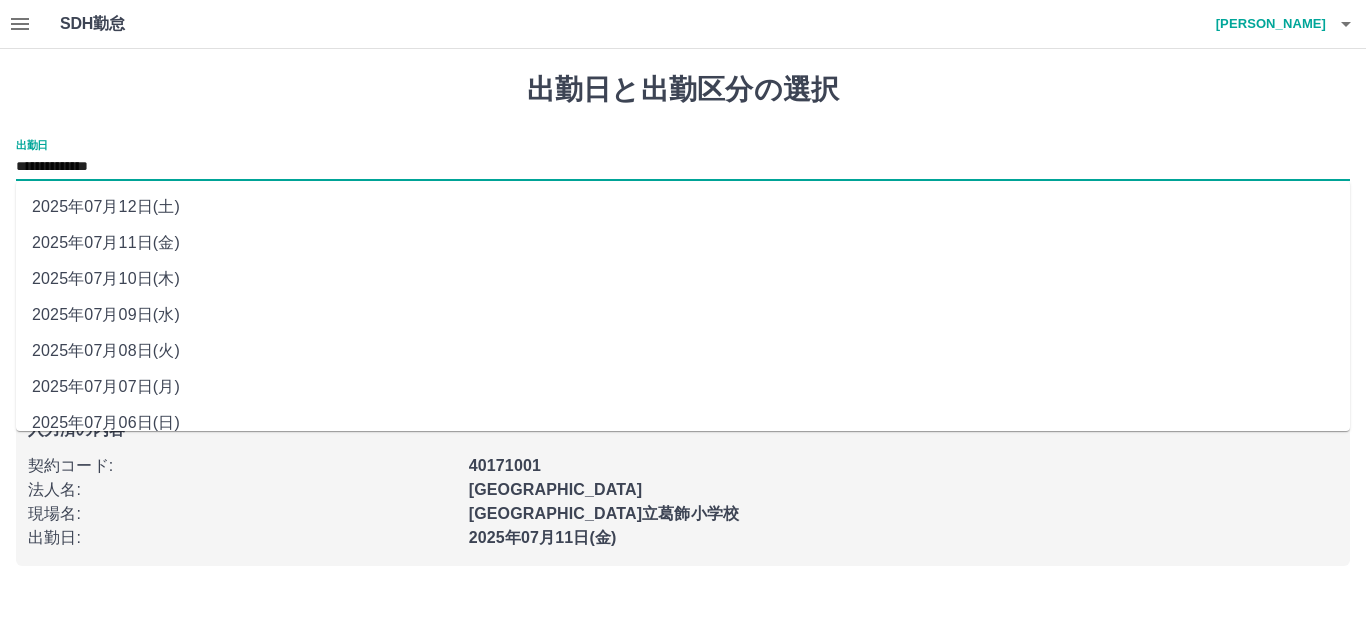 click on "**********" at bounding box center [683, 167] 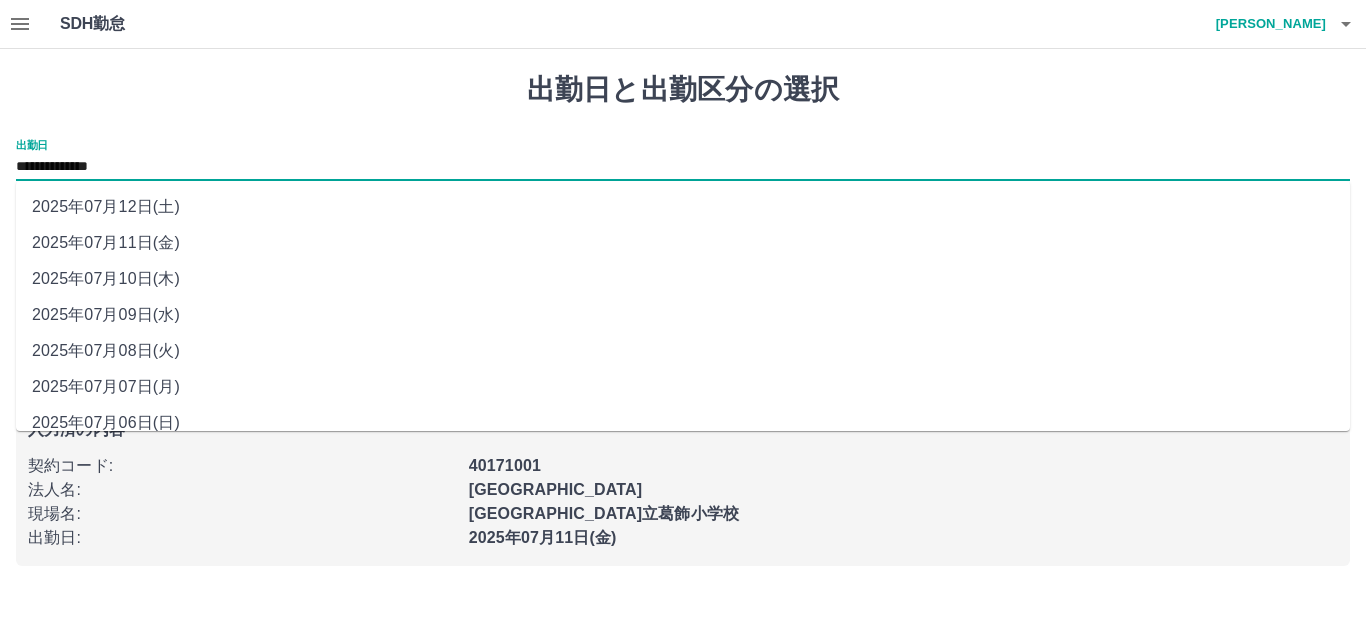 click on "2025年07月12日(土)" at bounding box center (683, 207) 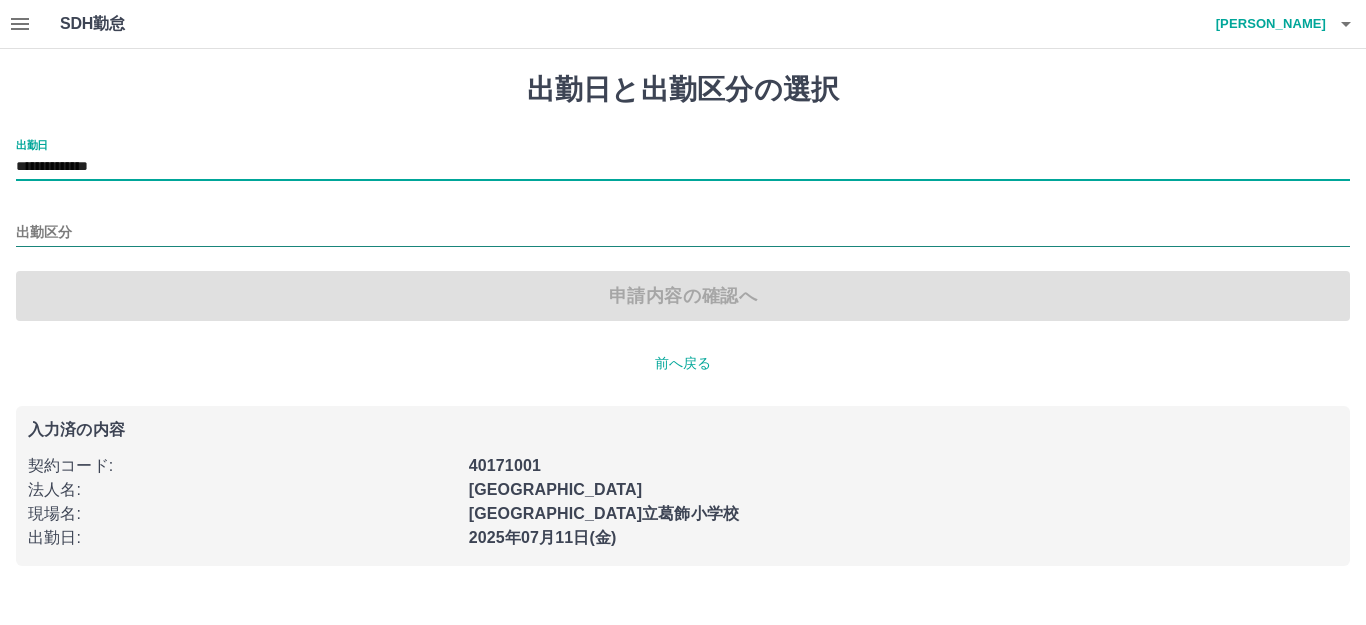 click on "出勤区分" at bounding box center [683, 233] 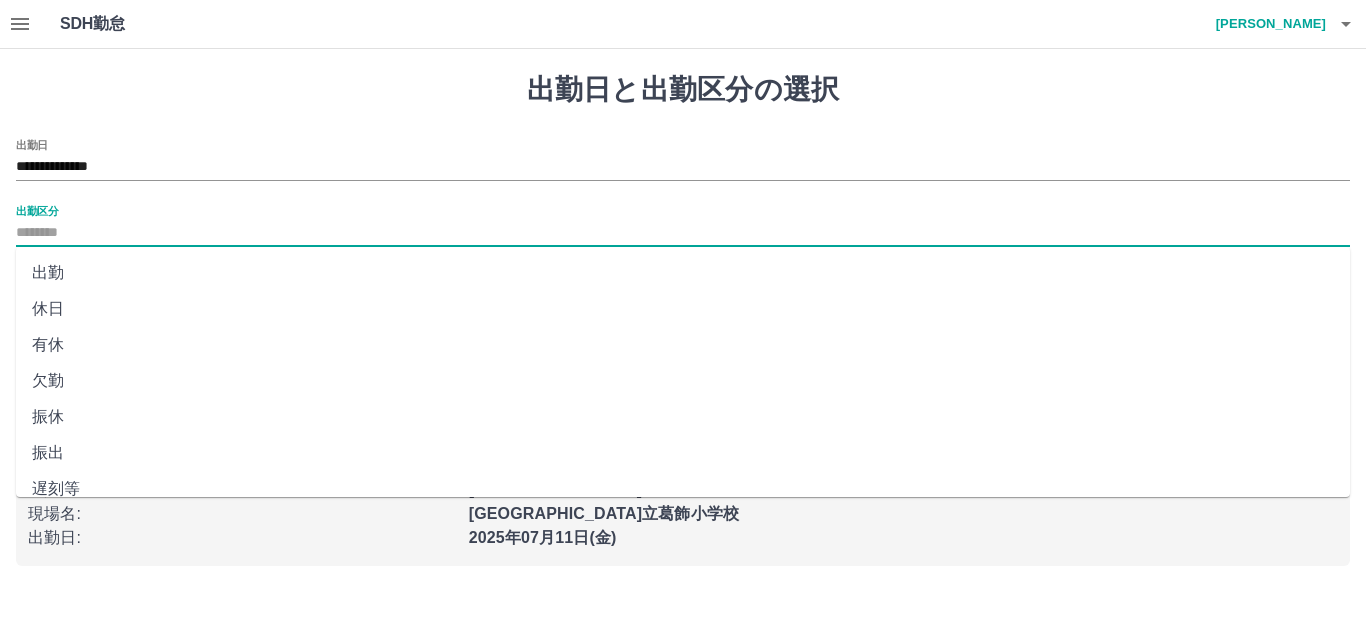 click on "休日" at bounding box center [683, 309] 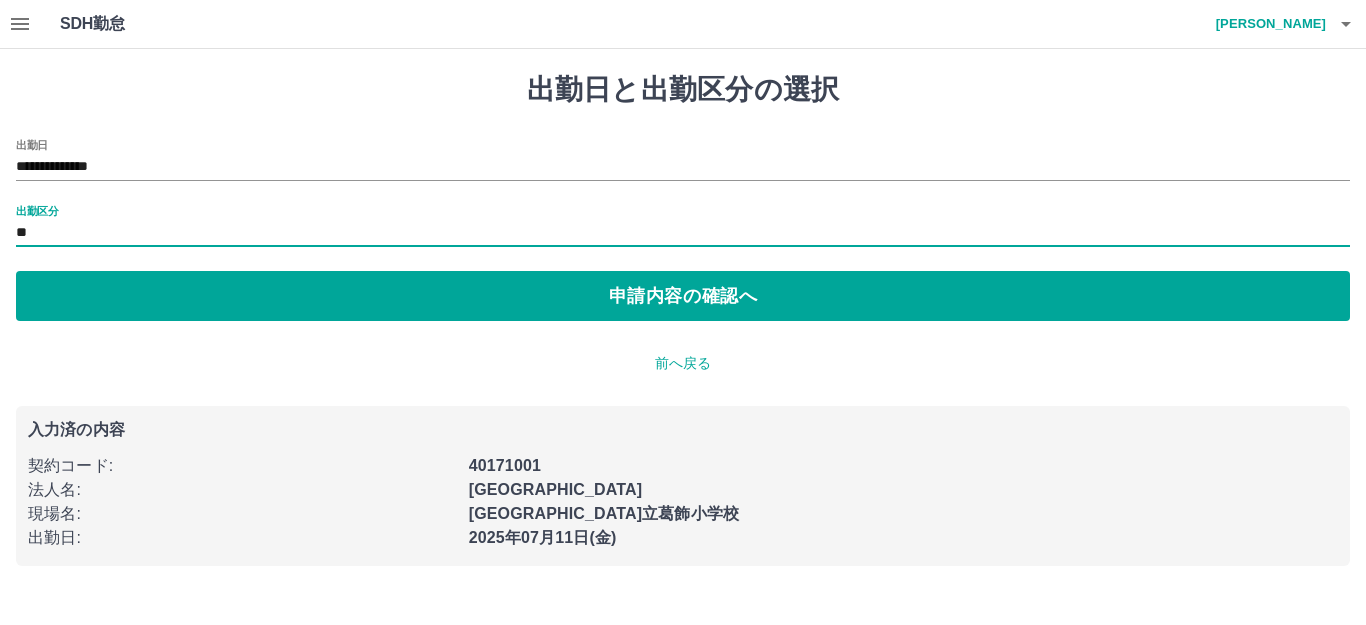 type on "**" 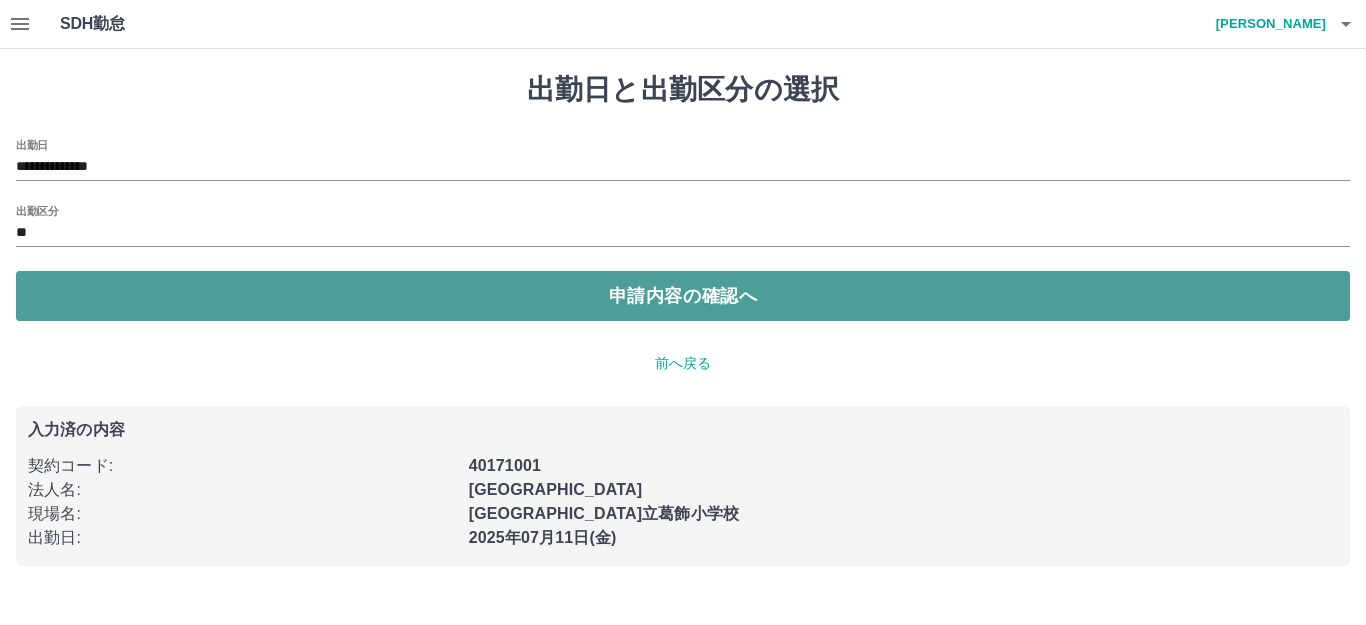 click on "申請内容の確認へ" at bounding box center [683, 296] 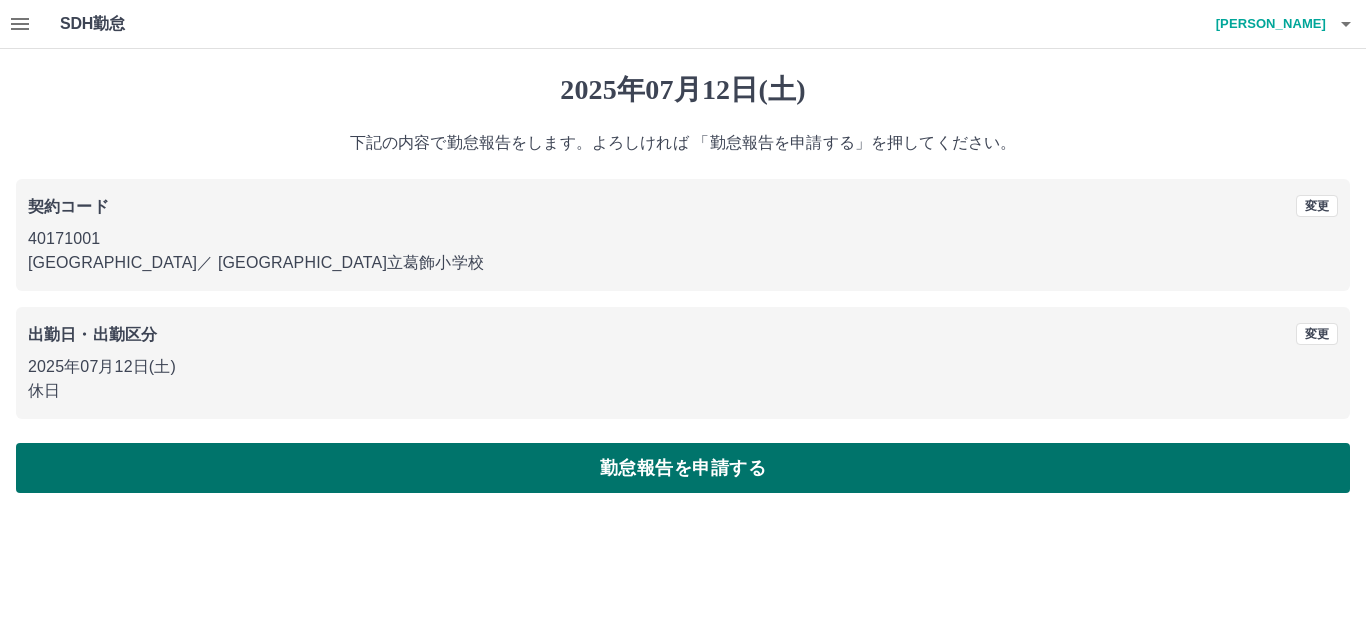 click on "勤怠報告を申請する" at bounding box center [683, 468] 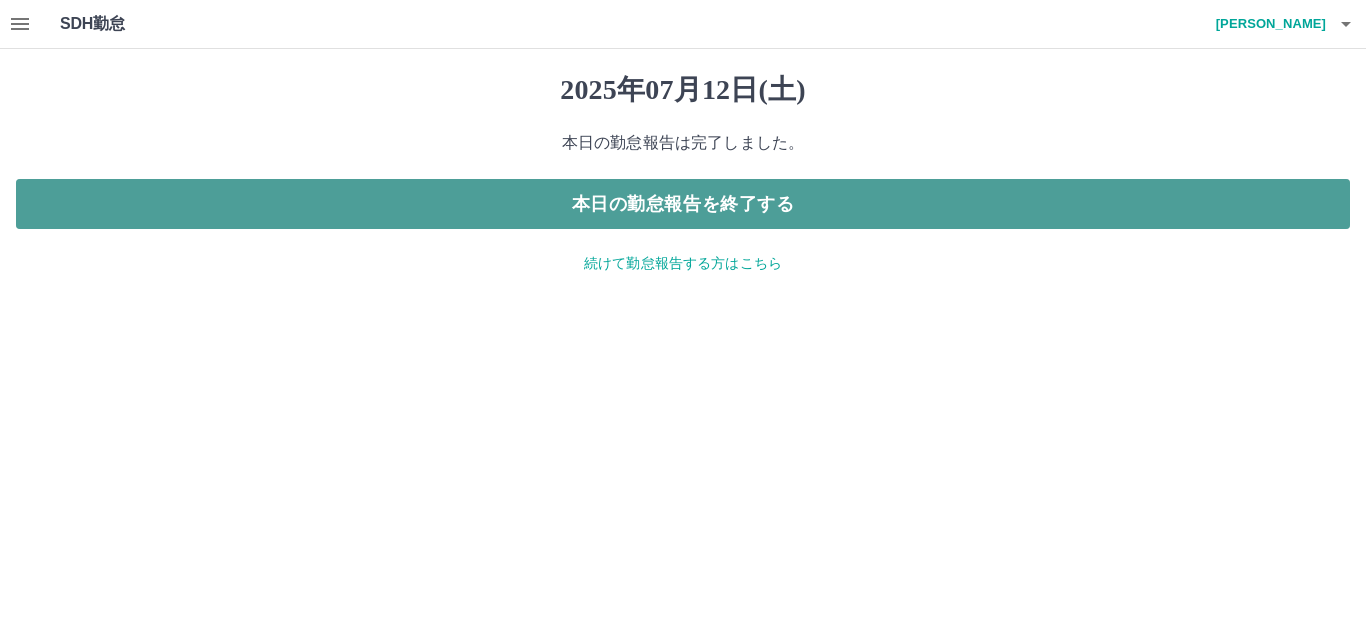 click on "本日の勤怠報告を終了する" at bounding box center (683, 204) 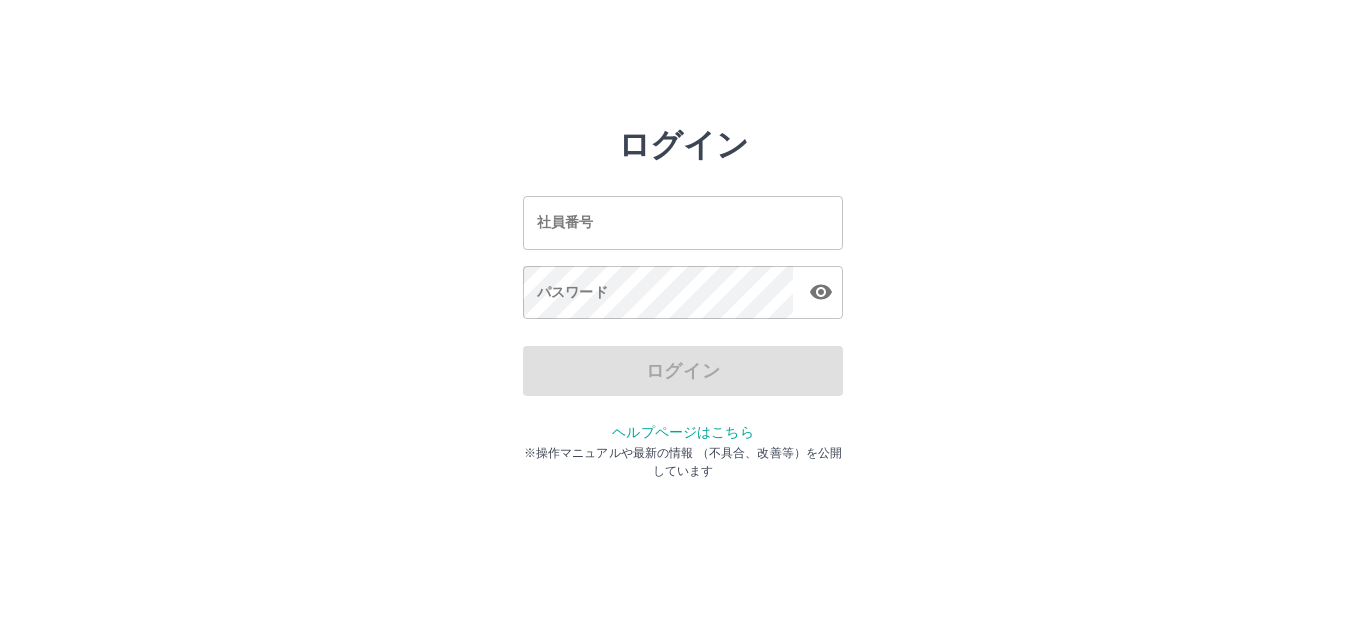 scroll, scrollTop: 0, scrollLeft: 0, axis: both 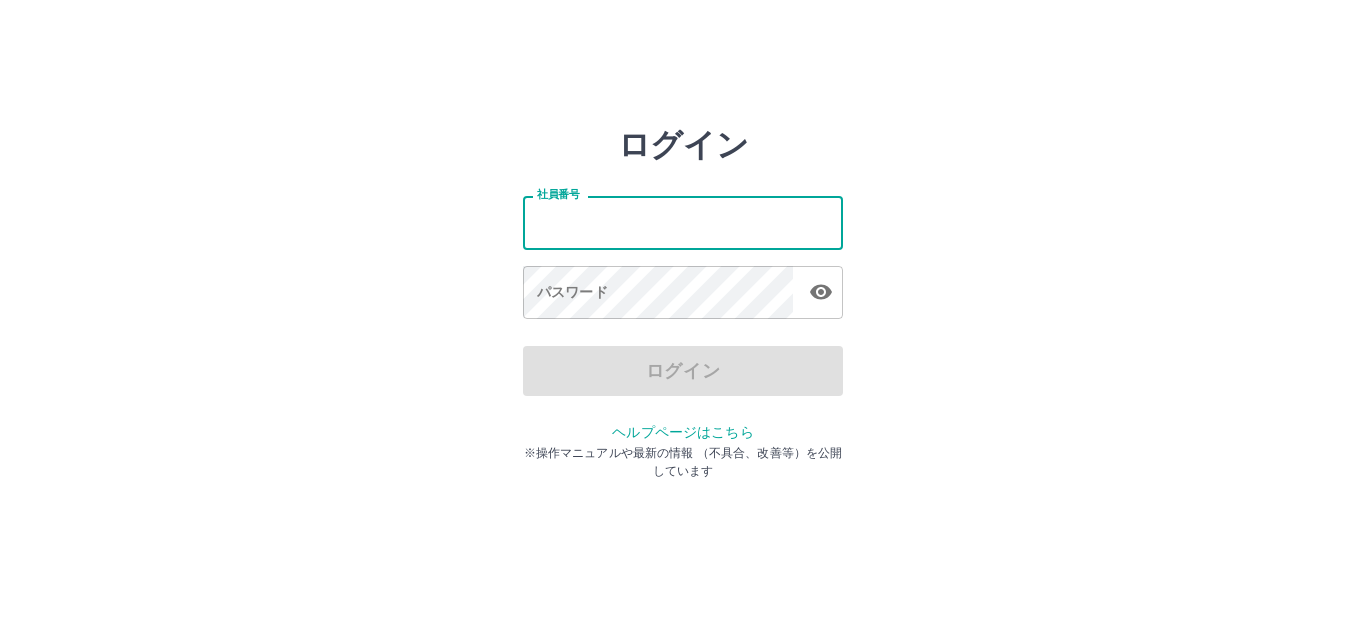 click on "社員番号" at bounding box center [683, 222] 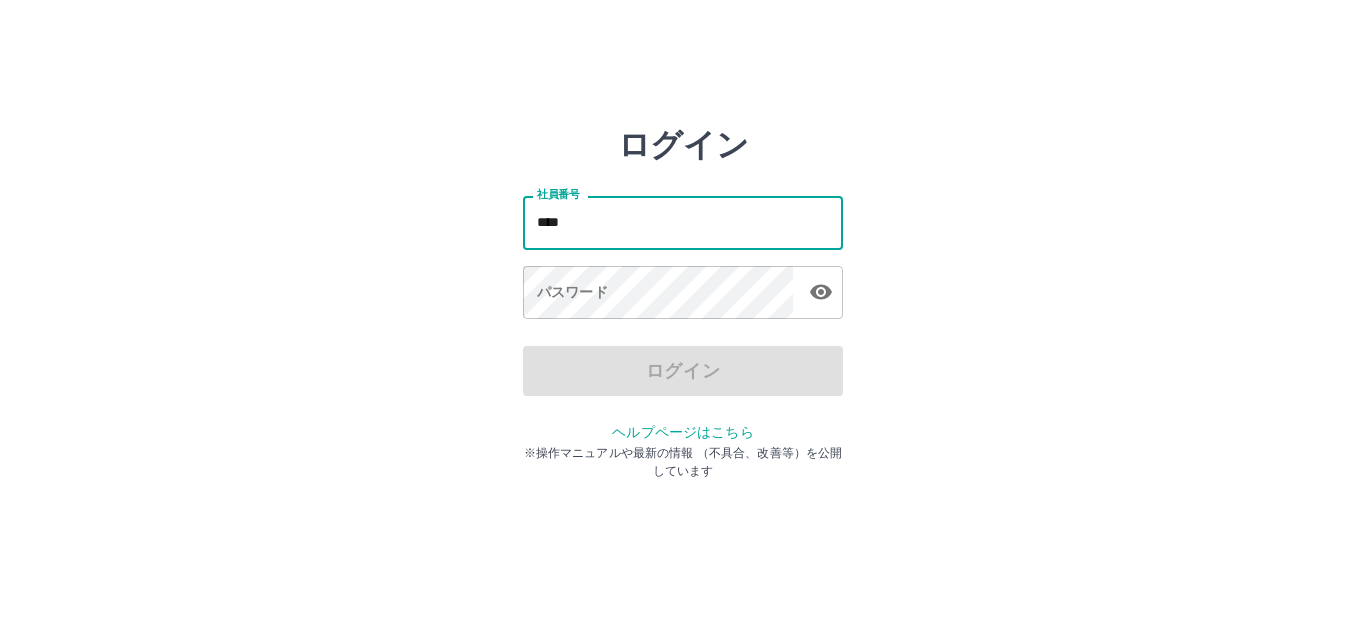 type on "*******" 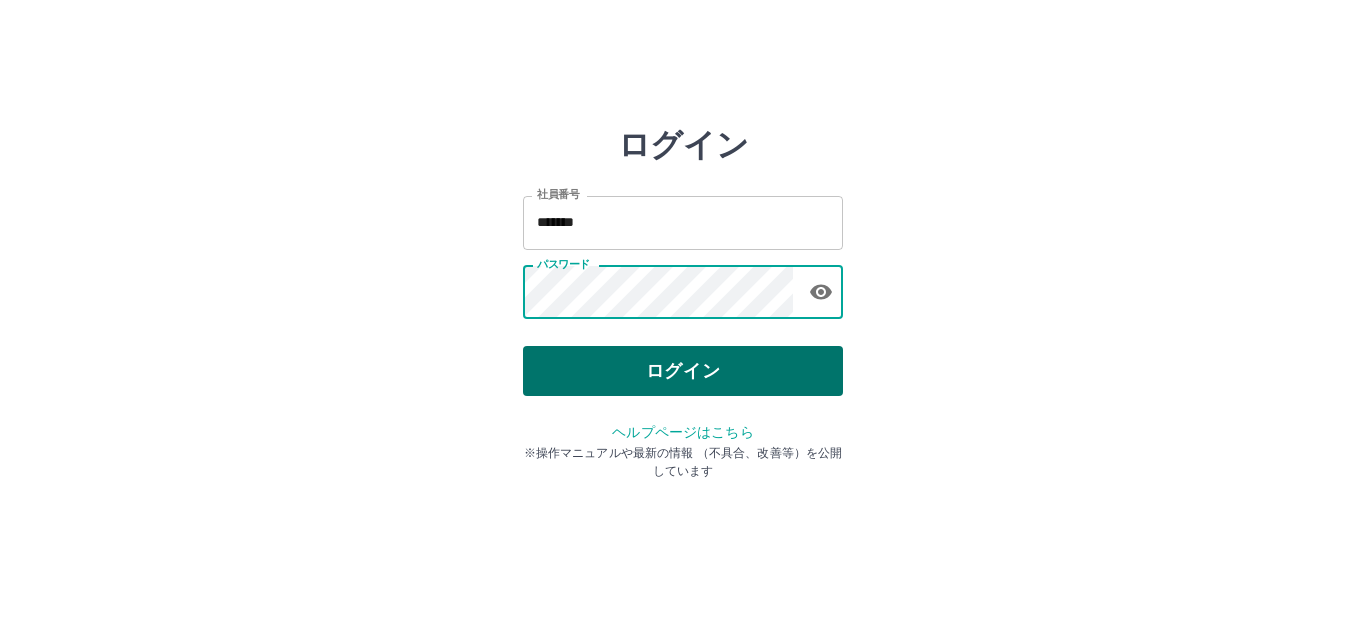 click on "ログイン" at bounding box center (683, 371) 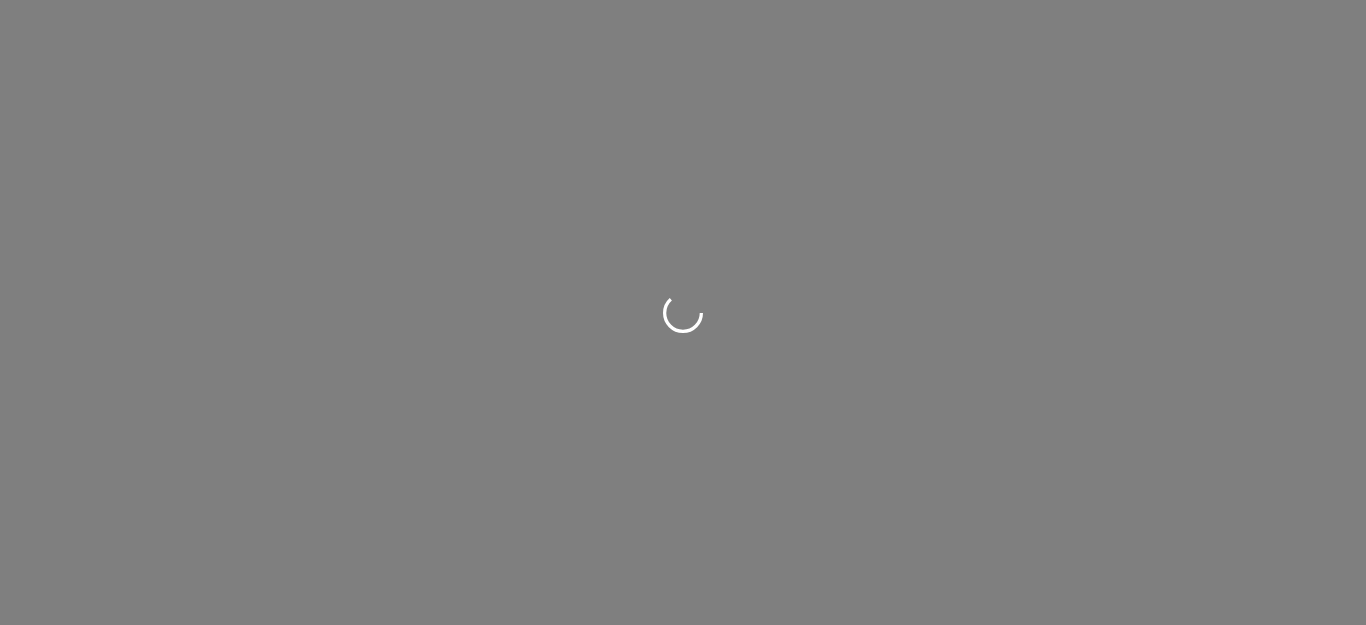 scroll, scrollTop: 0, scrollLeft: 0, axis: both 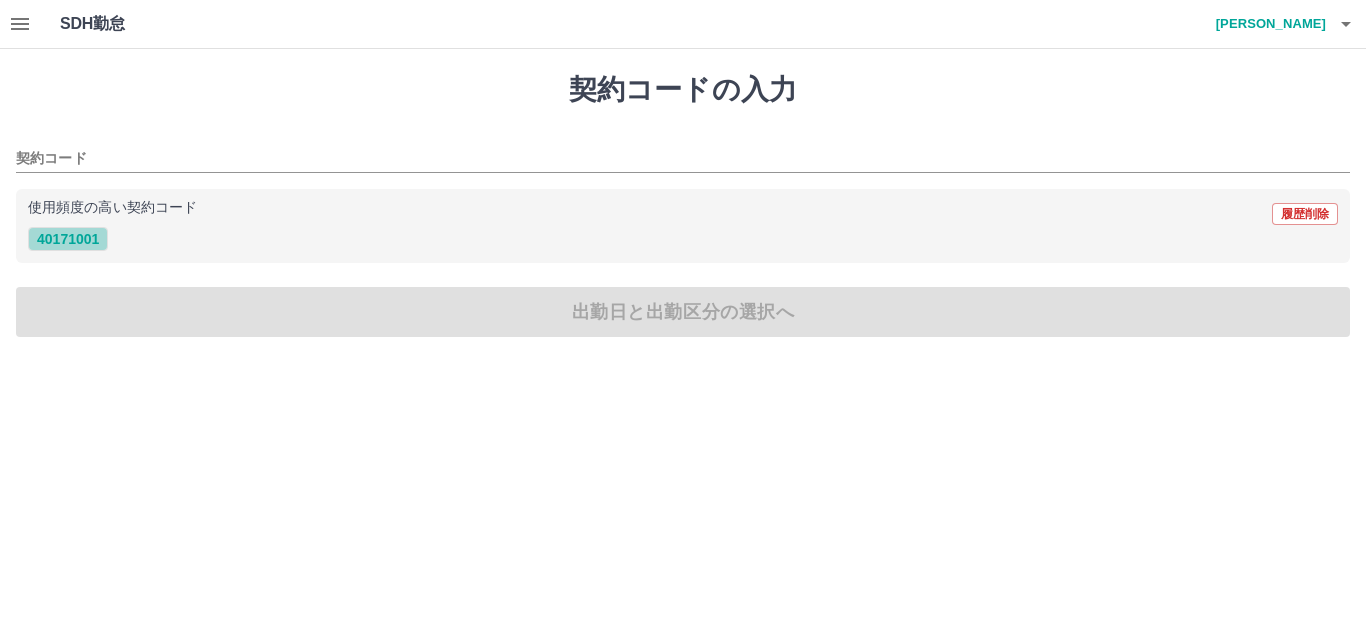 click on "40171001" at bounding box center (68, 239) 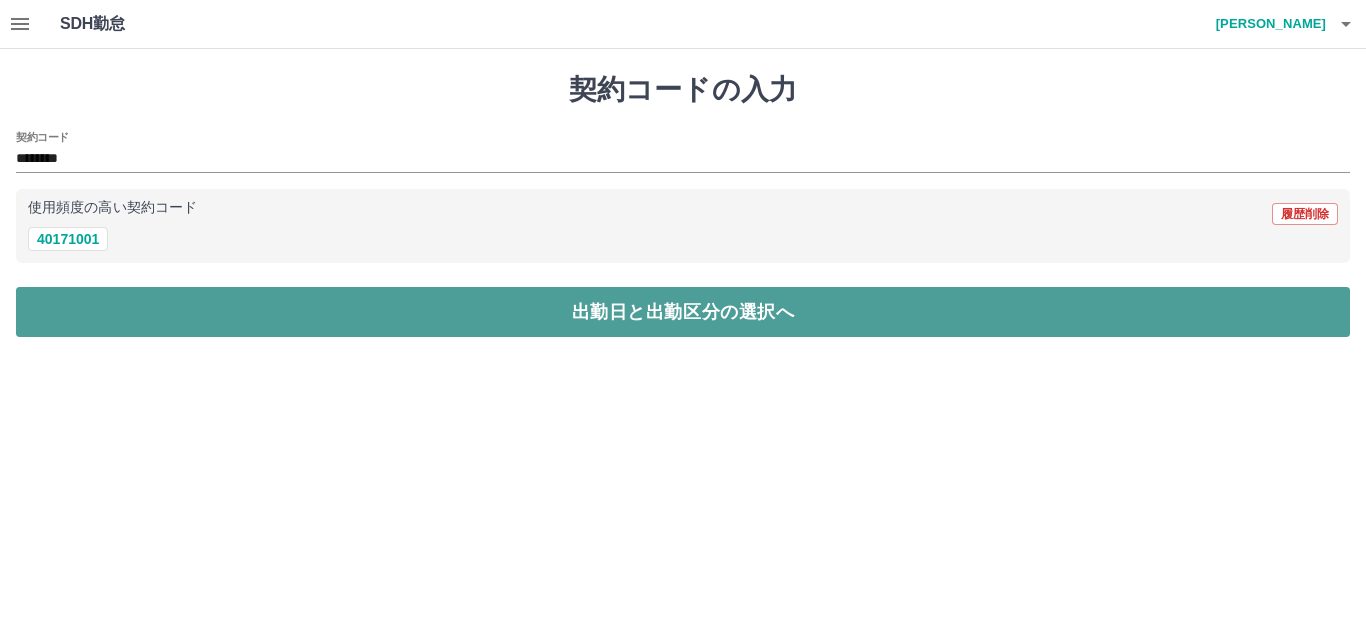 click on "出勤日と出勤区分の選択へ" at bounding box center [683, 312] 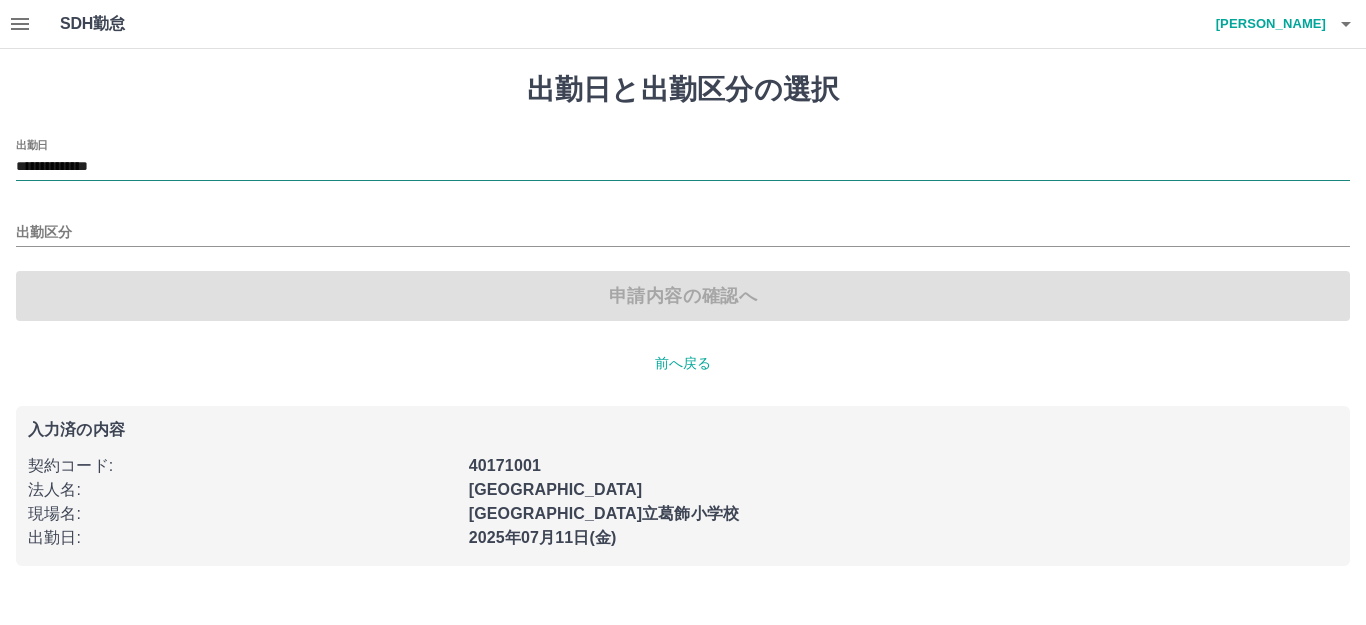 click on "**********" at bounding box center (683, 167) 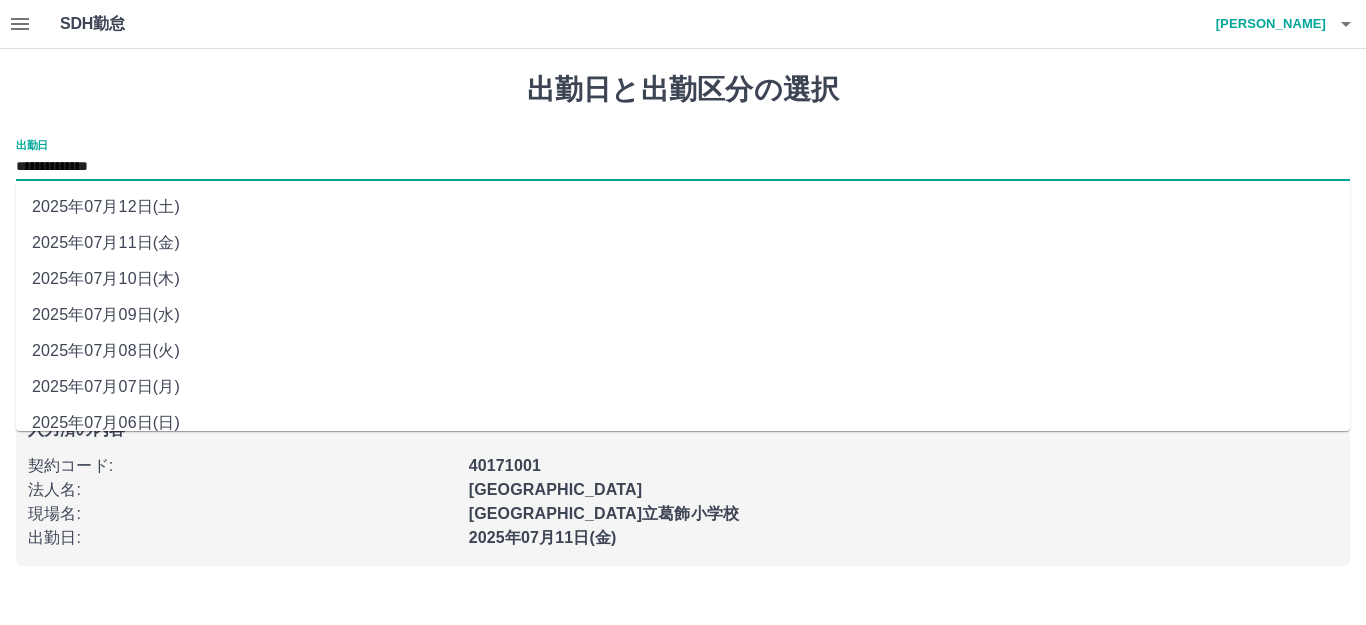 click on "2025年07月12日(土)" at bounding box center [683, 207] 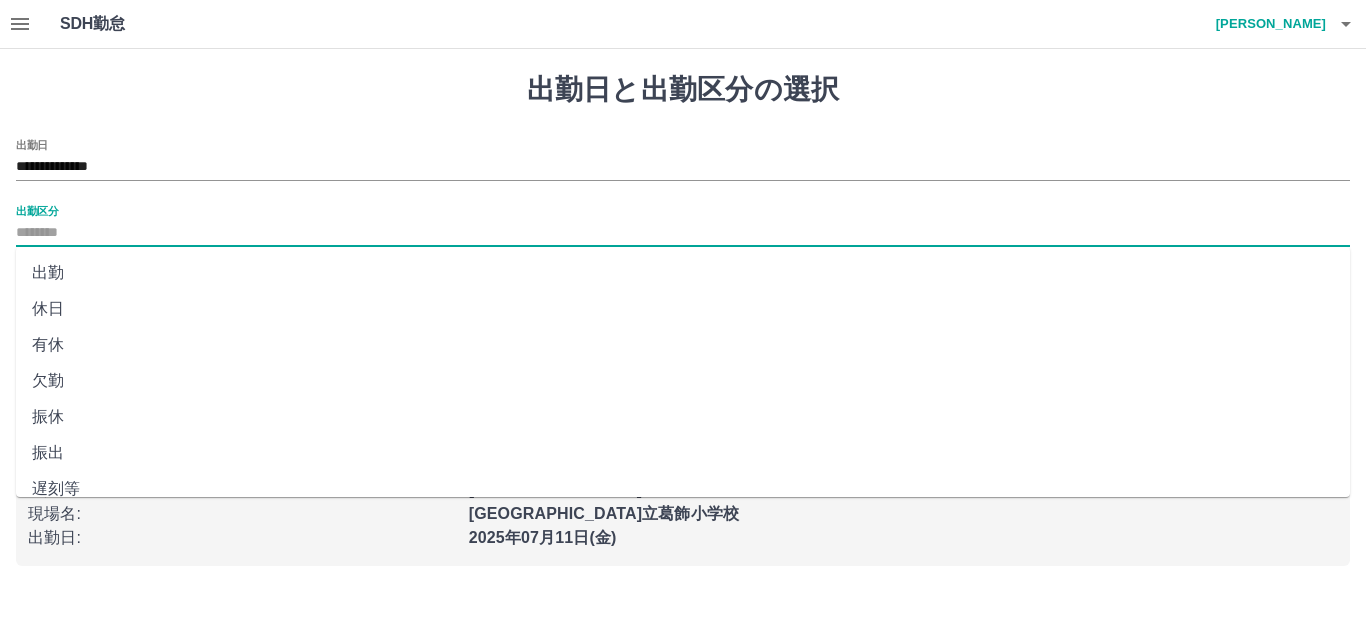 click on "出勤区分" at bounding box center [683, 233] 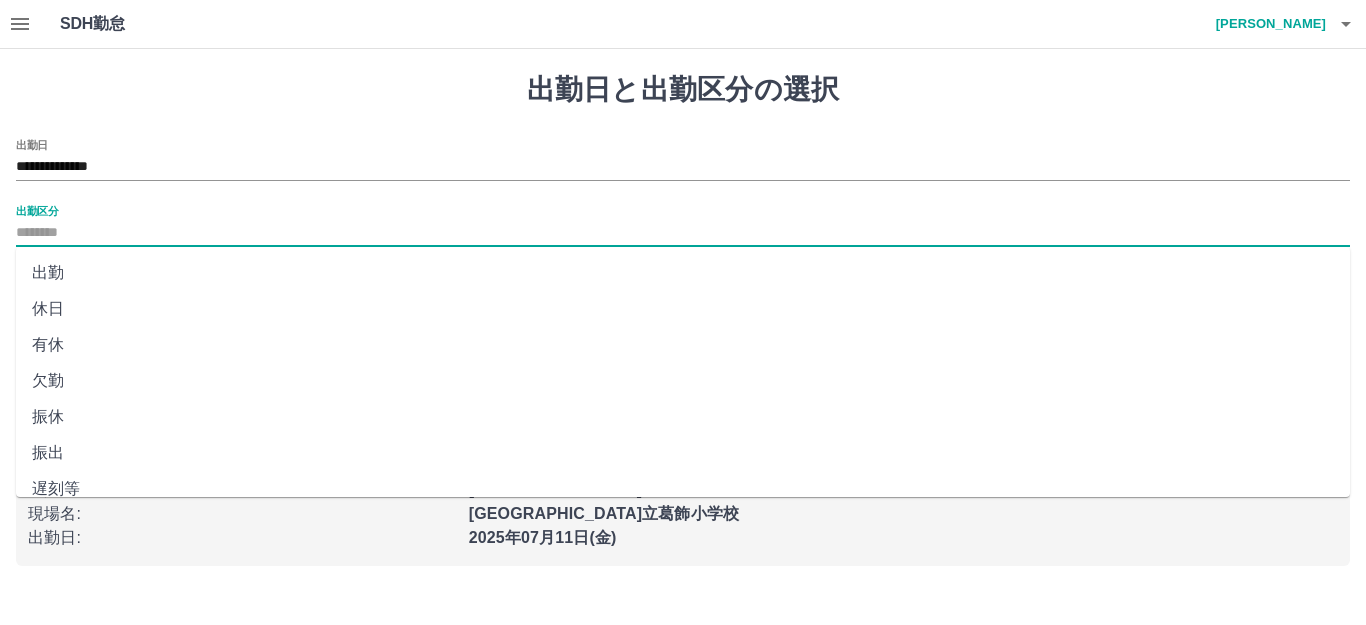 click on "休日" at bounding box center [683, 309] 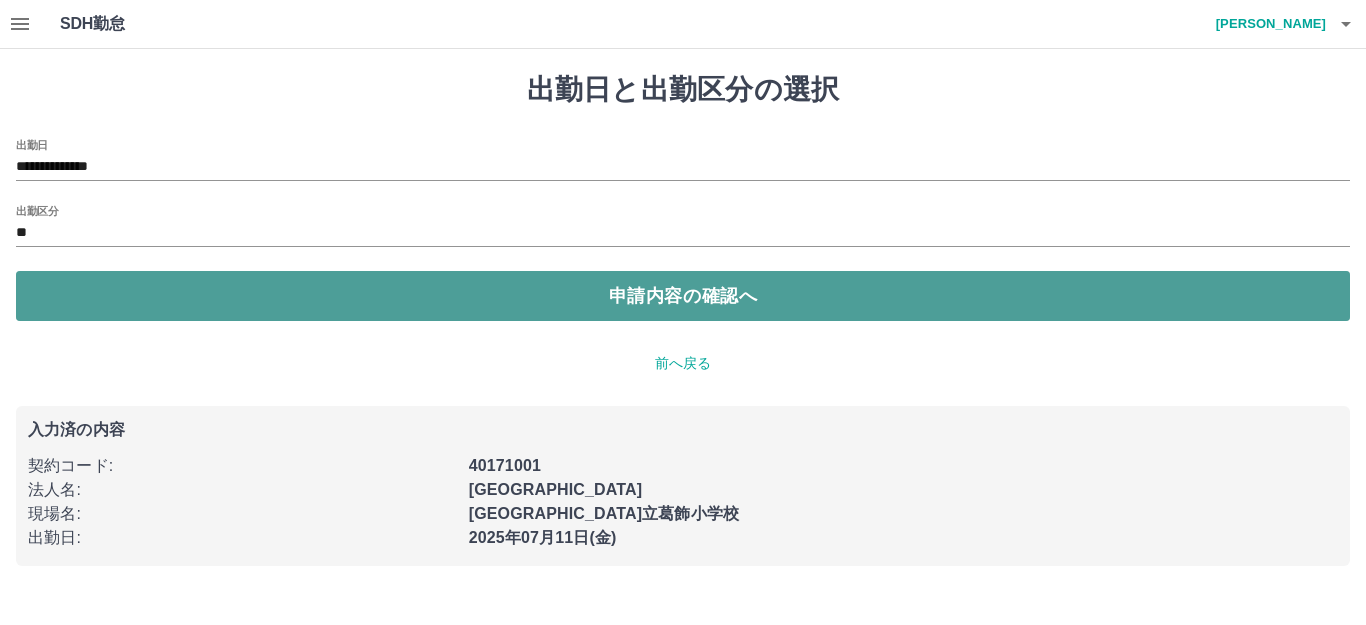 click on "申請内容の確認へ" at bounding box center [683, 296] 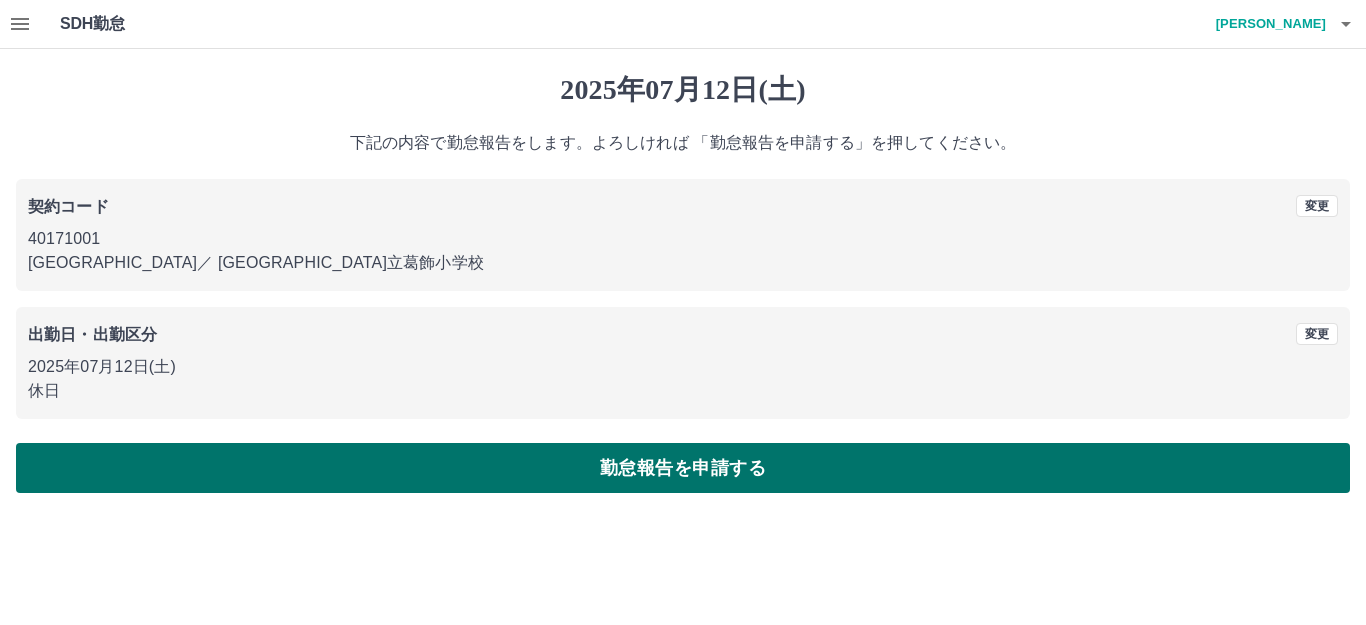 click on "勤怠報告を申請する" at bounding box center (683, 468) 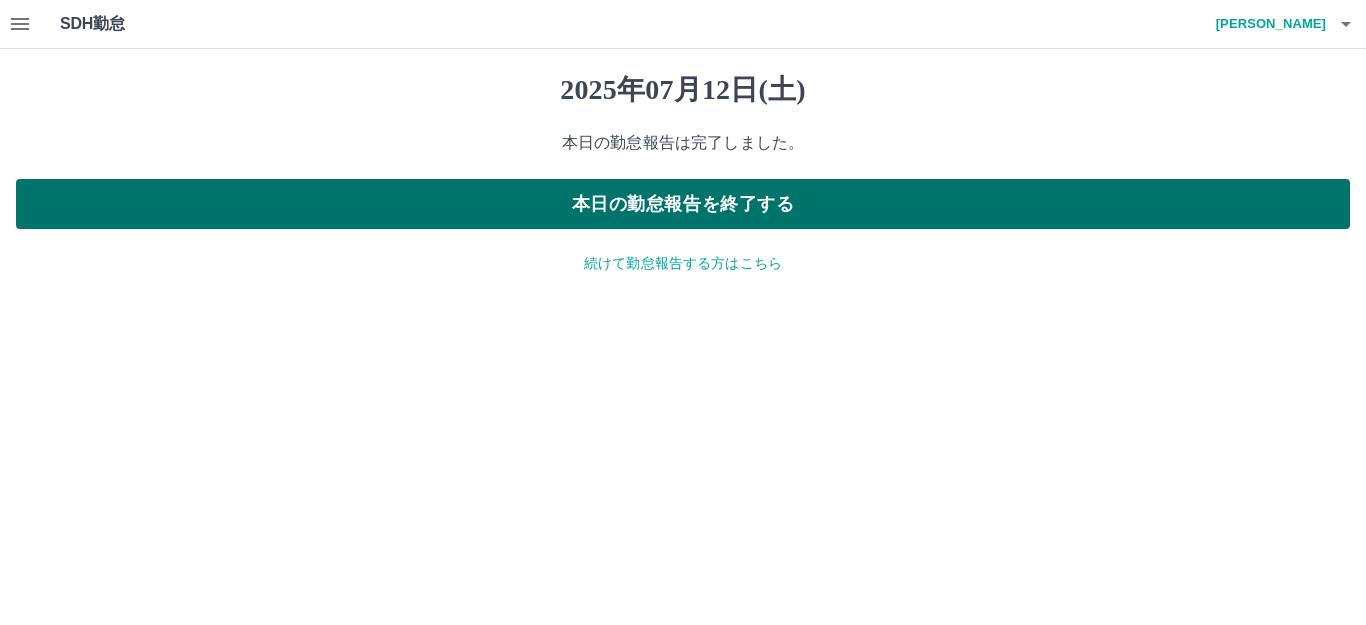 click on "本日の勤怠報告を終了する" at bounding box center [683, 204] 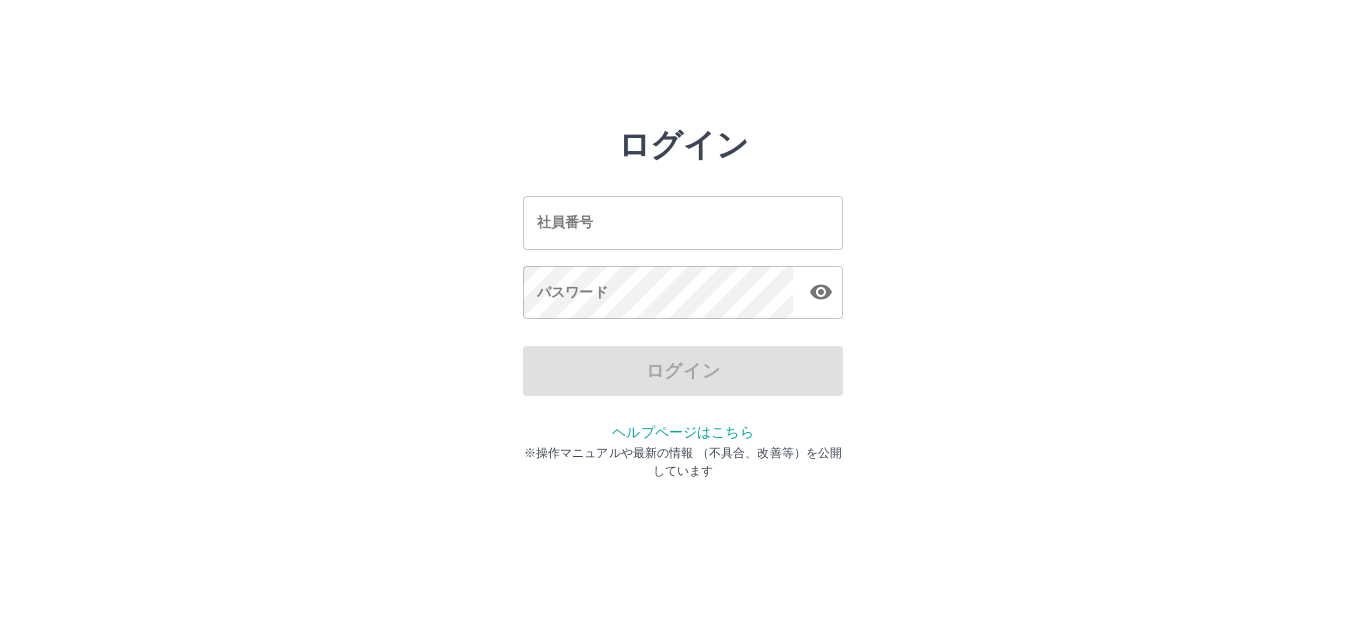 scroll, scrollTop: 0, scrollLeft: 0, axis: both 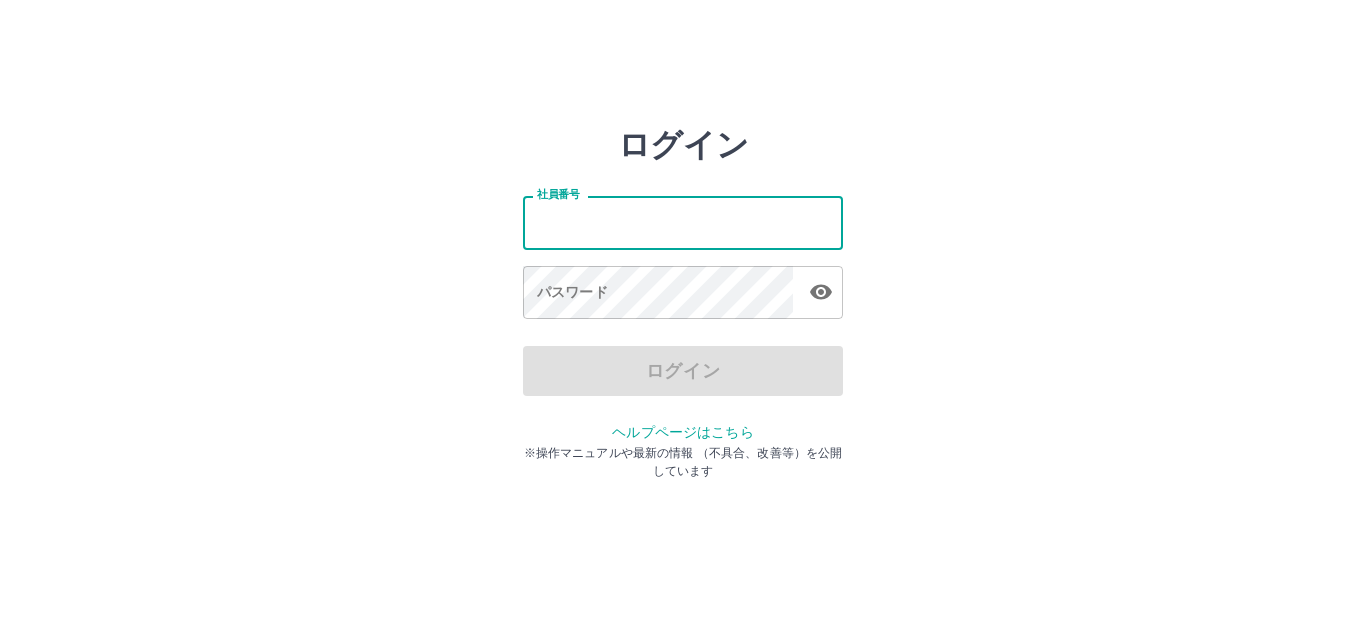 click on "社員番号" at bounding box center [683, 222] 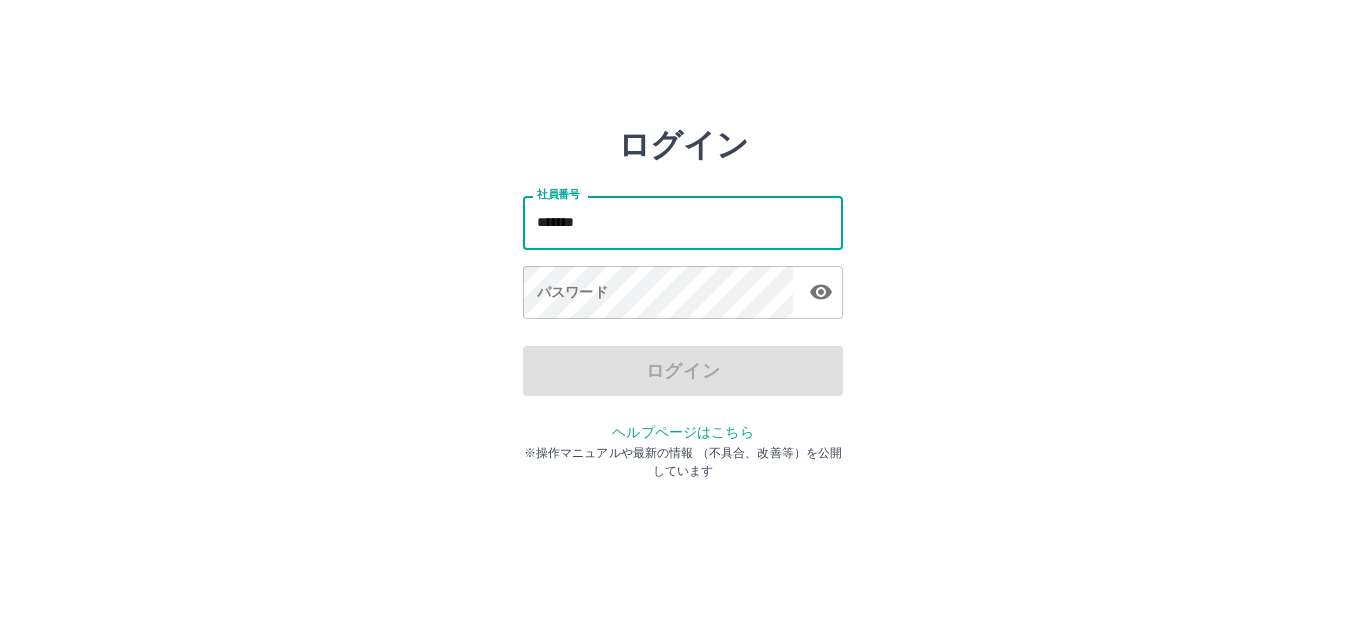 type on "*******" 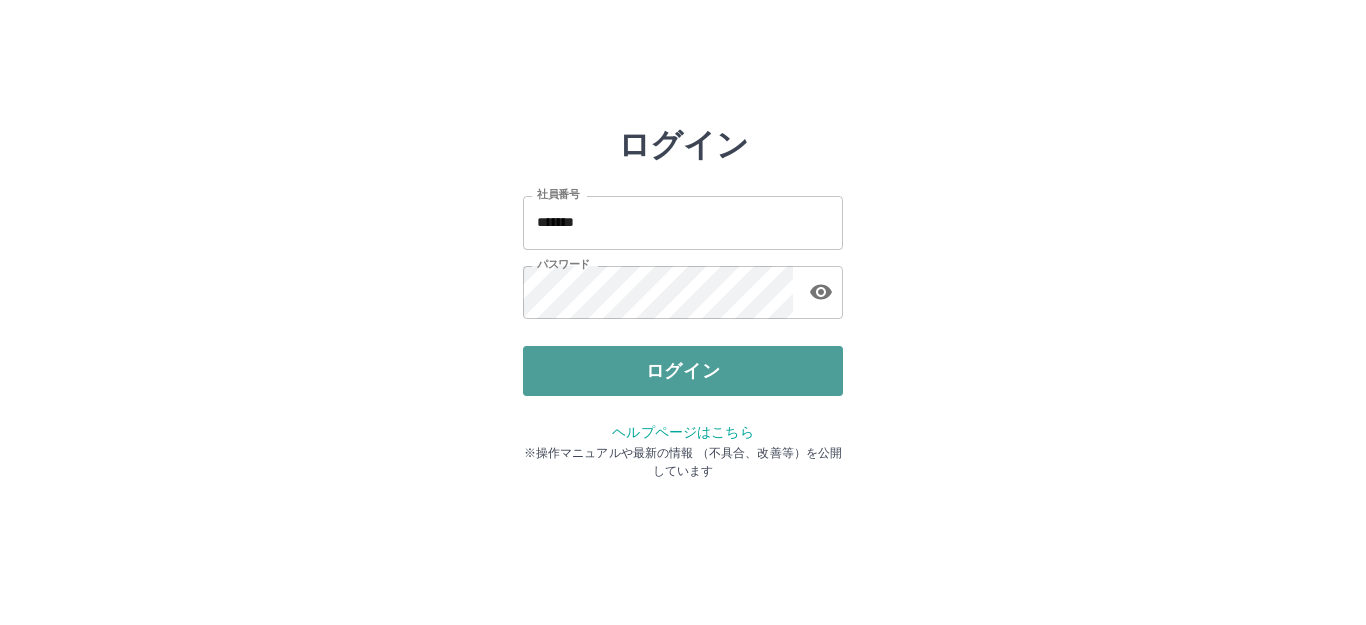 click on "ログイン" at bounding box center (683, 371) 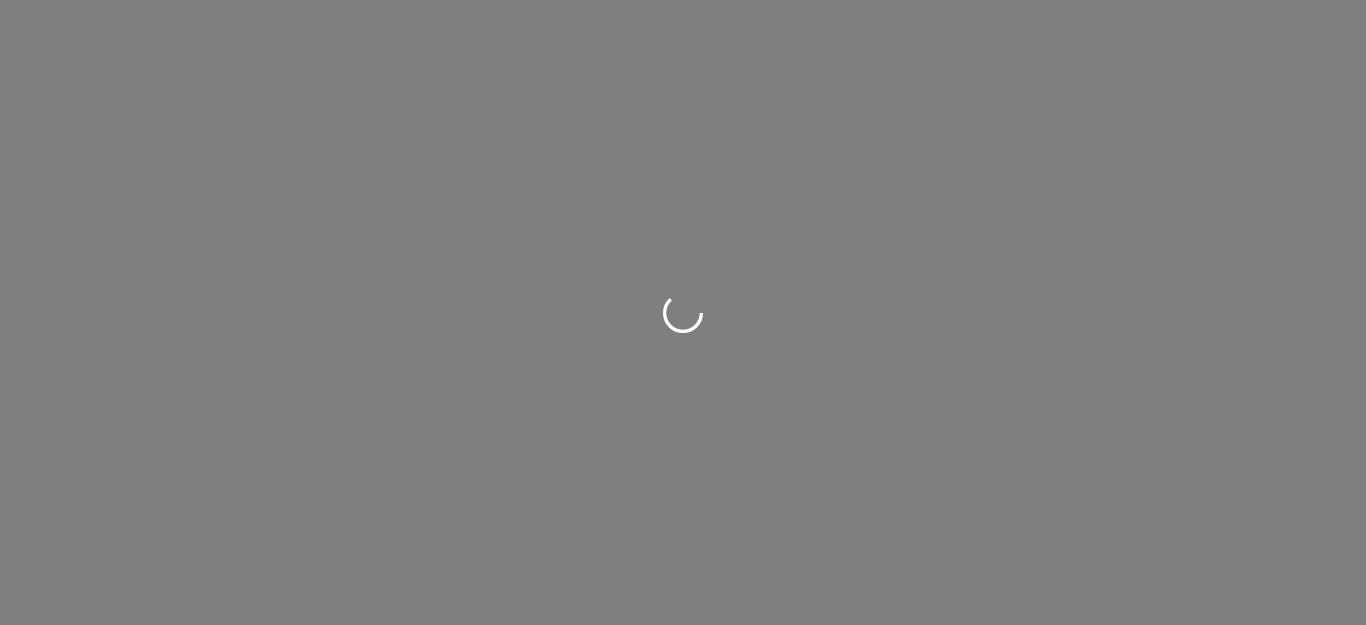 scroll, scrollTop: 0, scrollLeft: 0, axis: both 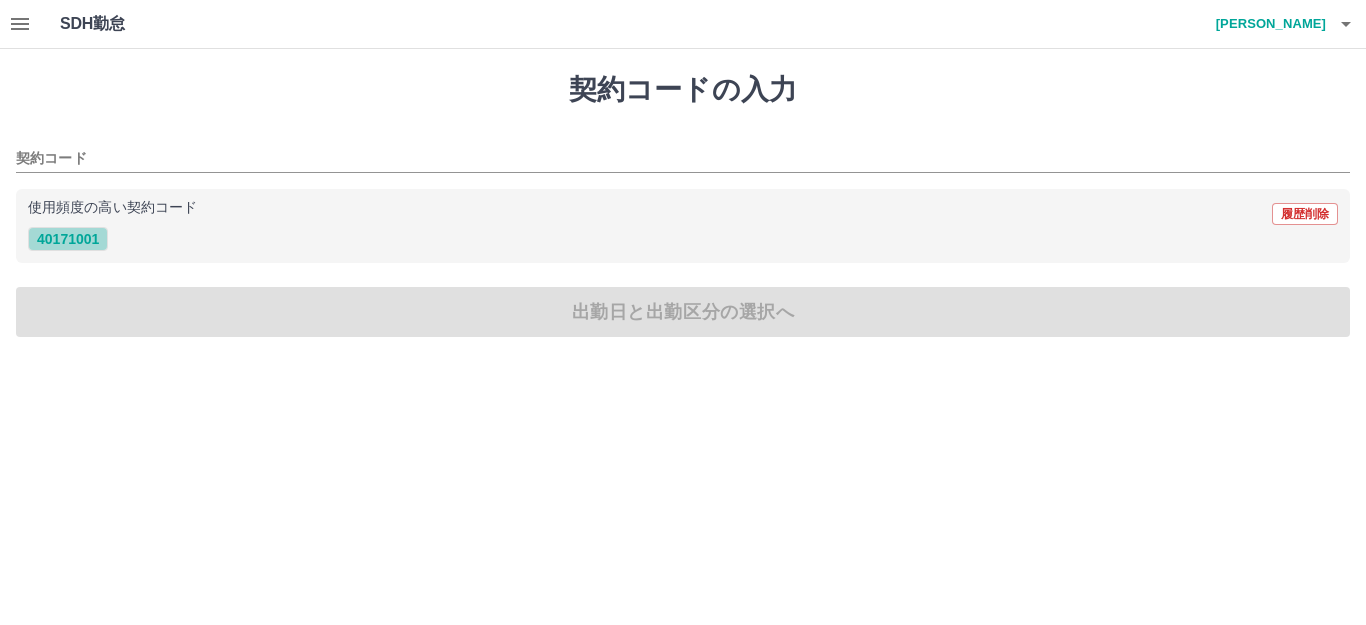 click on "40171001" at bounding box center [68, 239] 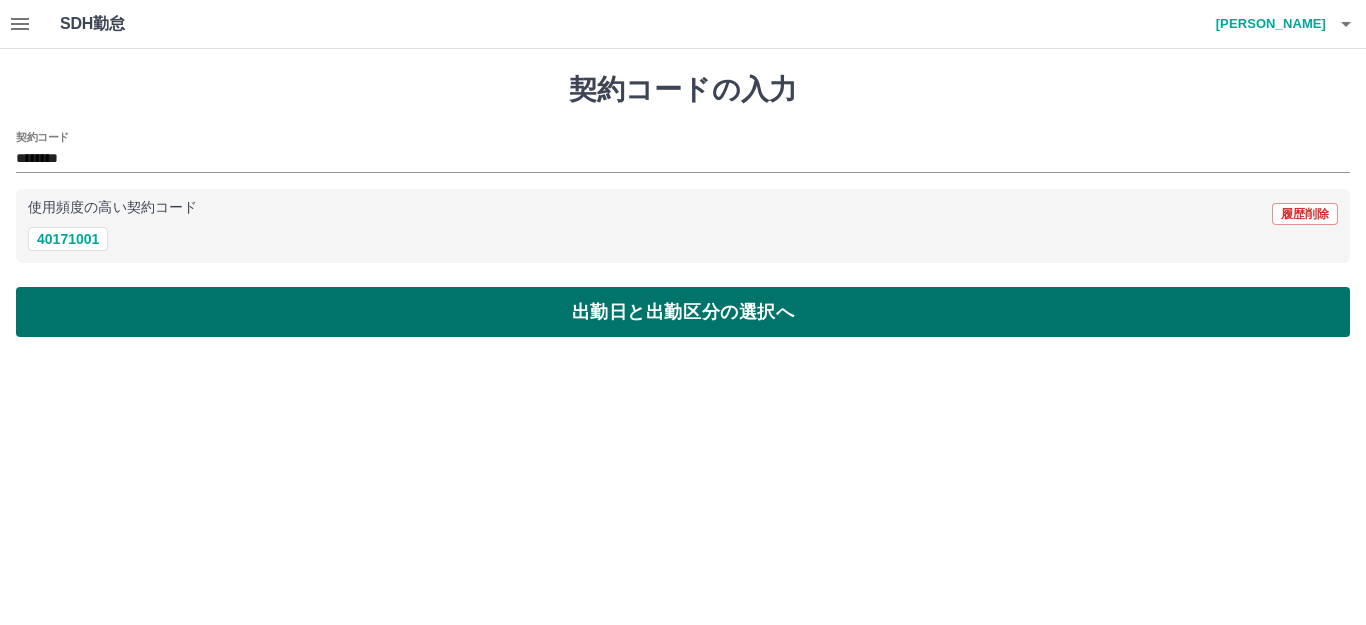 click on "出勤日と出勤区分の選択へ" at bounding box center [683, 312] 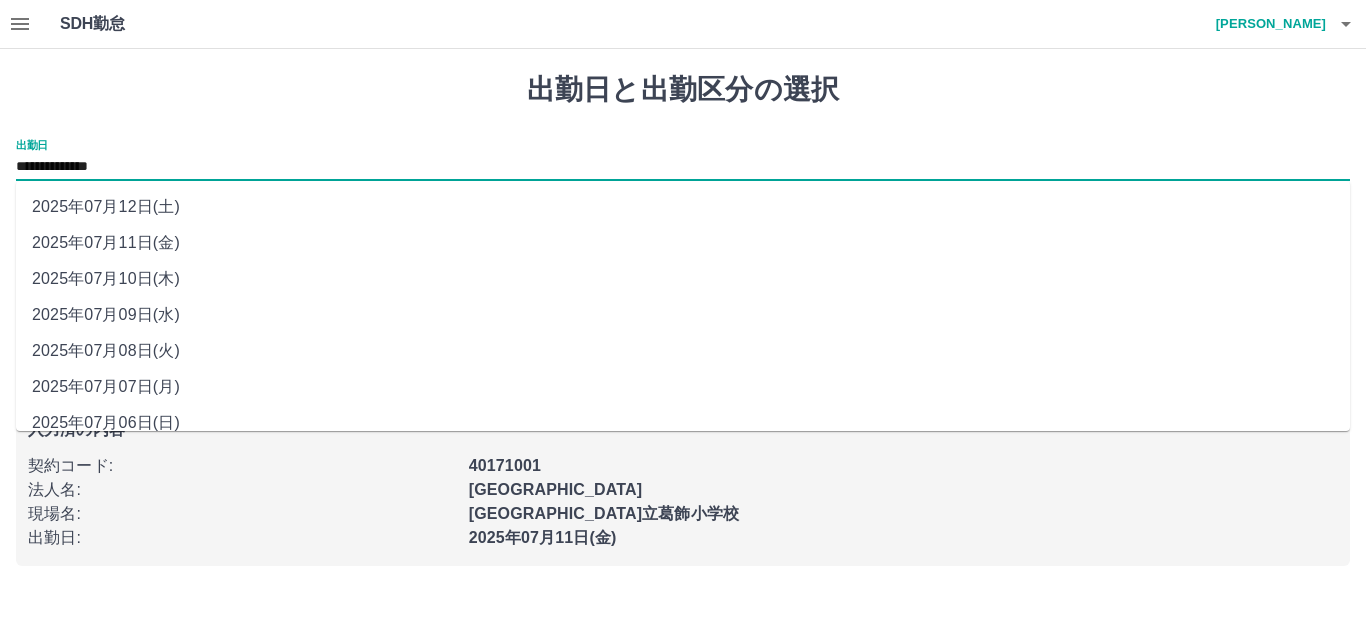 click on "**********" at bounding box center (683, 167) 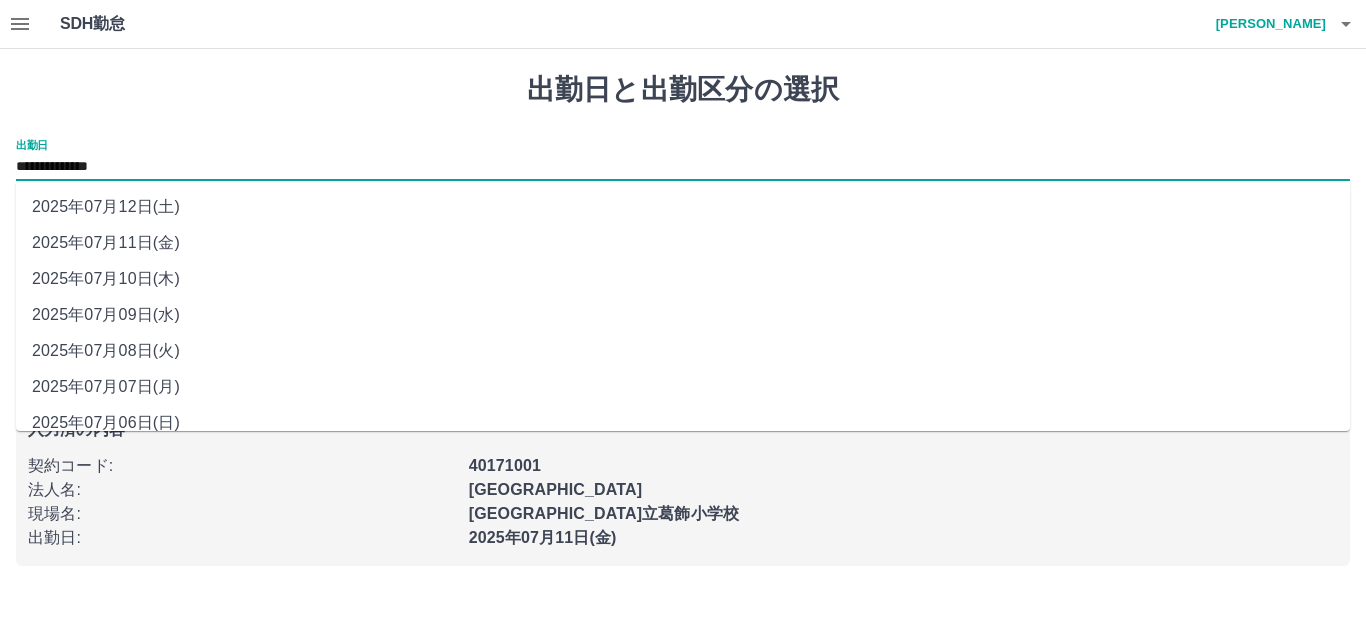 click on "2025年07月12日(土)" at bounding box center [683, 207] 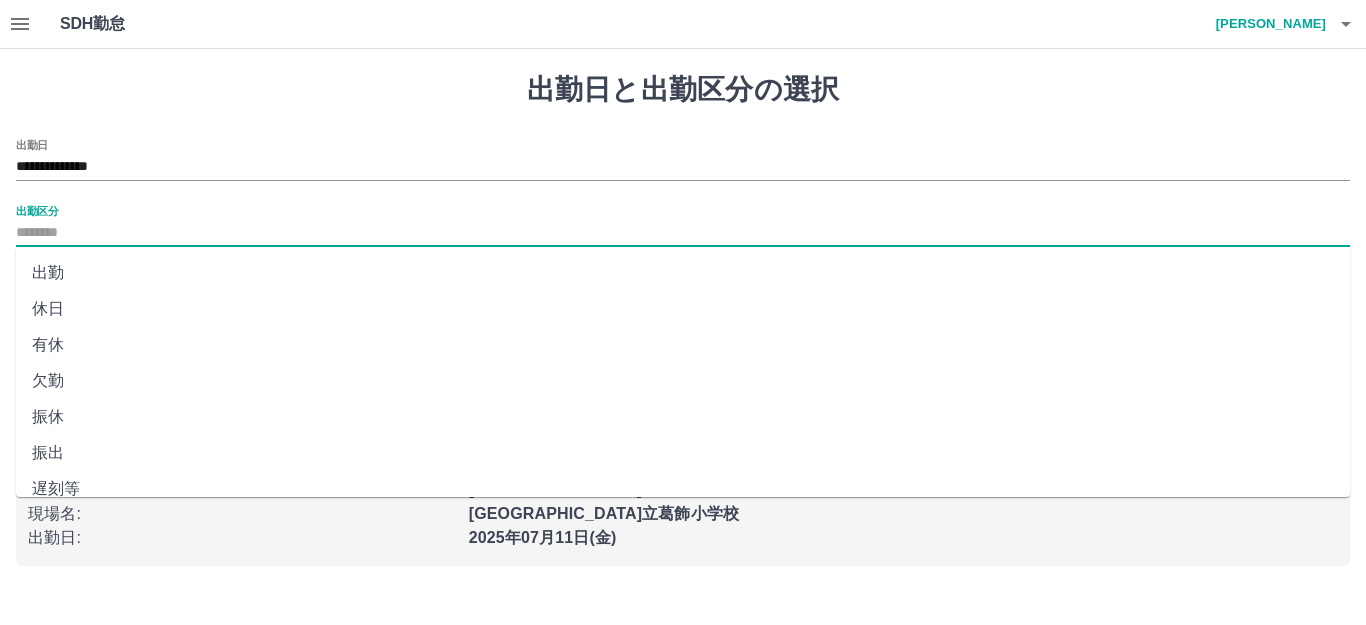 click on "出勤区分" at bounding box center [683, 233] 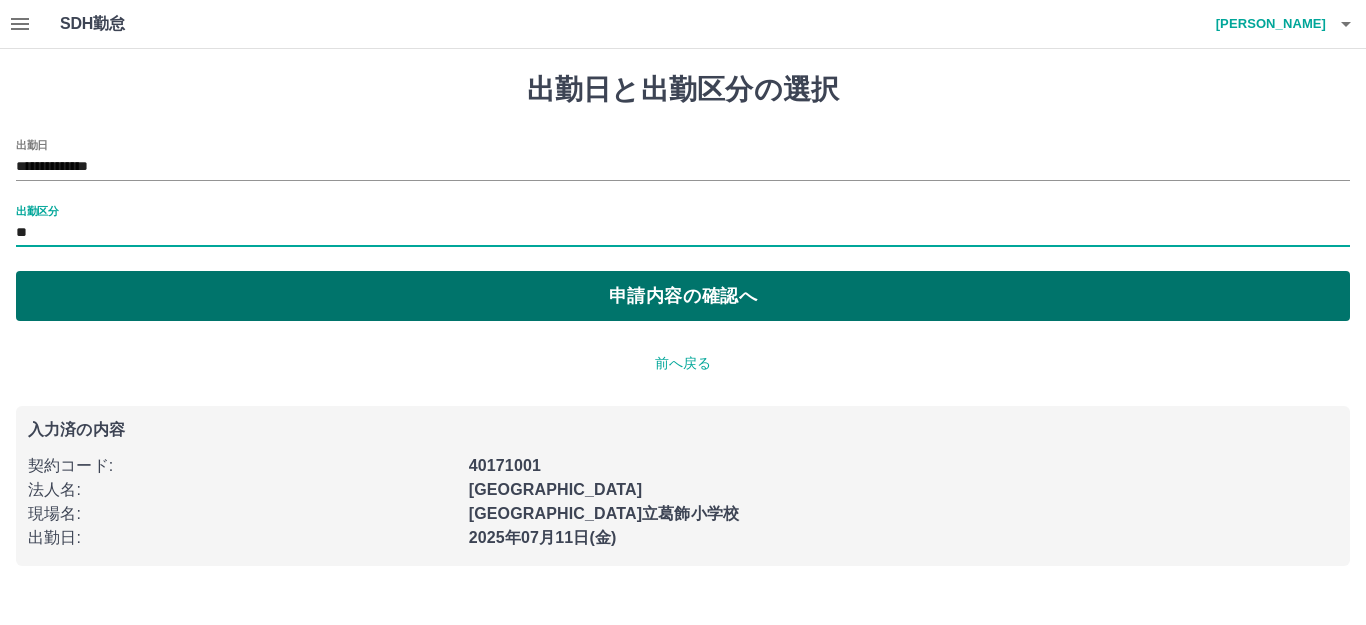 click on "申請内容の確認へ" at bounding box center (683, 296) 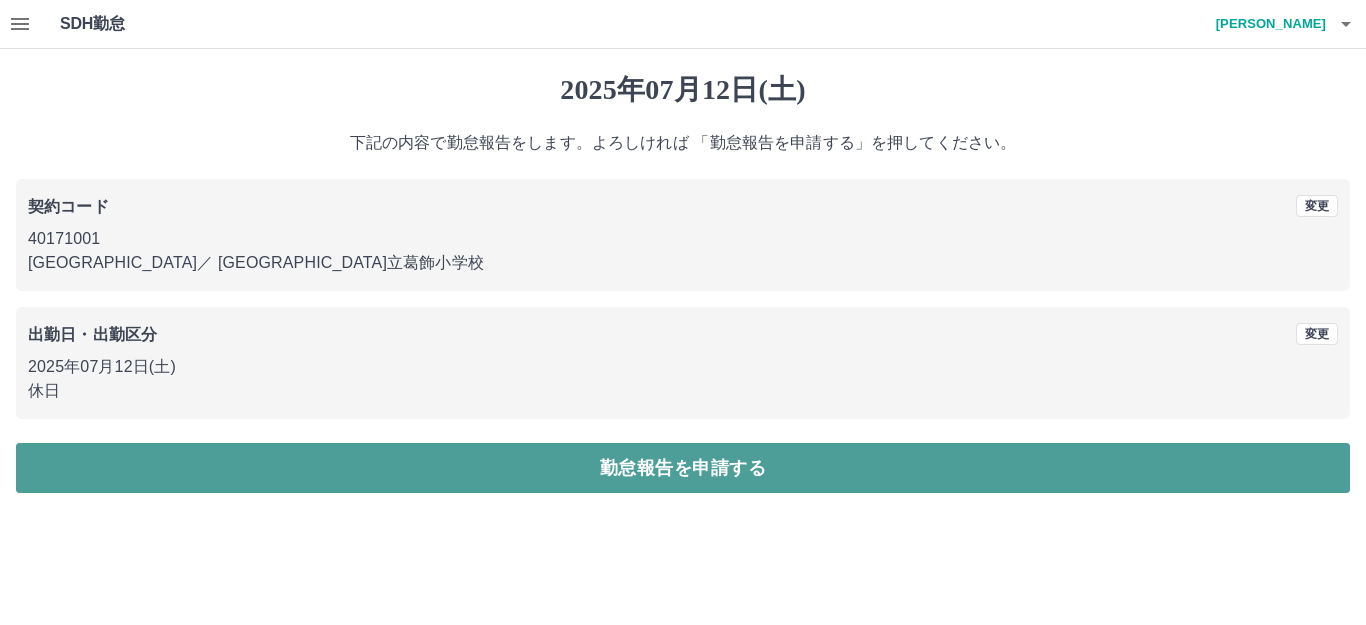 click on "勤怠報告を申請する" at bounding box center [683, 468] 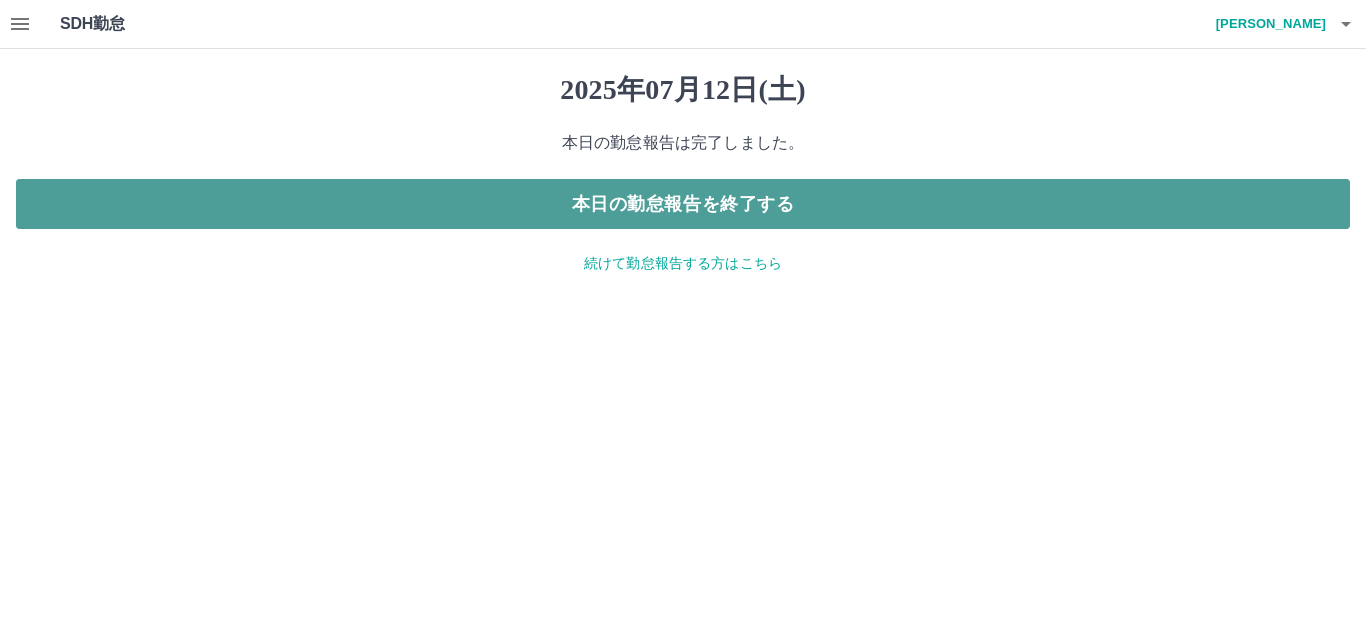 click on "本日の勤怠報告を終了する" at bounding box center [683, 204] 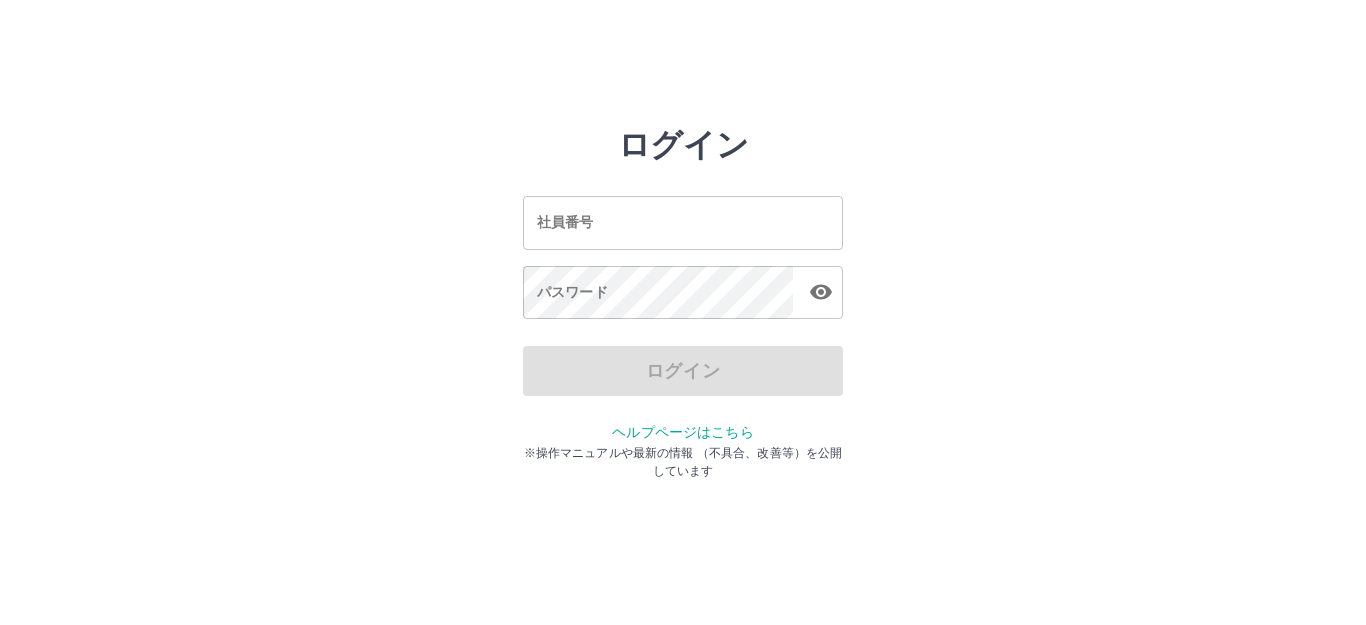 scroll, scrollTop: 0, scrollLeft: 0, axis: both 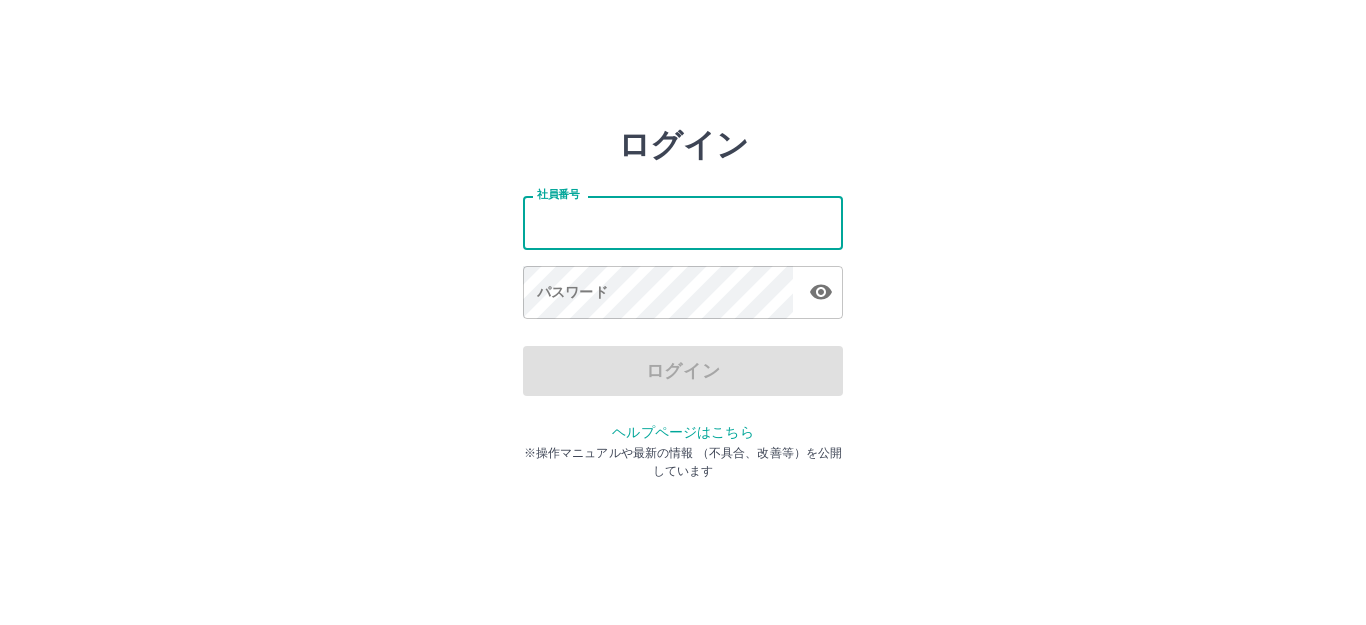click on "社員番号" at bounding box center [683, 222] 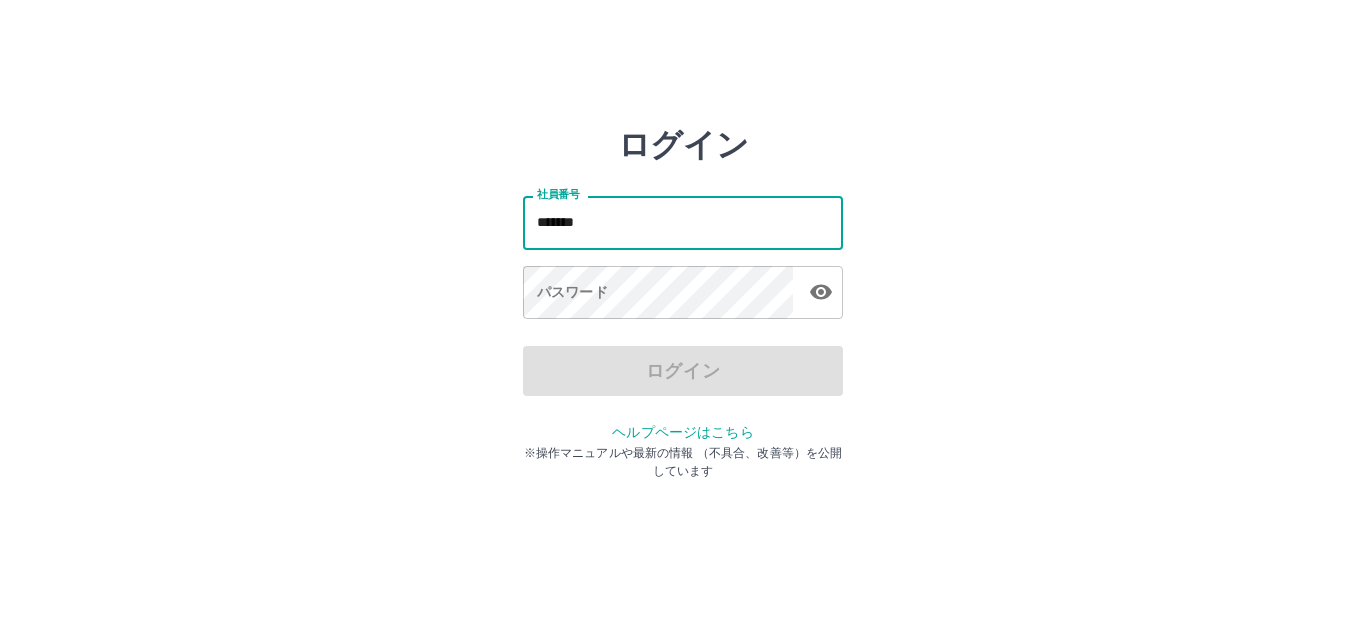 type on "*******" 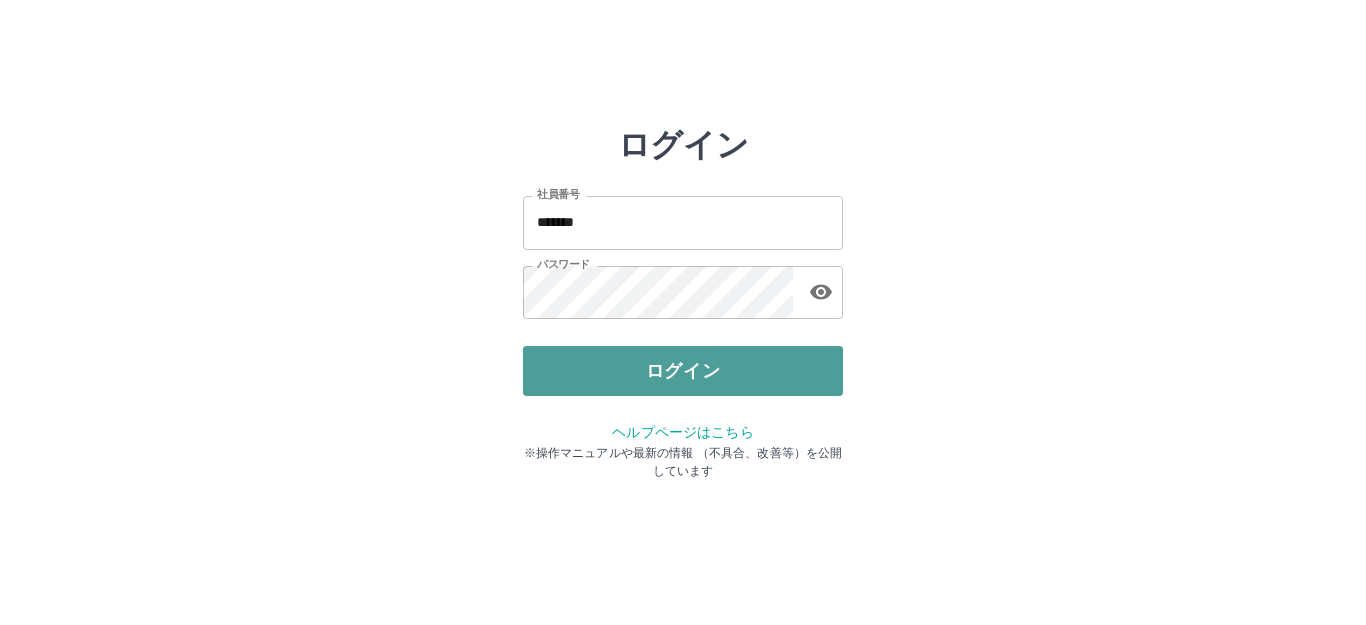 click on "ログイン" at bounding box center [683, 371] 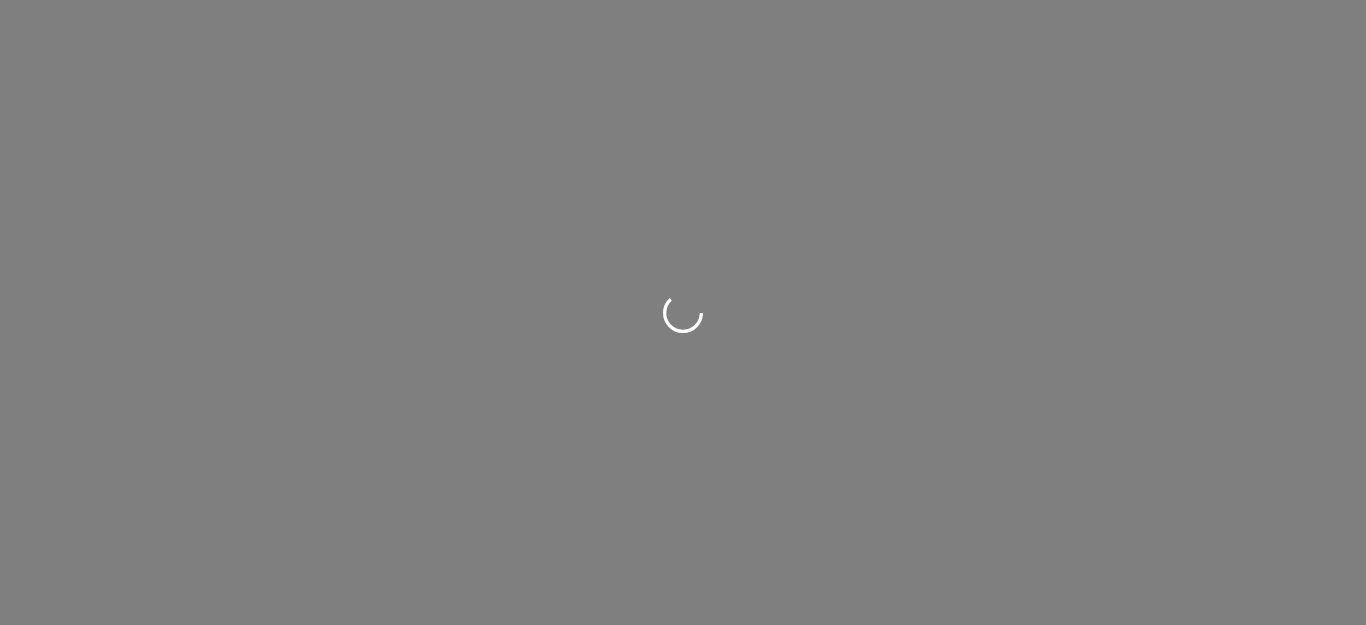 scroll, scrollTop: 0, scrollLeft: 0, axis: both 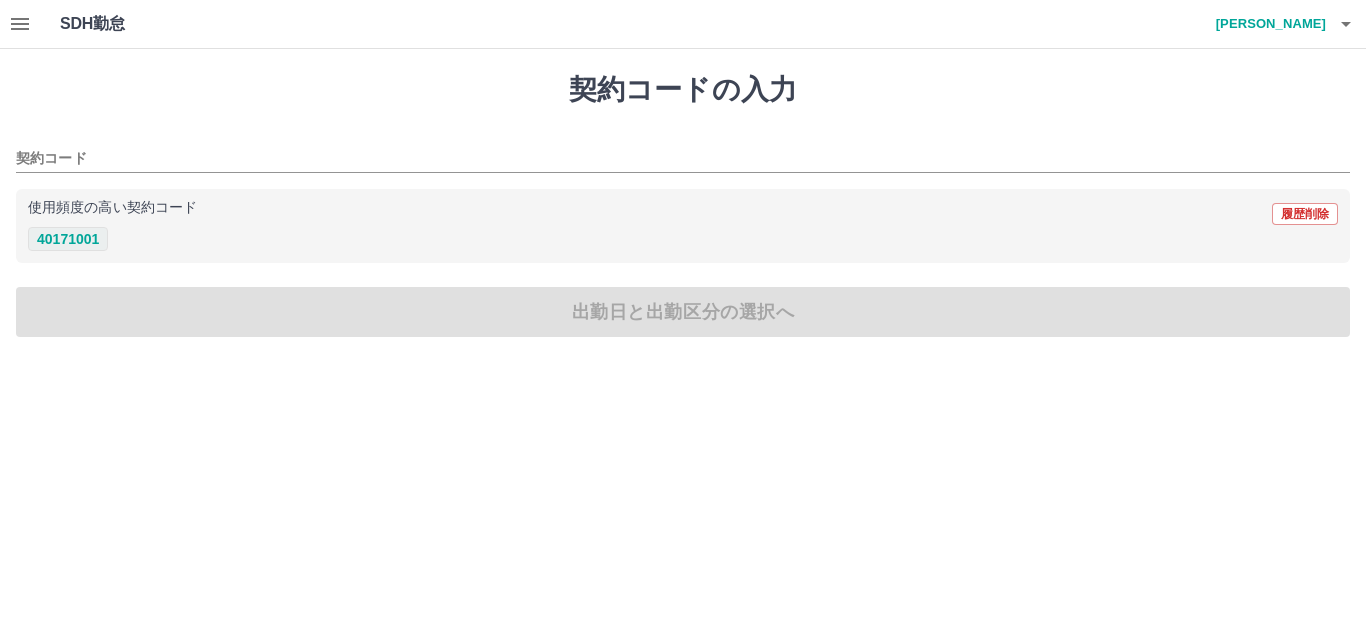 click on "40171001" at bounding box center (68, 239) 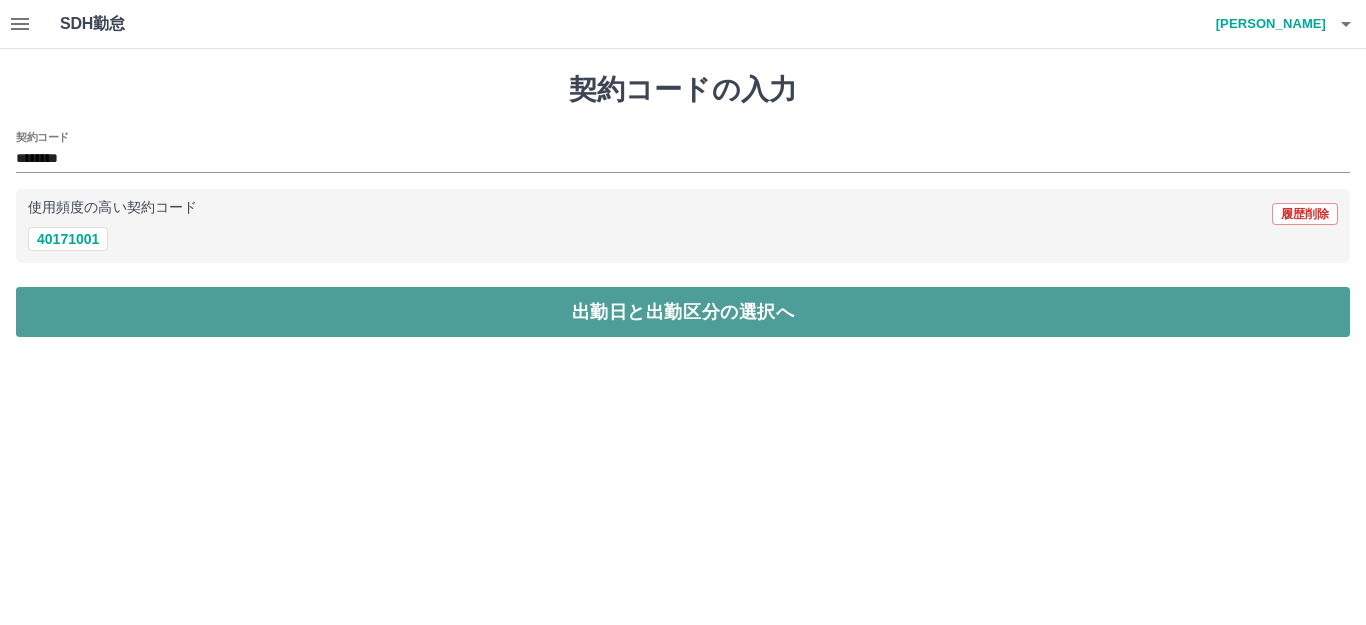 click on "出勤日と出勤区分の選択へ" at bounding box center [683, 312] 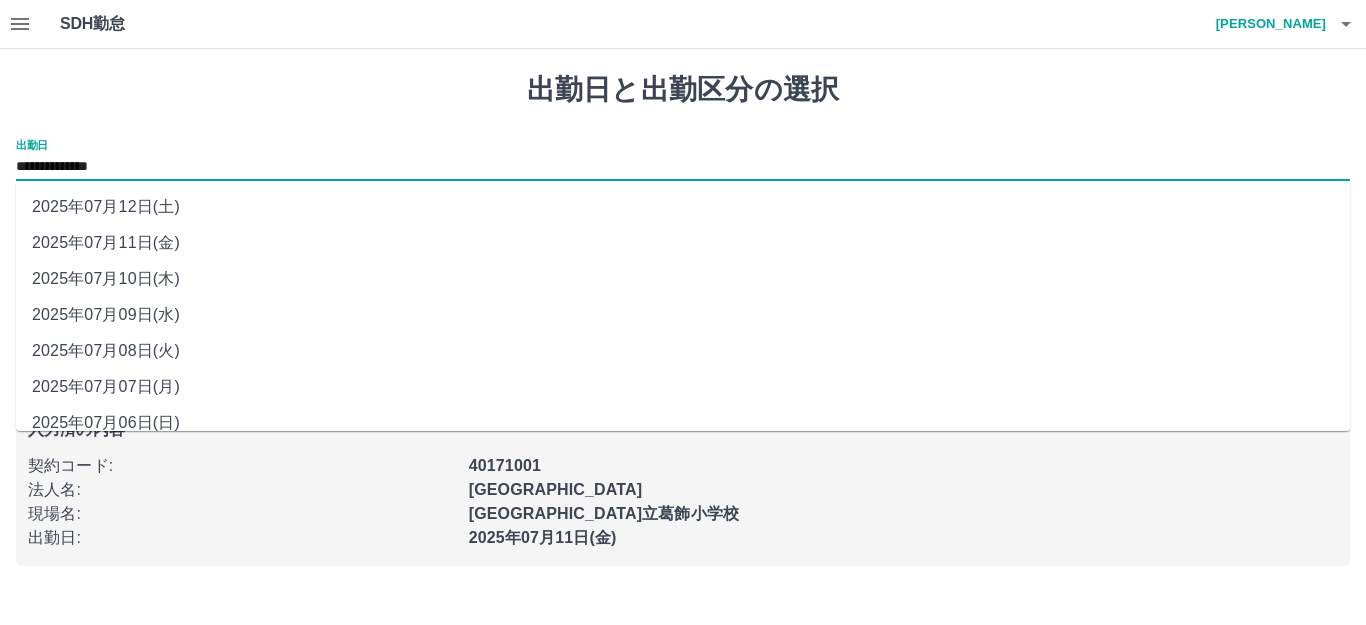 click on "**********" at bounding box center [683, 167] 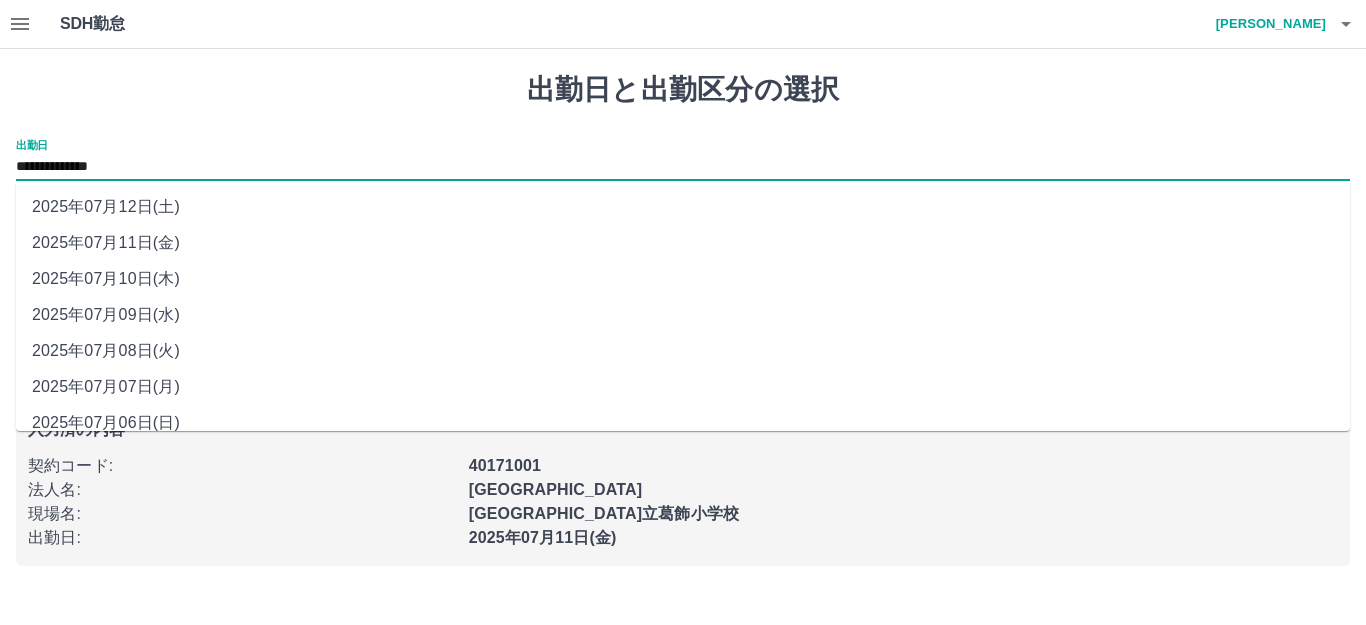 click on "2025年07月12日(土)" at bounding box center [683, 207] 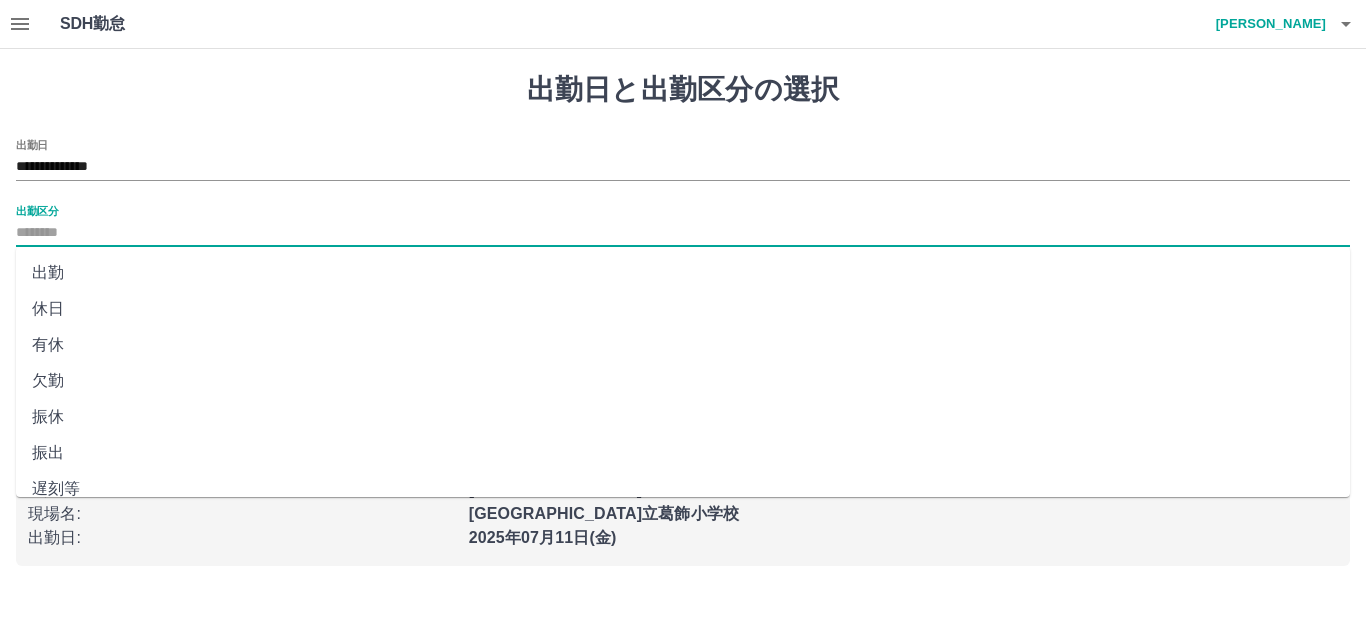 click on "出勤区分" at bounding box center (683, 233) 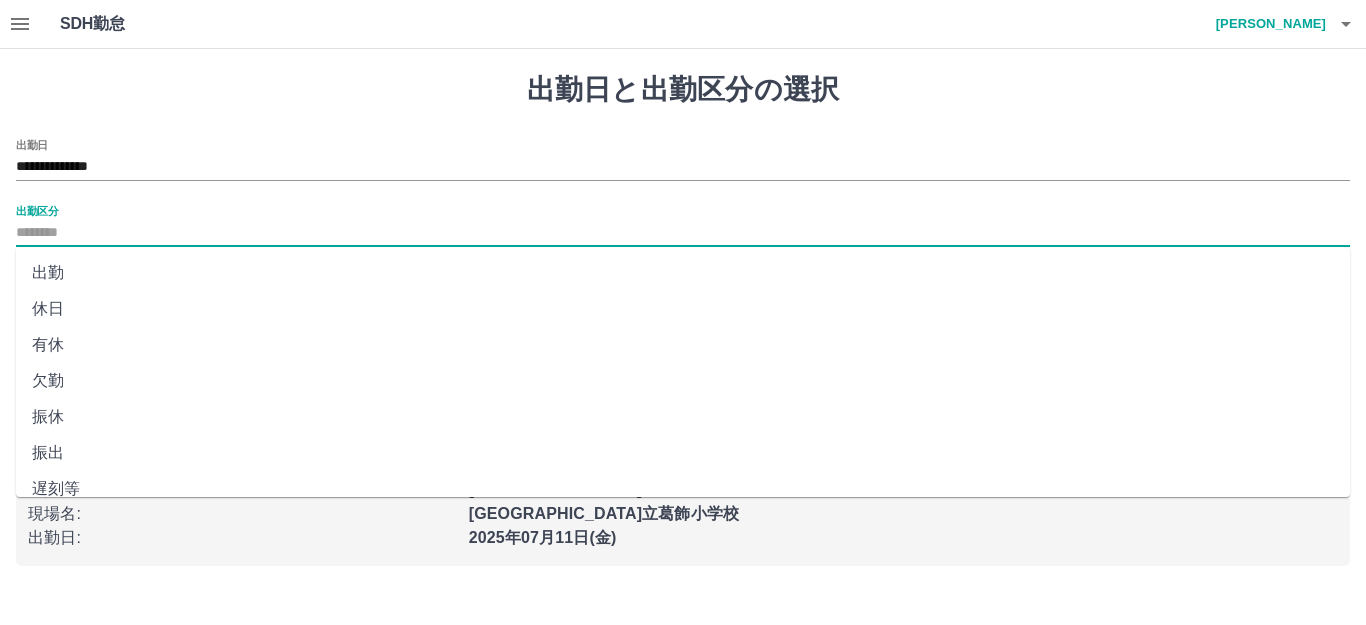click on "休日" at bounding box center (683, 309) 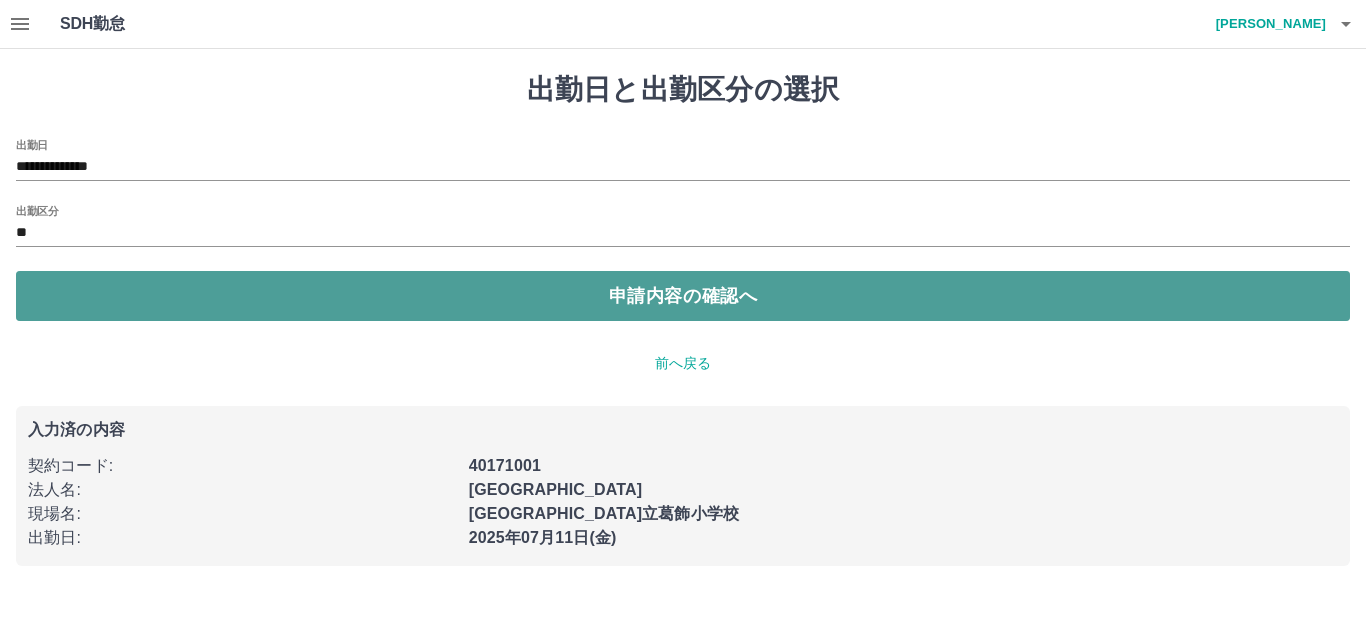 click on "申請内容の確認へ" at bounding box center [683, 296] 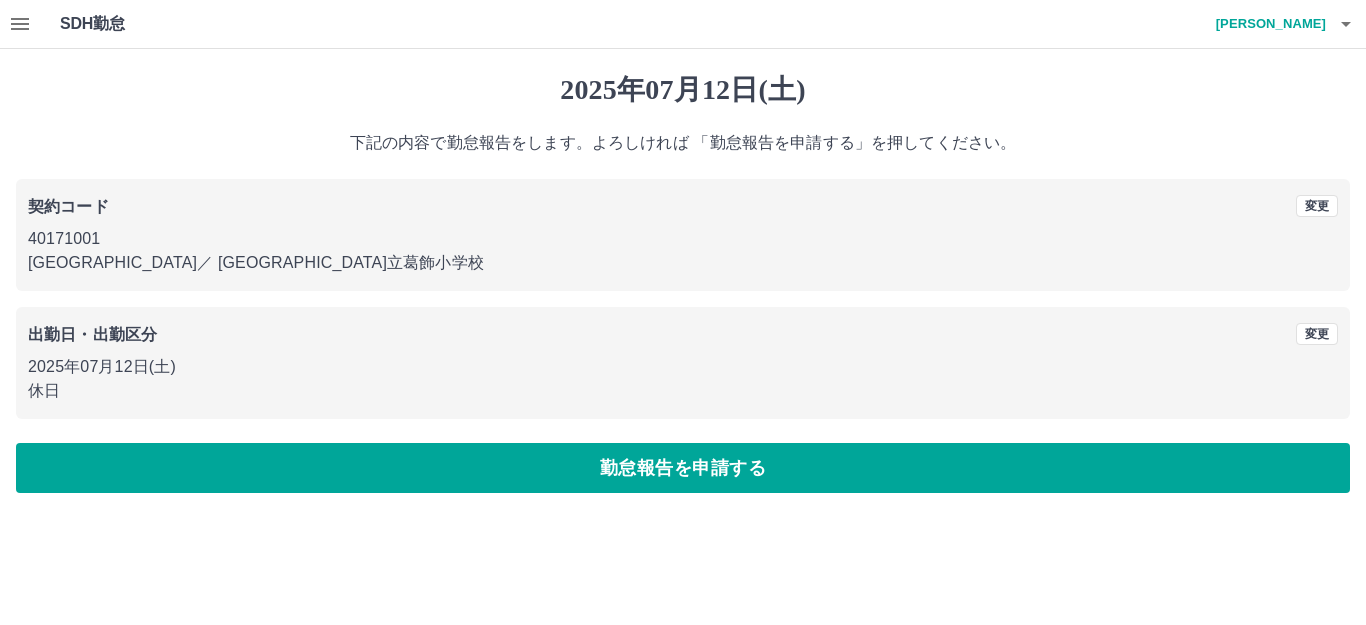 click on "勤怠報告を申請する" at bounding box center (683, 468) 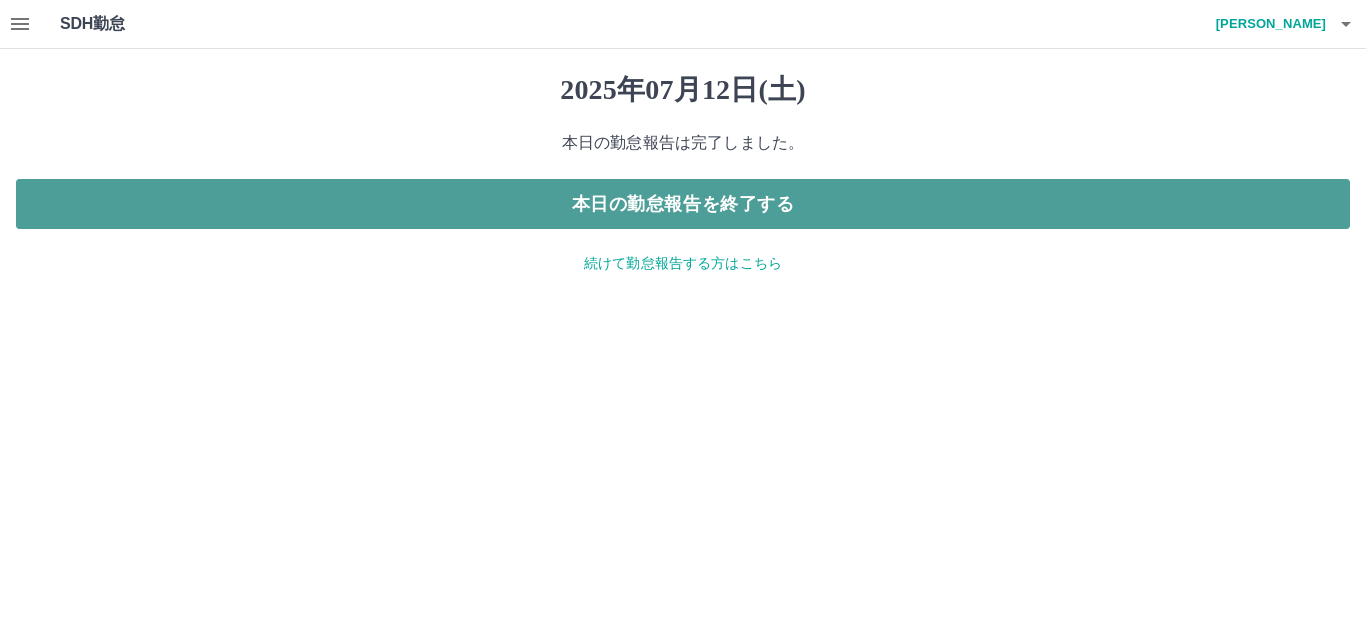 click on "本日の勤怠報告を終了する" at bounding box center (683, 204) 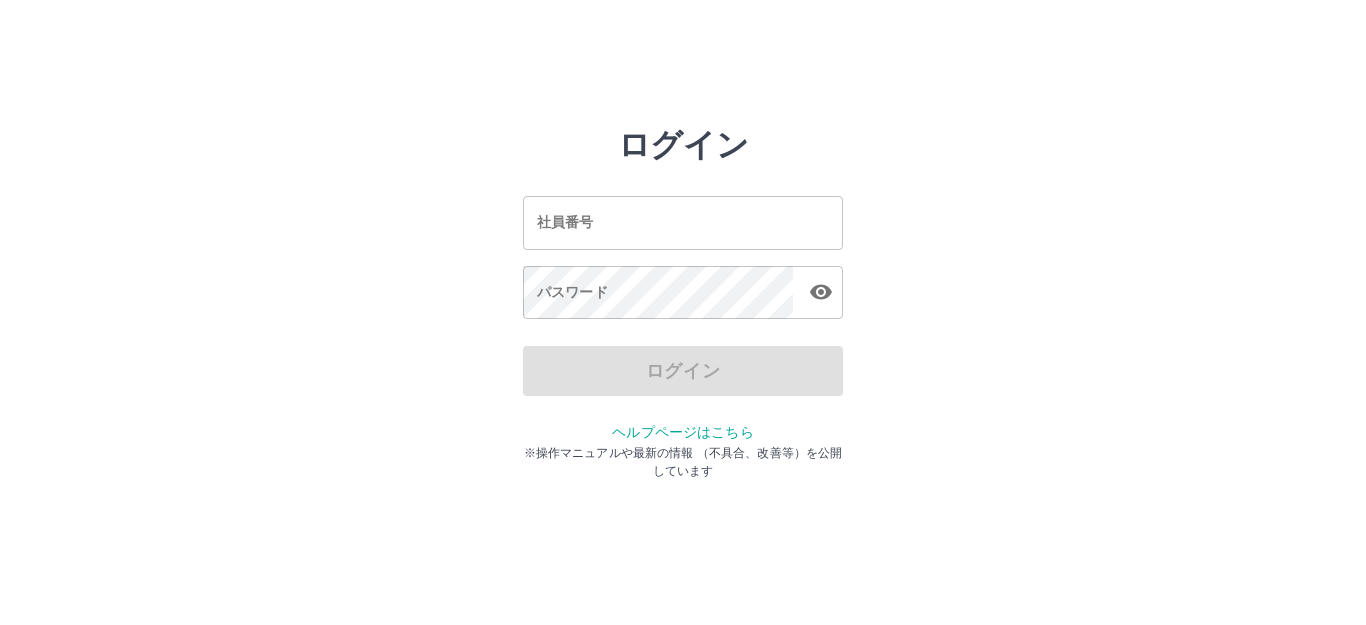 scroll, scrollTop: 0, scrollLeft: 0, axis: both 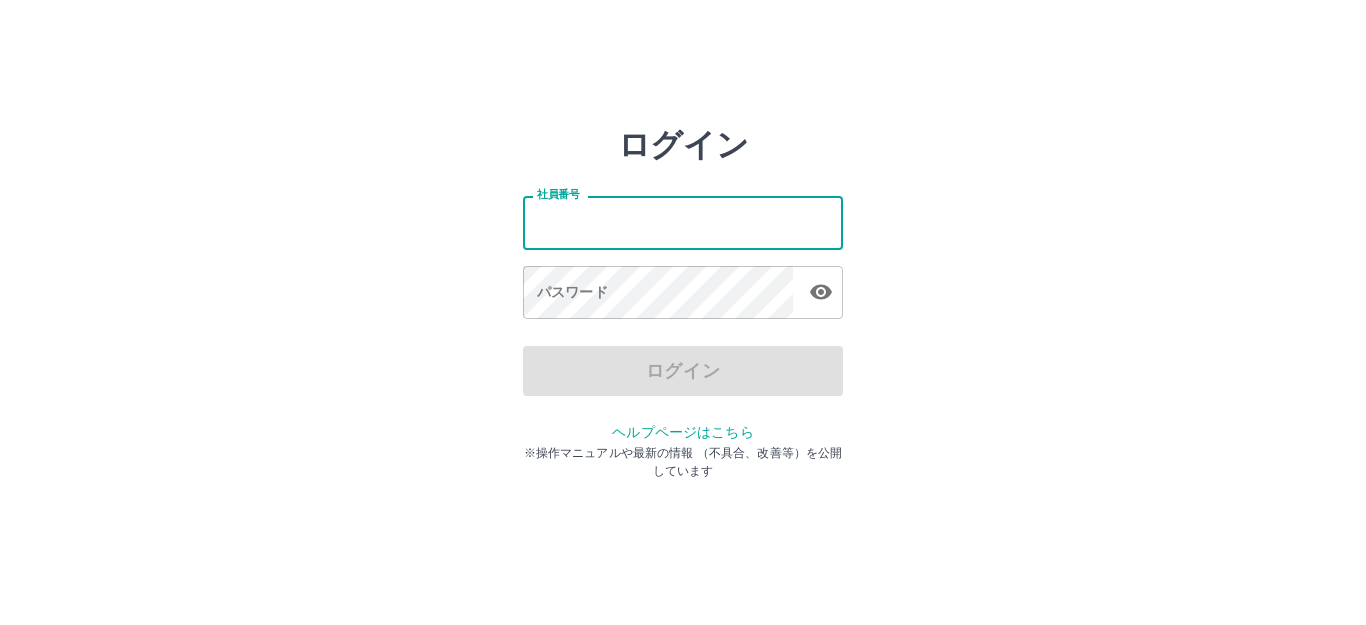 type on "*******" 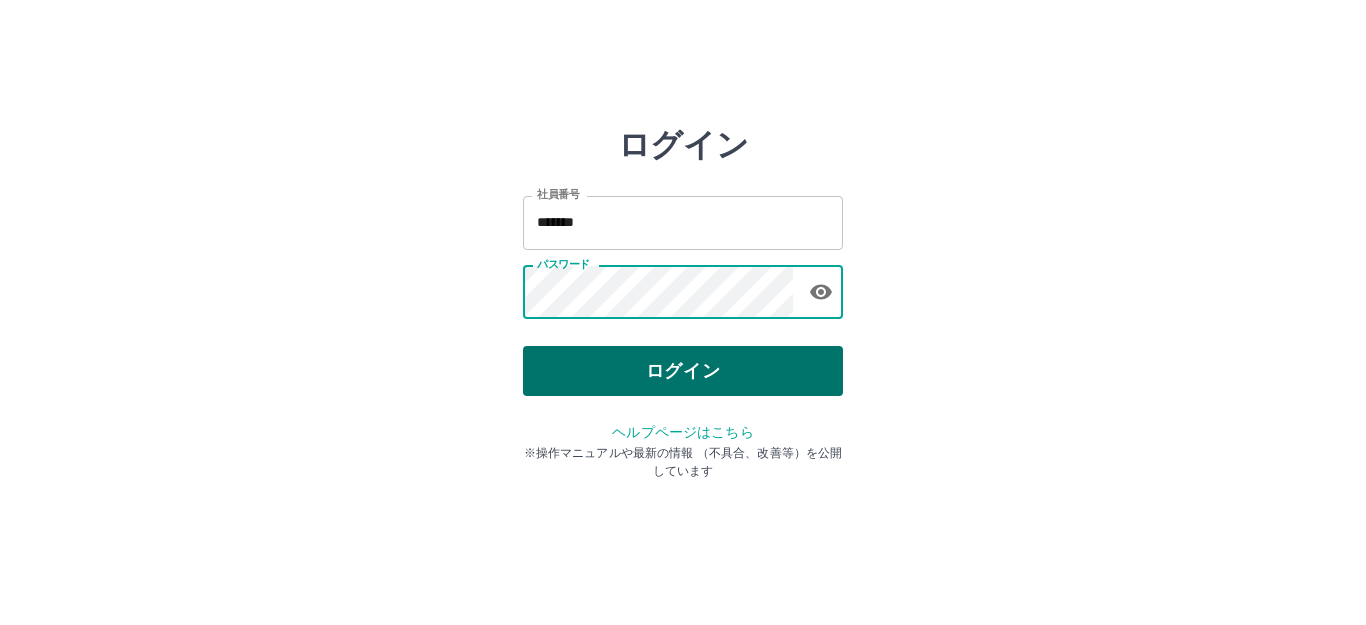 click on "ログイン" at bounding box center [683, 371] 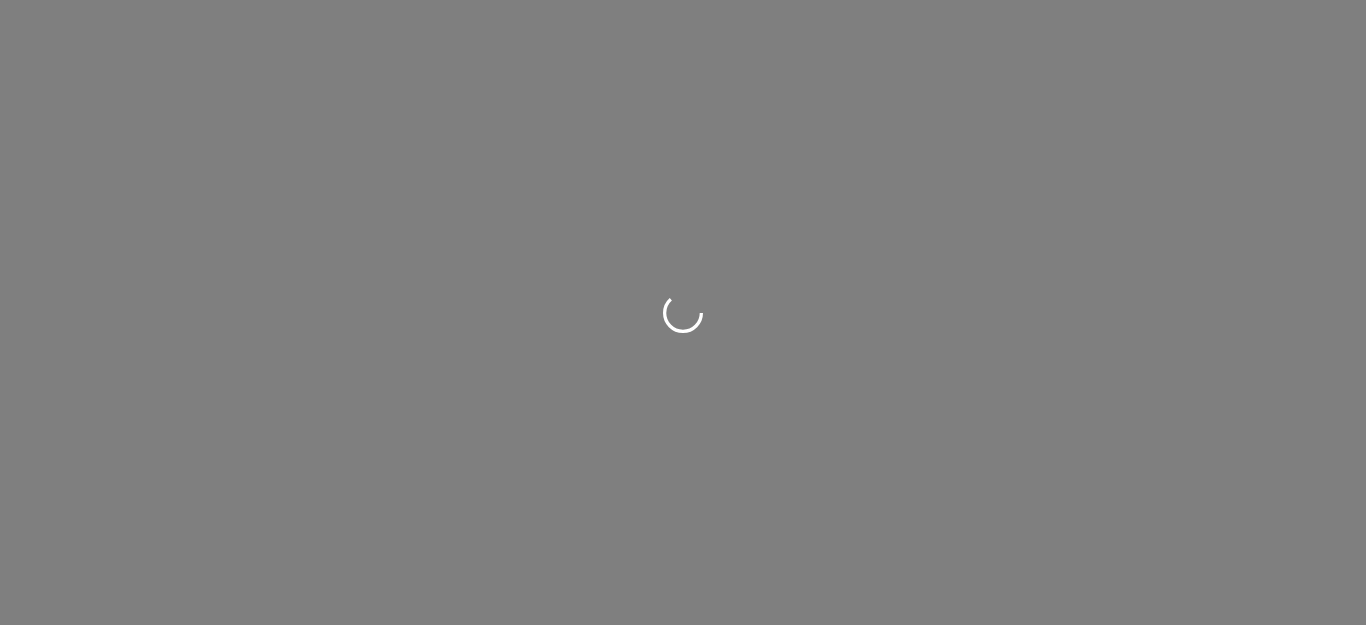 scroll, scrollTop: 0, scrollLeft: 0, axis: both 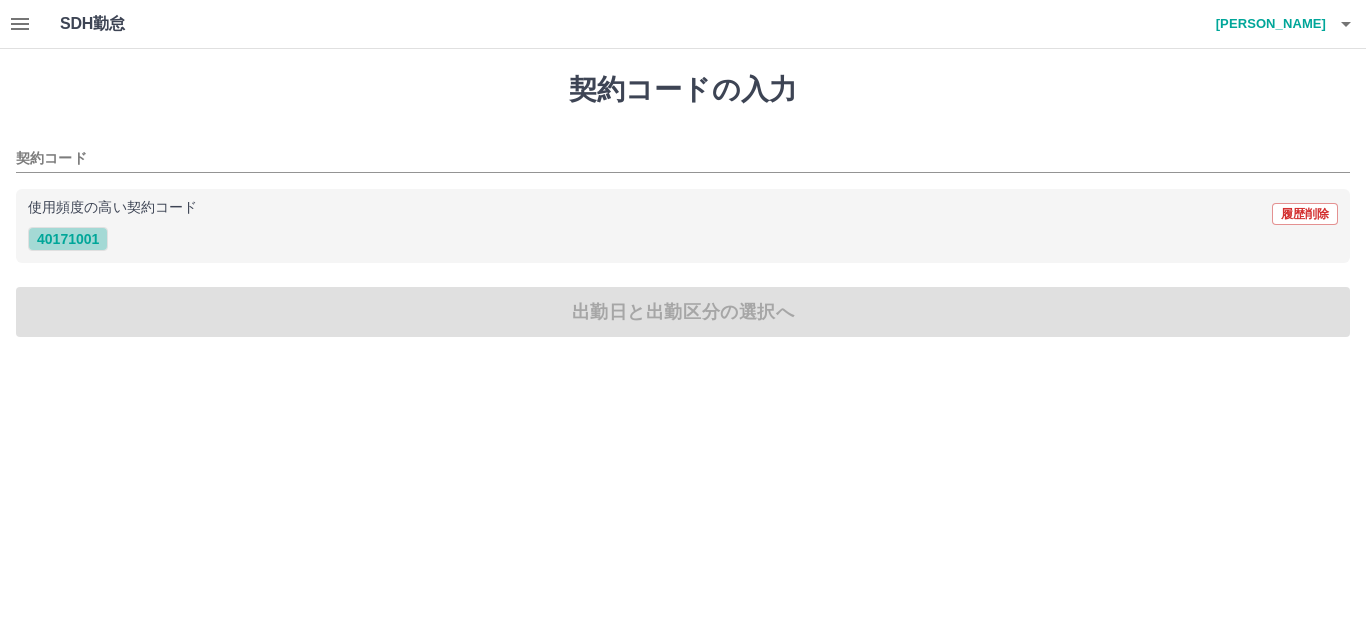 click on "40171001" at bounding box center (68, 239) 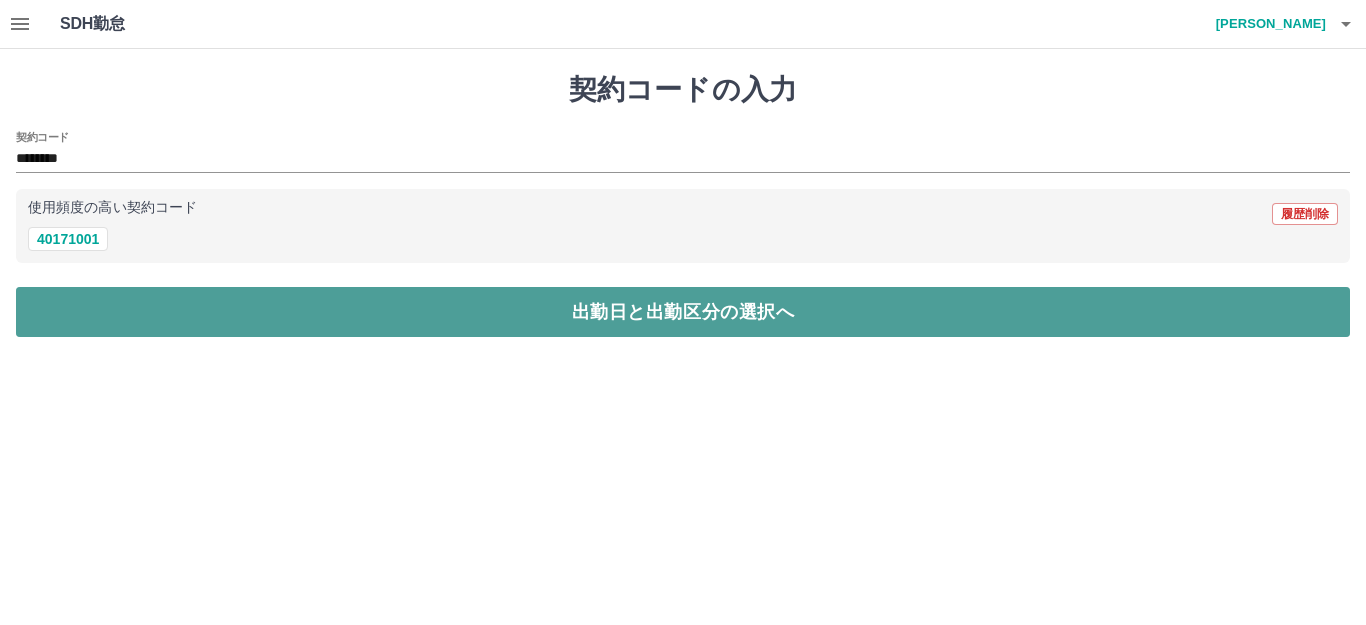 click on "出勤日と出勤区分の選択へ" at bounding box center (683, 312) 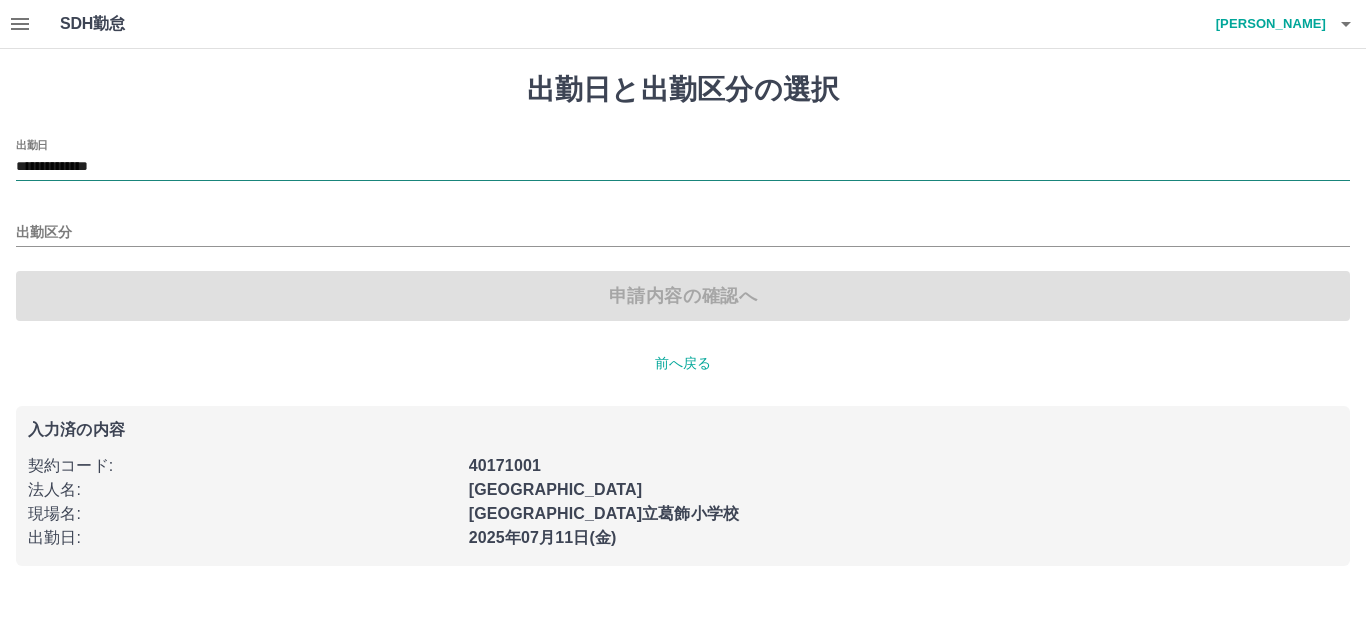 click on "**********" at bounding box center (683, 167) 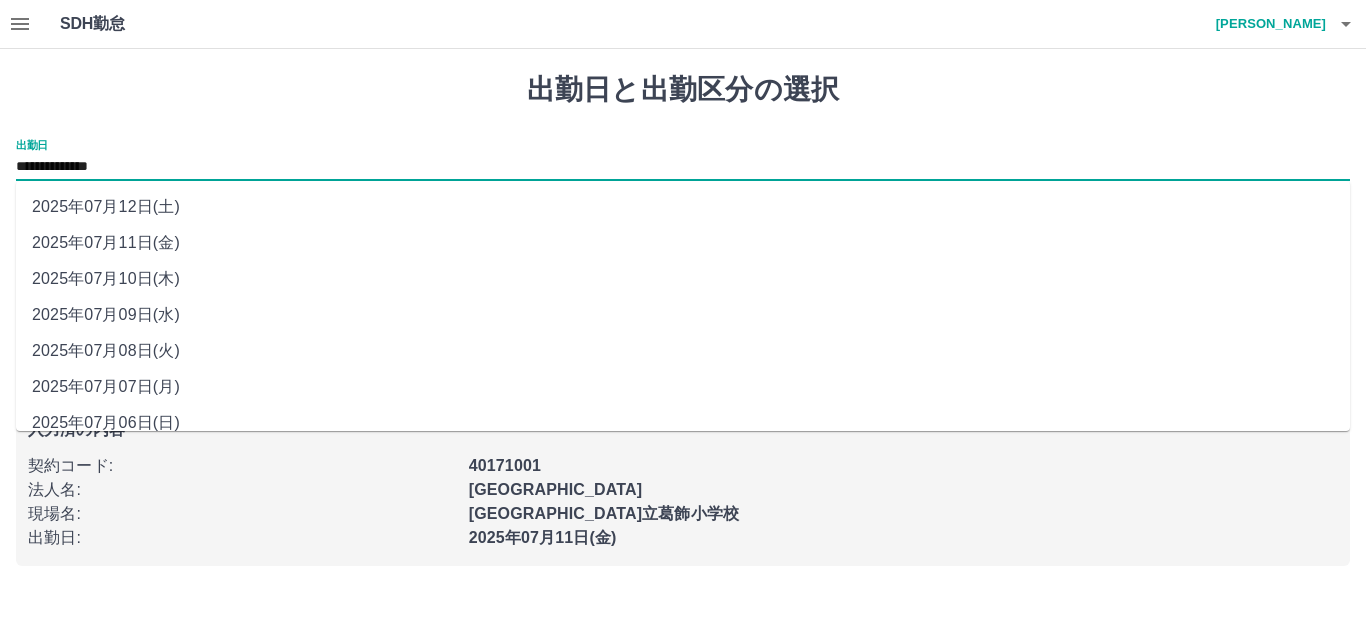 click on "2025年07月12日(土)" at bounding box center [683, 207] 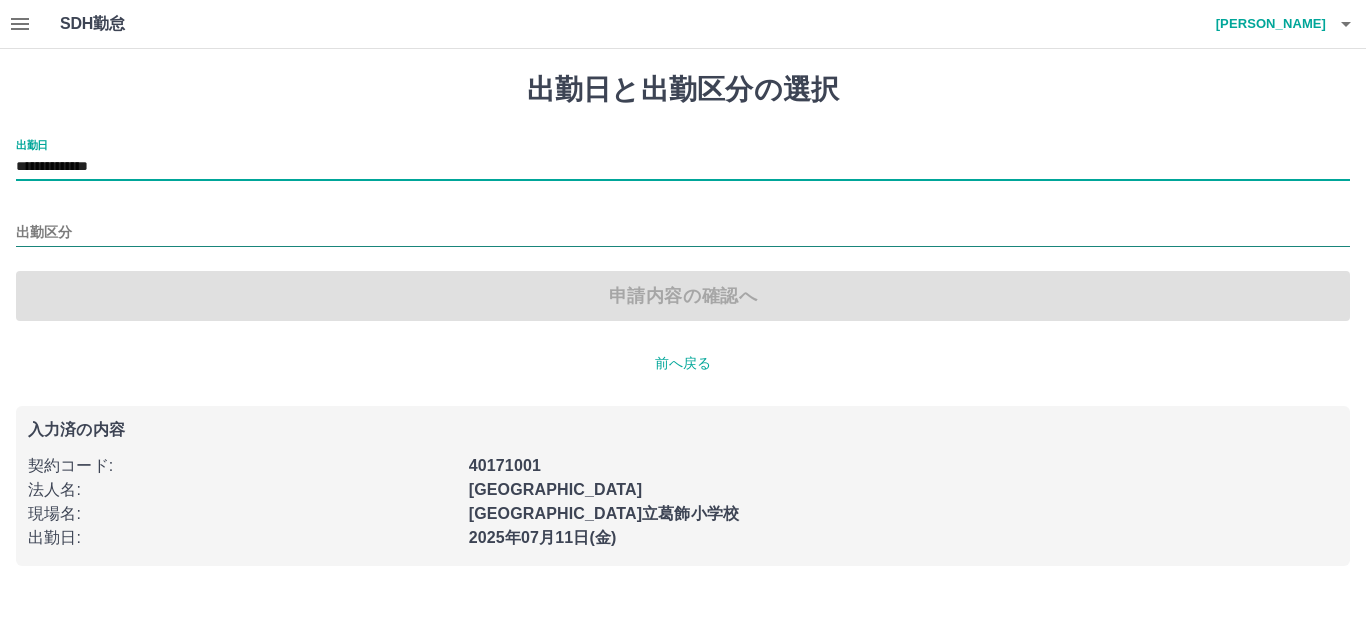click on "出勤区分" at bounding box center (683, 233) 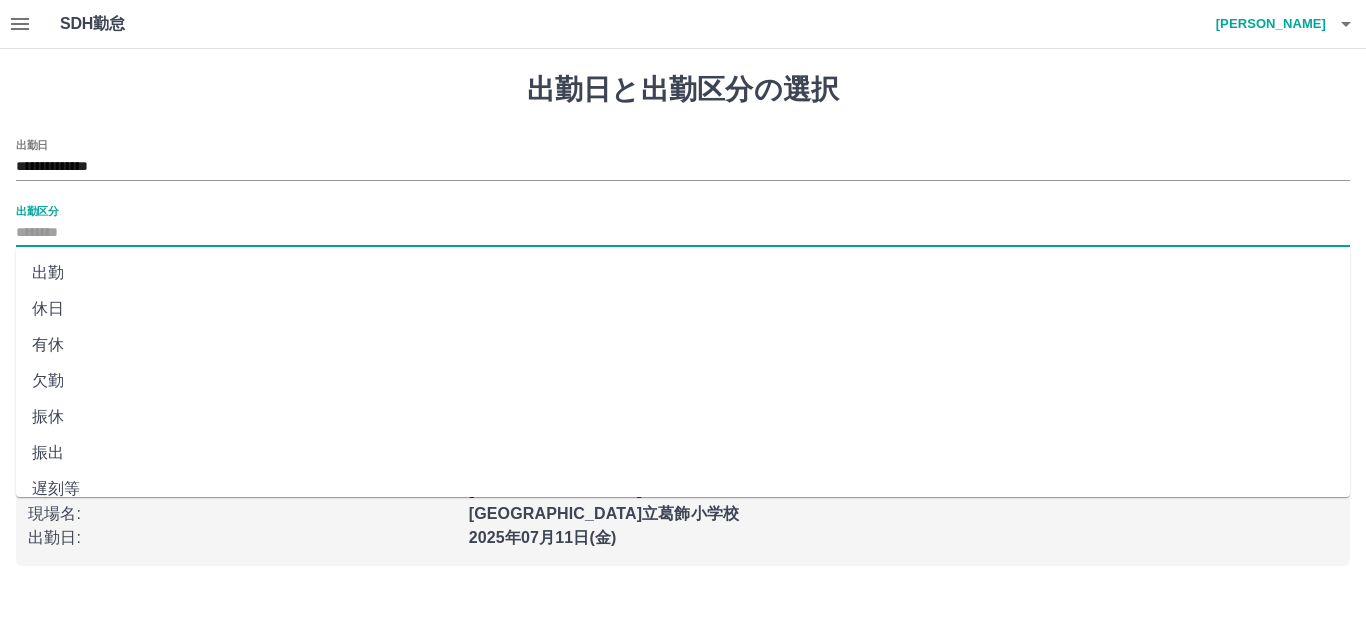 click on "休日" at bounding box center [683, 309] 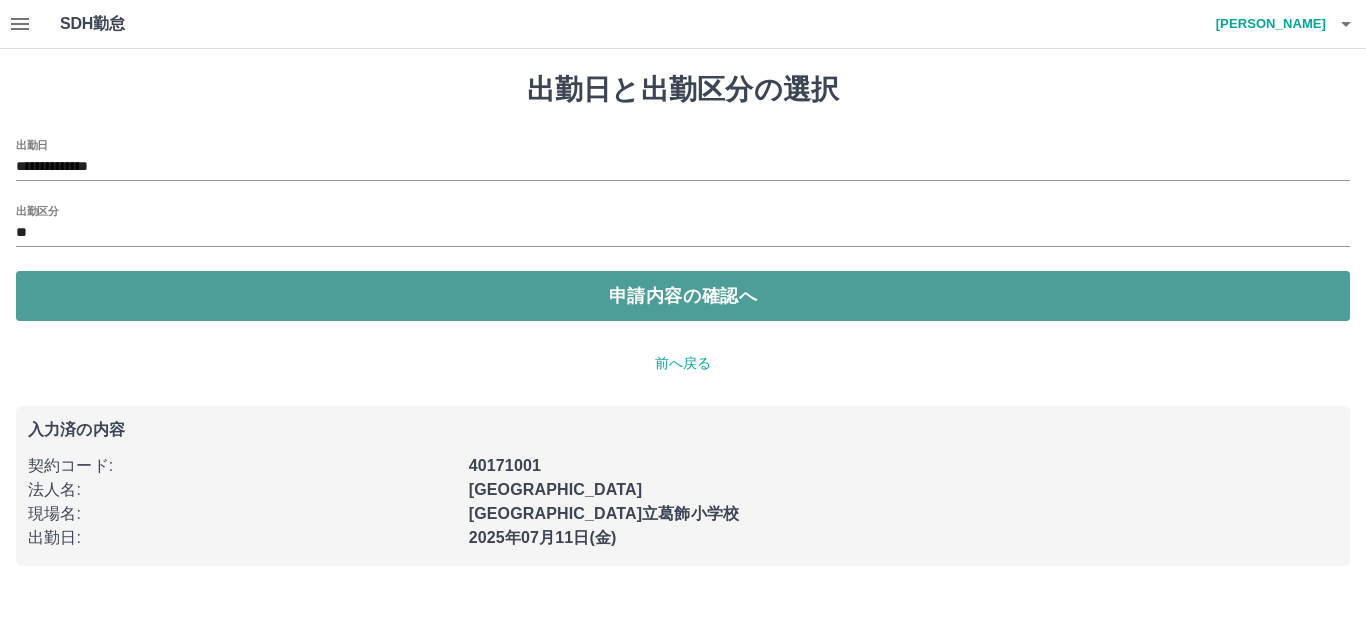 click on "申請内容の確認へ" at bounding box center (683, 296) 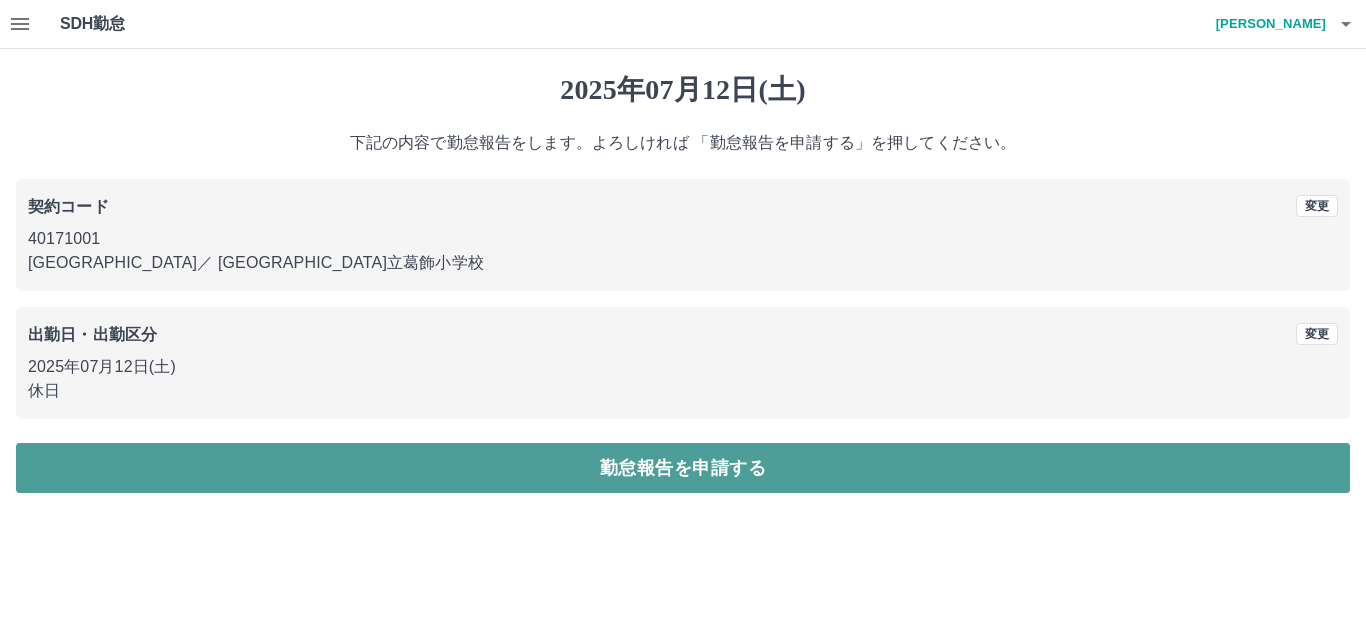 click on "勤怠報告を申請する" at bounding box center (683, 468) 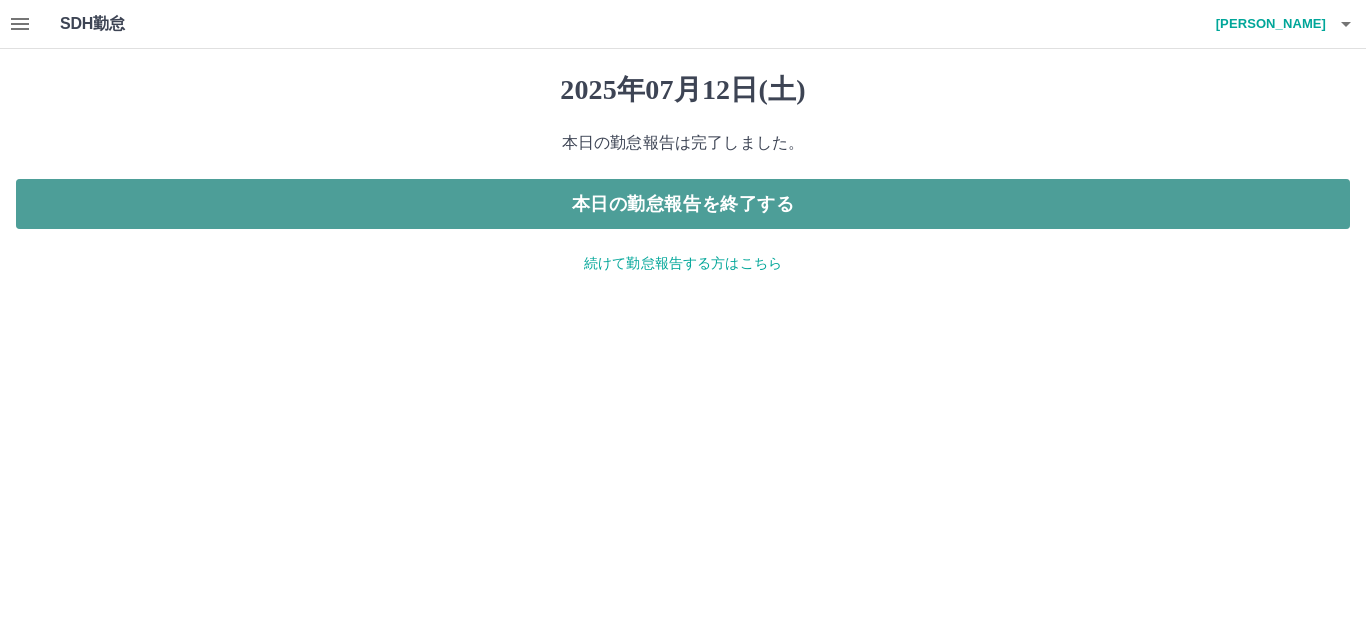 click on "本日の勤怠報告を終了する" at bounding box center (683, 204) 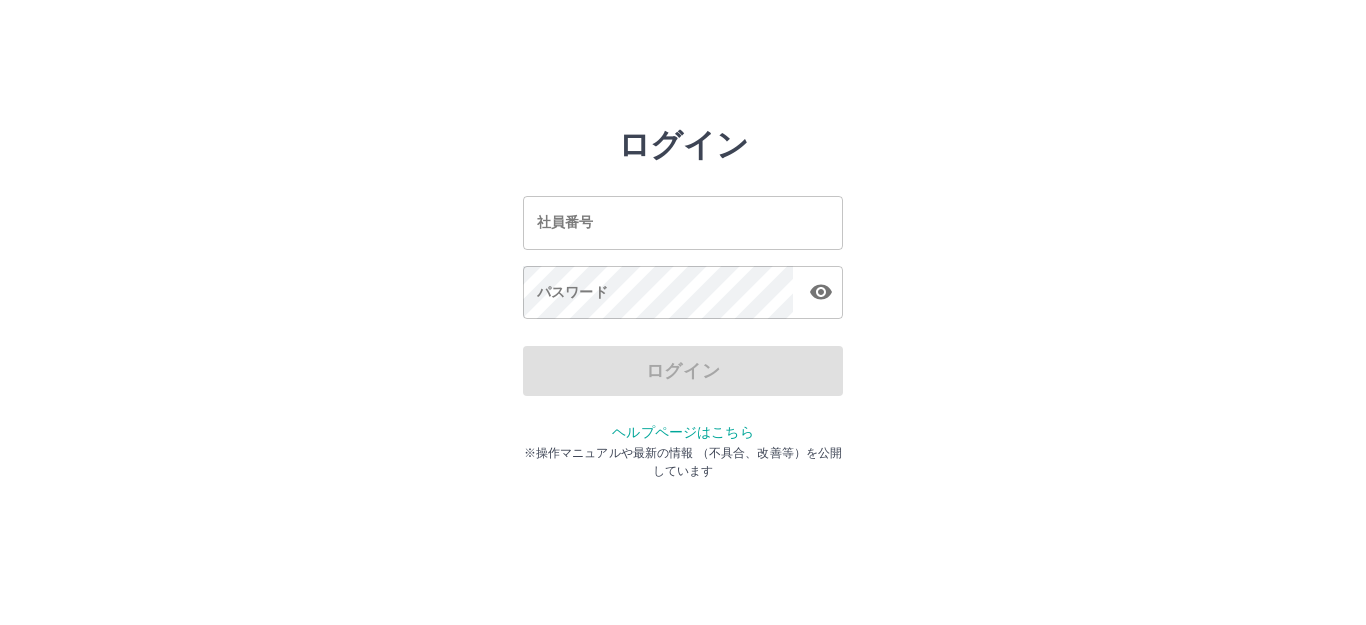 scroll, scrollTop: 0, scrollLeft: 0, axis: both 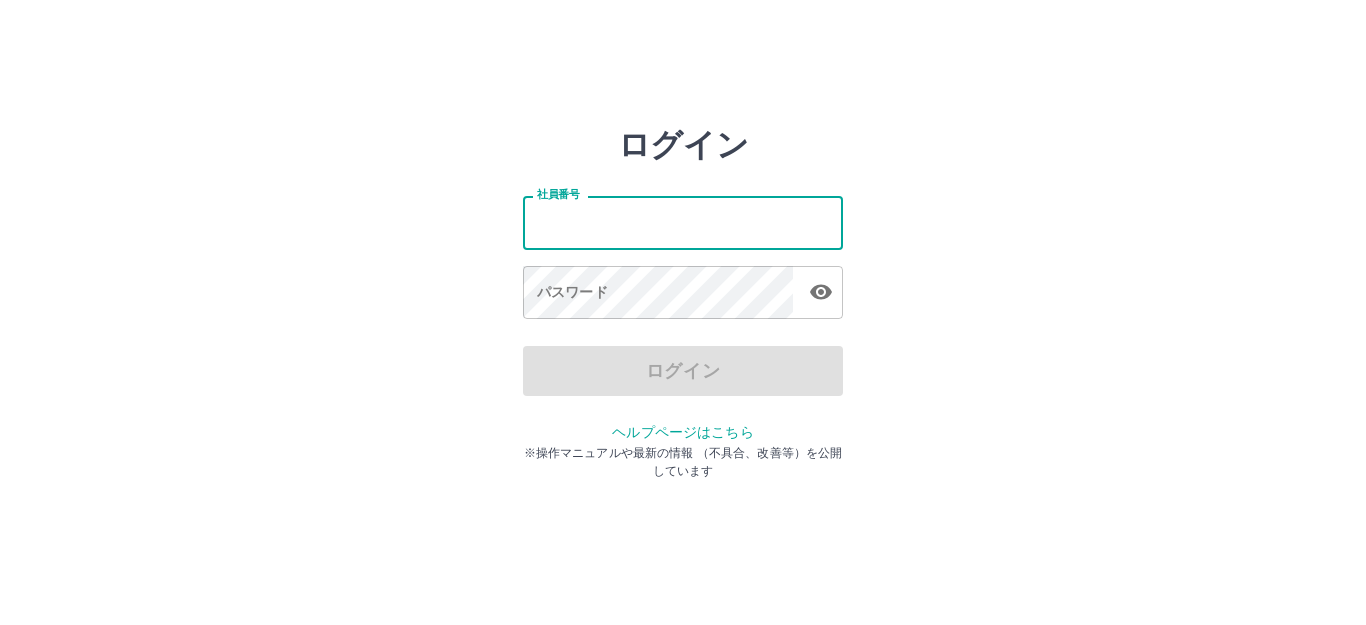 click on "社員番号" at bounding box center (683, 222) 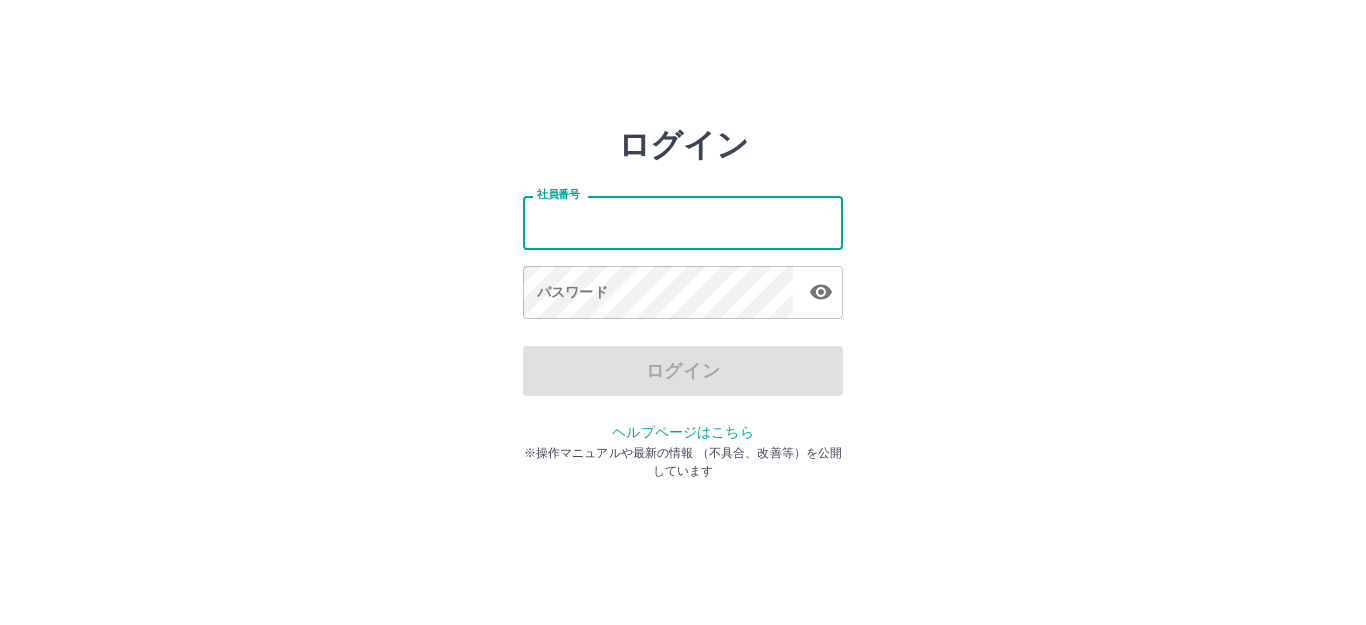 type on "*******" 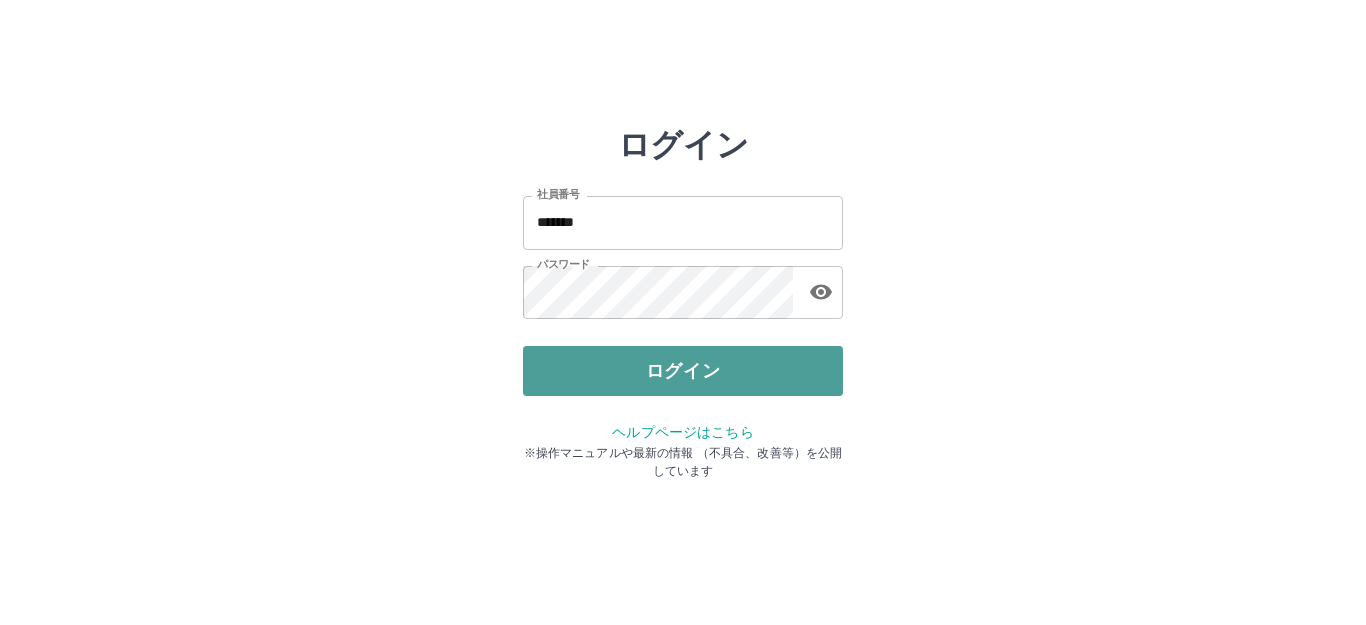 click on "ログイン" at bounding box center [683, 371] 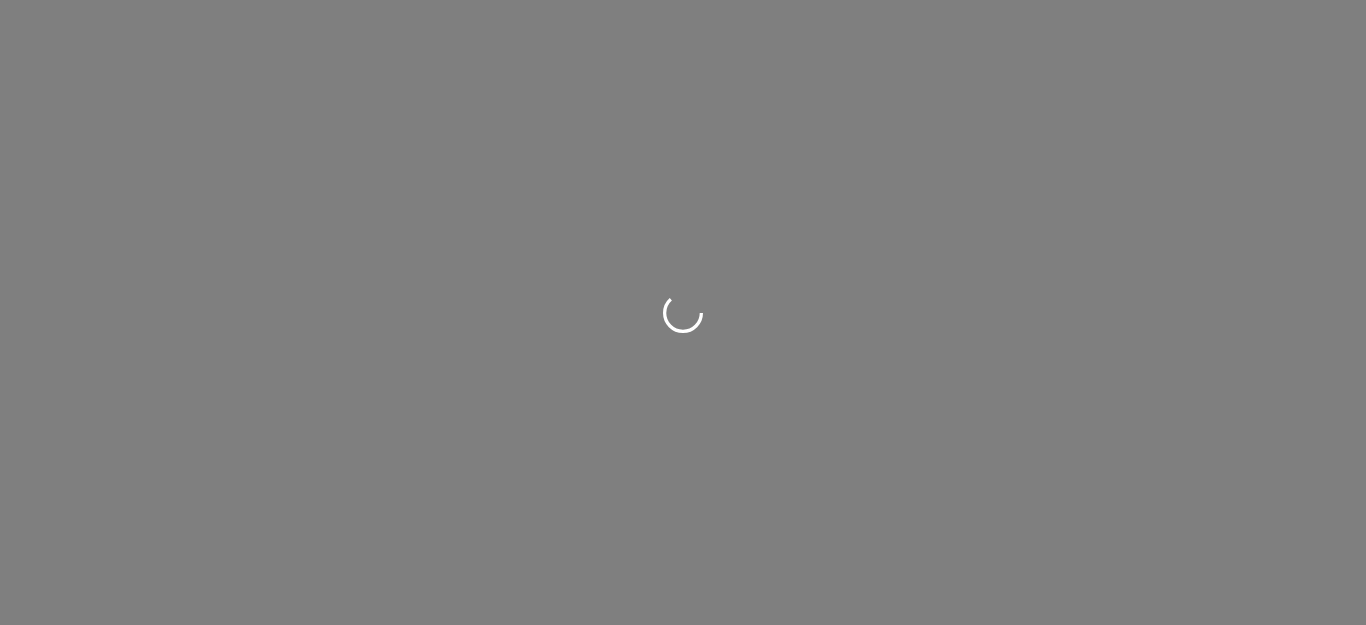 scroll, scrollTop: 0, scrollLeft: 0, axis: both 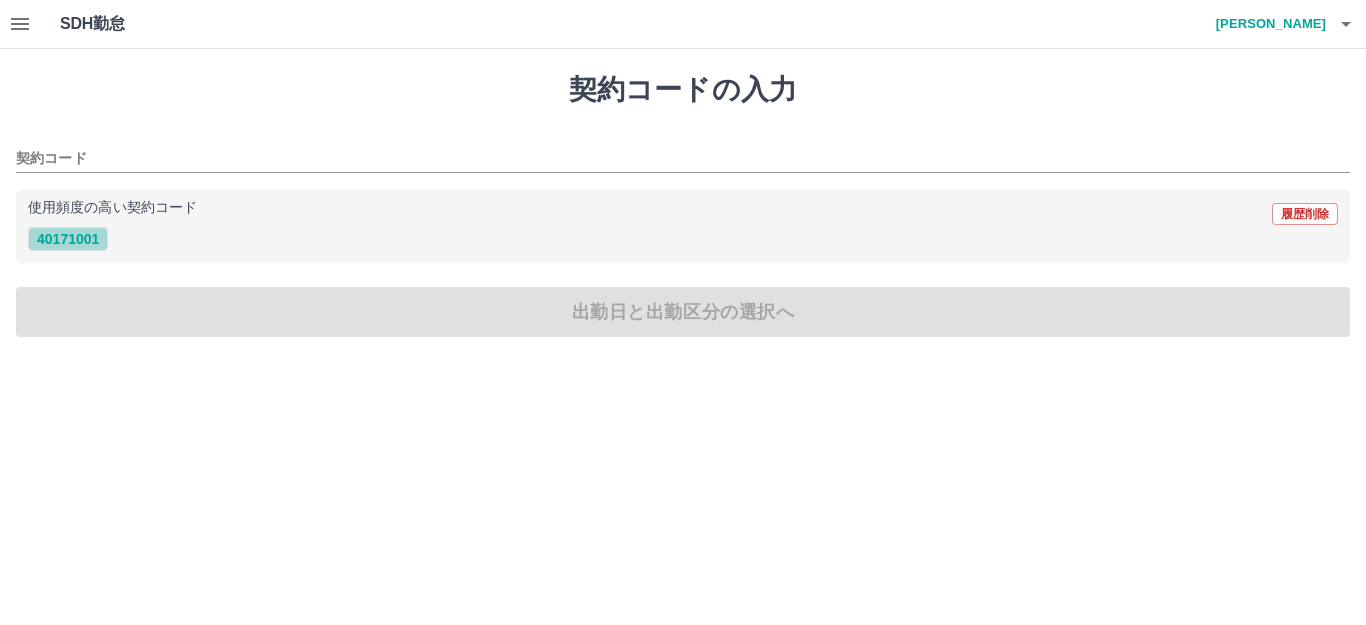 click on "40171001" at bounding box center (68, 239) 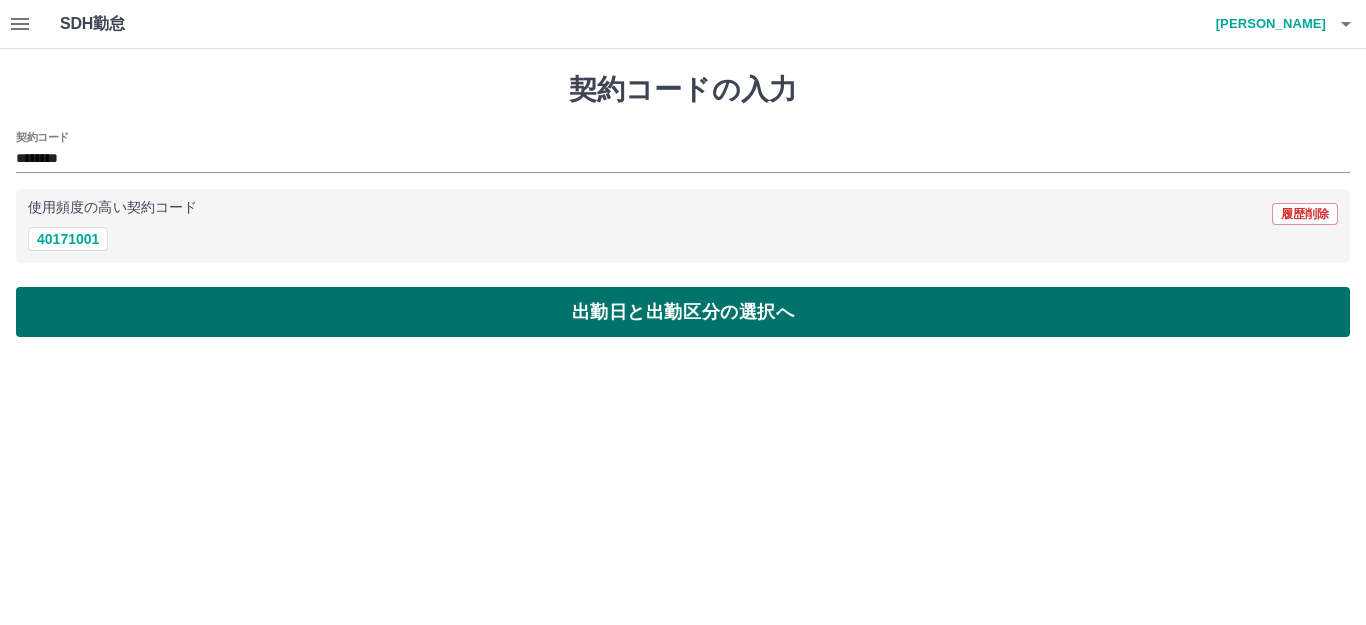 click on "出勤日と出勤区分の選択へ" at bounding box center (683, 312) 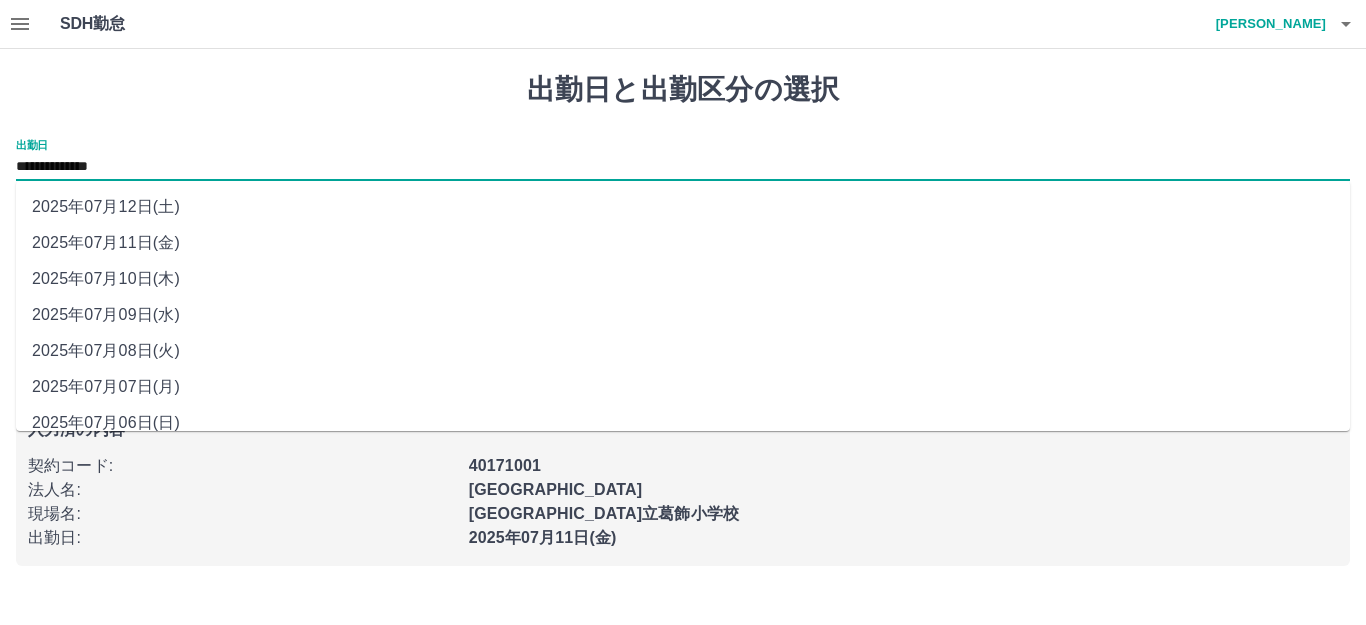 click on "**********" at bounding box center (683, 167) 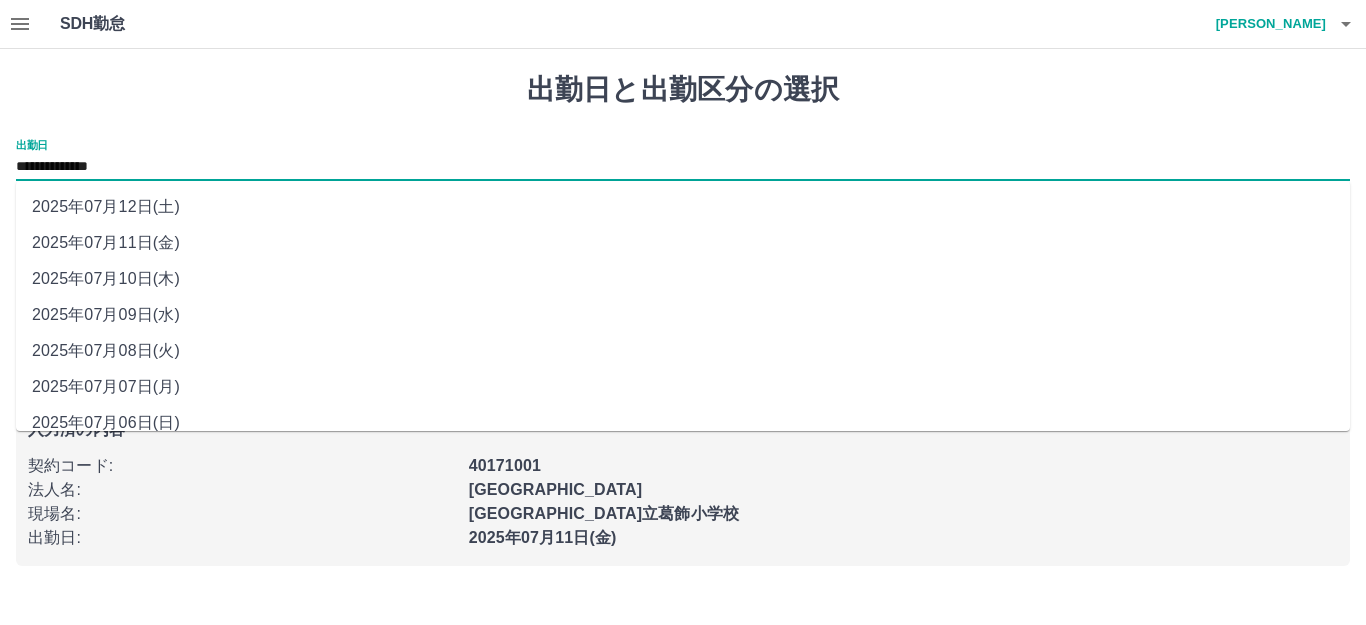 click on "2025年07月12日(土)" at bounding box center (683, 207) 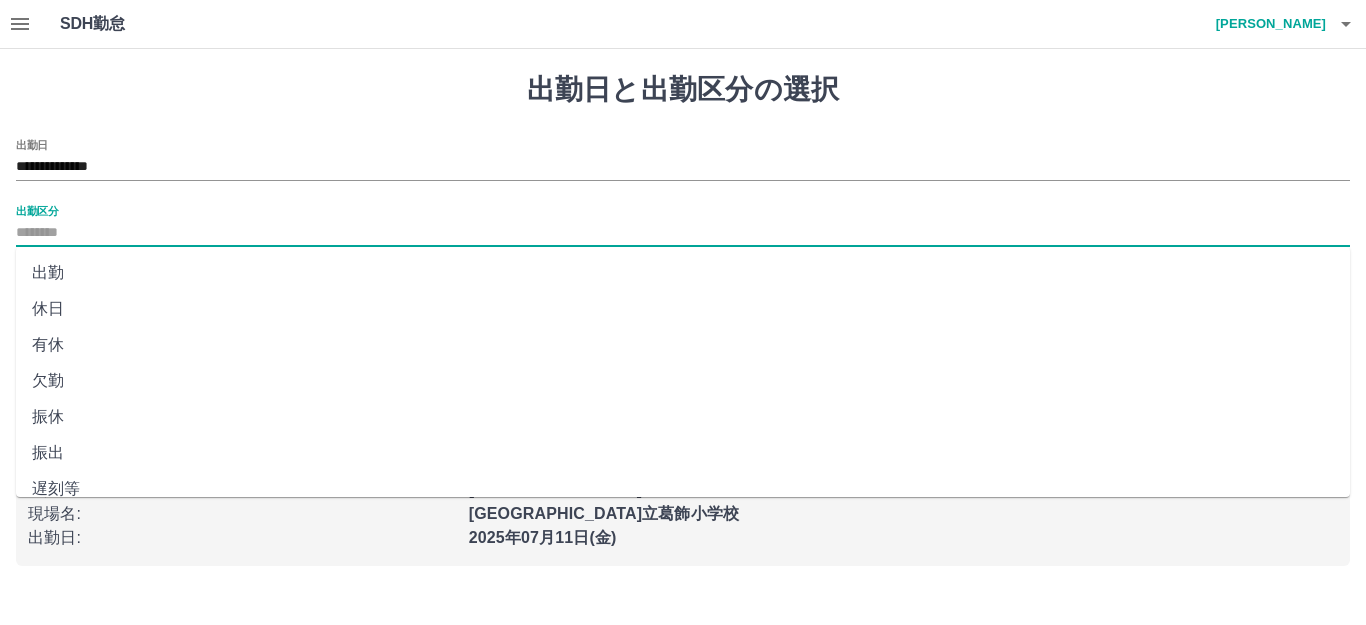 click on "出勤区分" at bounding box center (683, 233) 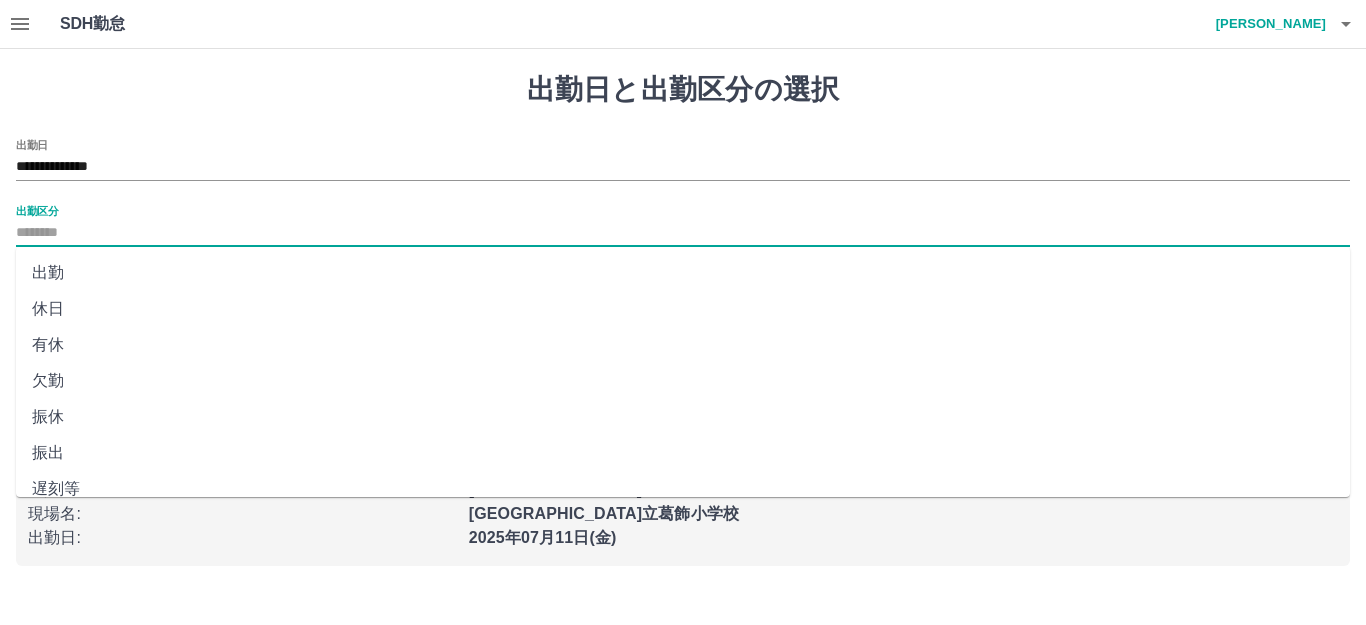 click on "休日" at bounding box center (683, 309) 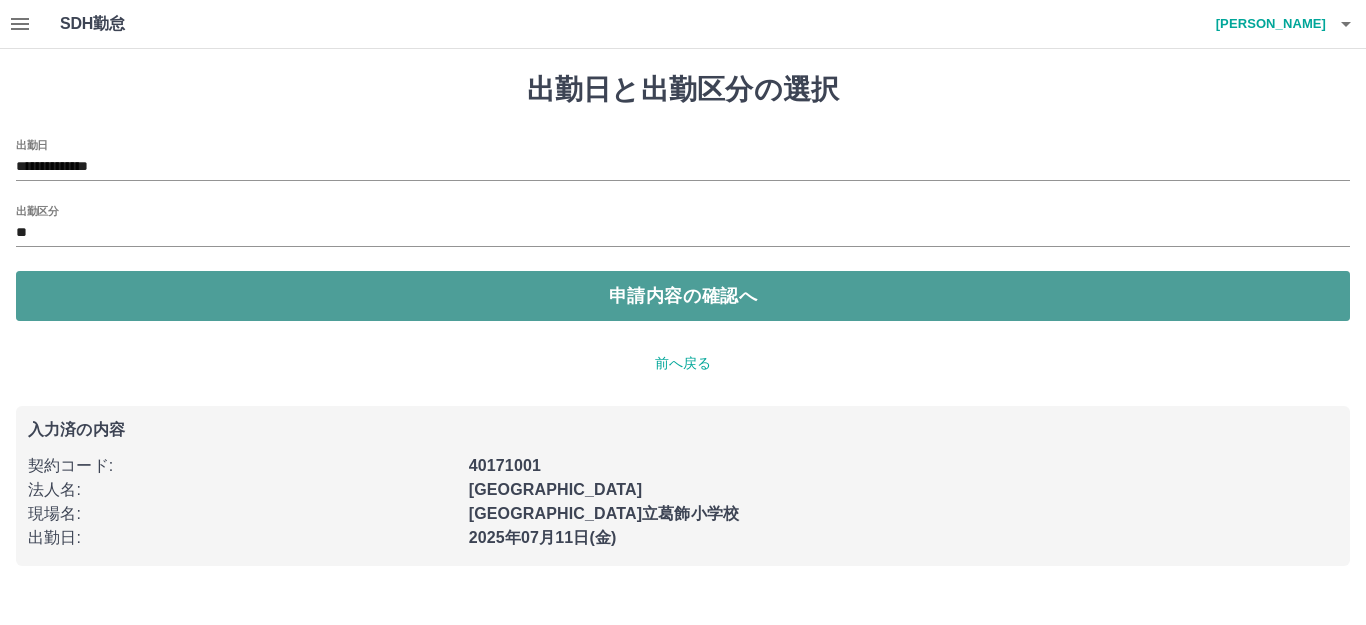 click on "申請内容の確認へ" at bounding box center (683, 296) 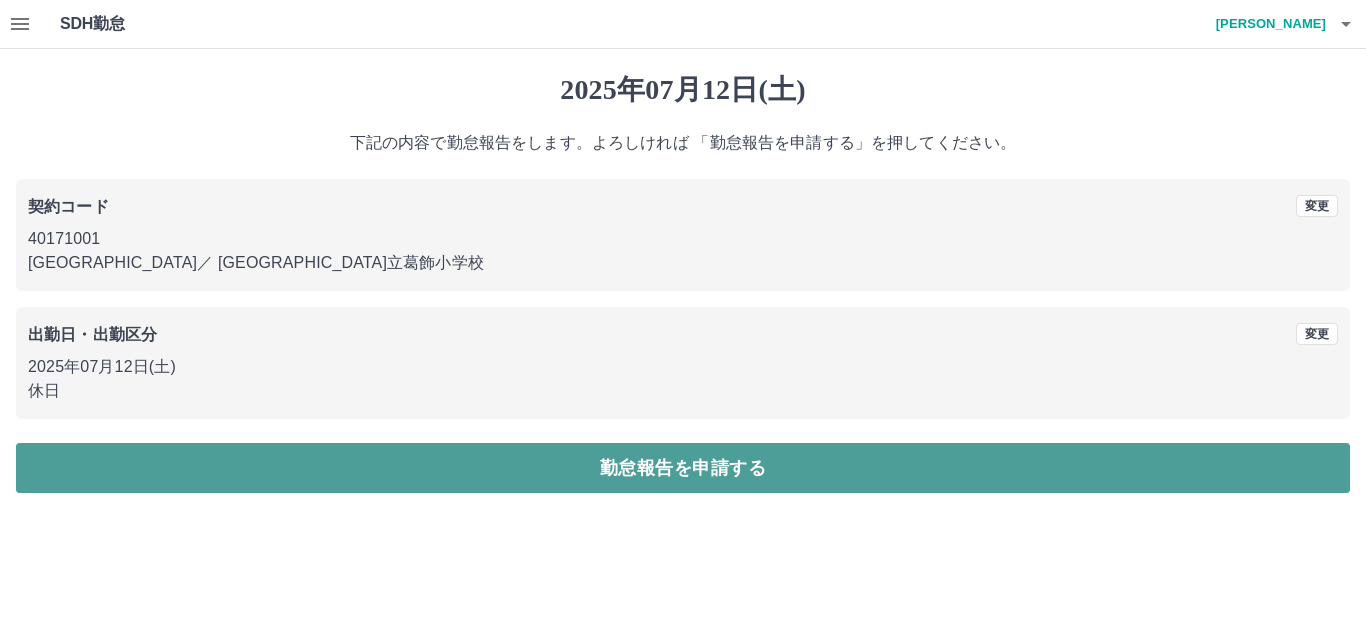 click on "勤怠報告を申請する" at bounding box center (683, 468) 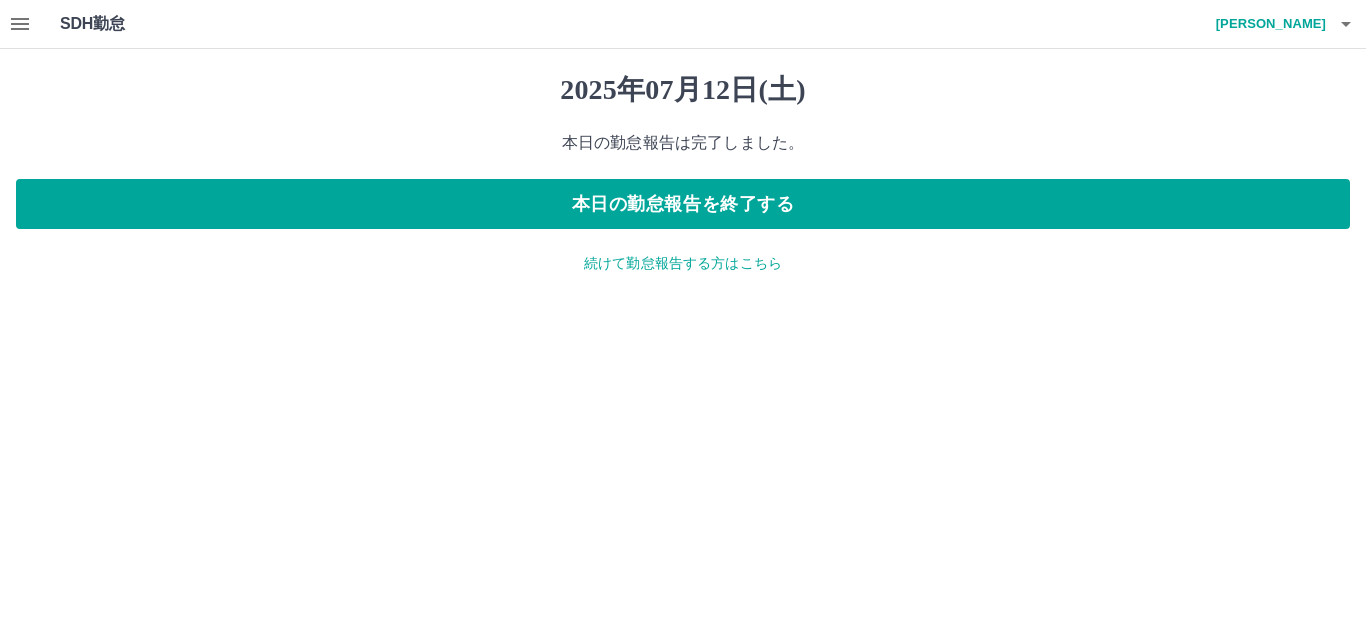 click on "[DATE] 本日の勤怠報告は完了しました。 本日の勤怠報告を終了する 続けて勤怠報告する方はこちら" at bounding box center (683, 173) 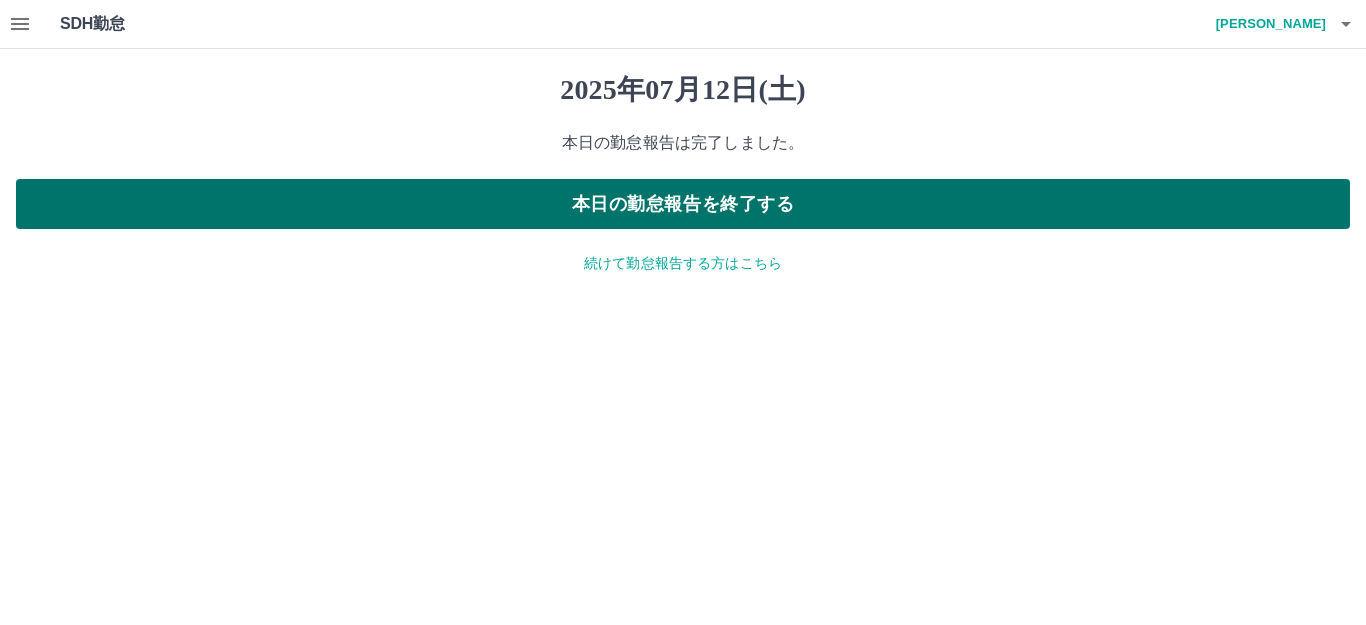 click on "本日の勤怠報告を終了する" at bounding box center (683, 204) 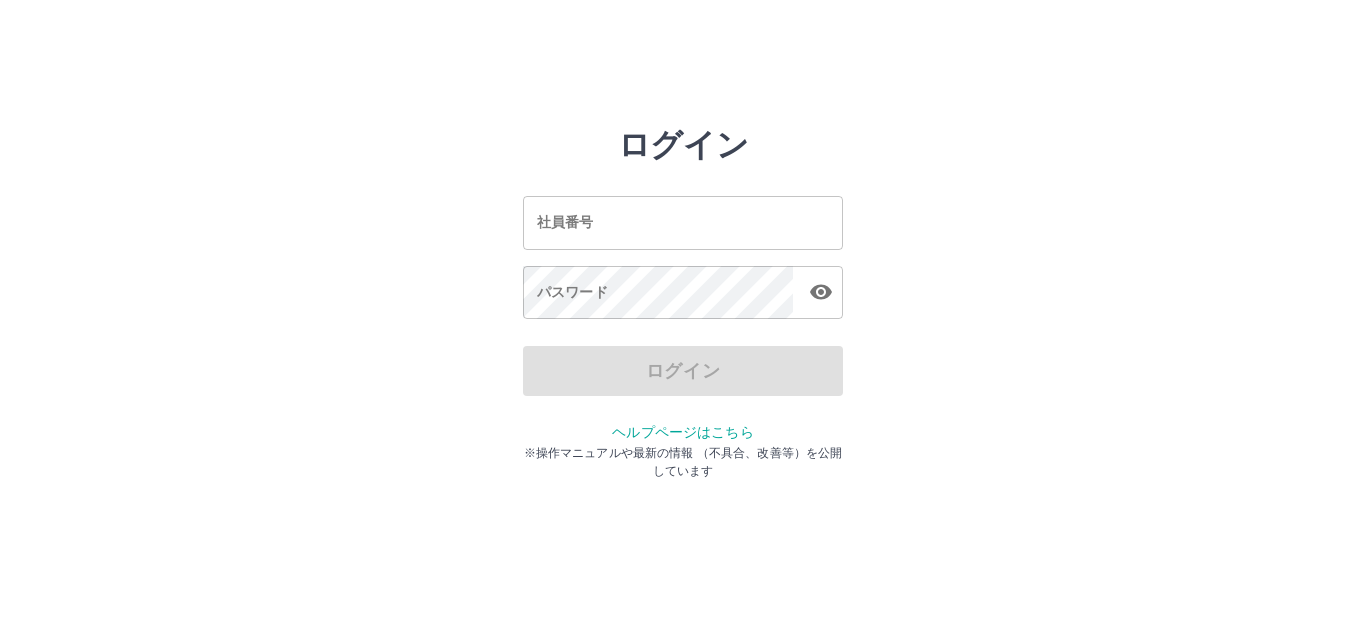 scroll, scrollTop: 0, scrollLeft: 0, axis: both 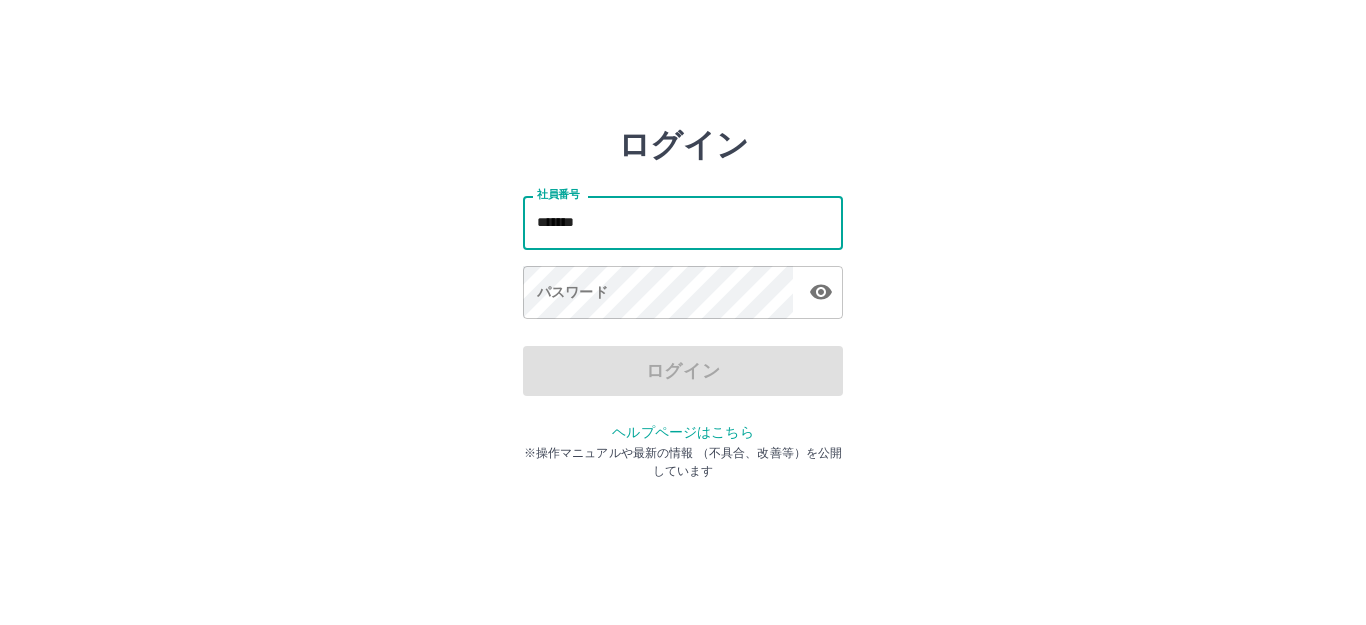 type on "*******" 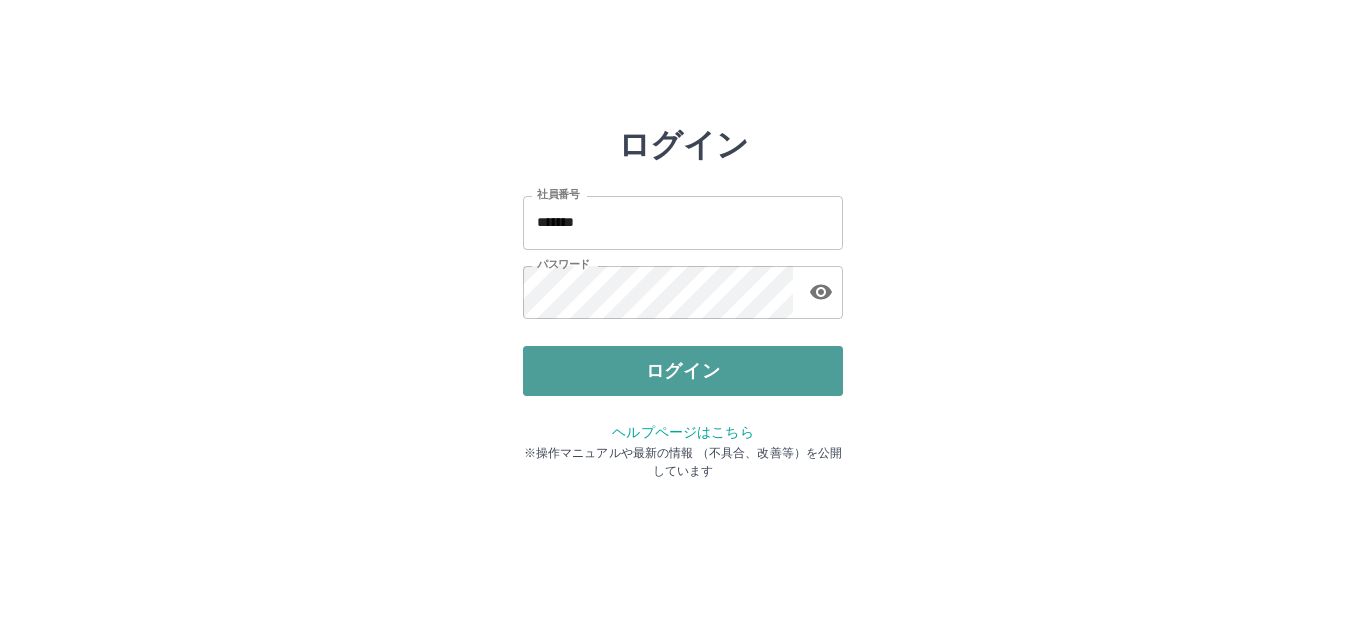 click on "ログイン" at bounding box center (683, 371) 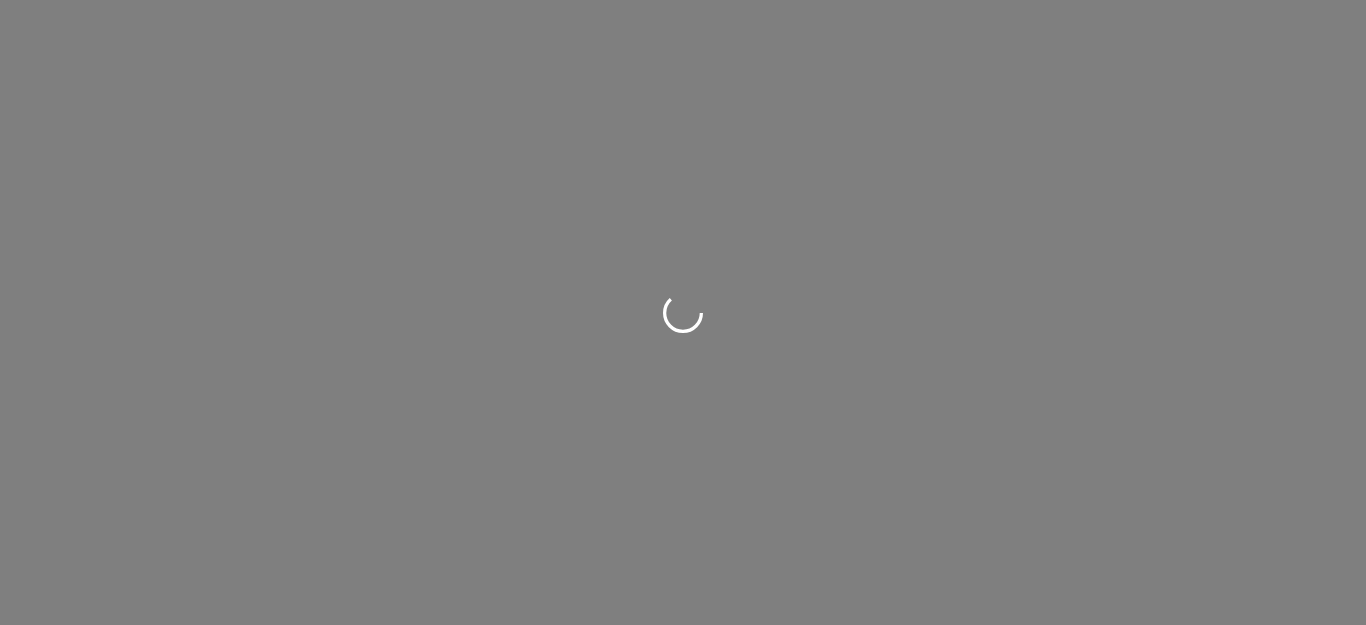 scroll, scrollTop: 0, scrollLeft: 0, axis: both 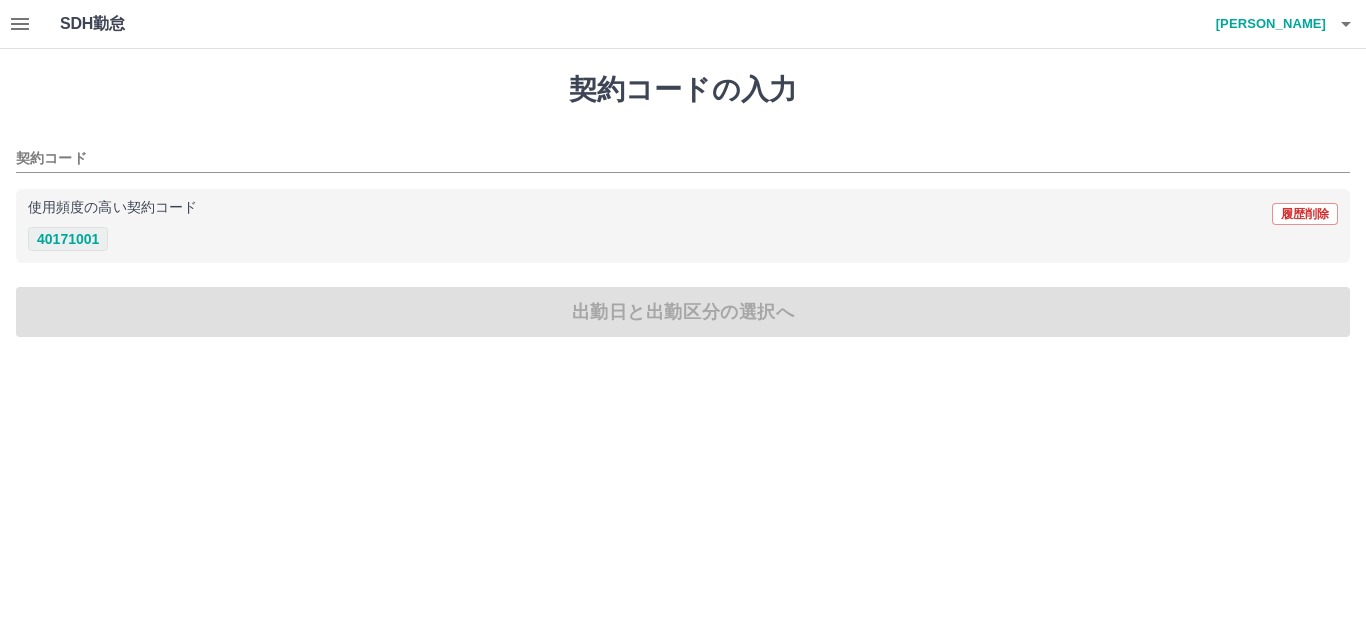 click on "40171001" at bounding box center (68, 239) 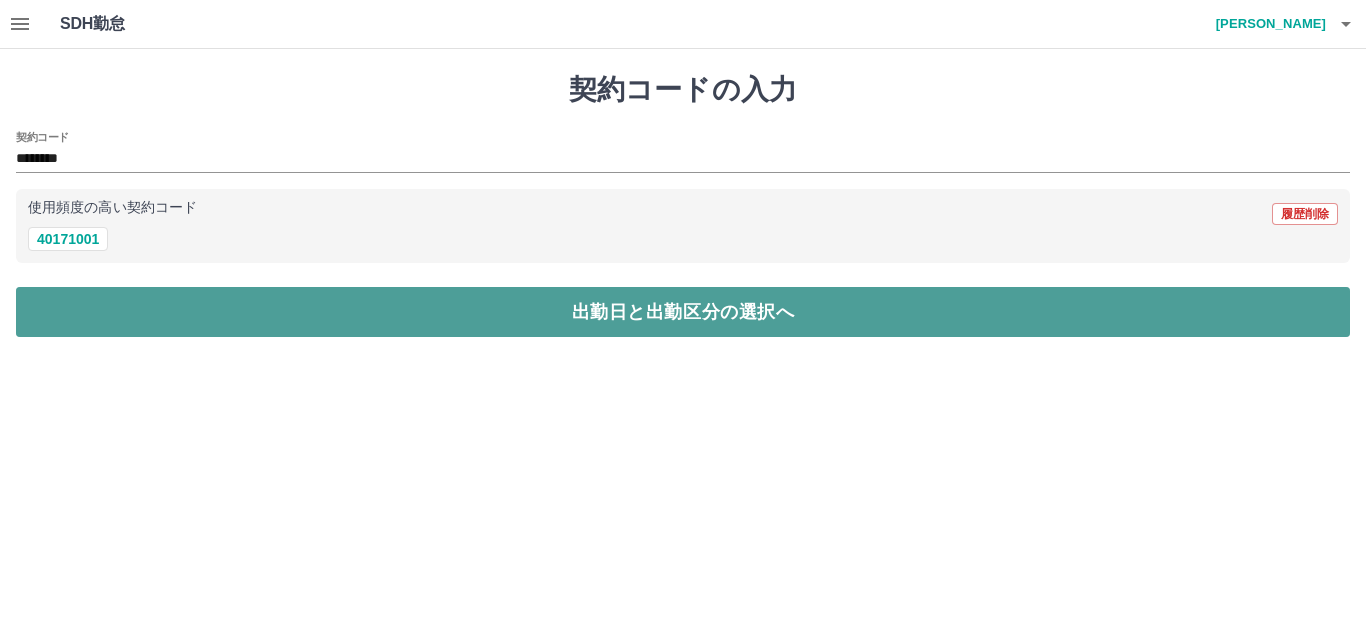 click on "出勤日と出勤区分の選択へ" at bounding box center (683, 312) 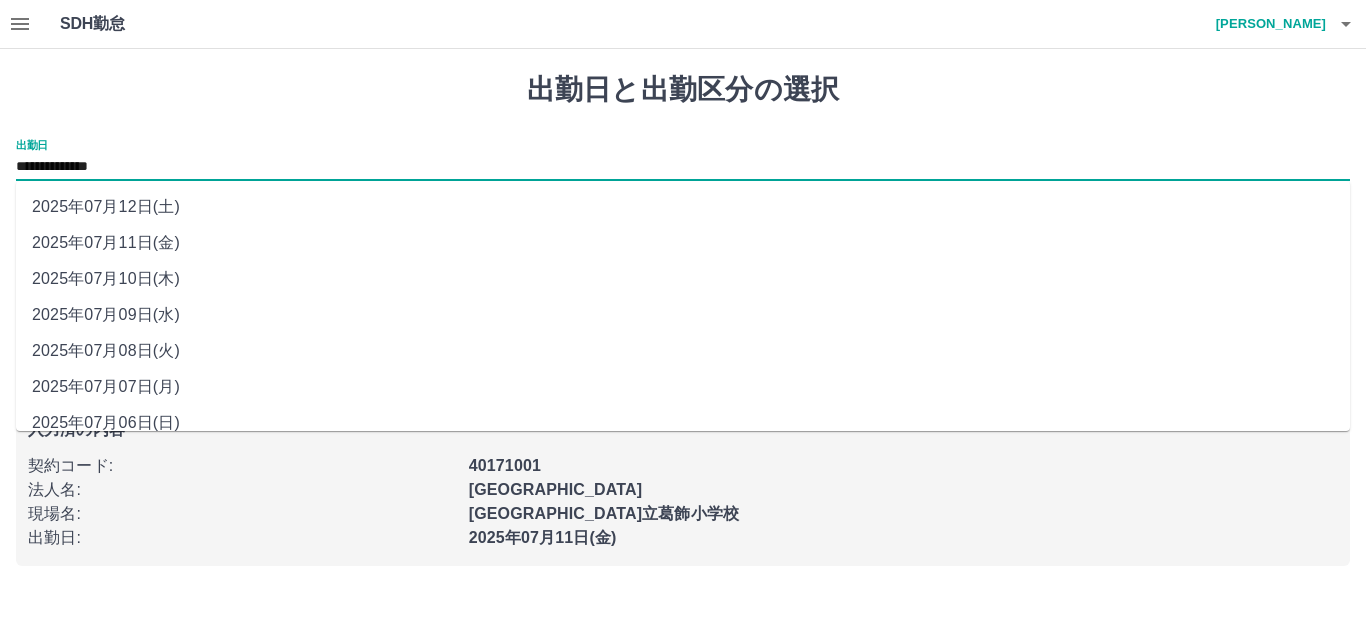 click on "**********" at bounding box center (683, 167) 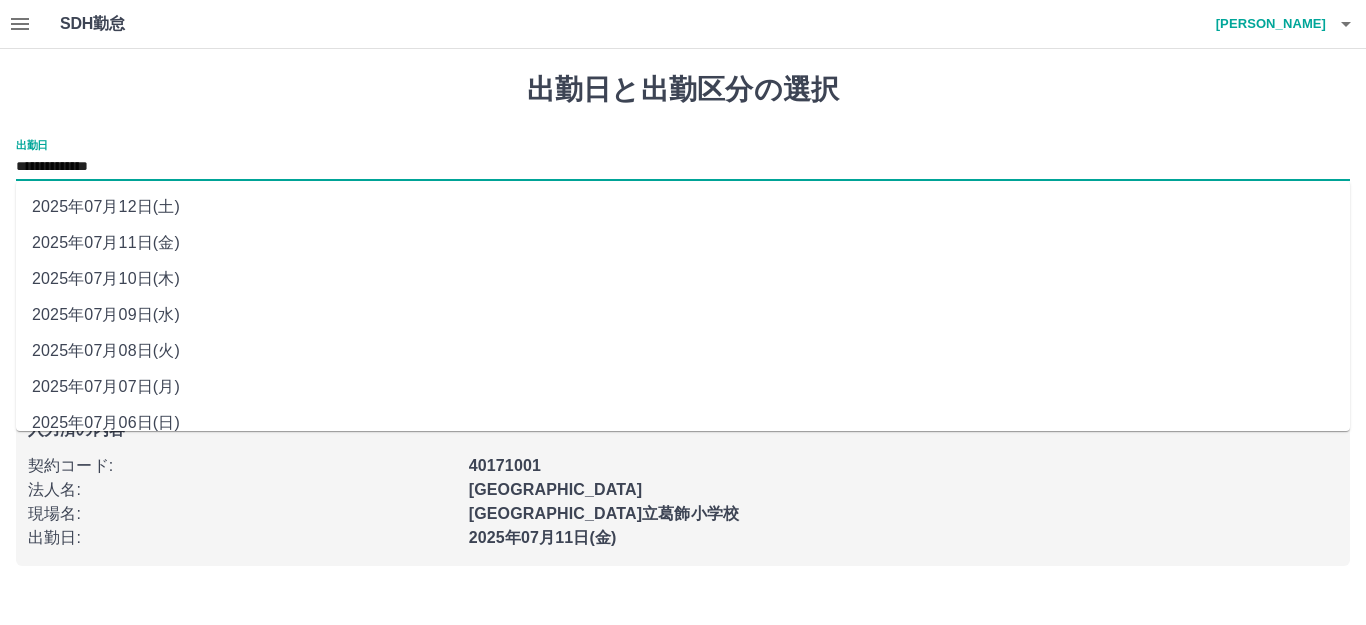 click on "2025年07月12日(土)" at bounding box center [683, 207] 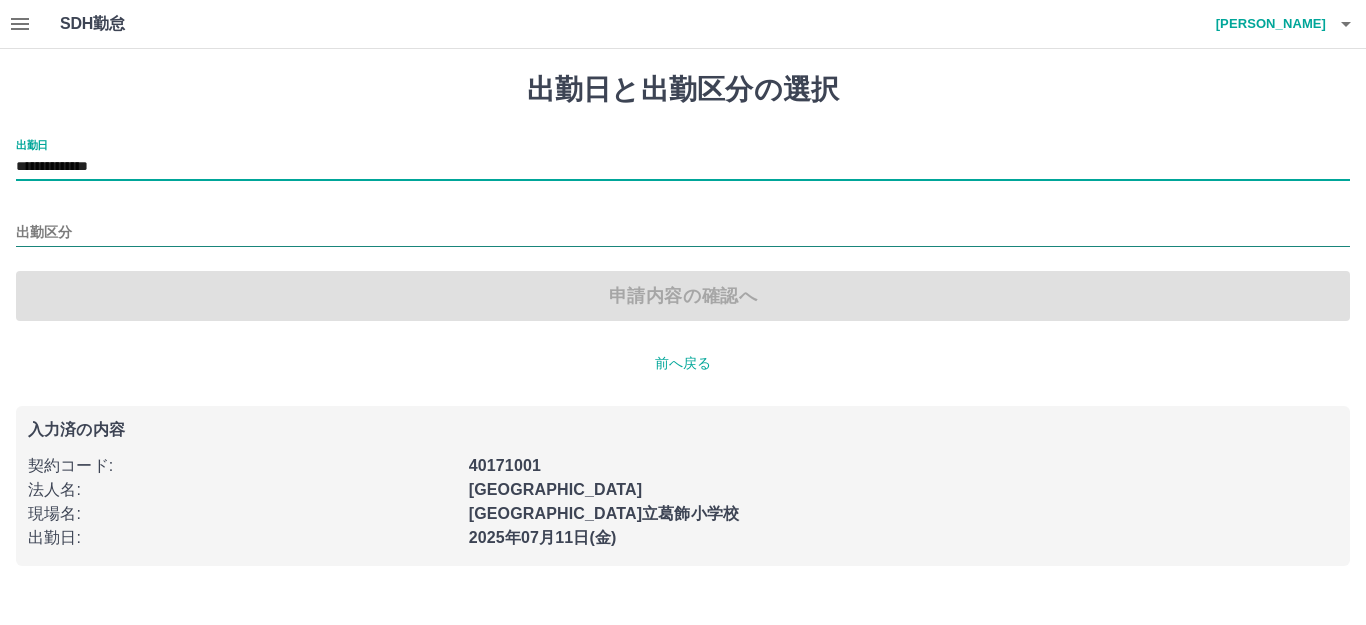 click on "出勤区分" at bounding box center (683, 233) 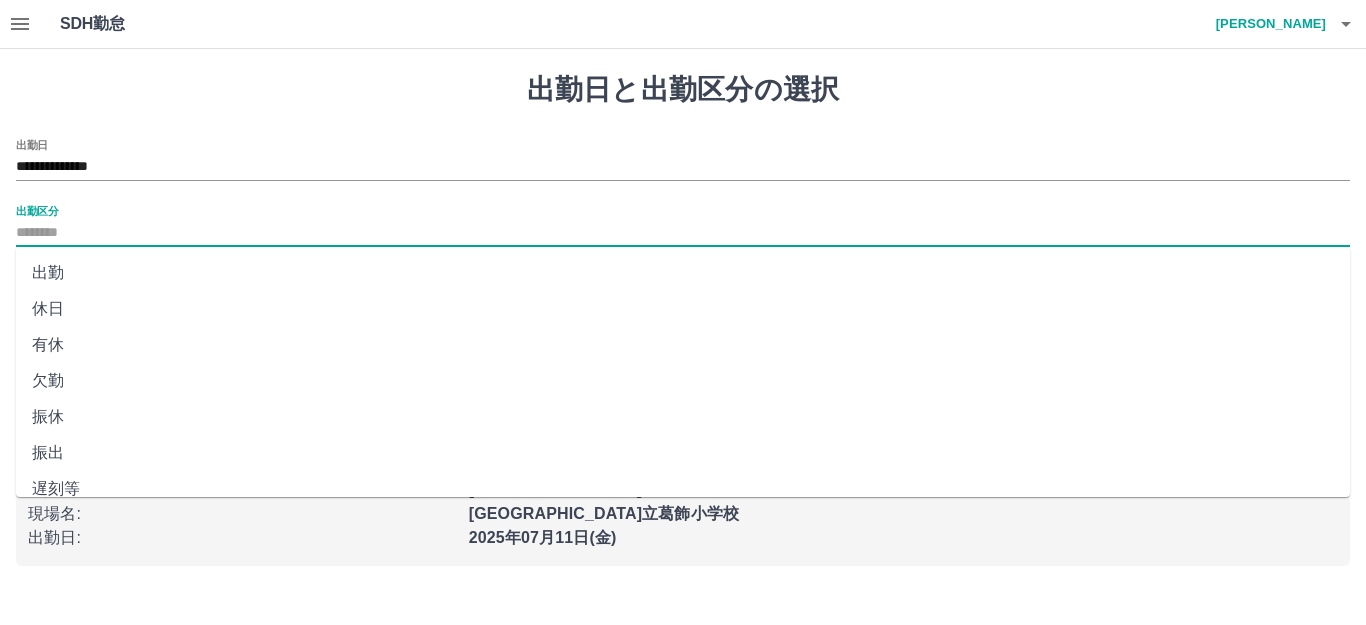 click on "休日" at bounding box center [683, 309] 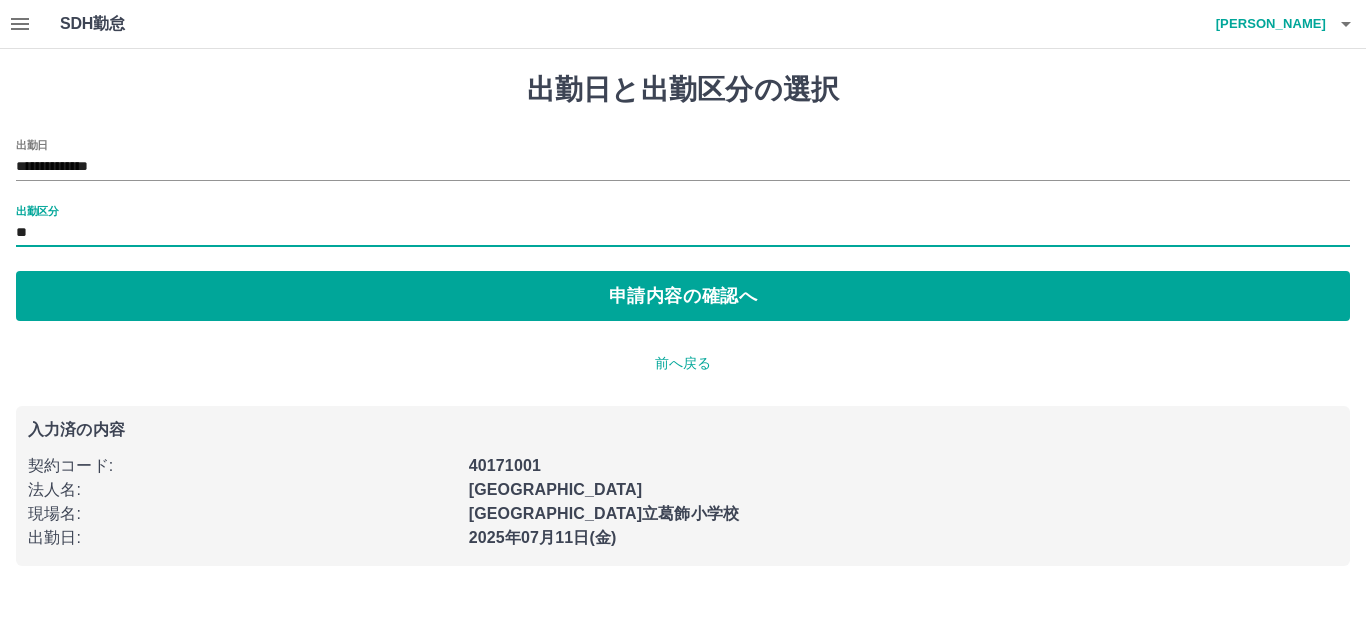 type on "**" 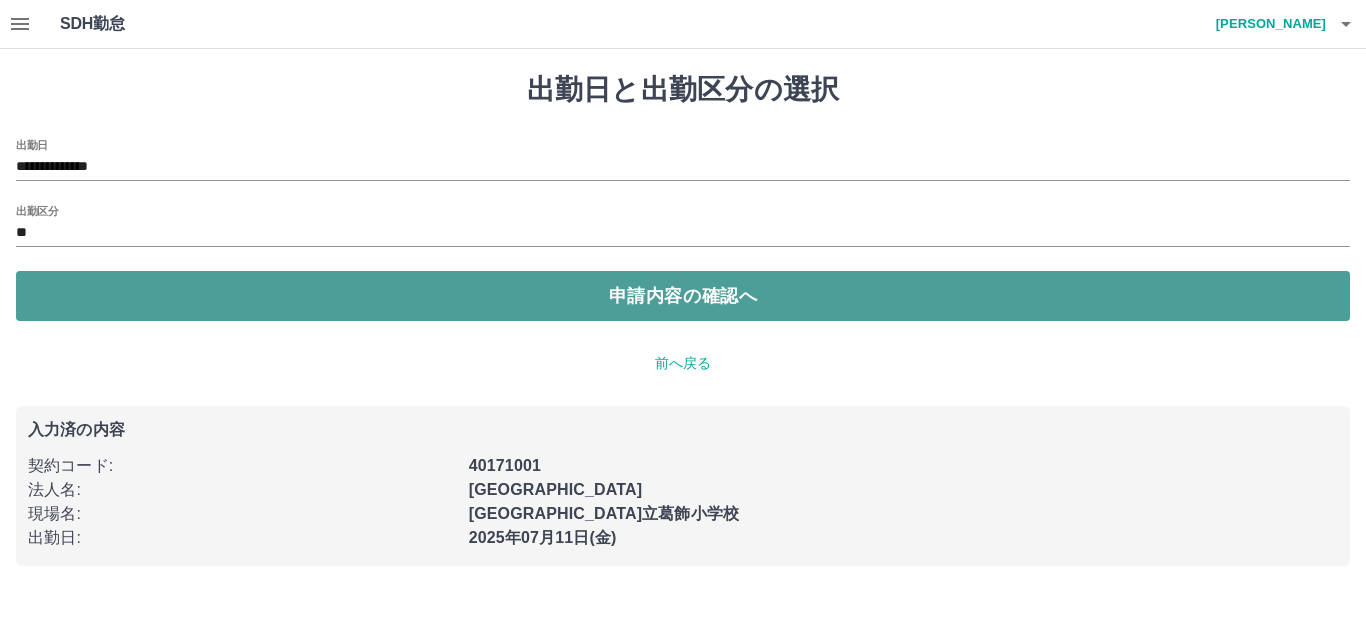 click on "申請内容の確認へ" at bounding box center [683, 296] 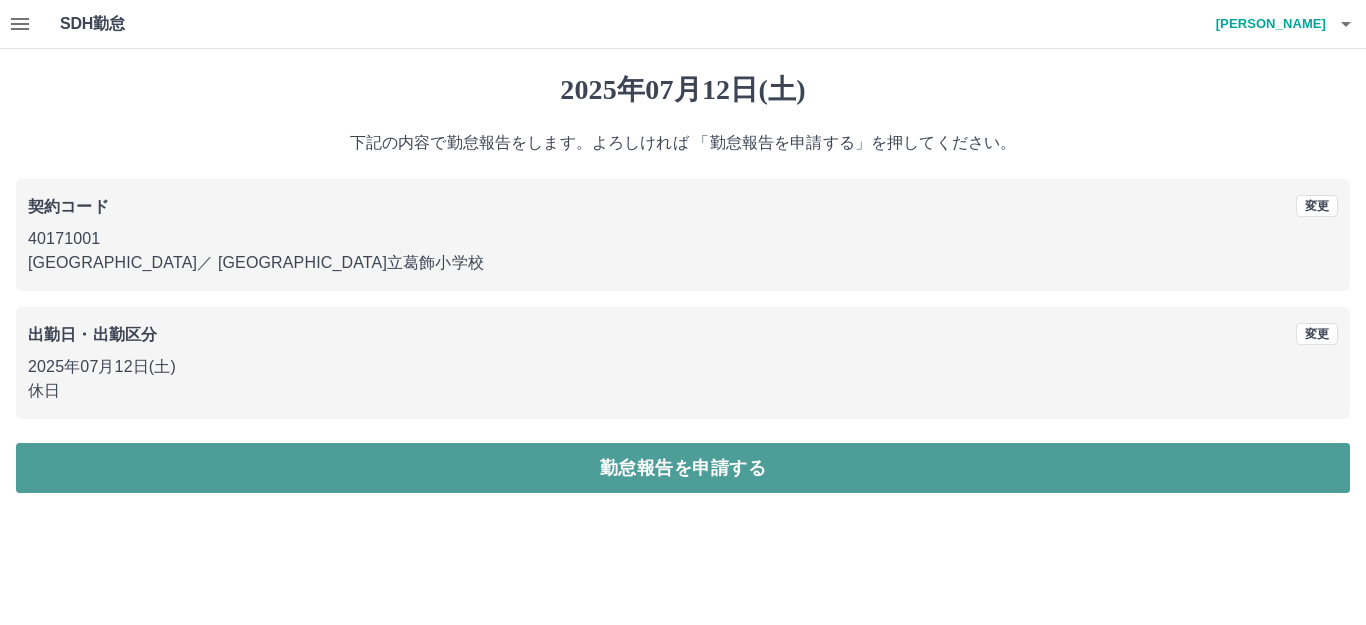 click on "勤怠報告を申請する" at bounding box center [683, 468] 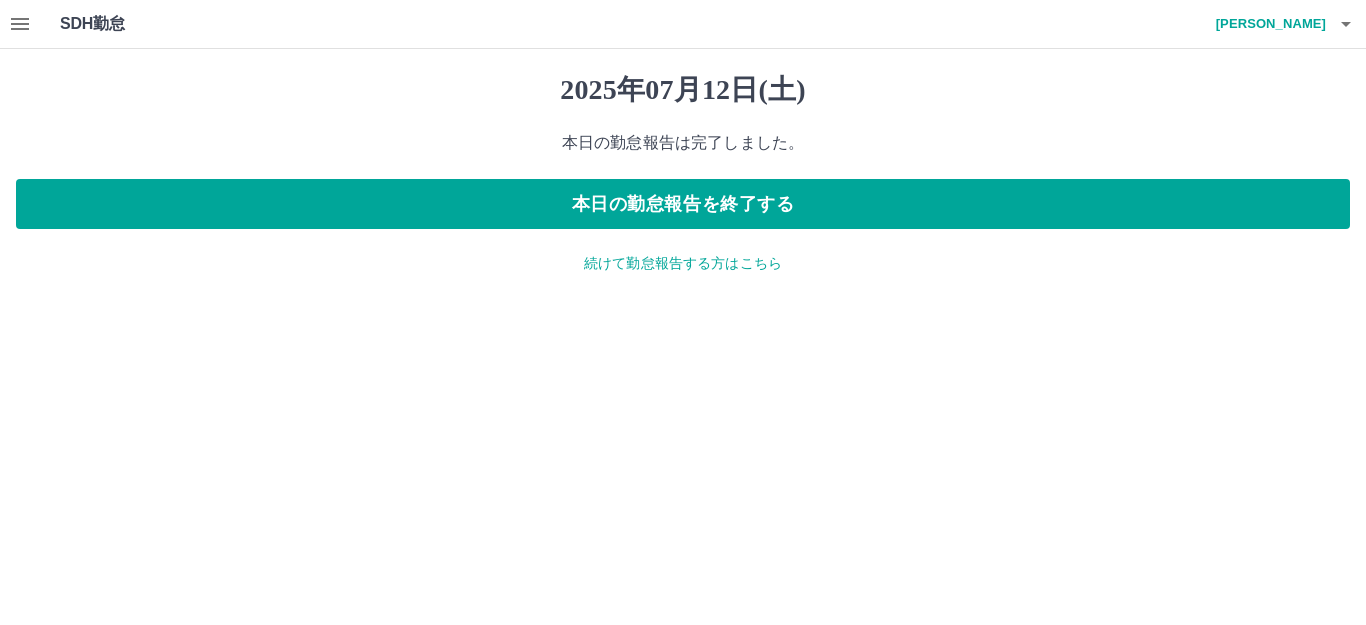 click on "続けて勤怠報告する方はこちら" at bounding box center (683, 263) 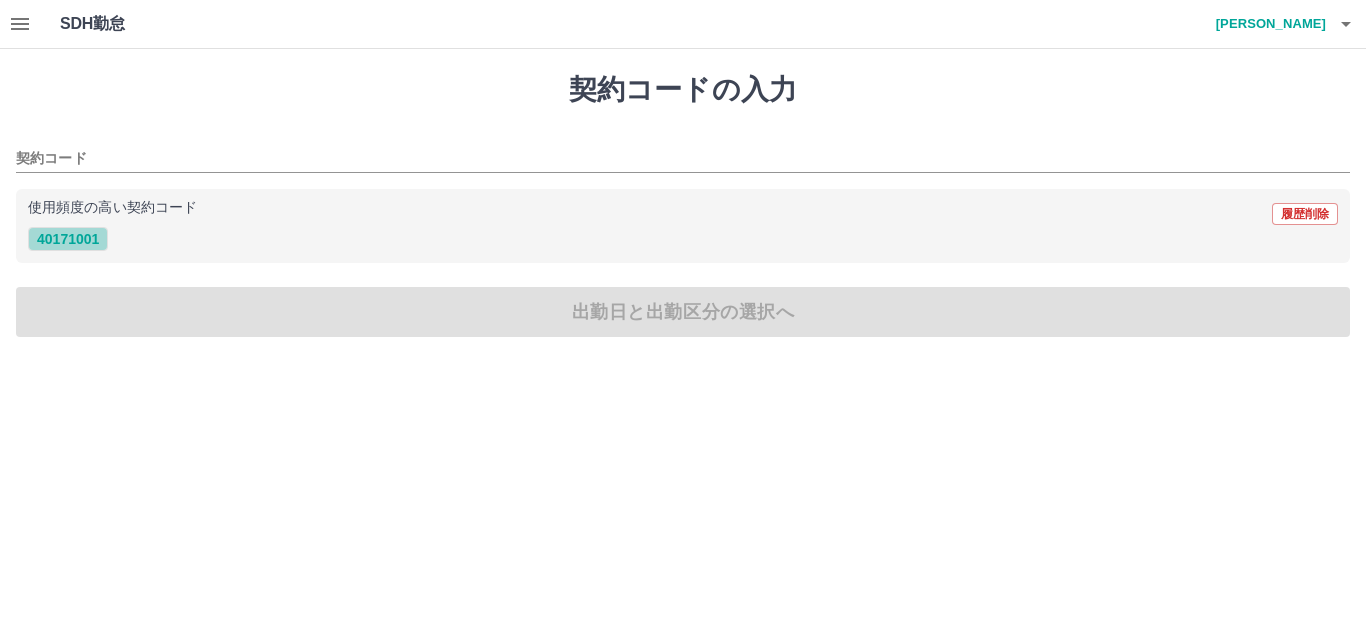 click on "40171001" at bounding box center [68, 239] 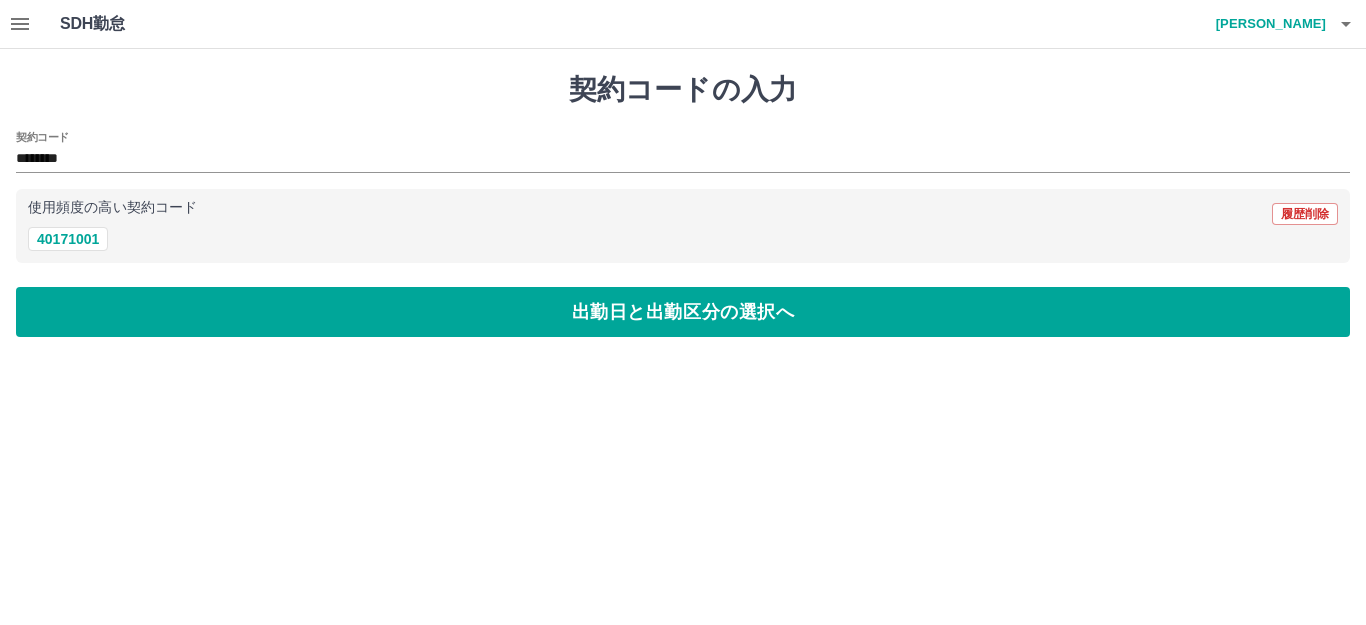 click on "契約コードの入力 契約コード ******** 使用頻度の高い契約コード 履歴削除 40171001 出勤日と出勤区分の選択へ" at bounding box center (683, 205) 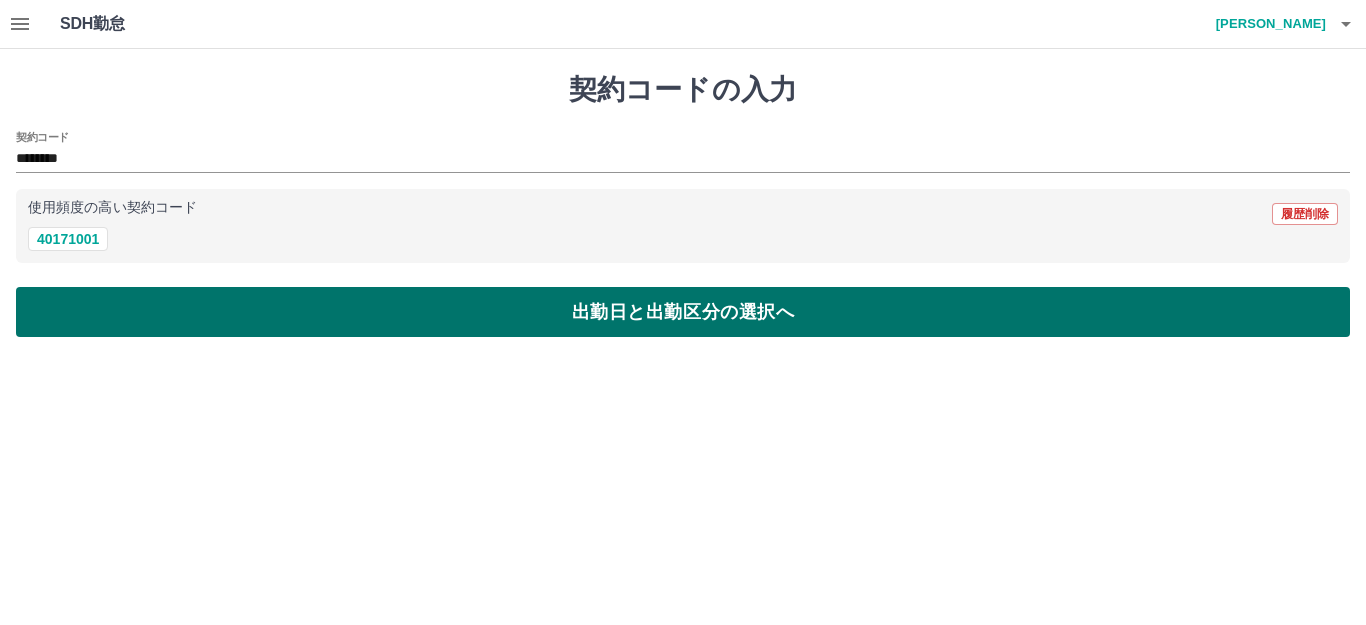 click on "出勤日と出勤区分の選択へ" at bounding box center [683, 312] 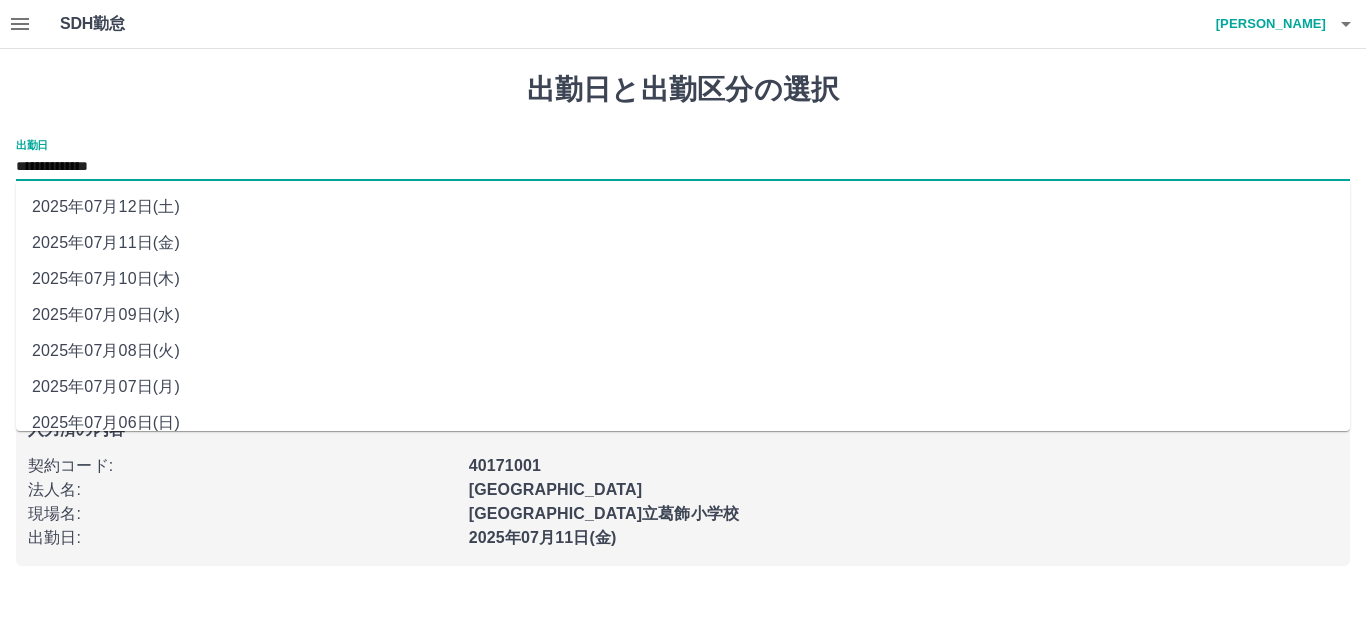 click on "**********" at bounding box center (683, 167) 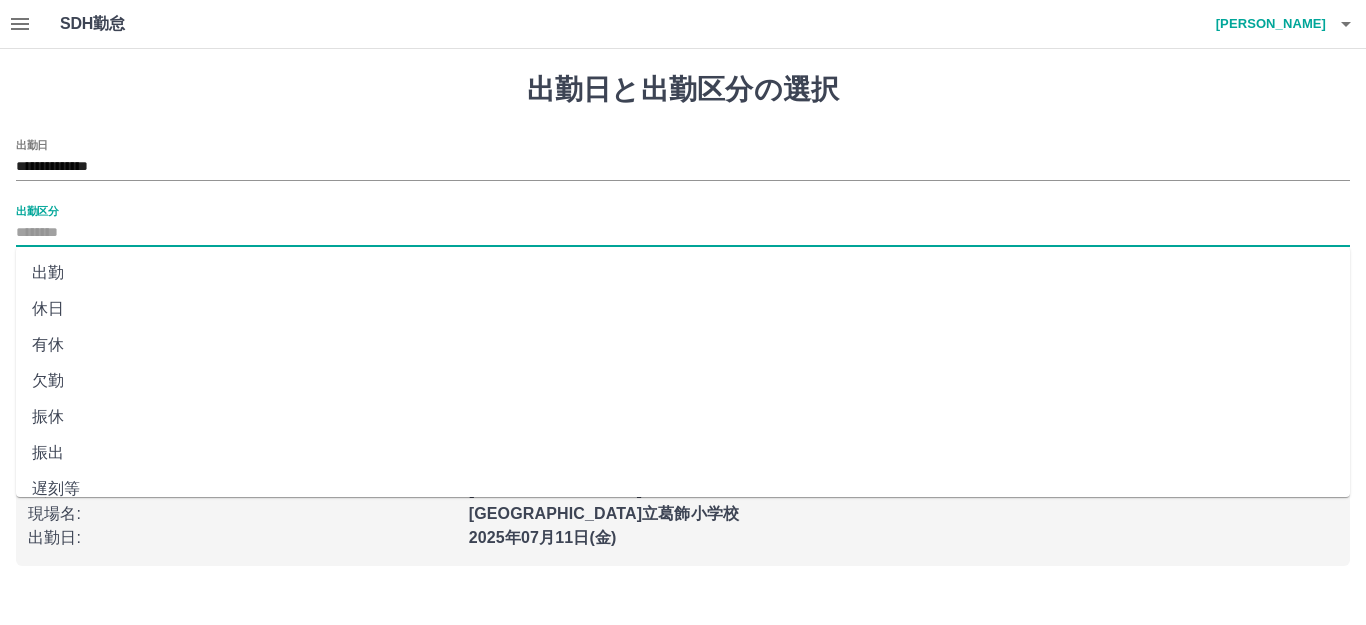 click on "出勤区分" at bounding box center [683, 233] 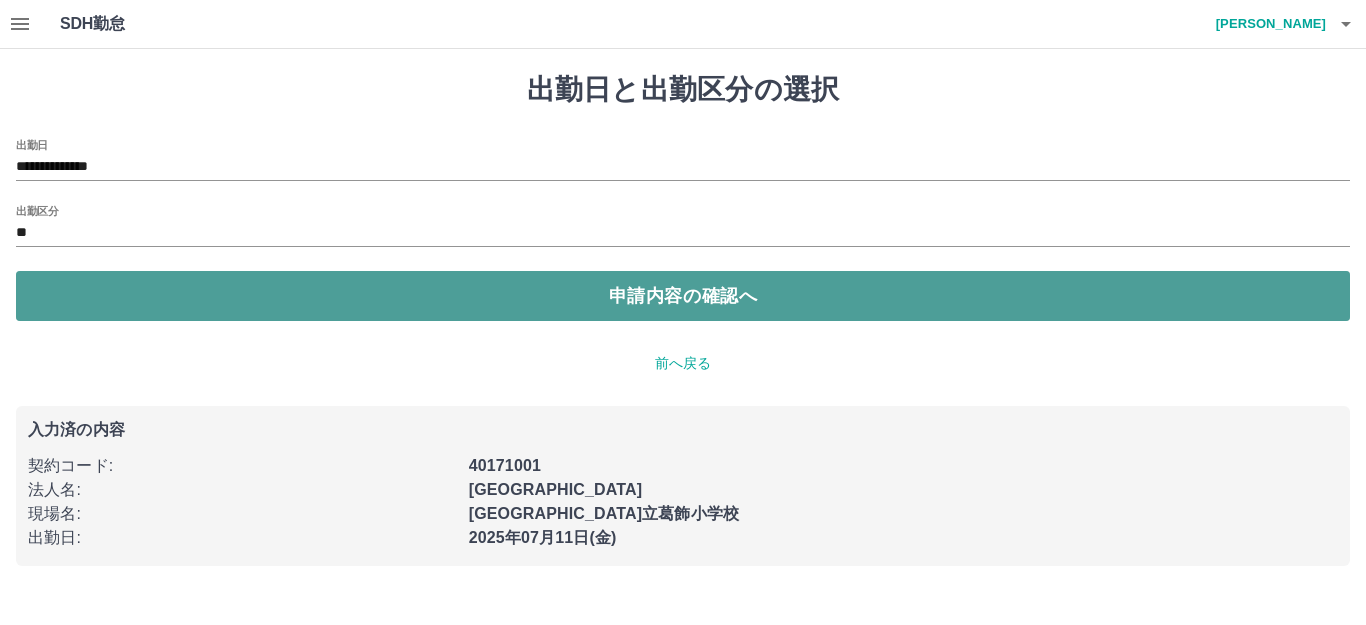 click on "申請内容の確認へ" at bounding box center (683, 296) 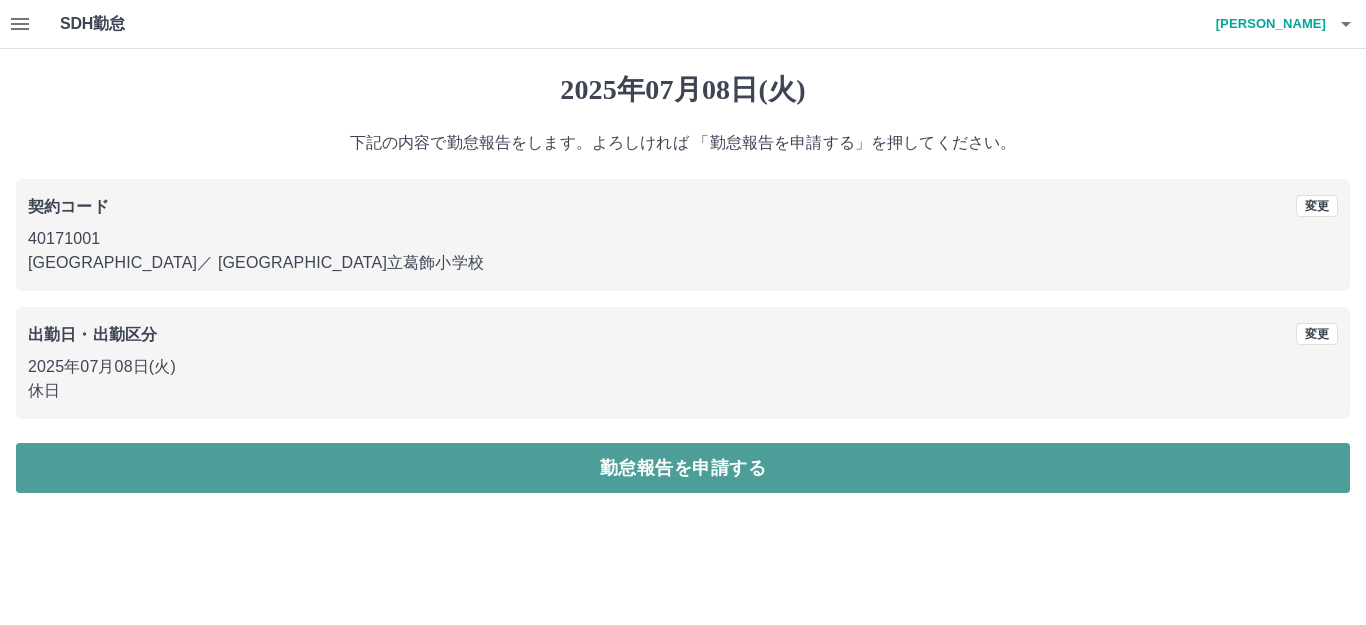 click on "勤怠報告を申請する" at bounding box center [683, 468] 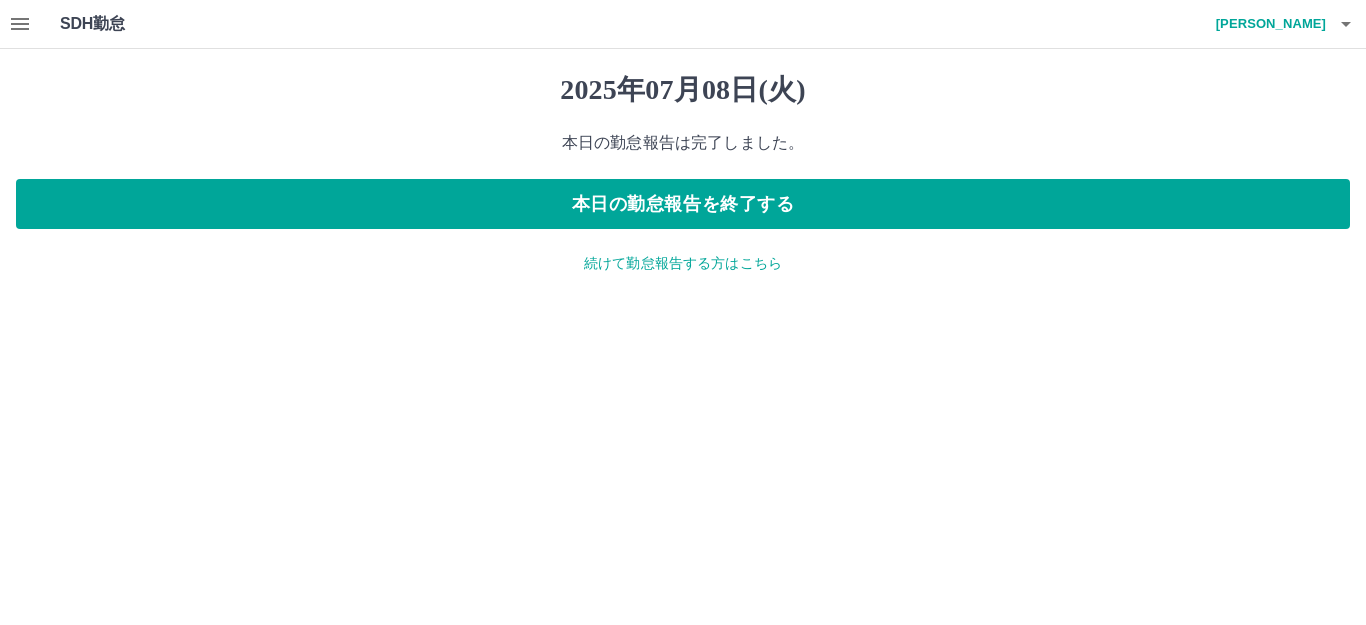 click on "続けて勤怠報告する方はこちら" at bounding box center (683, 263) 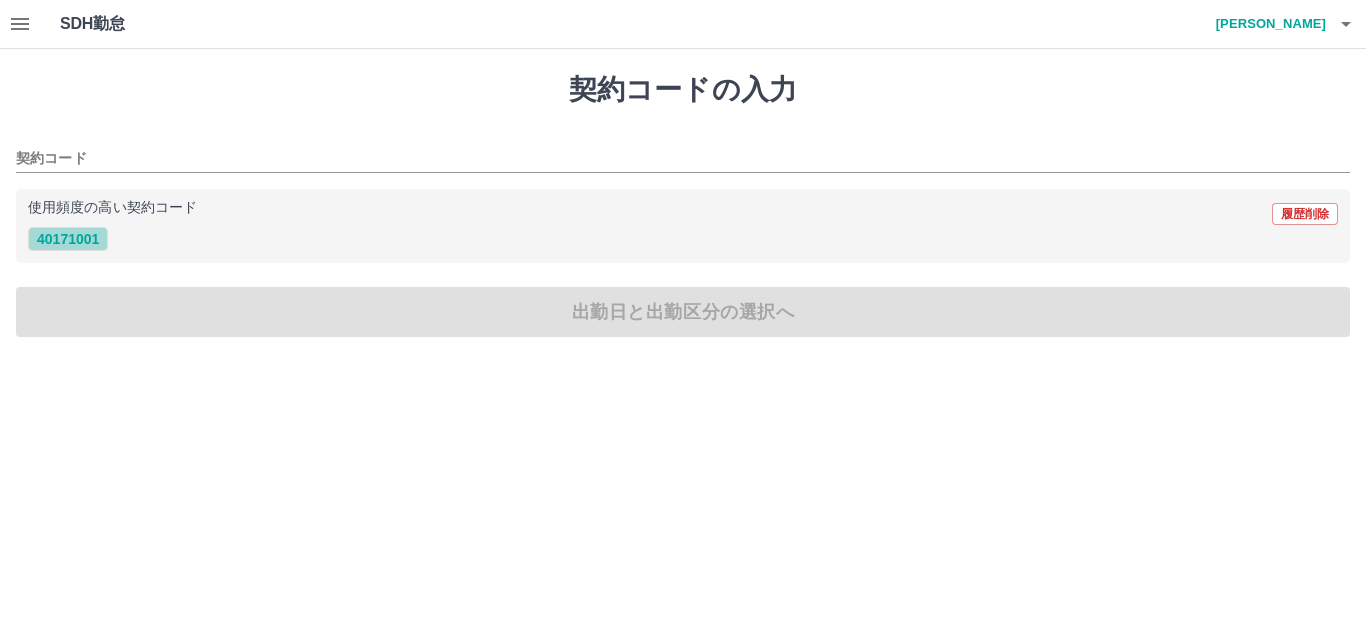 click on "40171001" at bounding box center [68, 239] 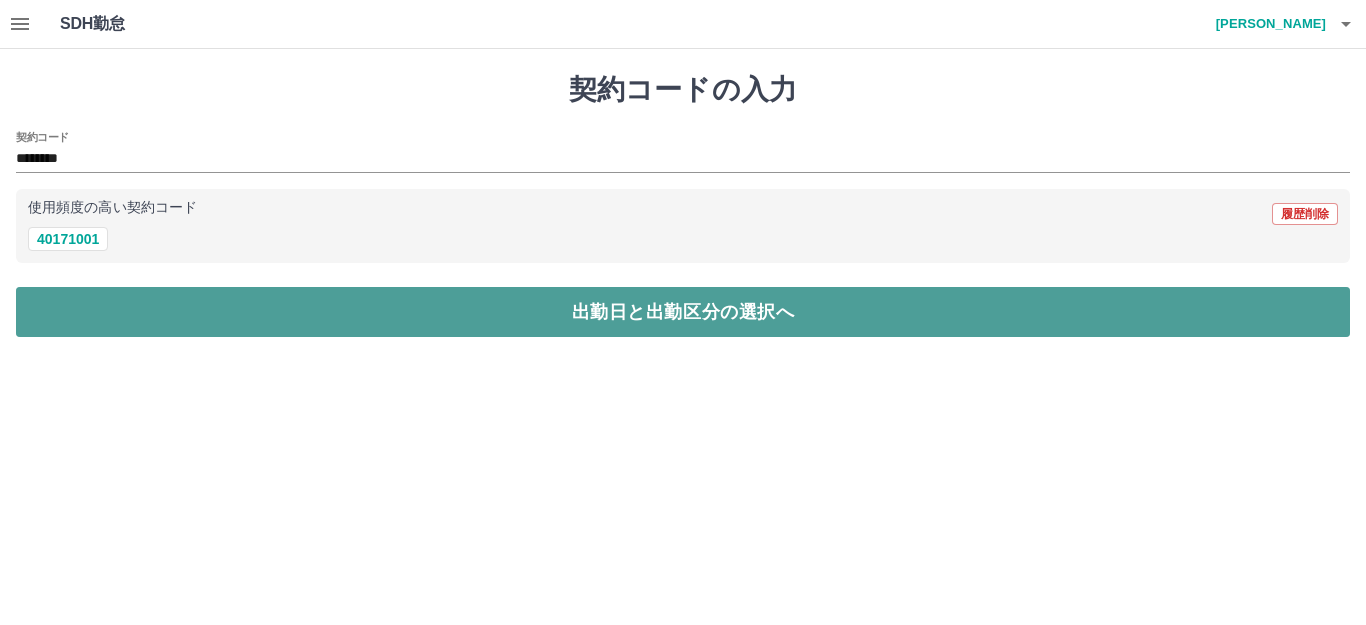 click on "出勤日と出勤区分の選択へ" at bounding box center [683, 312] 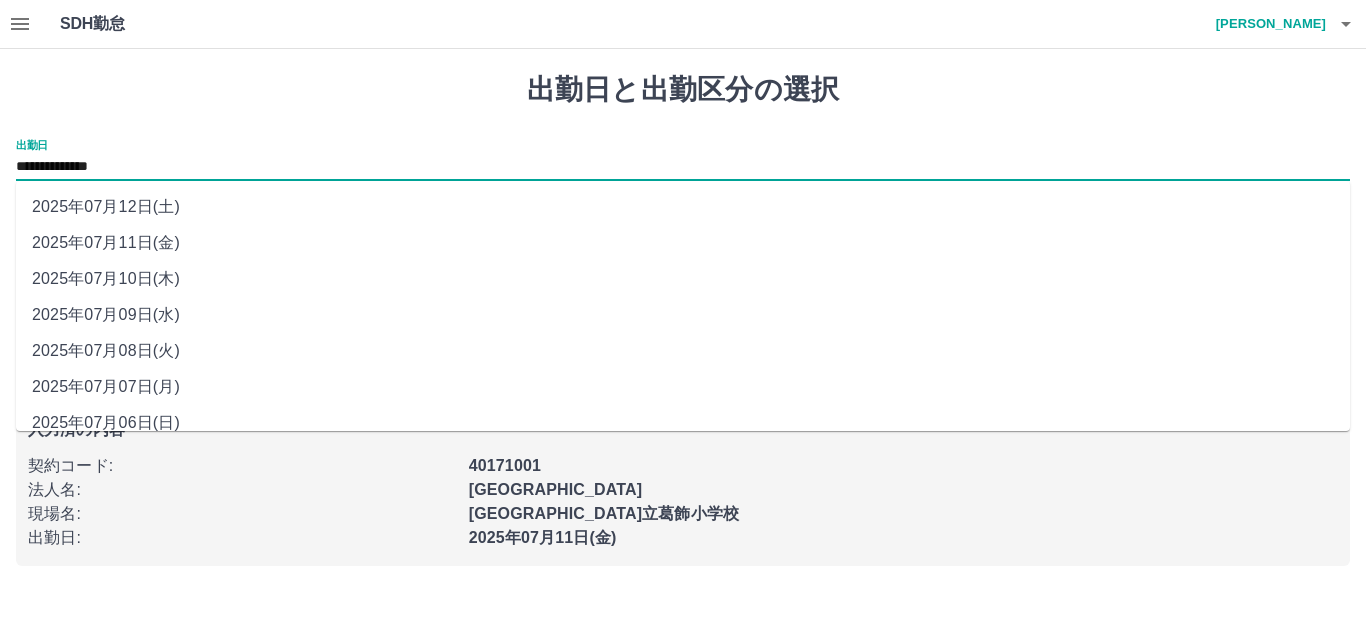 click on "**********" at bounding box center [683, 167] 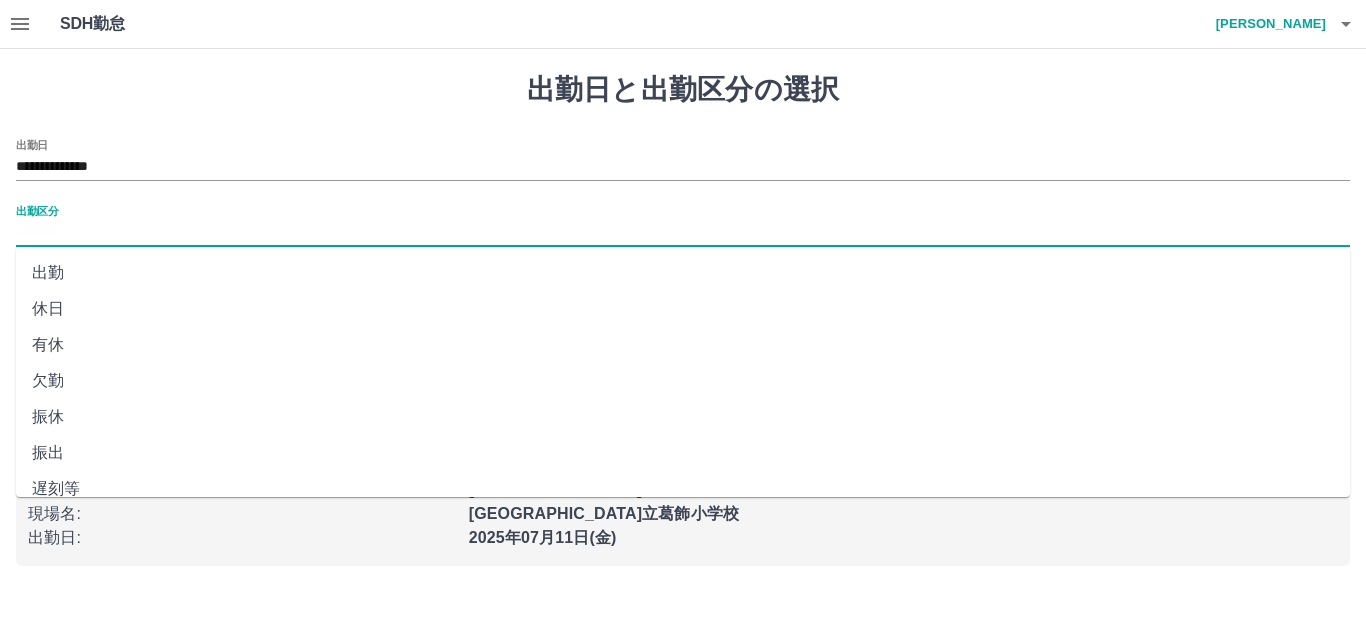 click on "出勤区分" at bounding box center (683, 233) 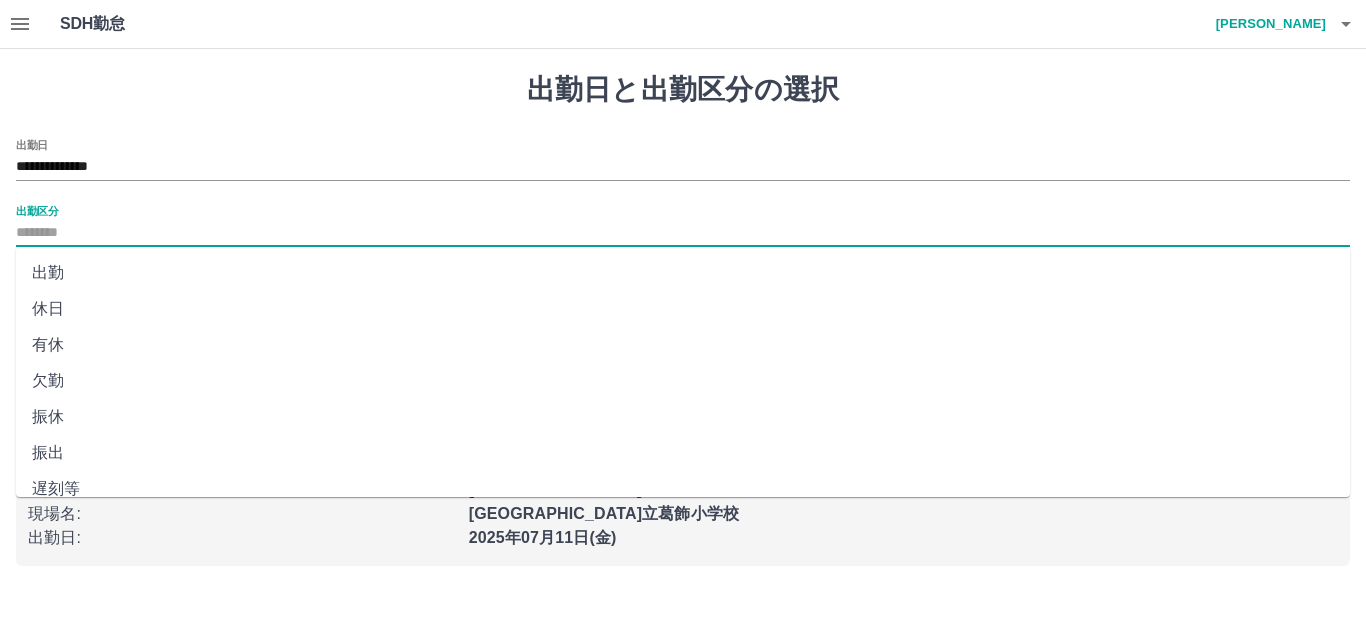 click on "休日" at bounding box center (683, 309) 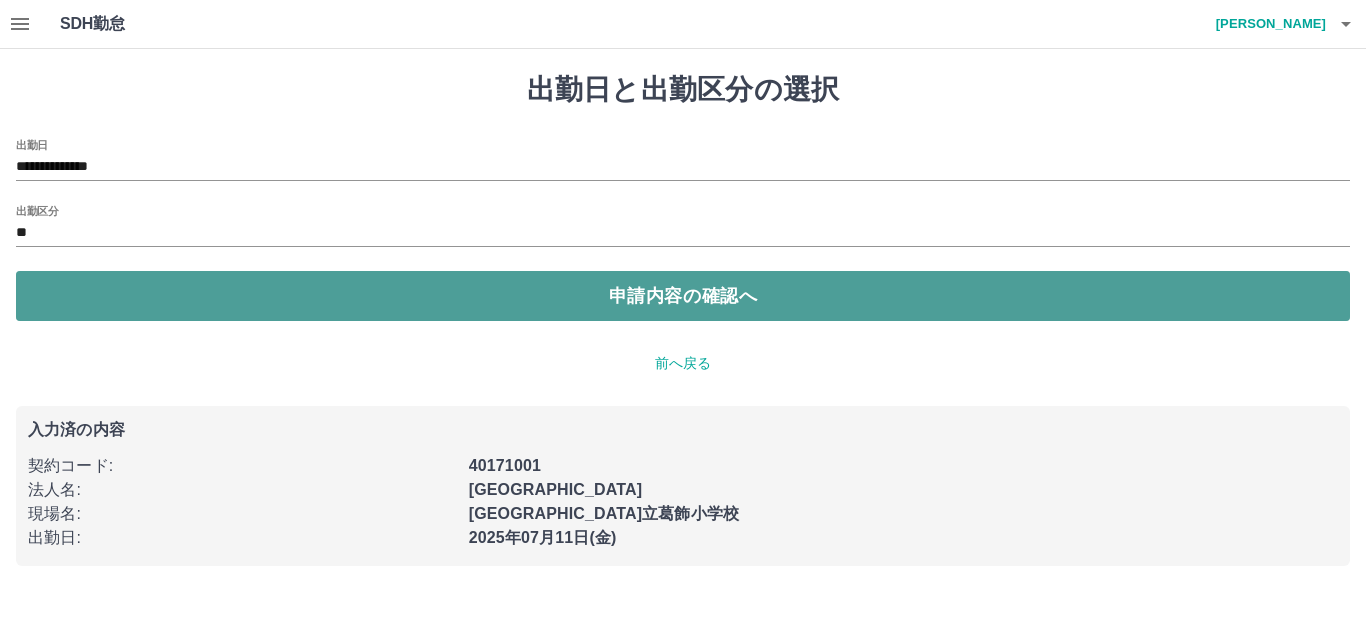 click on "申請内容の確認へ" at bounding box center [683, 296] 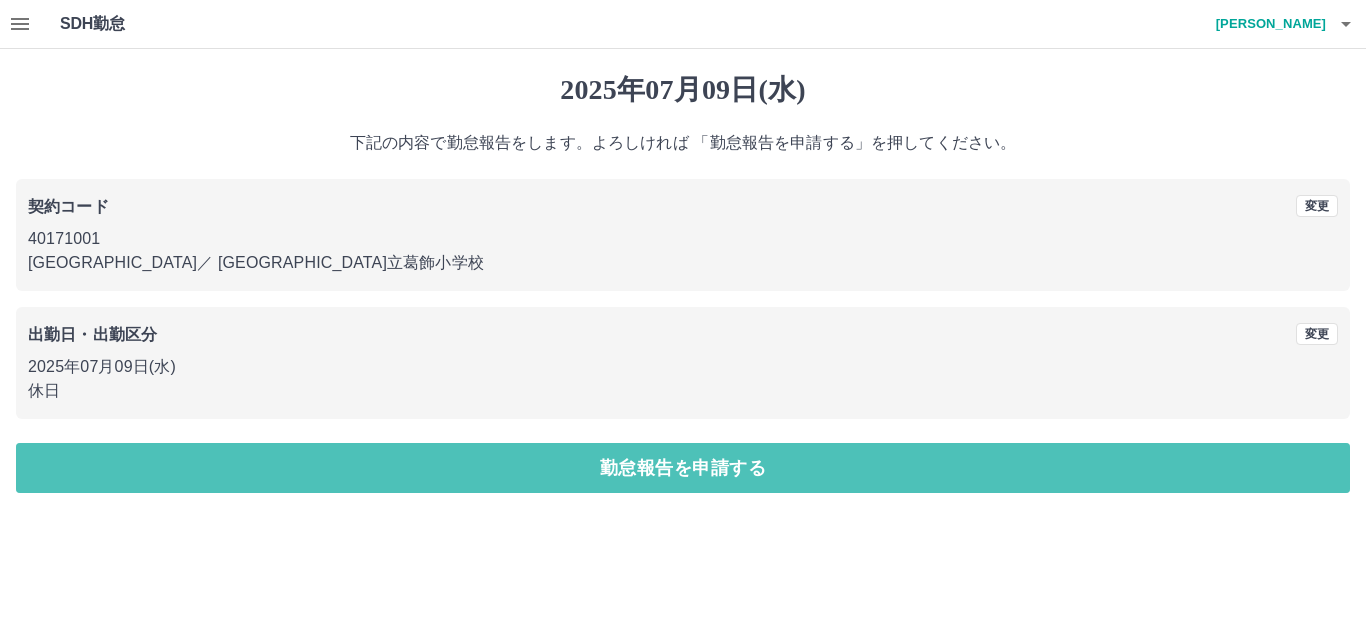 click on "勤怠報告を申請する" at bounding box center [683, 468] 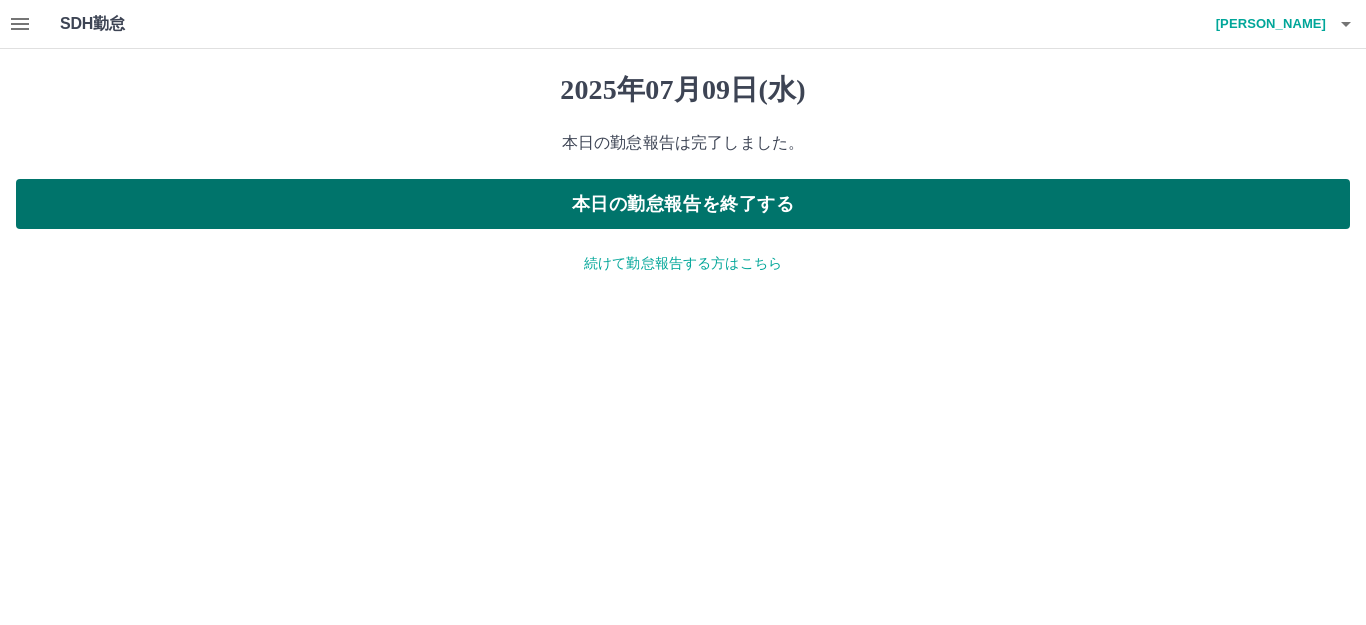 click on "本日の勤怠報告を終了する" at bounding box center (683, 204) 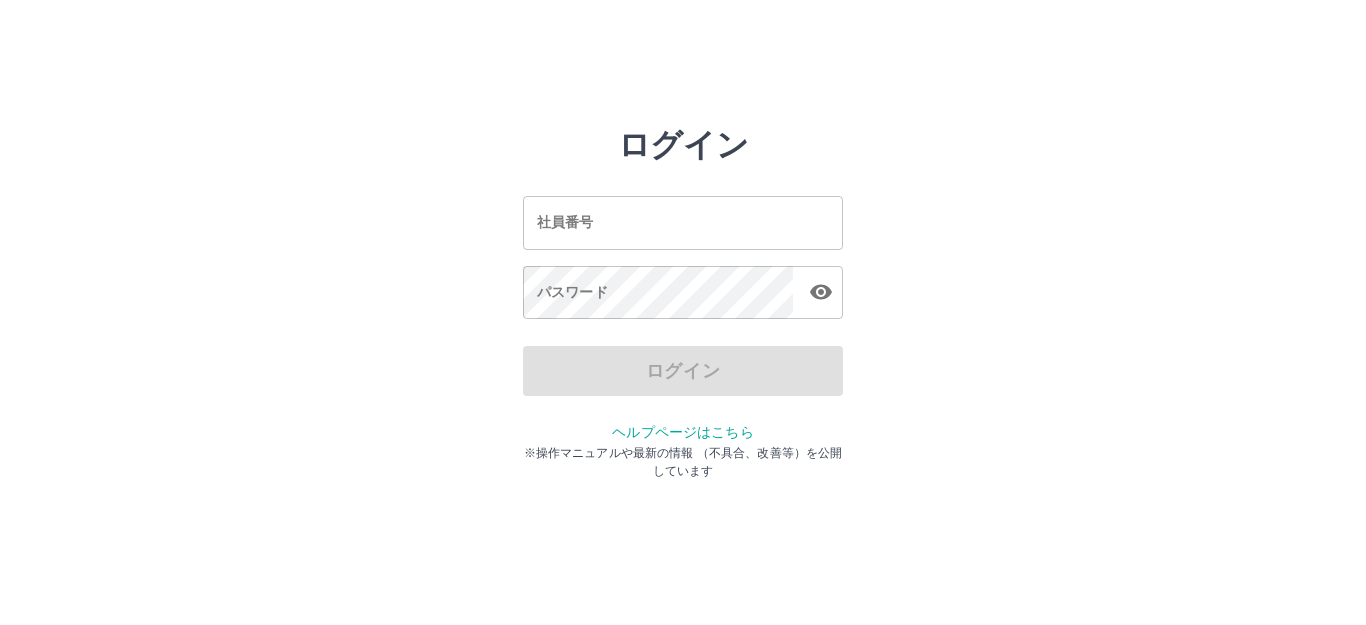 scroll, scrollTop: 0, scrollLeft: 0, axis: both 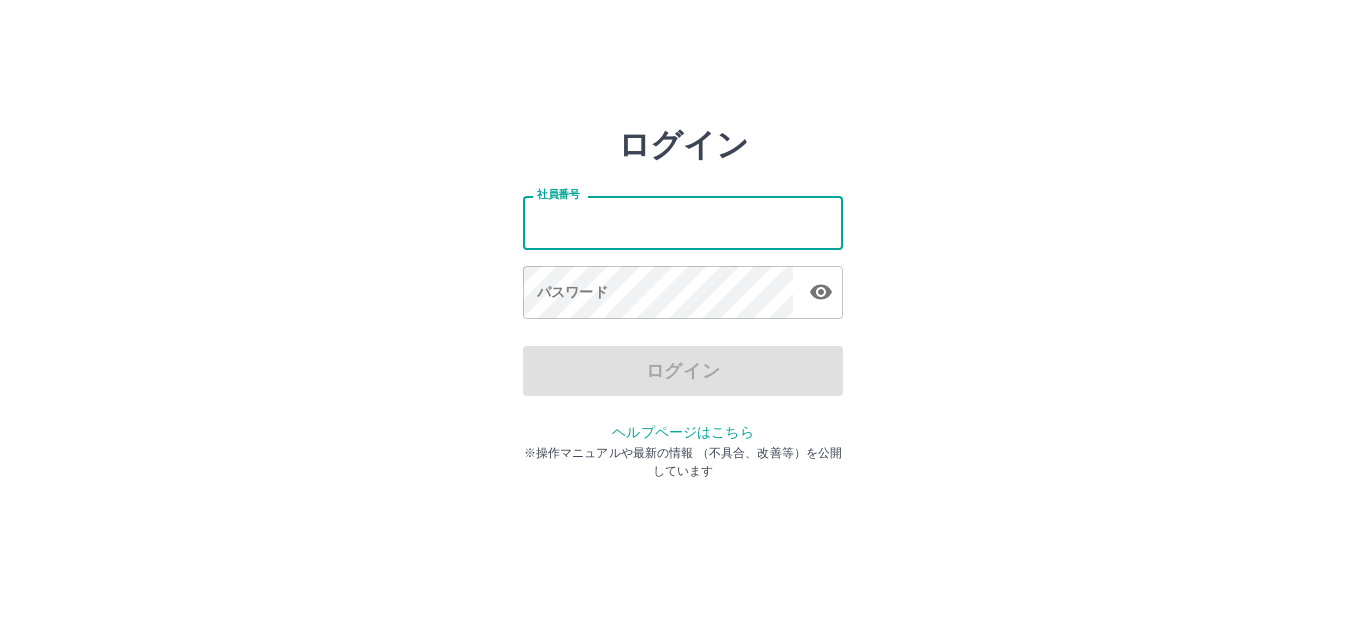 click on "社員番号" at bounding box center [683, 222] 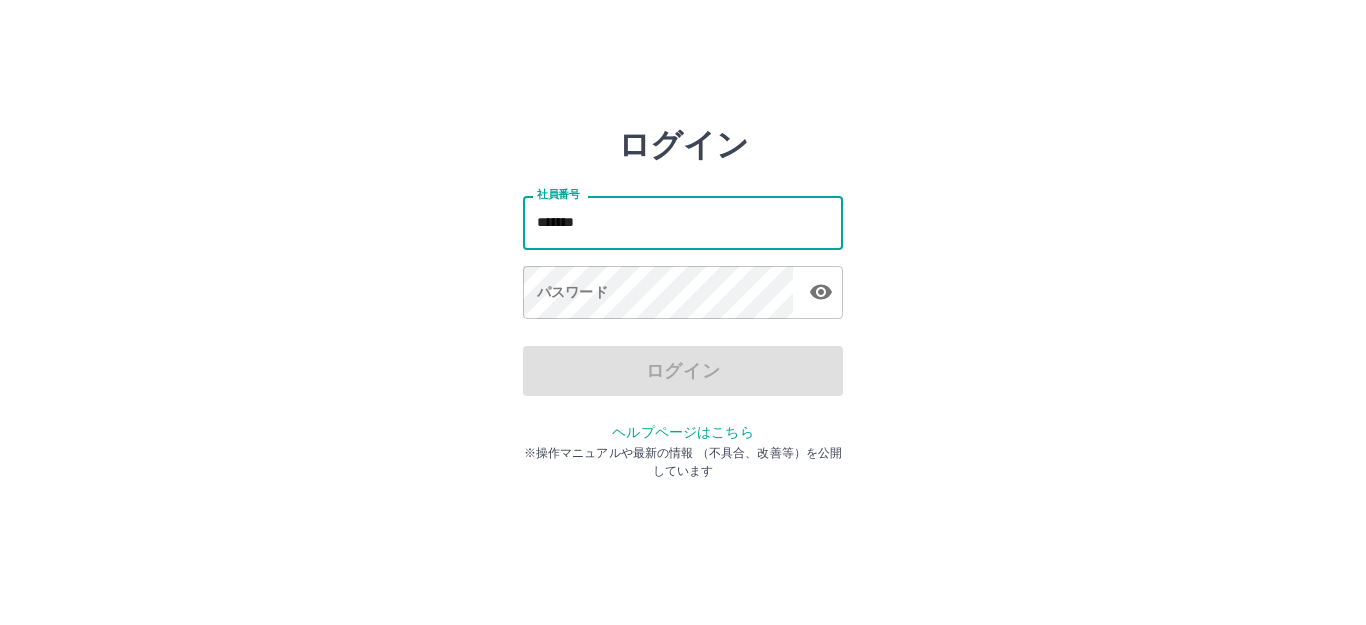type on "*******" 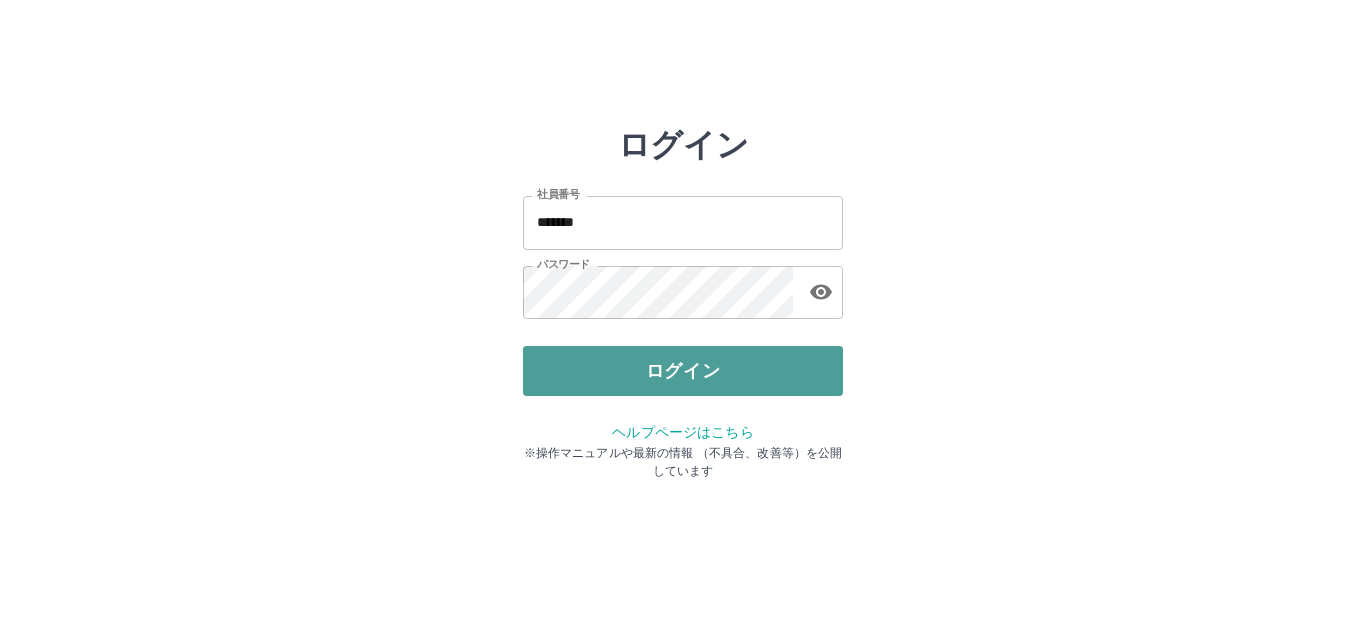 click on "ログイン" at bounding box center [683, 371] 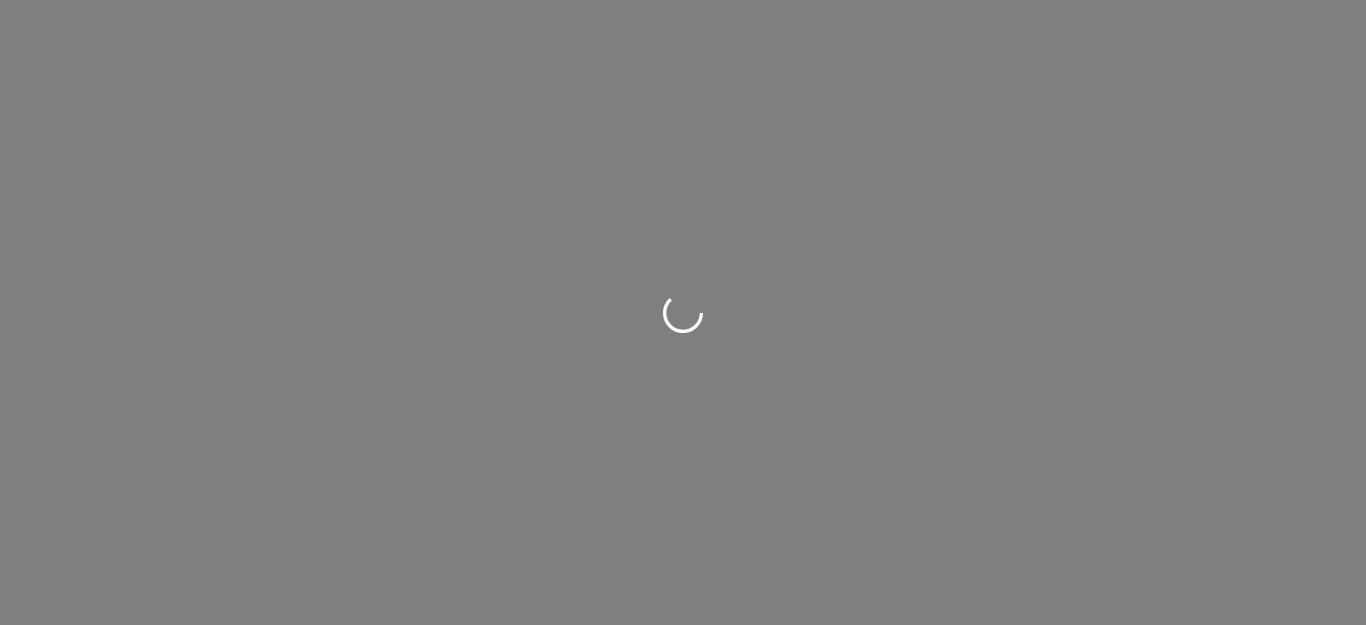 scroll, scrollTop: 0, scrollLeft: 0, axis: both 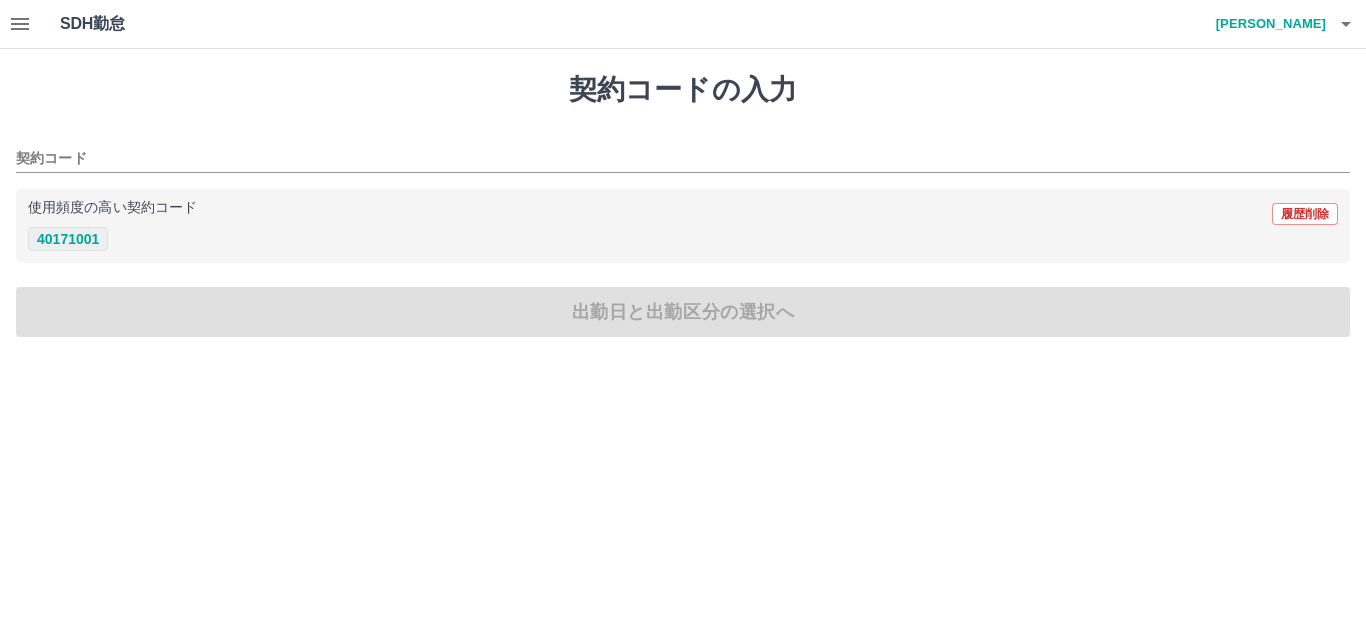 click on "40171001" at bounding box center (68, 239) 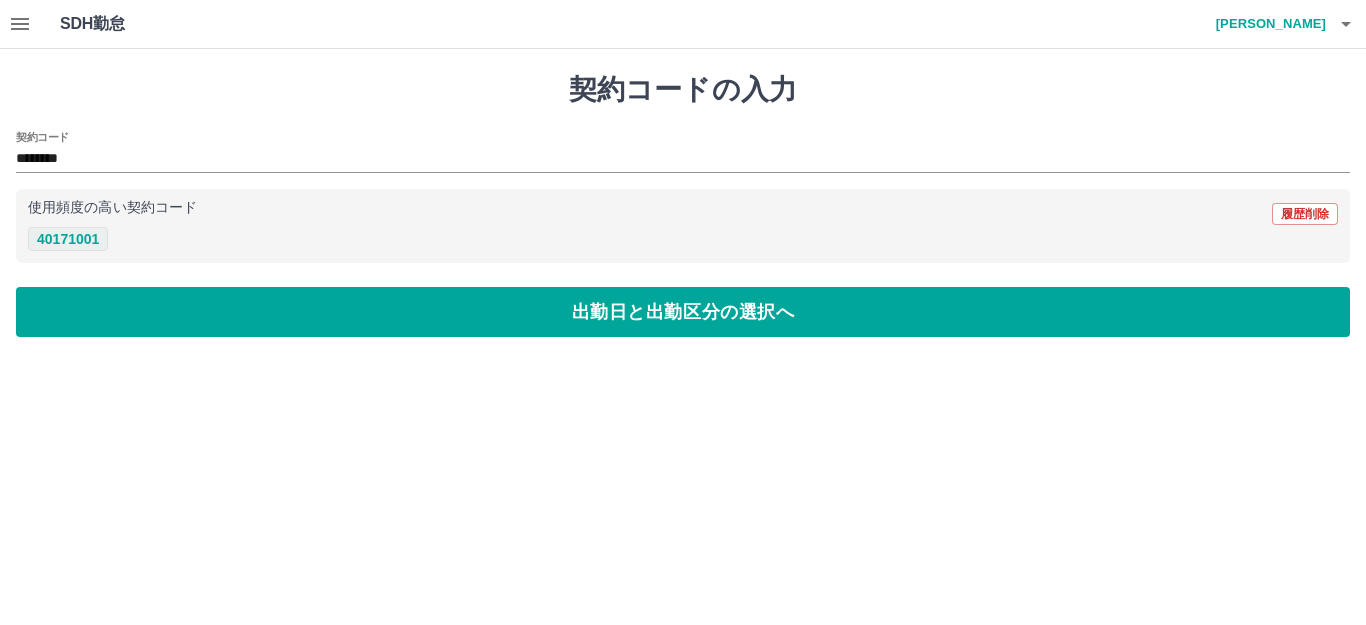 type on "********" 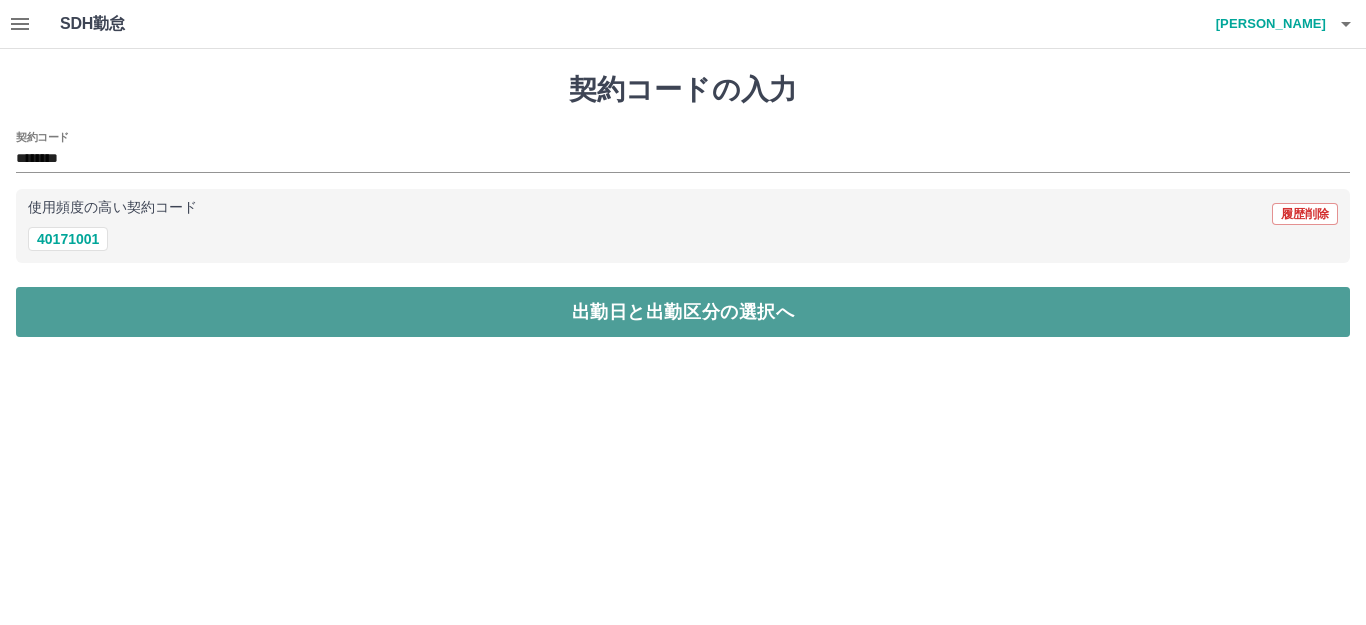 click on "出勤日と出勤区分の選択へ" at bounding box center [683, 312] 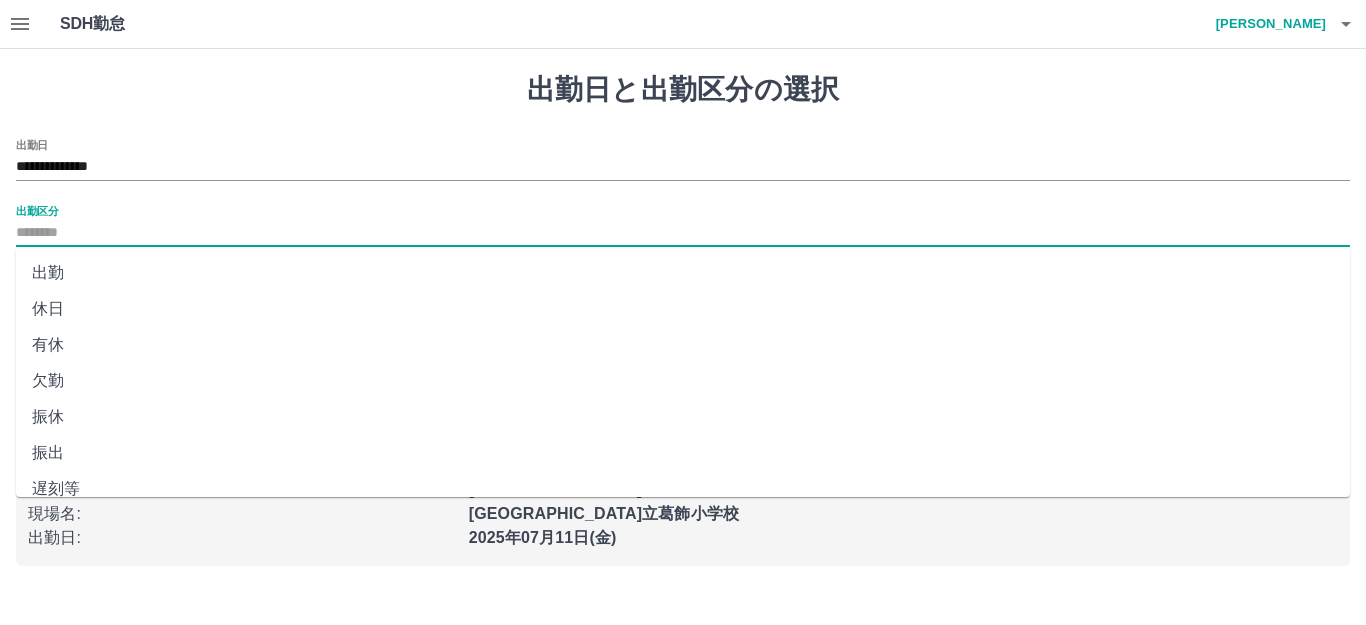 click on "出勤区分" at bounding box center [683, 233] 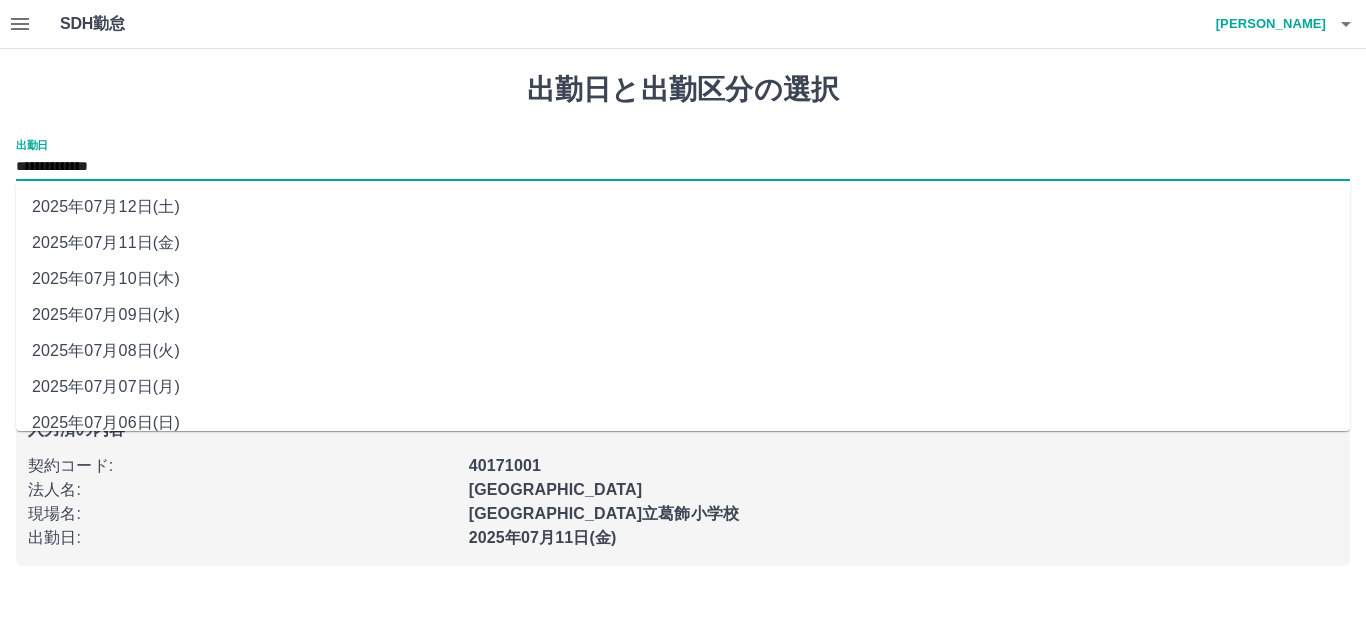 click on "**********" at bounding box center (683, 167) 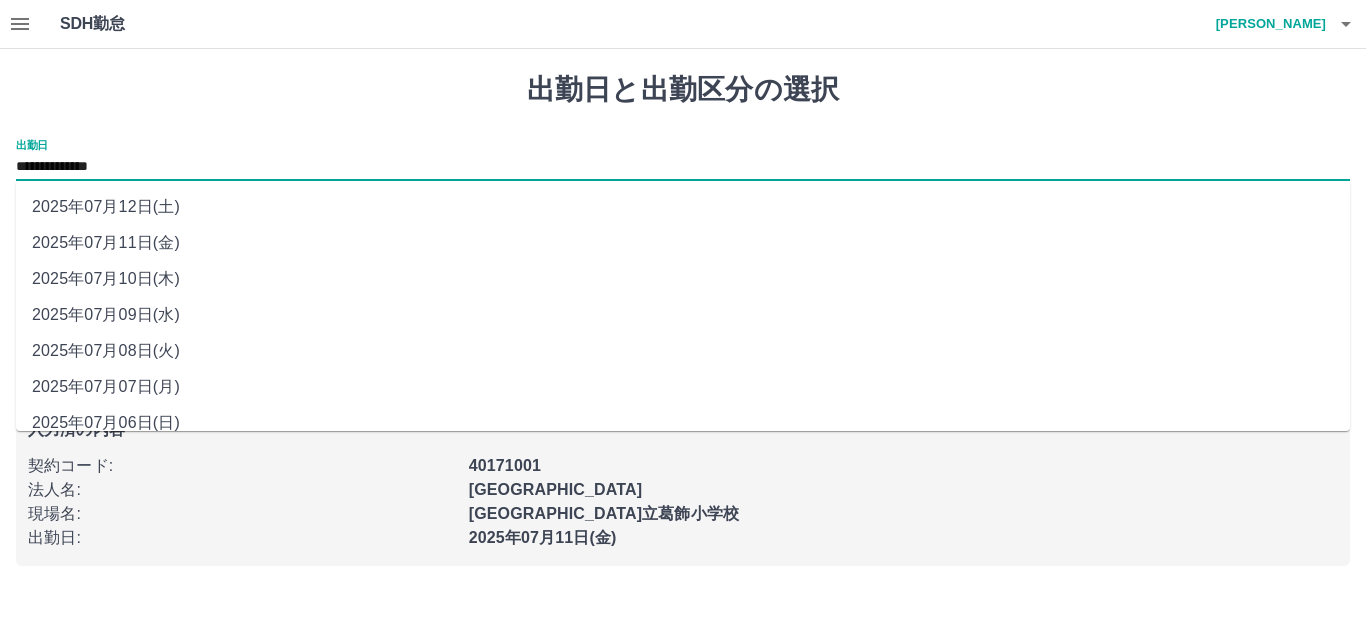 click on "2025年07月12日(土)" at bounding box center (683, 207) 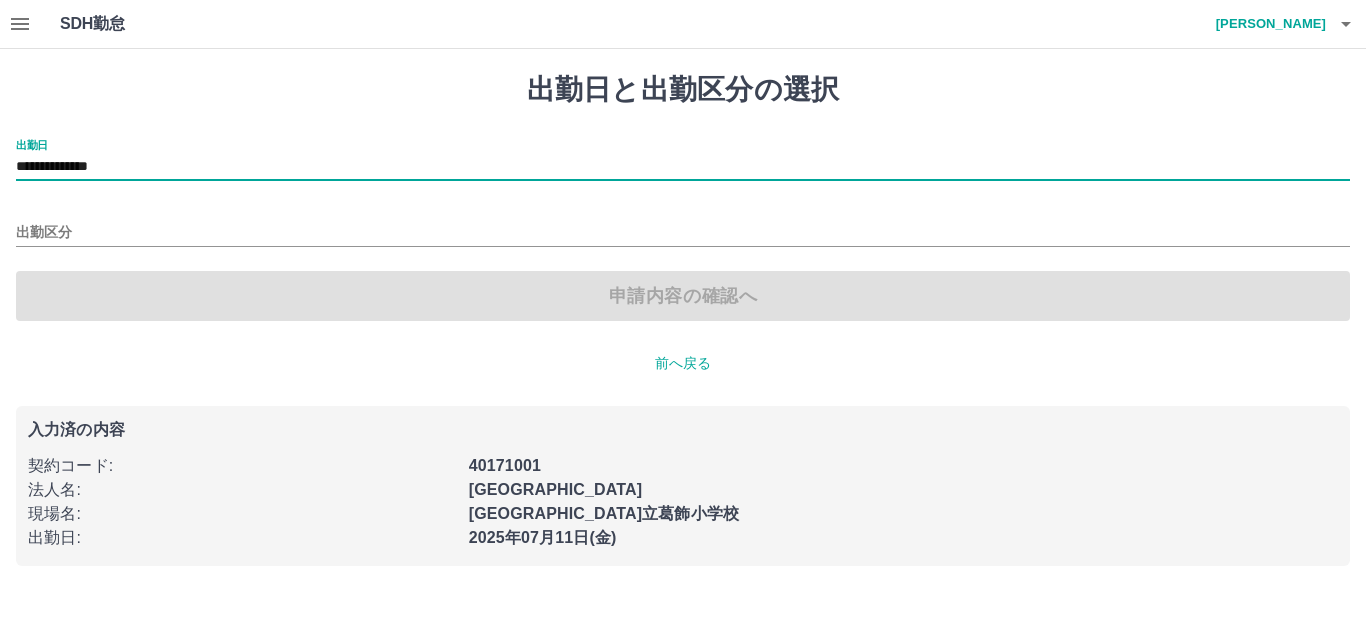 type on "**********" 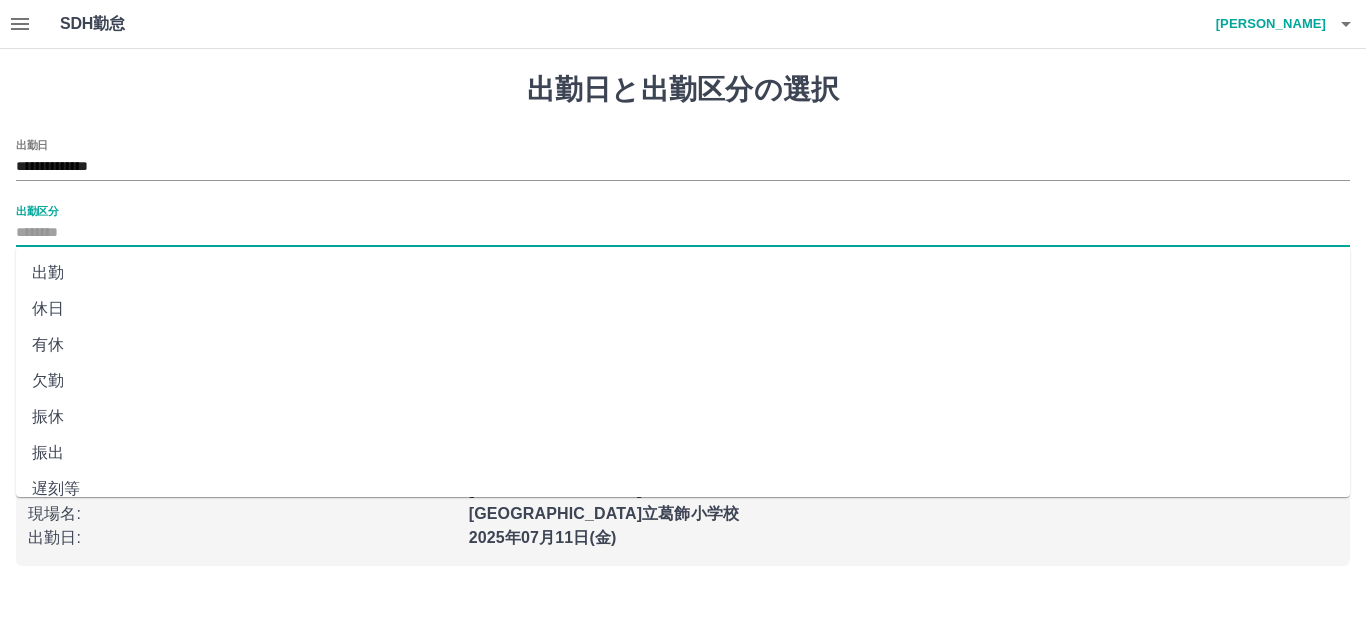 click on "出勤区分" at bounding box center [683, 233] 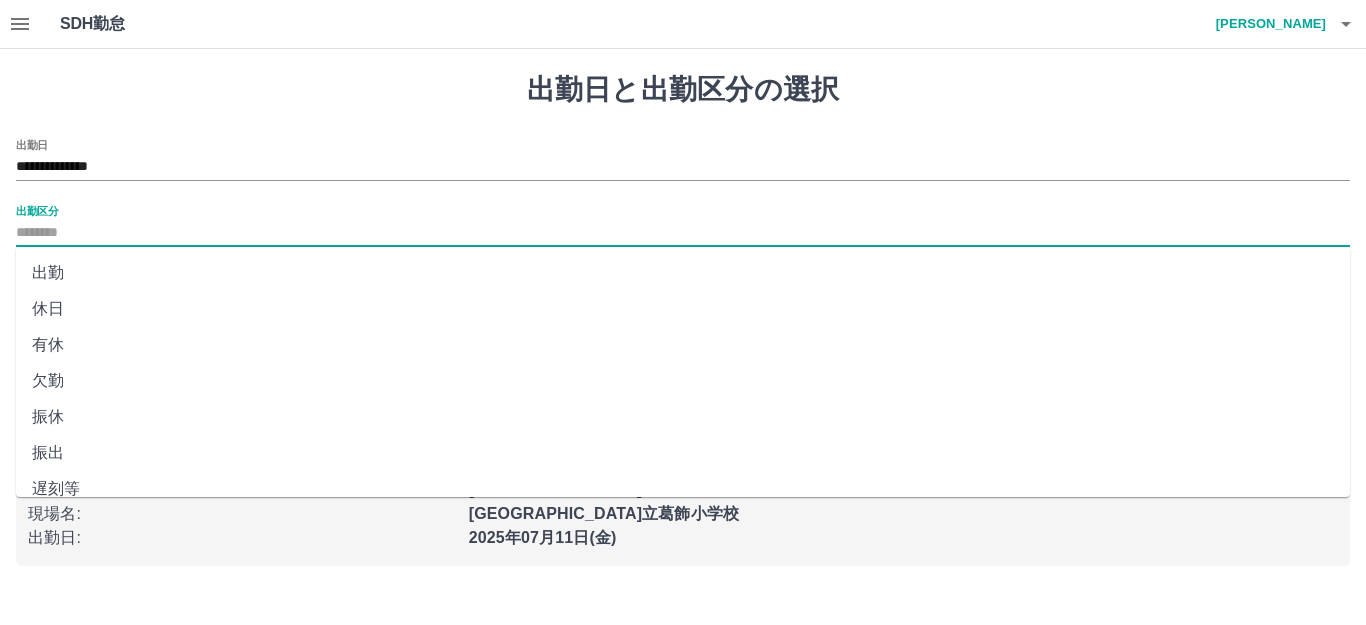 click on "休日" at bounding box center [683, 309] 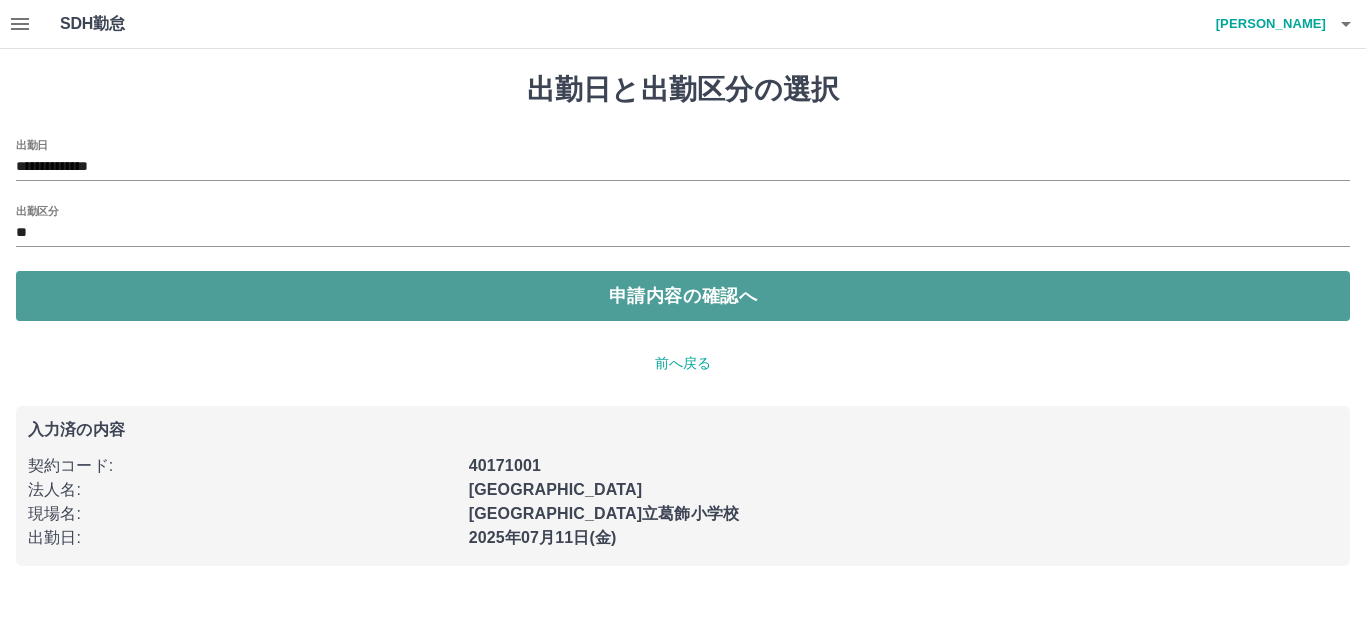click on "申請内容の確認へ" at bounding box center (683, 296) 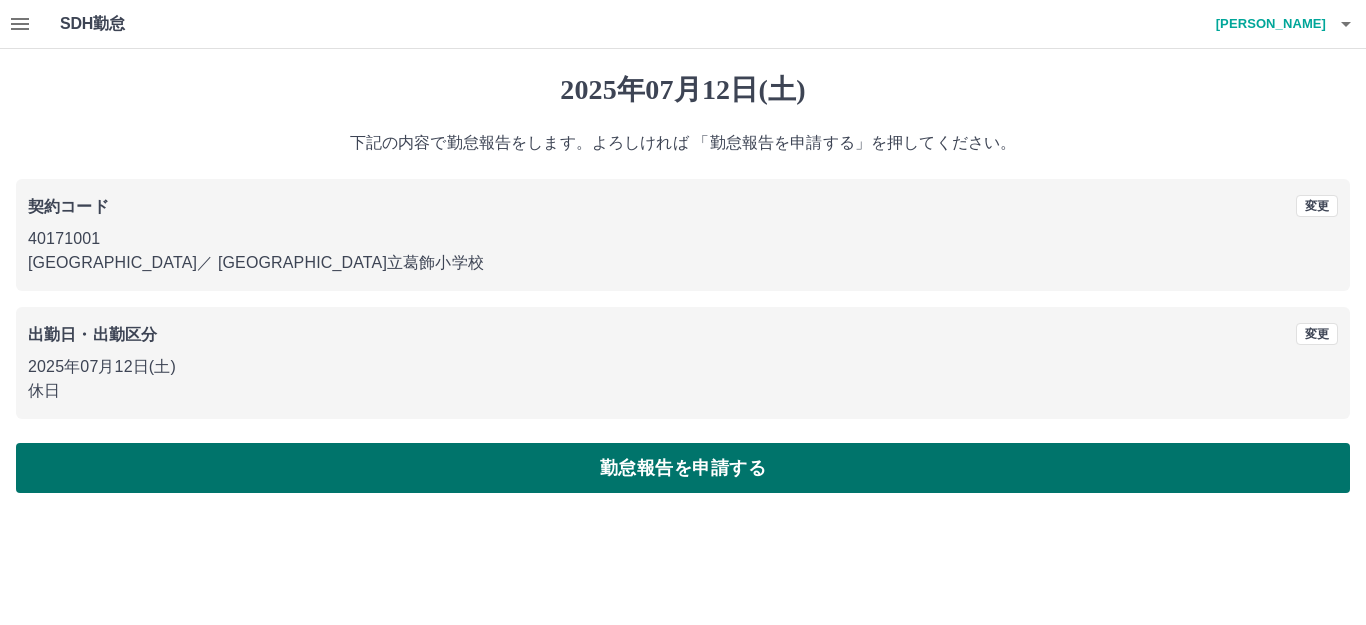 click on "勤怠報告を申請する" at bounding box center [683, 468] 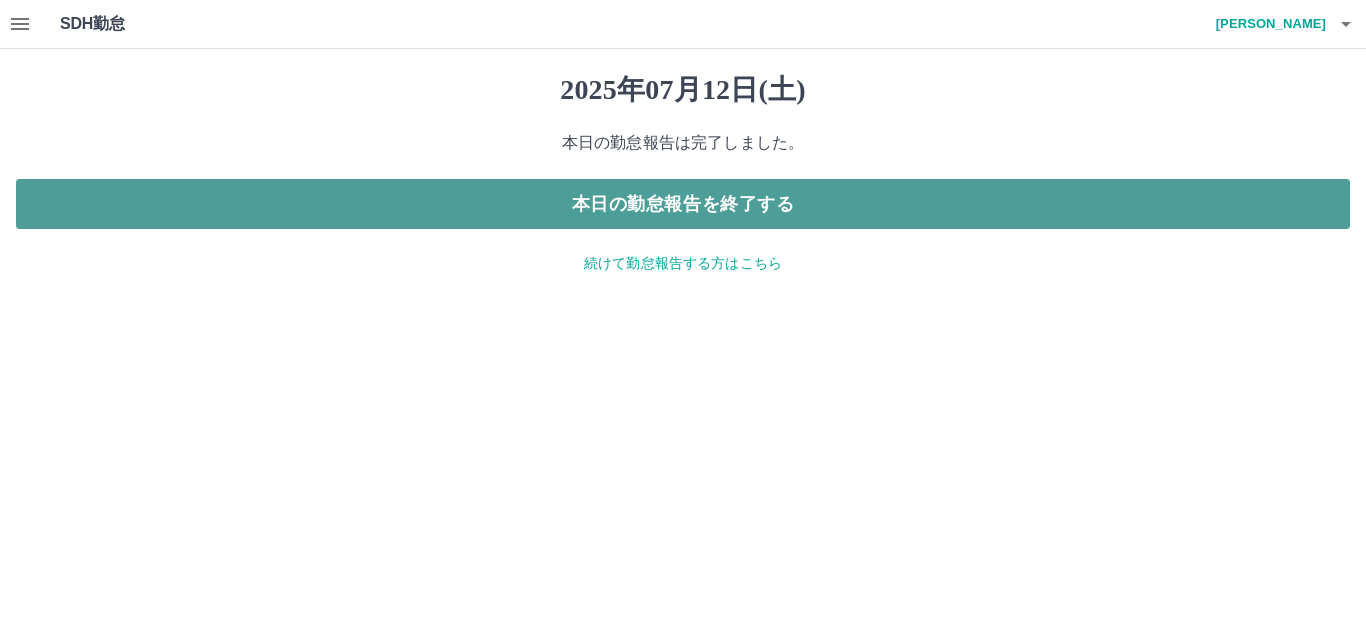 click on "本日の勤怠報告を終了する" at bounding box center [683, 204] 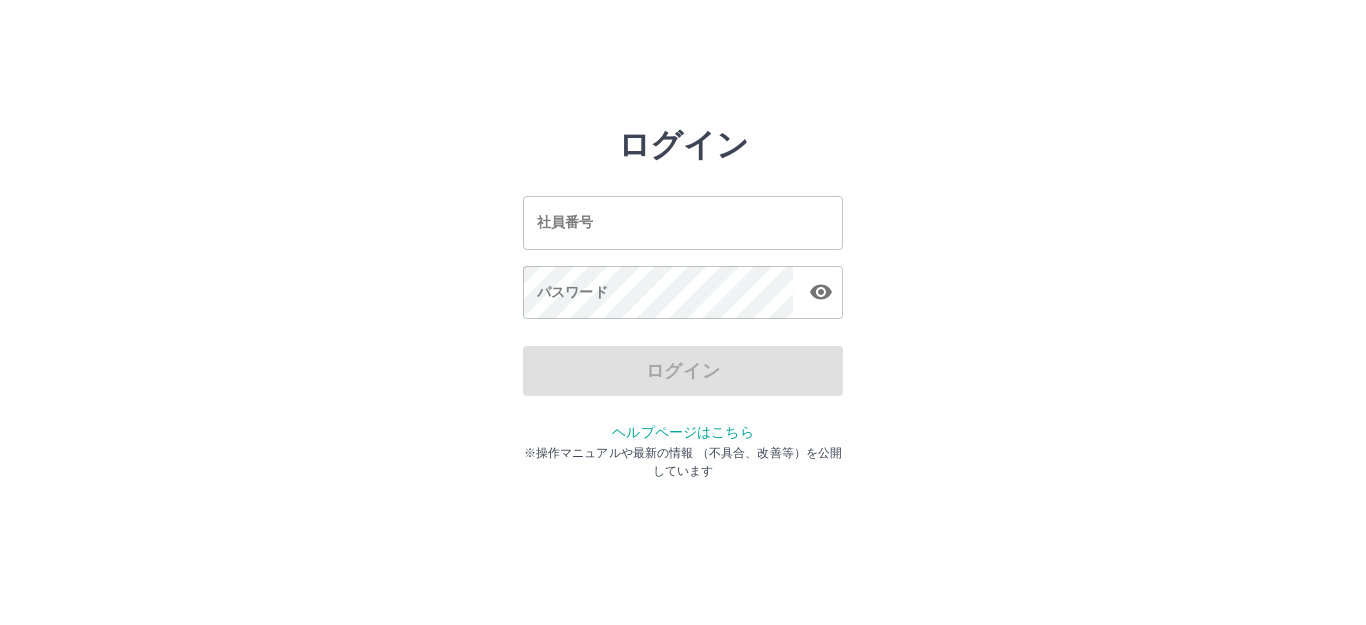 scroll, scrollTop: 0, scrollLeft: 0, axis: both 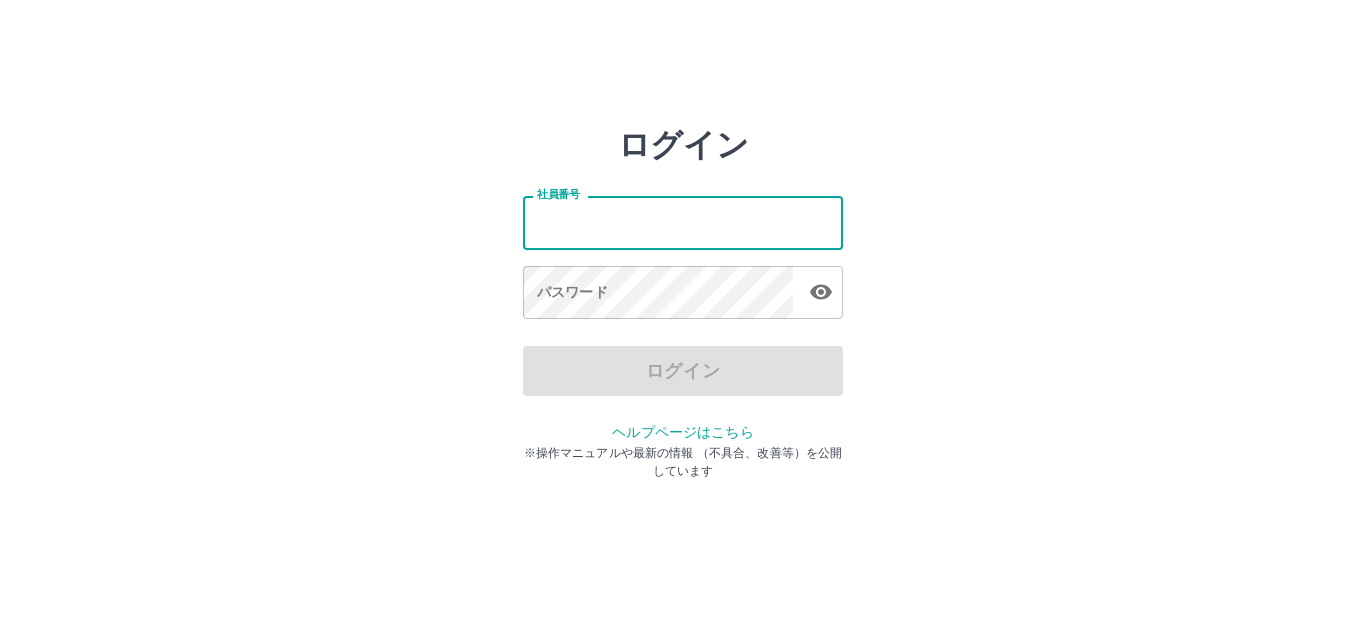 click on "社員番号" at bounding box center (683, 222) 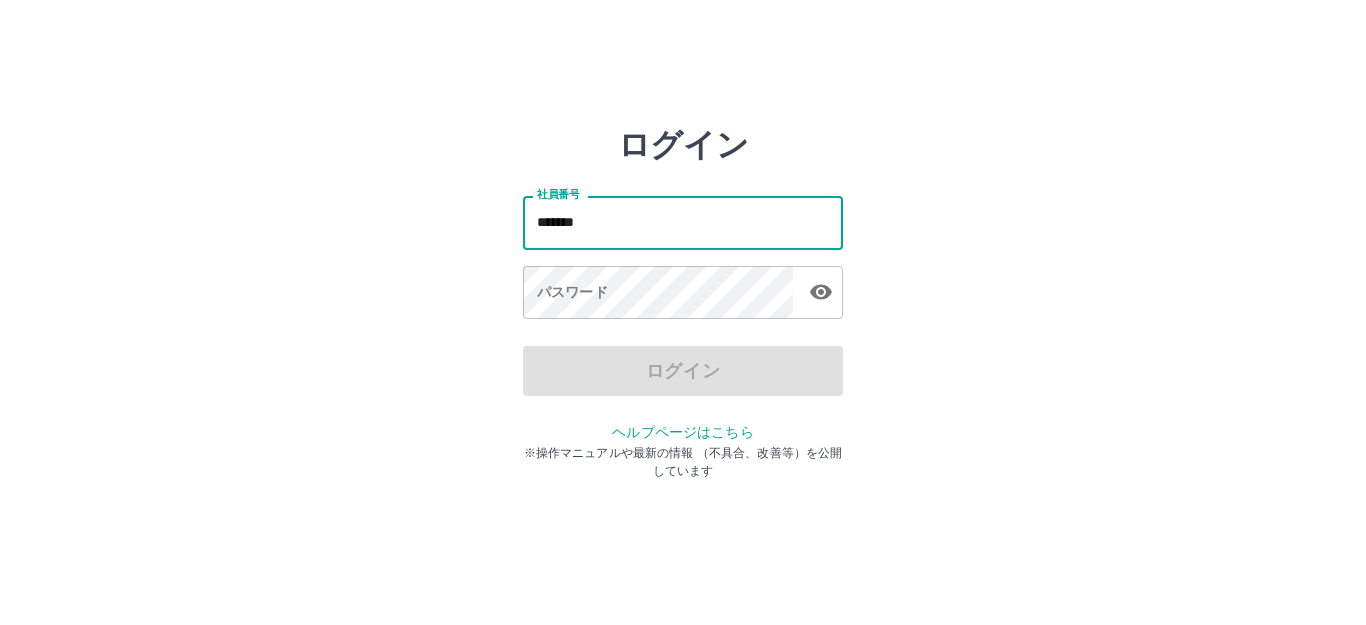 type on "*******" 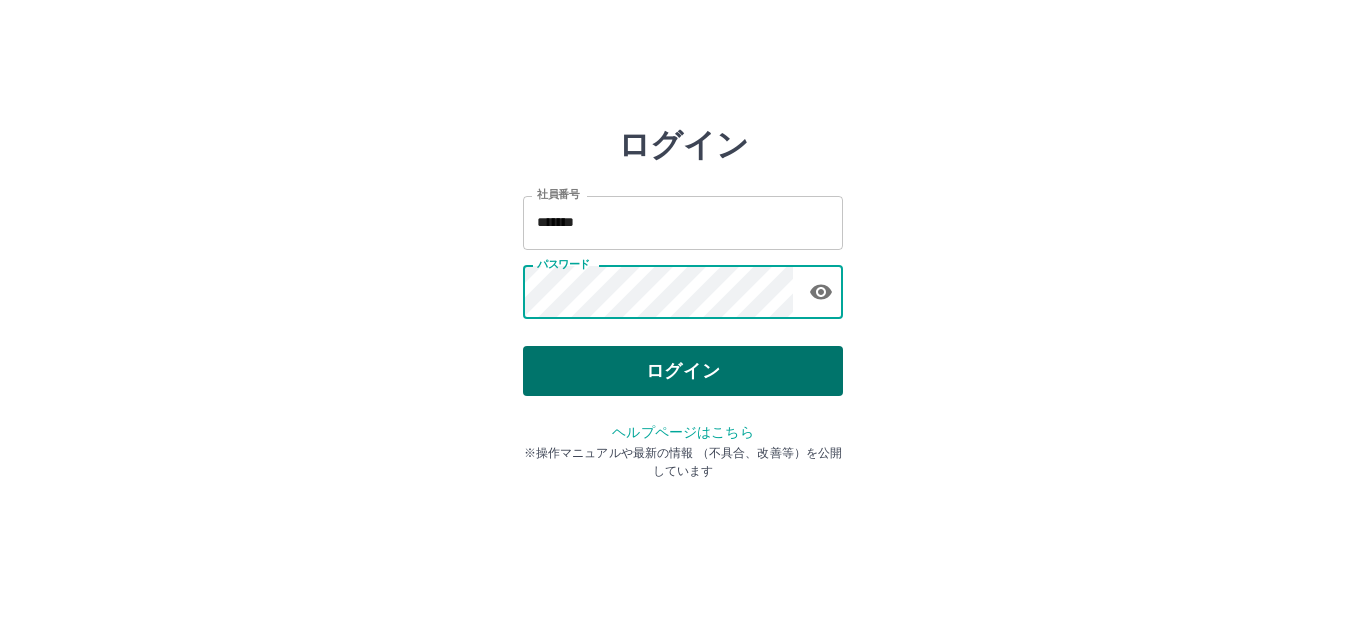 click on "ログイン" at bounding box center (683, 371) 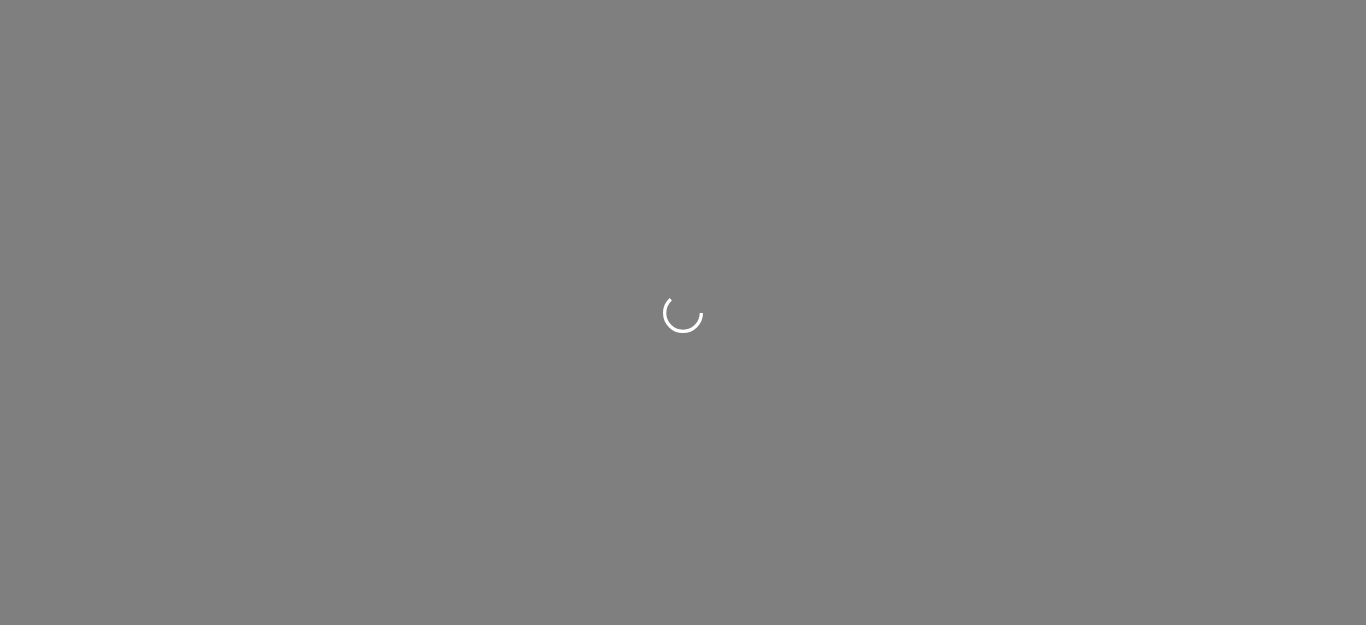 scroll, scrollTop: 0, scrollLeft: 0, axis: both 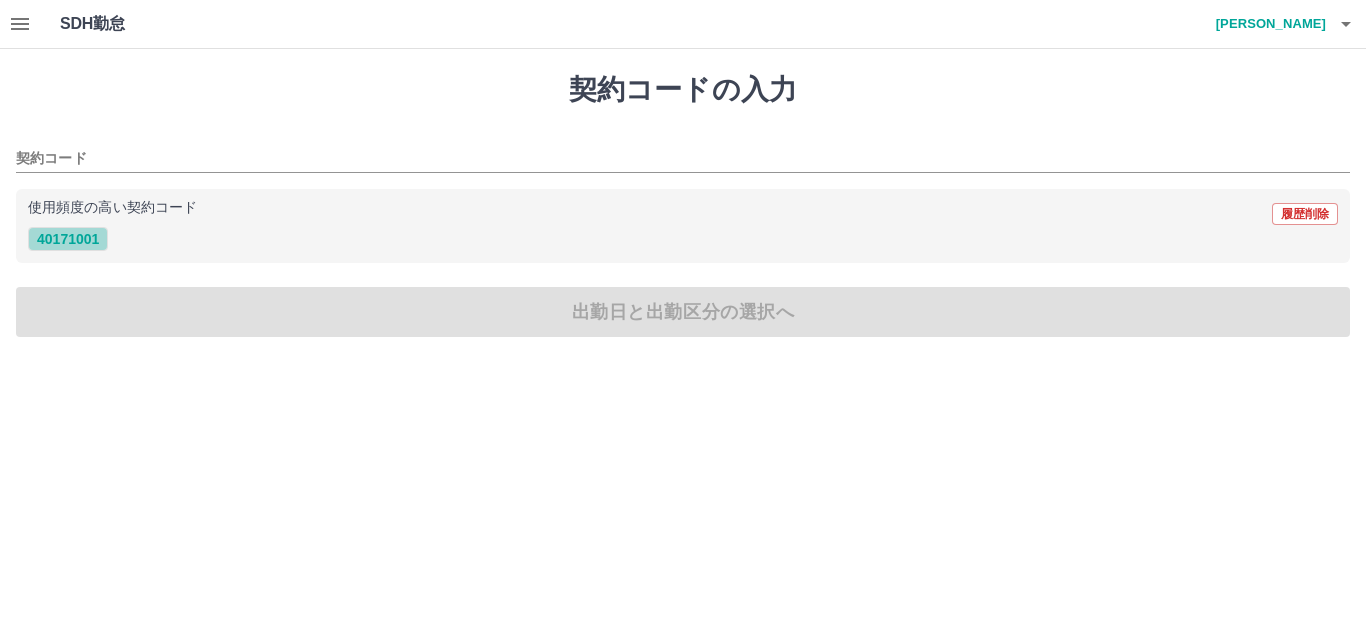 click on "40171001" at bounding box center (68, 239) 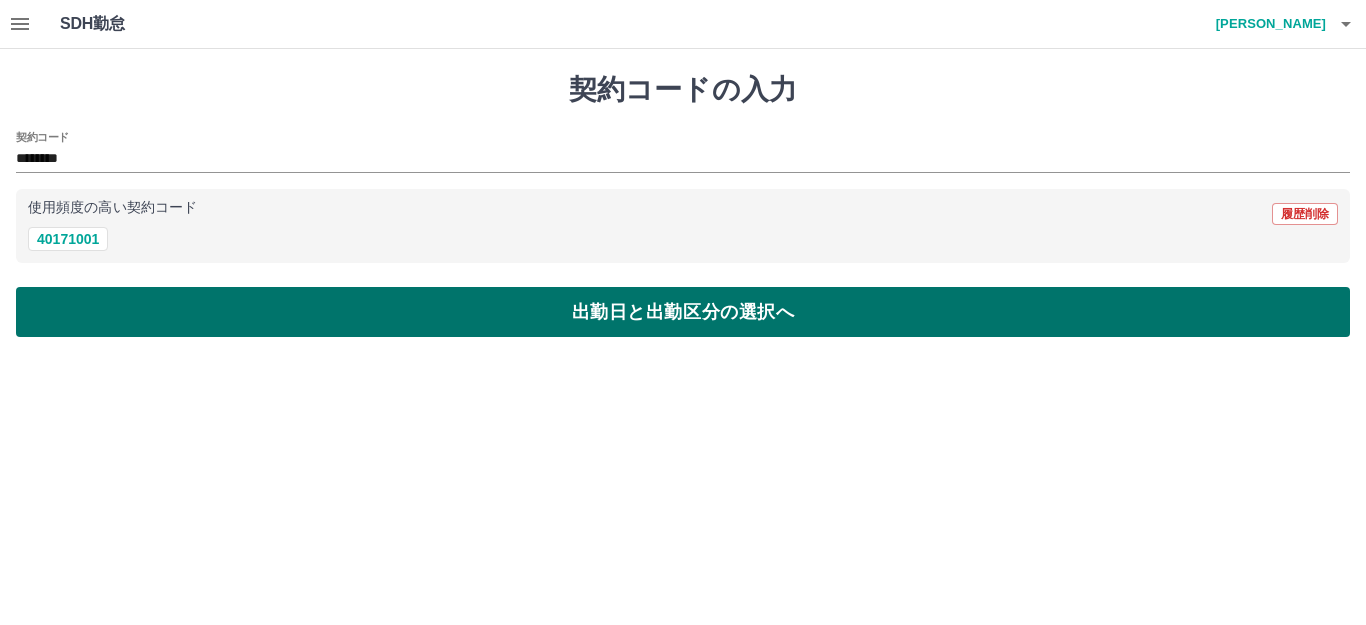 click on "出勤日と出勤区分の選択へ" at bounding box center (683, 312) 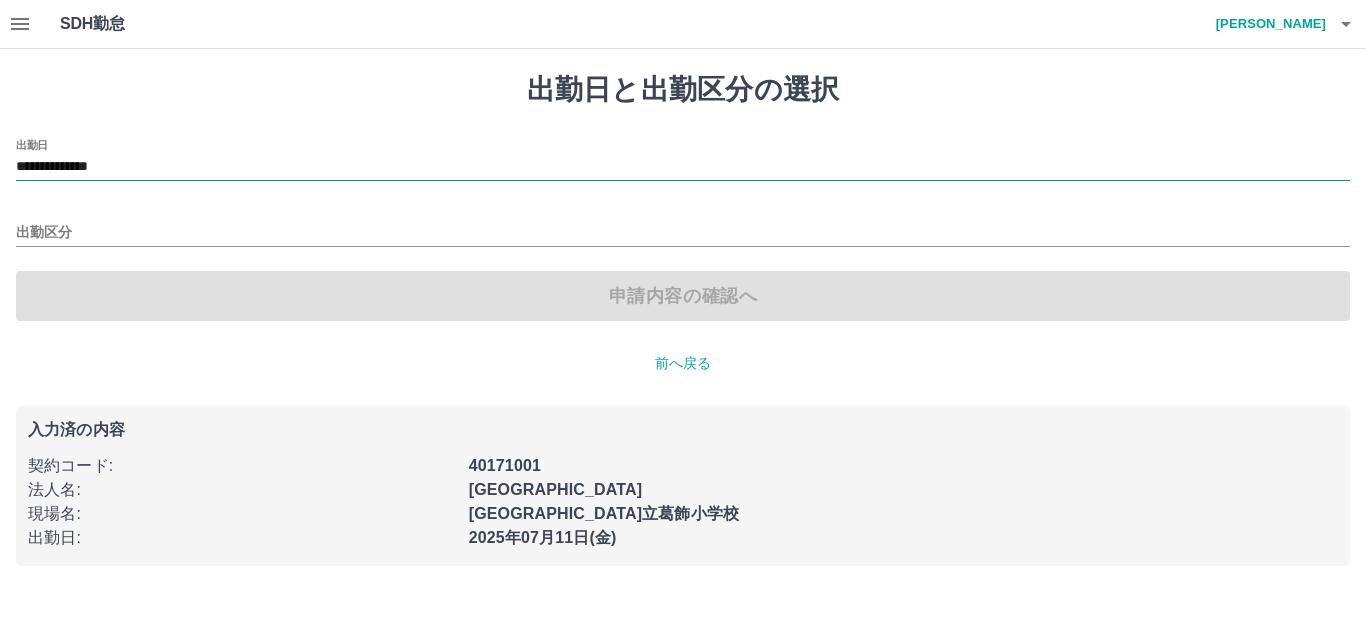 click on "**********" at bounding box center [683, 167] 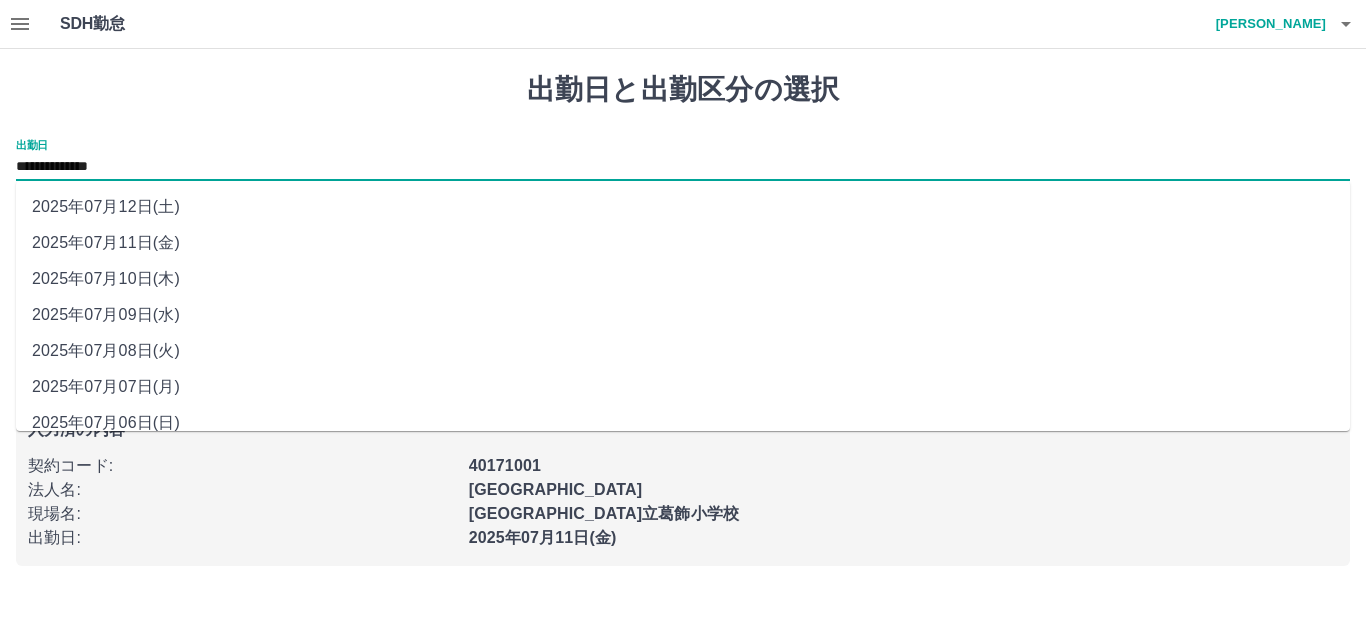 click on "2025年07月12日(土)" at bounding box center (683, 207) 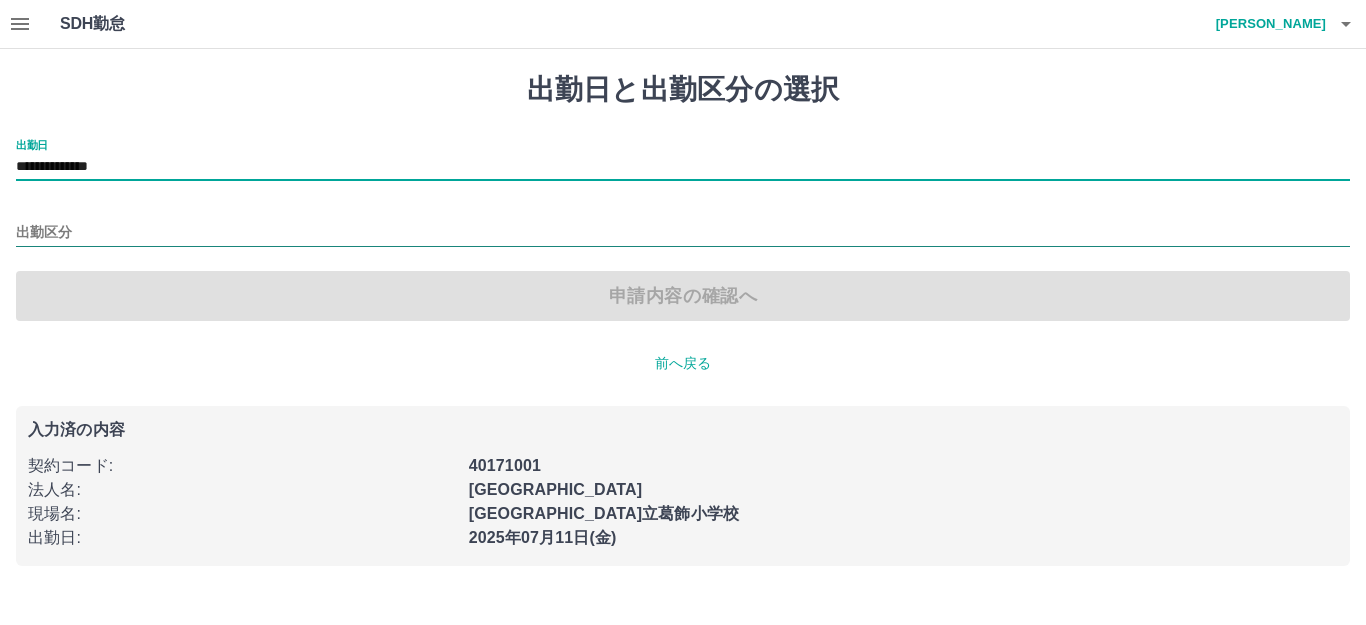 click on "出勤区分" at bounding box center (683, 233) 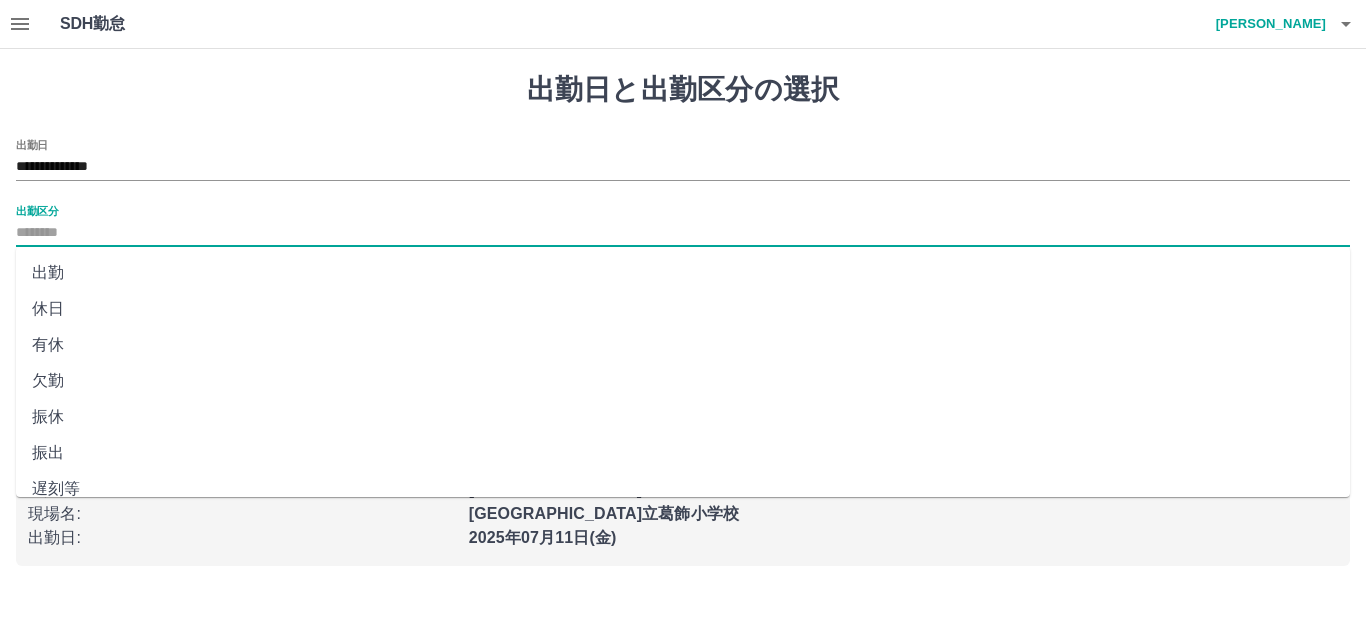click on "休日" at bounding box center [683, 309] 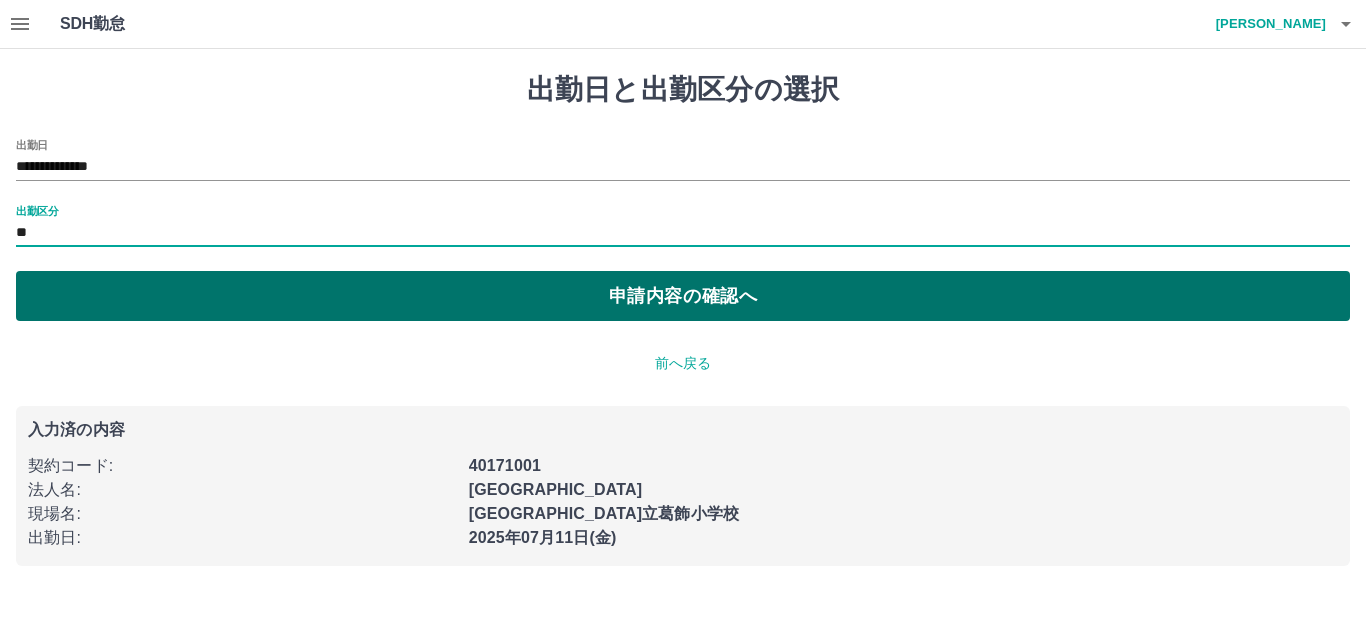 click on "申請内容の確認へ" at bounding box center [683, 296] 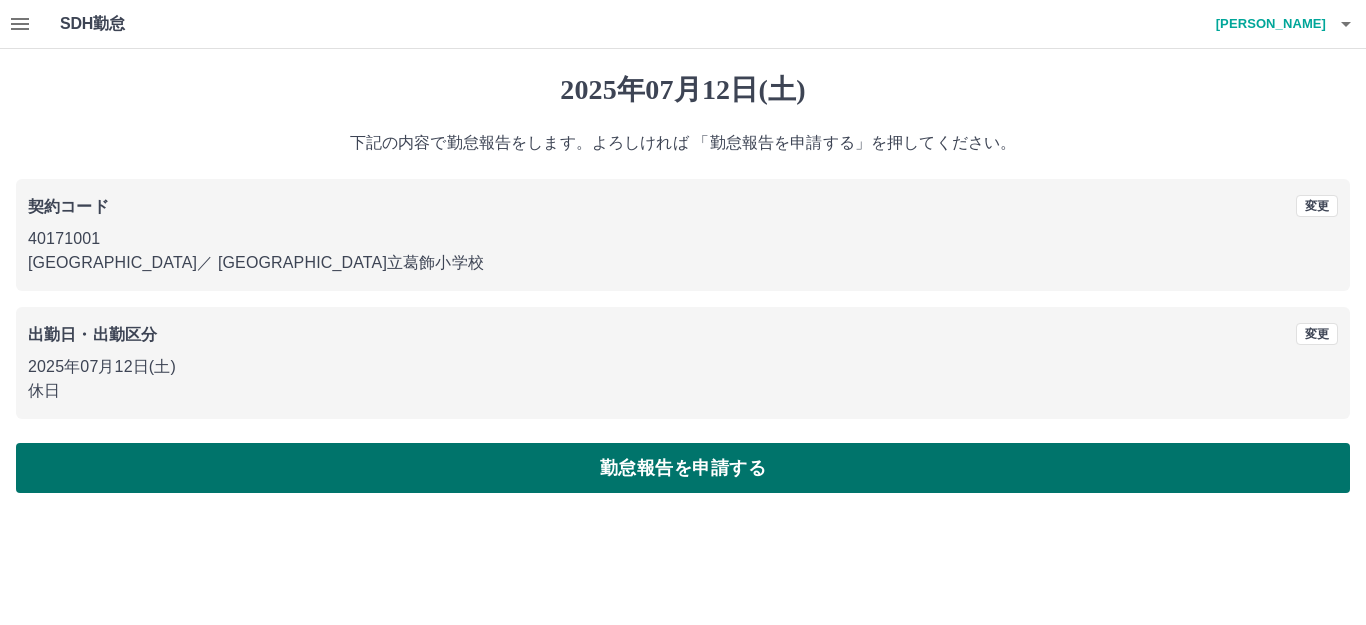 click on "勤怠報告を申請する" at bounding box center [683, 468] 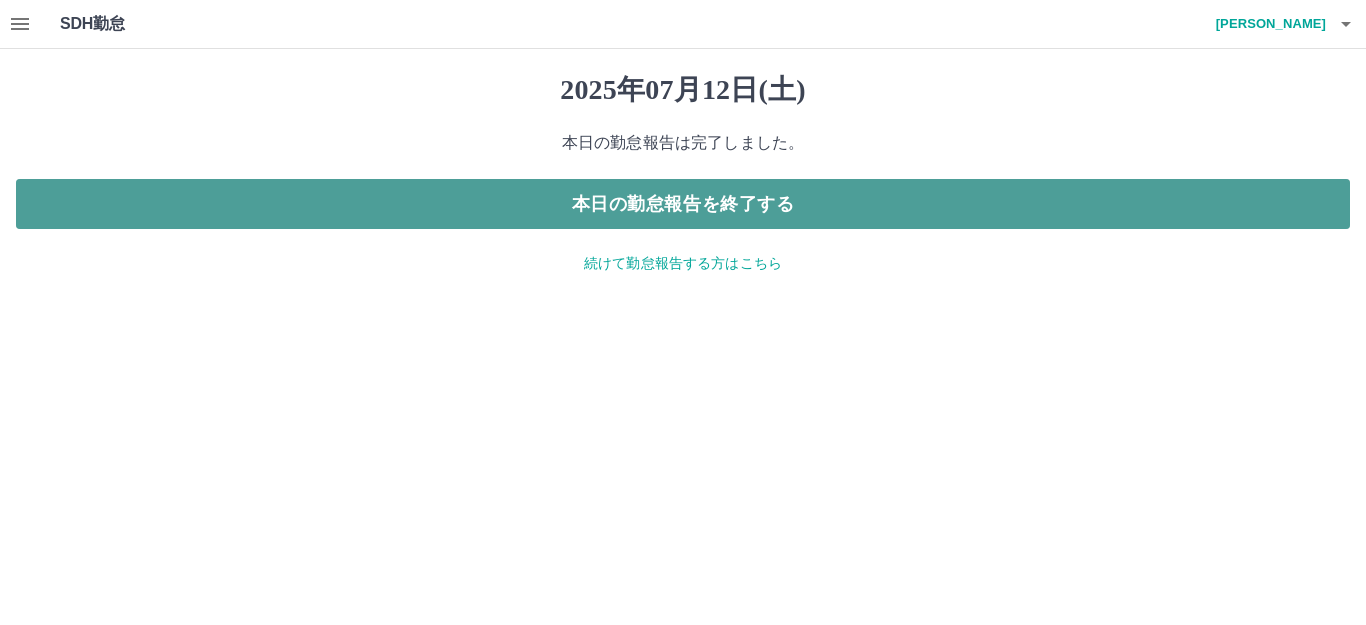 click on "本日の勤怠報告を終了する" at bounding box center (683, 204) 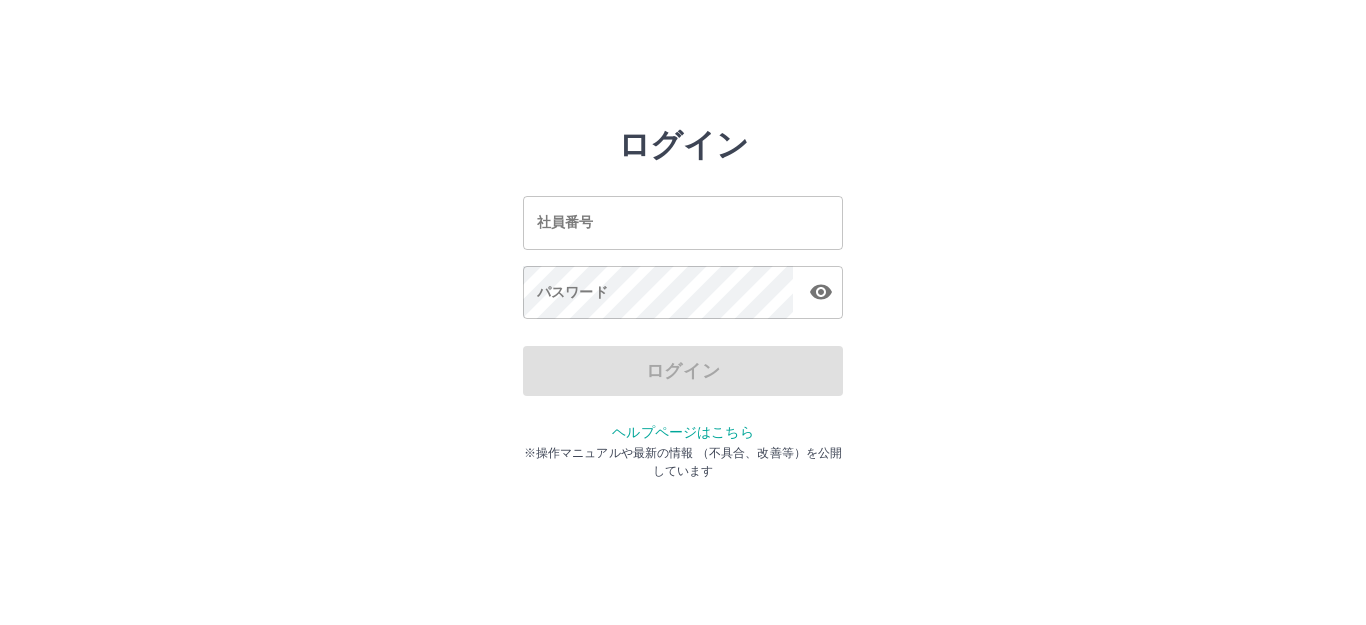 scroll, scrollTop: 0, scrollLeft: 0, axis: both 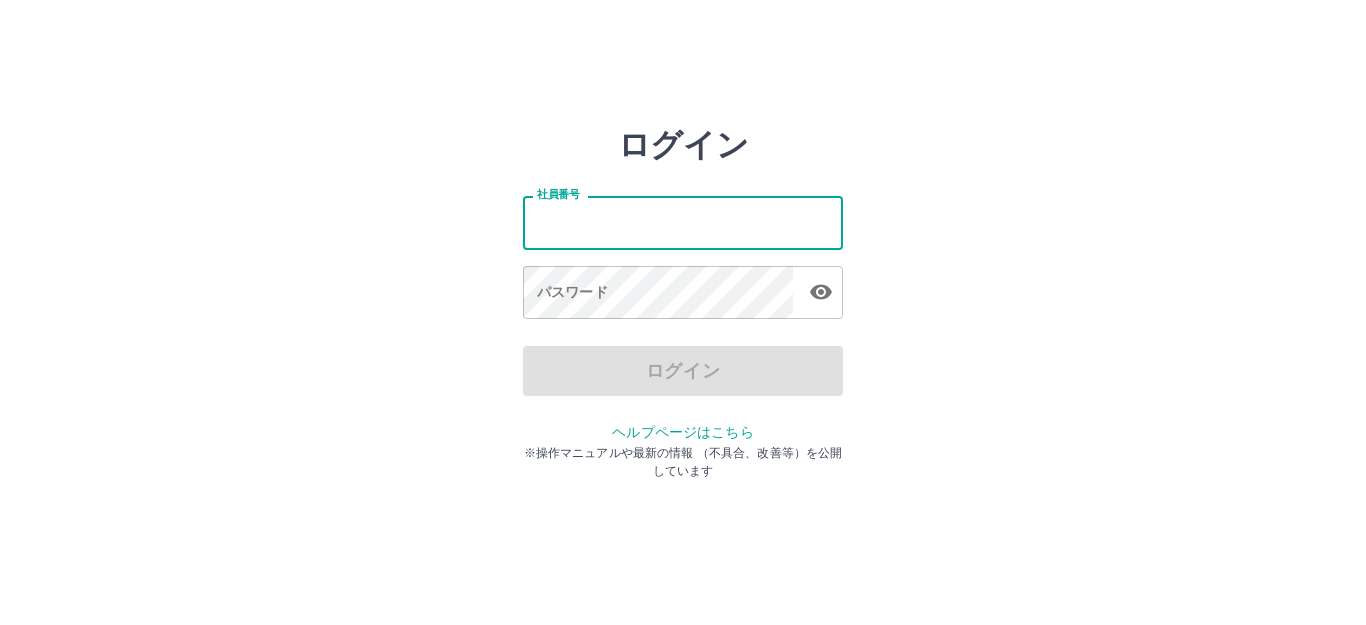 click on "社員番号" at bounding box center (683, 222) 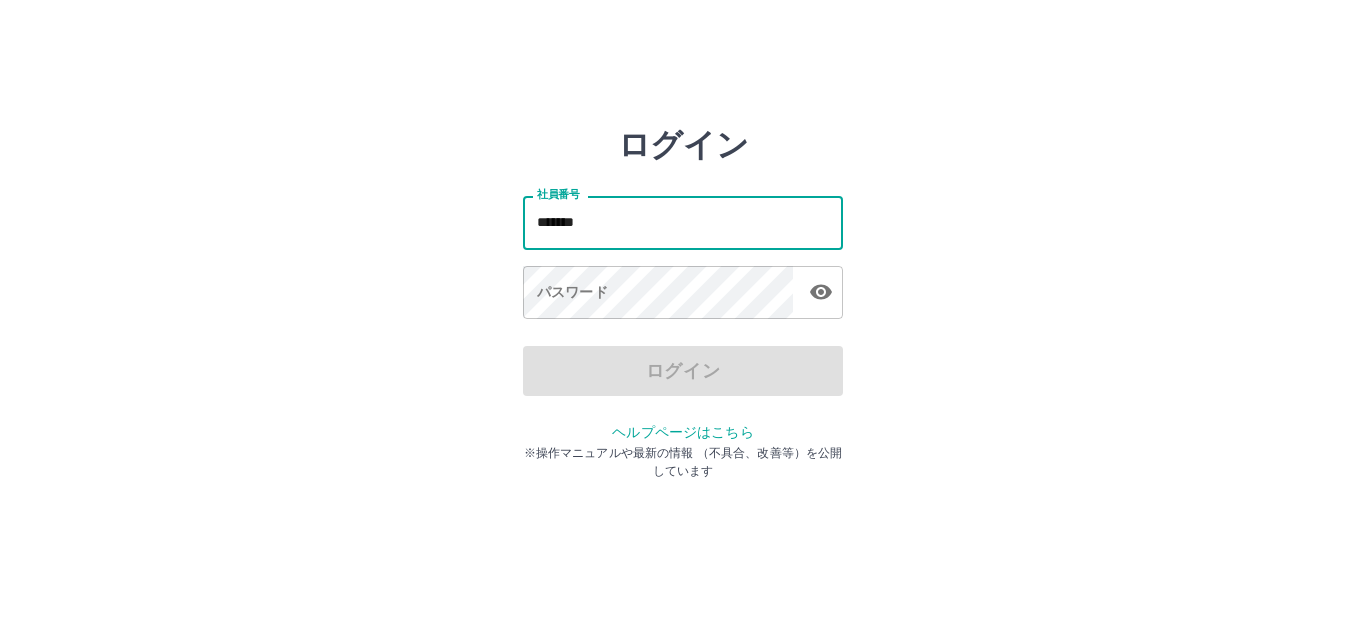 type on "*******" 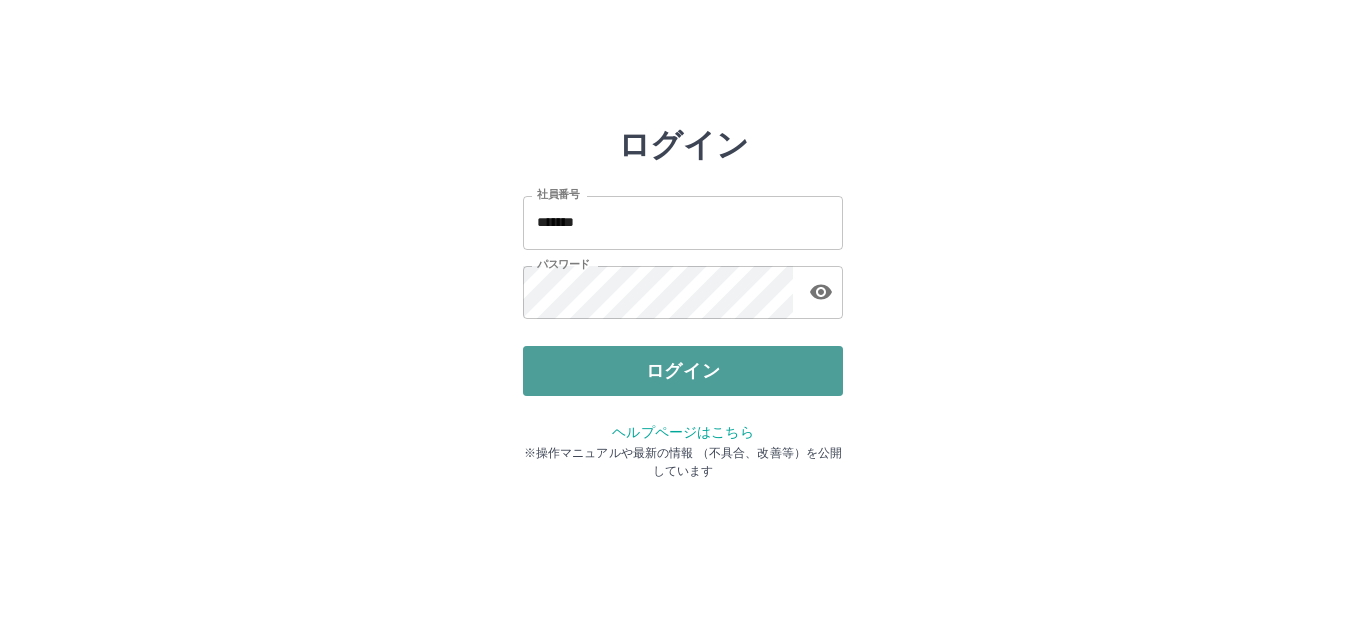 click on "ログイン" at bounding box center [683, 371] 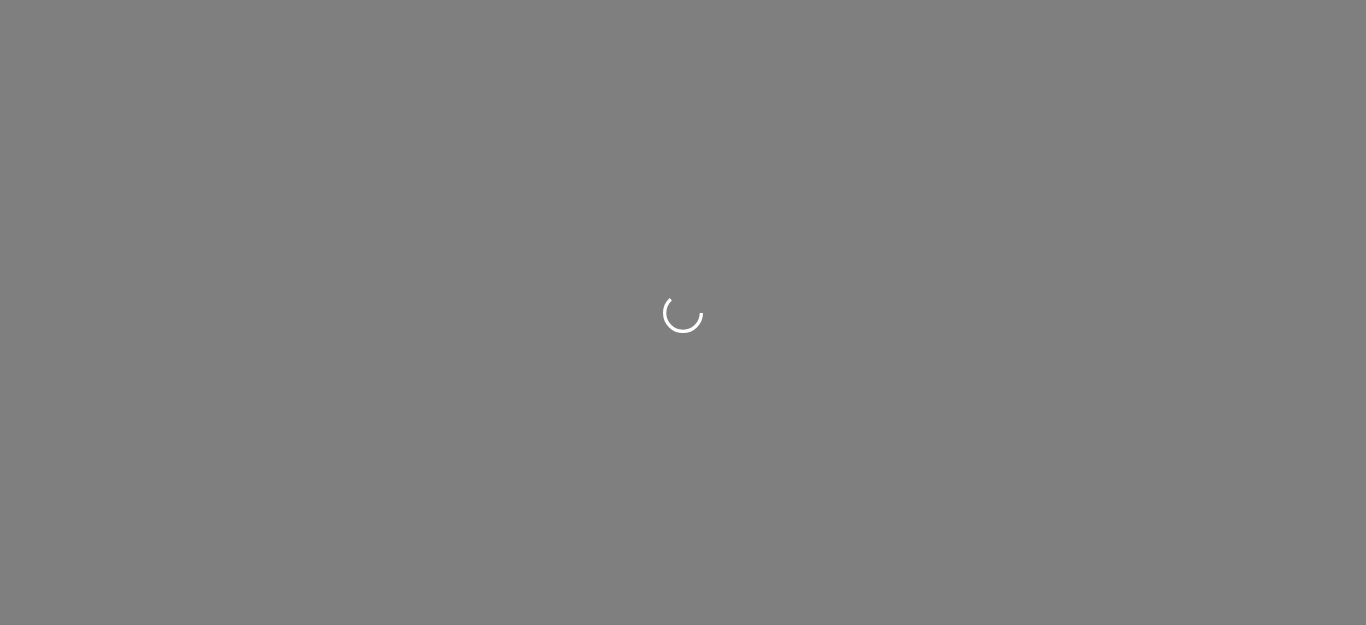 scroll, scrollTop: 0, scrollLeft: 0, axis: both 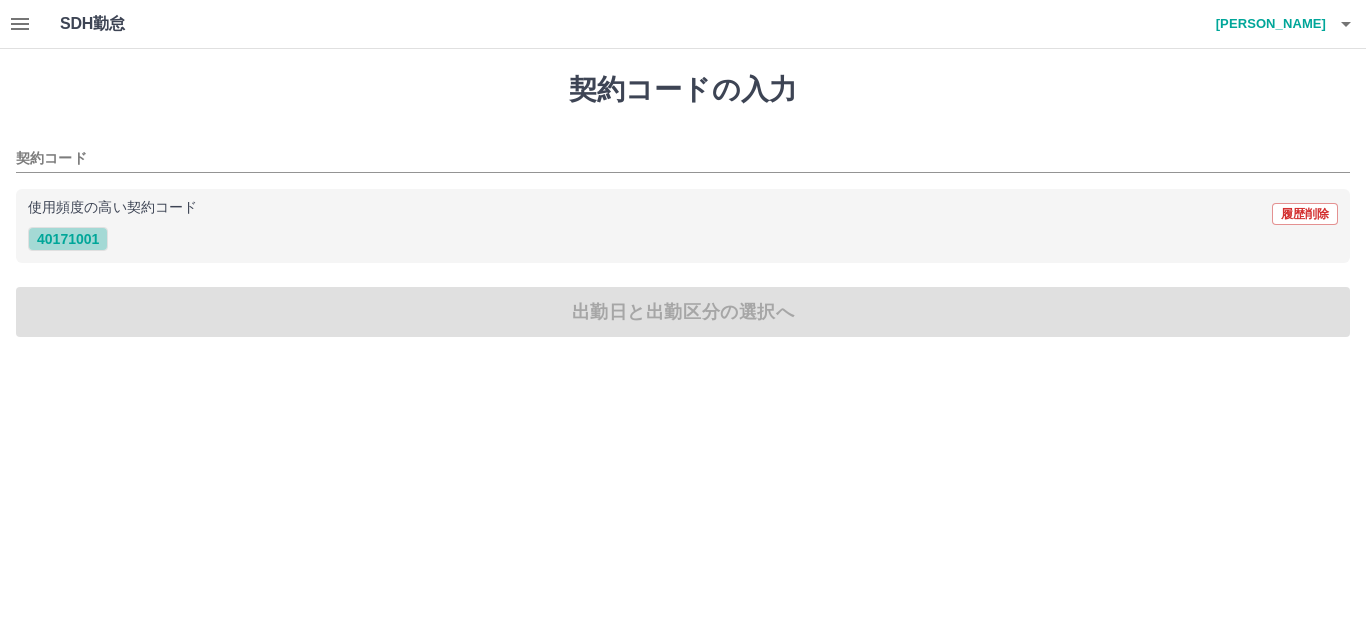 click on "40171001" at bounding box center (68, 239) 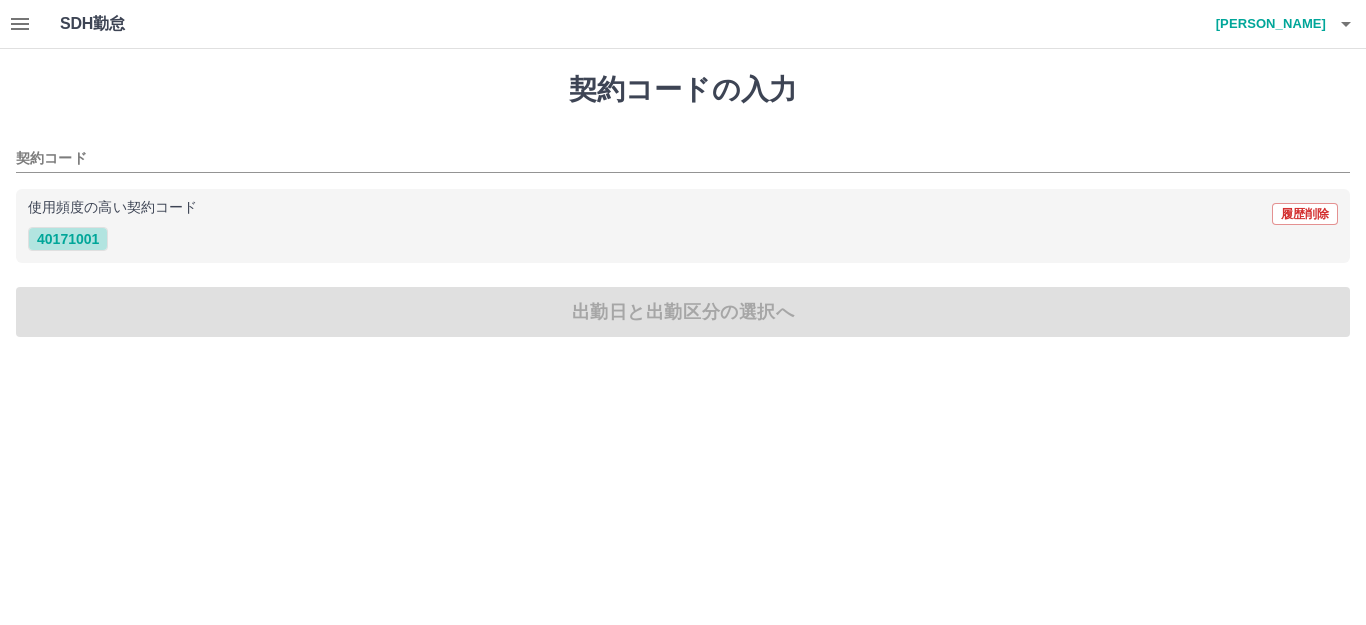type on "********" 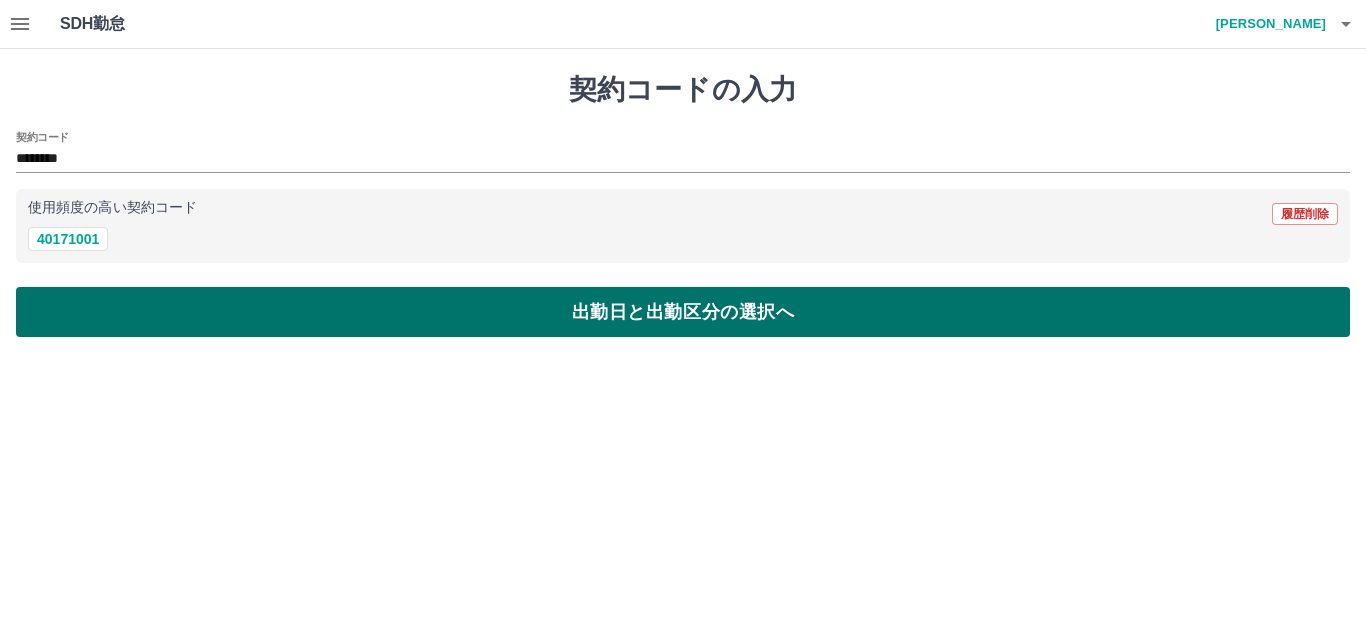 click on "出勤日と出勤区分の選択へ" at bounding box center [683, 312] 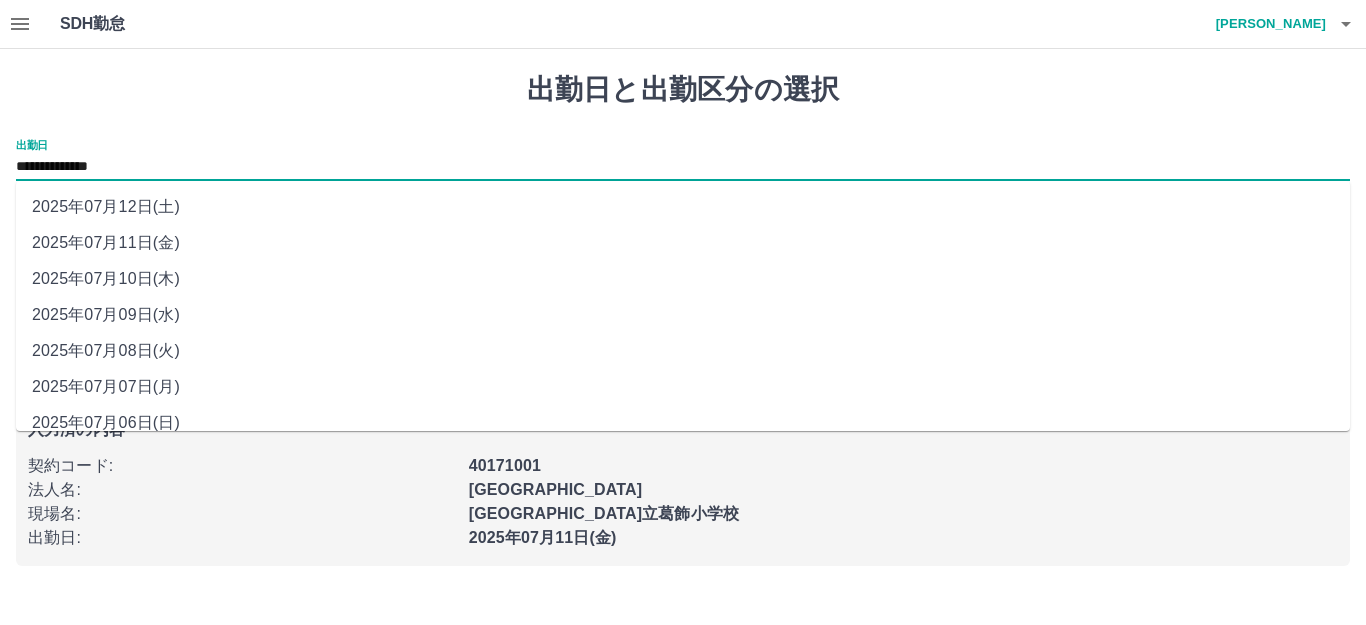 click on "**********" at bounding box center [683, 167] 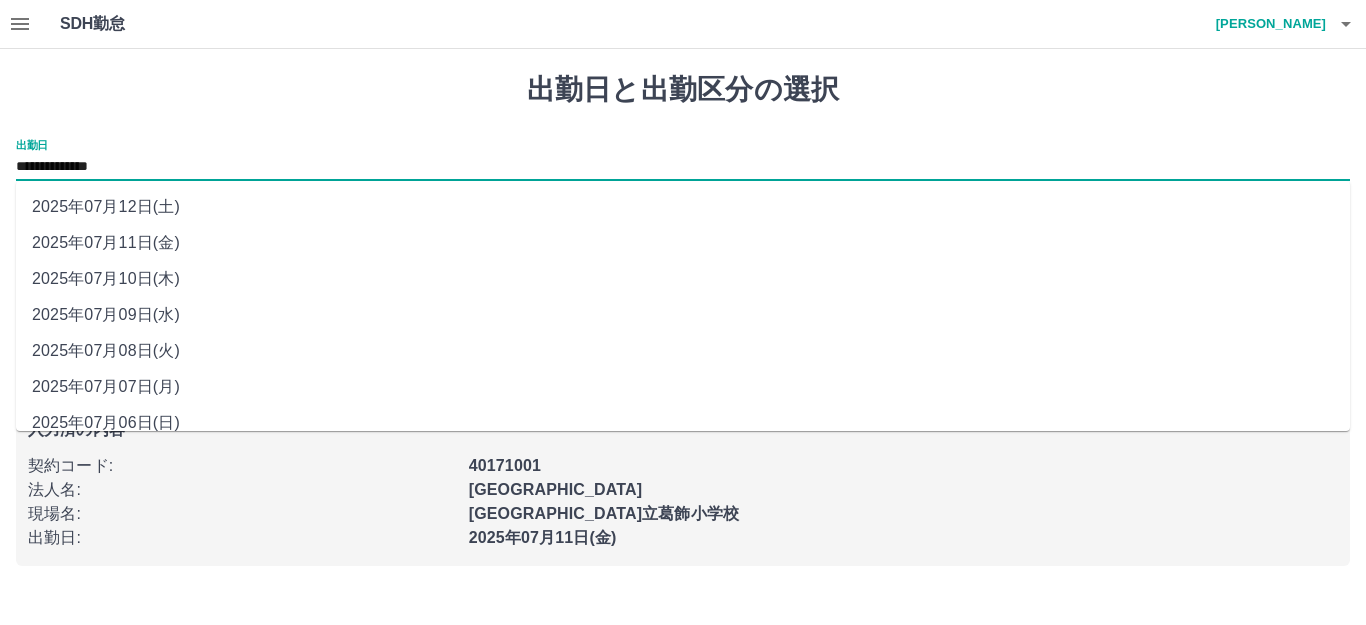 click on "2025年07月12日(土)" at bounding box center [683, 207] 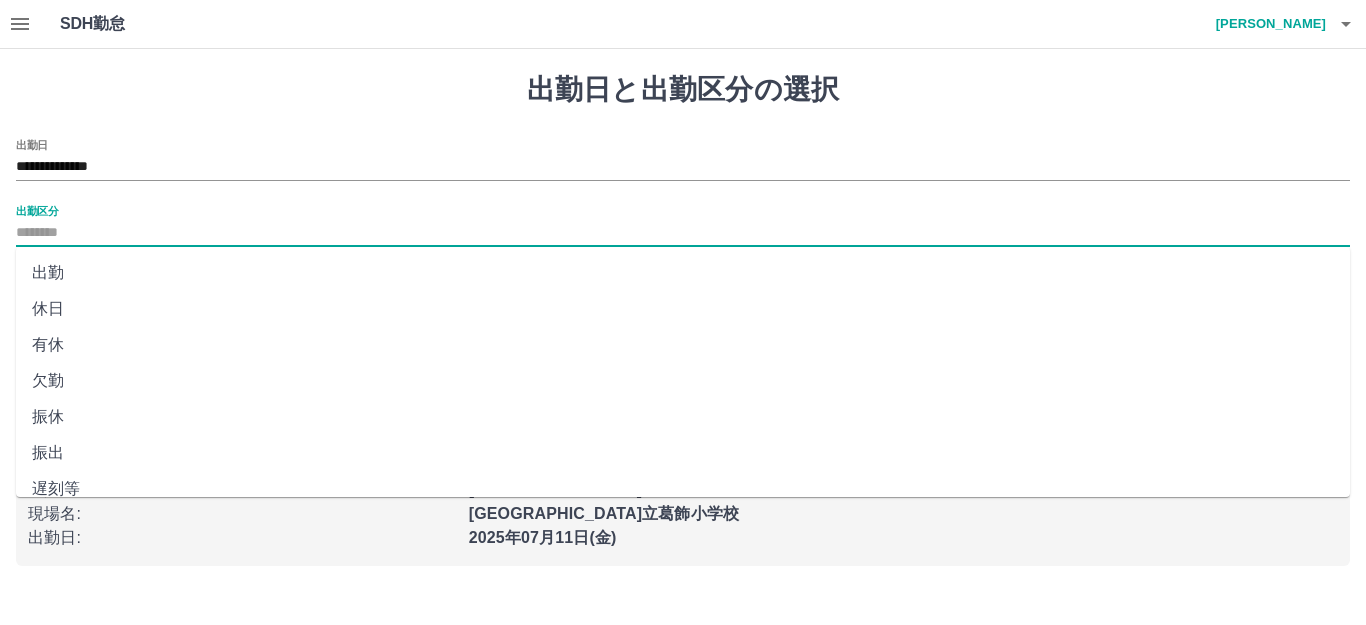 click on "出勤区分" at bounding box center [683, 233] 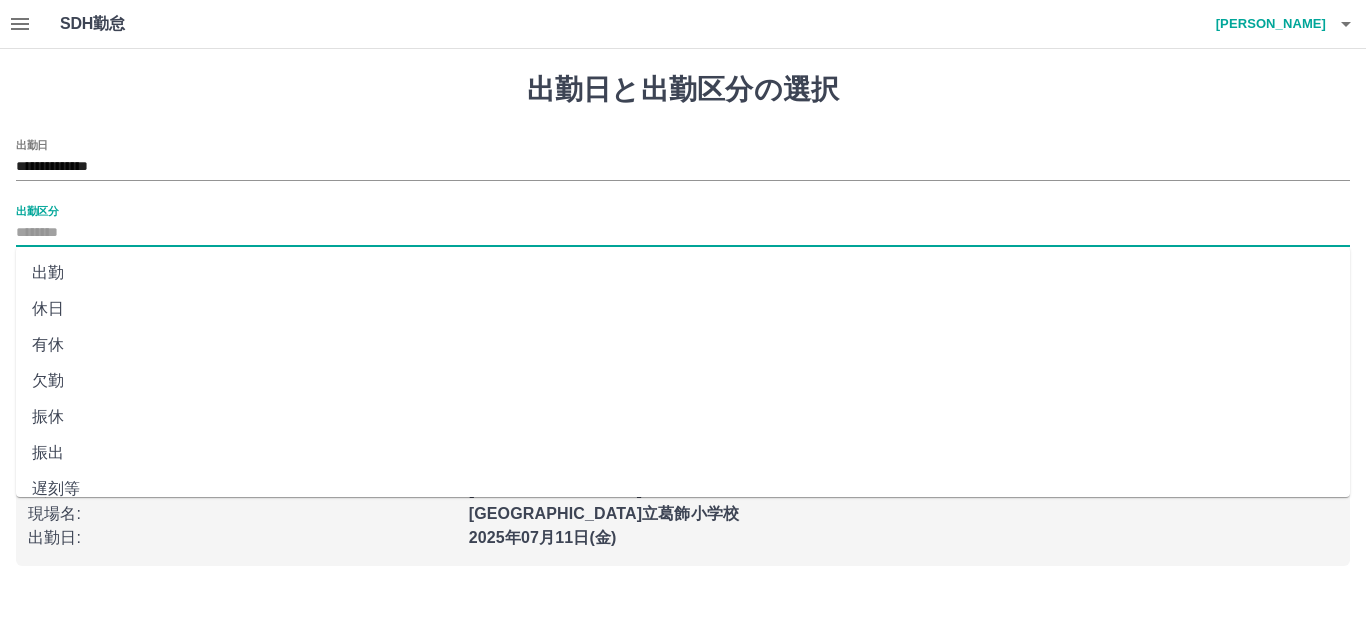 click on "休日" at bounding box center [683, 309] 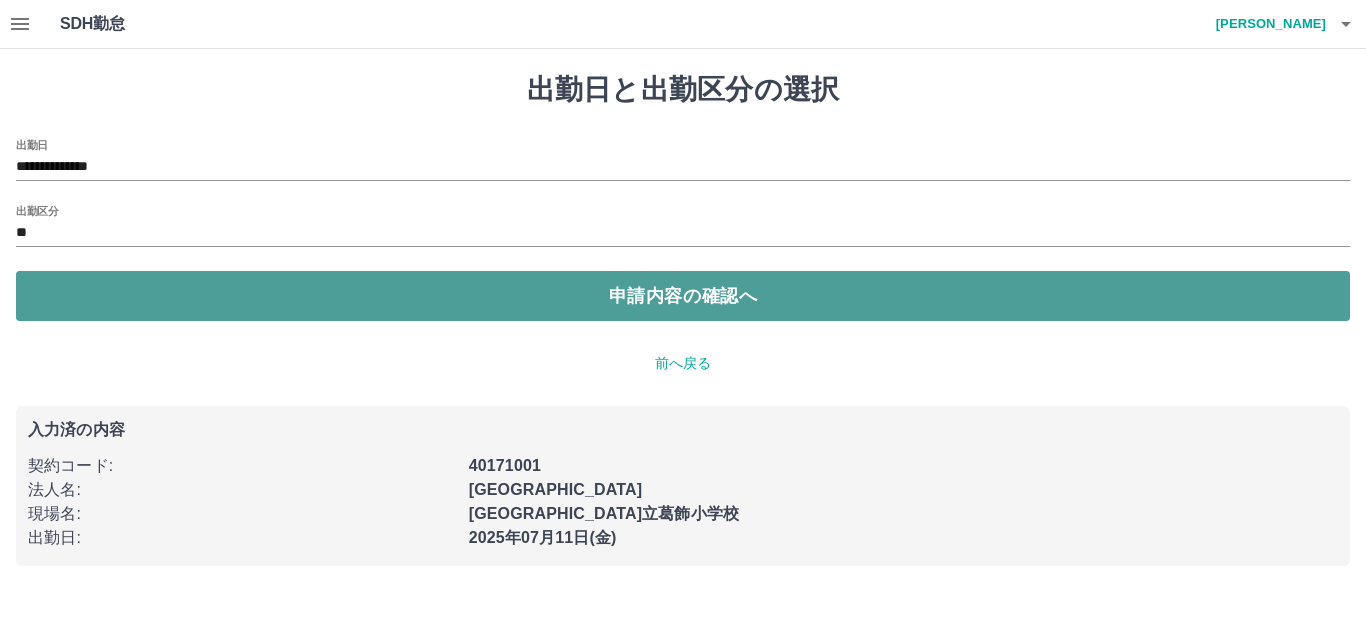 click on "申請内容の確認へ" at bounding box center (683, 296) 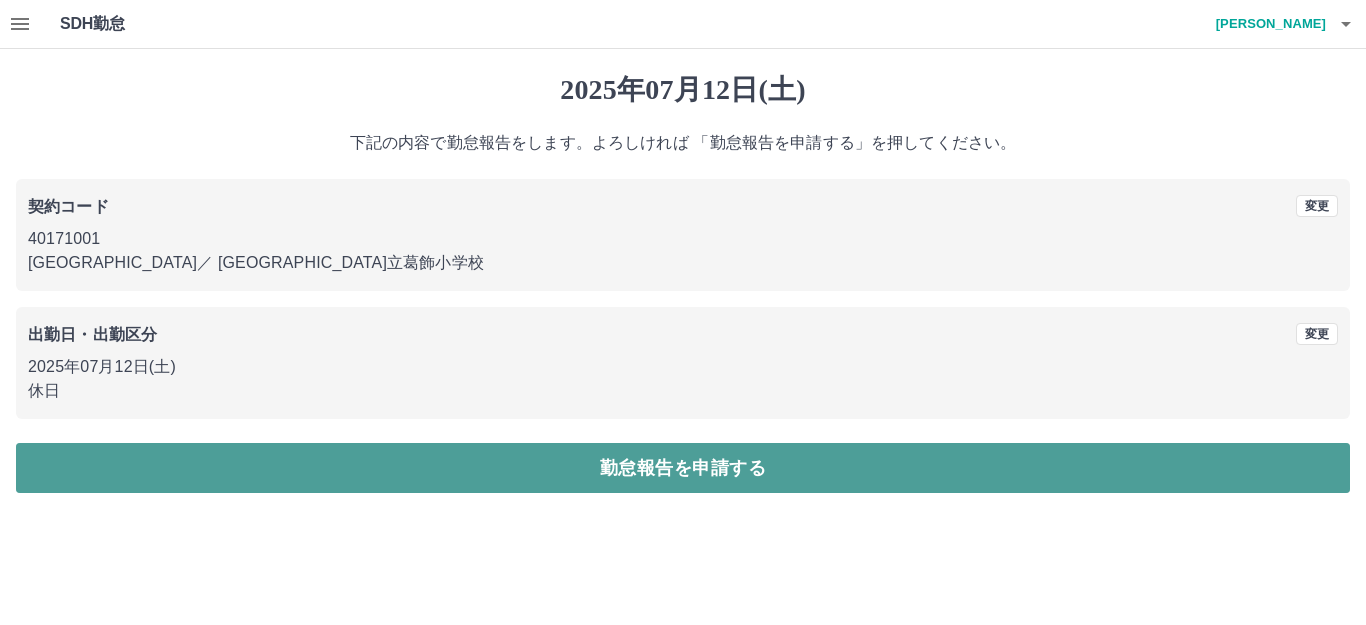 click on "勤怠報告を申請する" at bounding box center (683, 468) 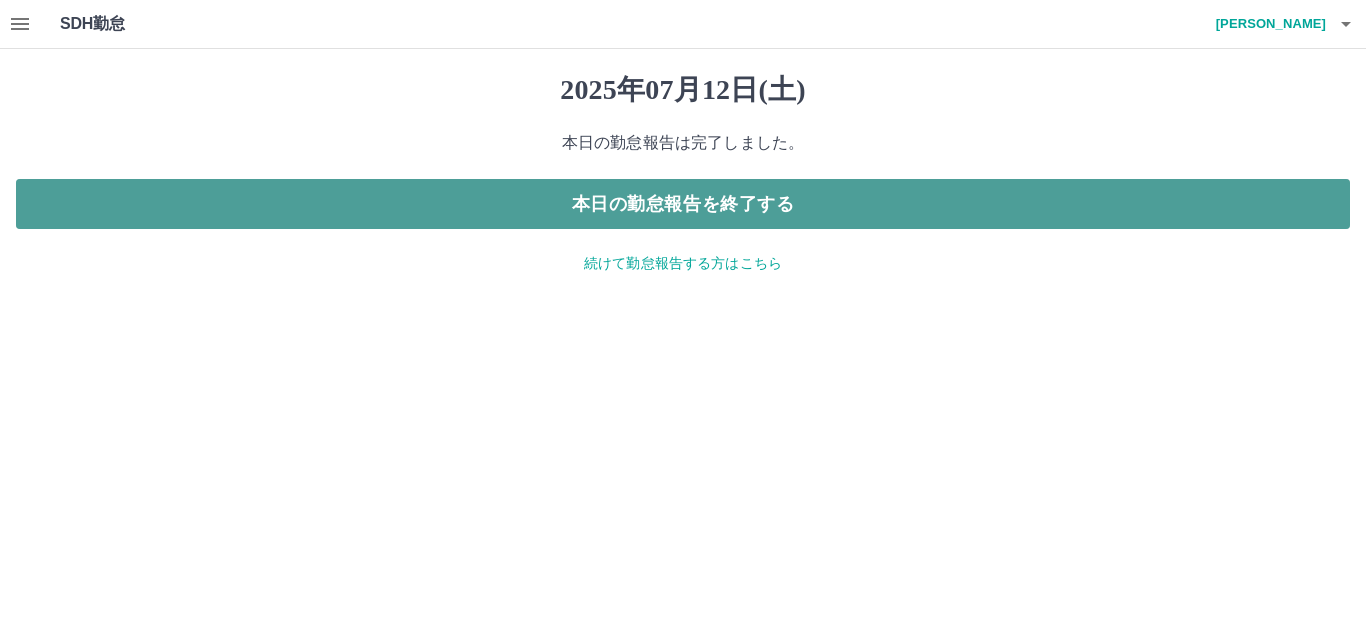 click on "本日の勤怠報告を終了する" at bounding box center (683, 204) 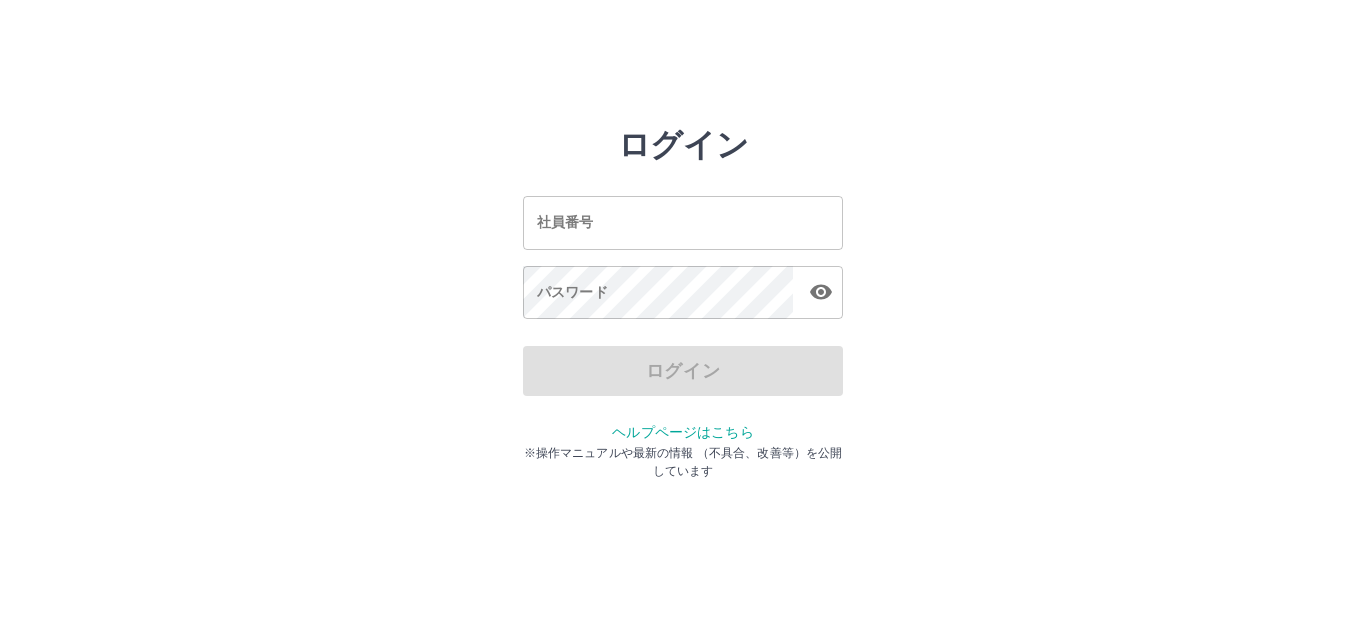 scroll, scrollTop: 0, scrollLeft: 0, axis: both 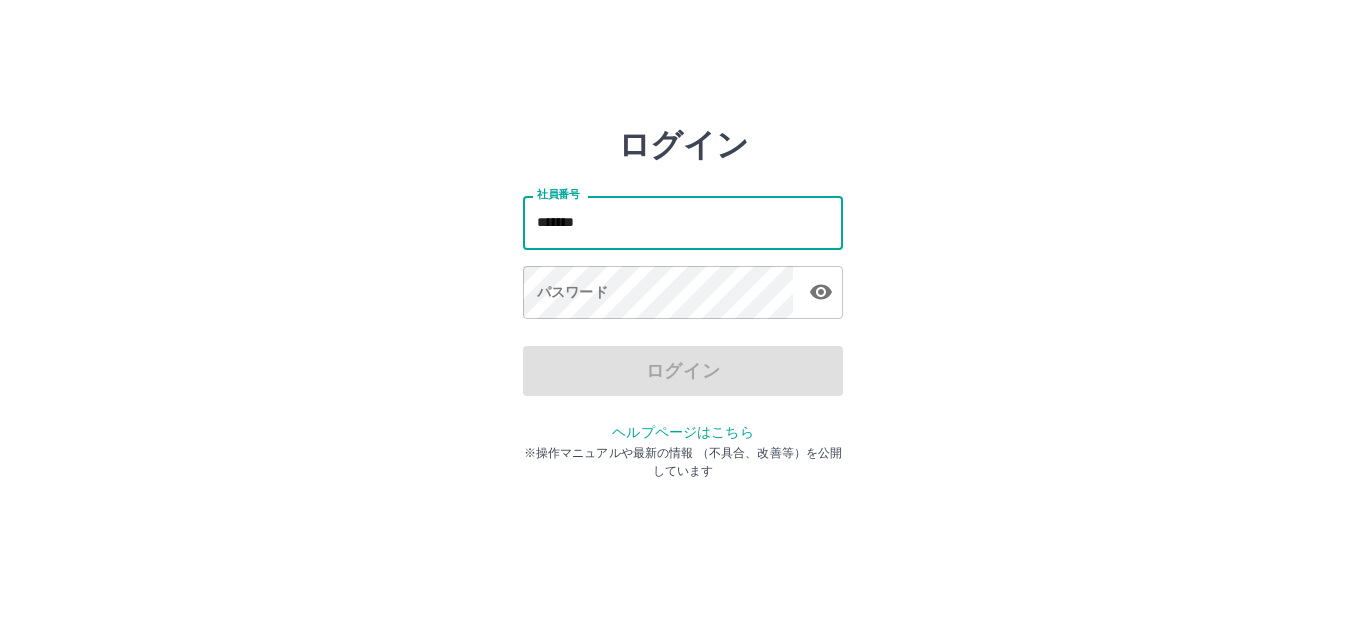 type on "*******" 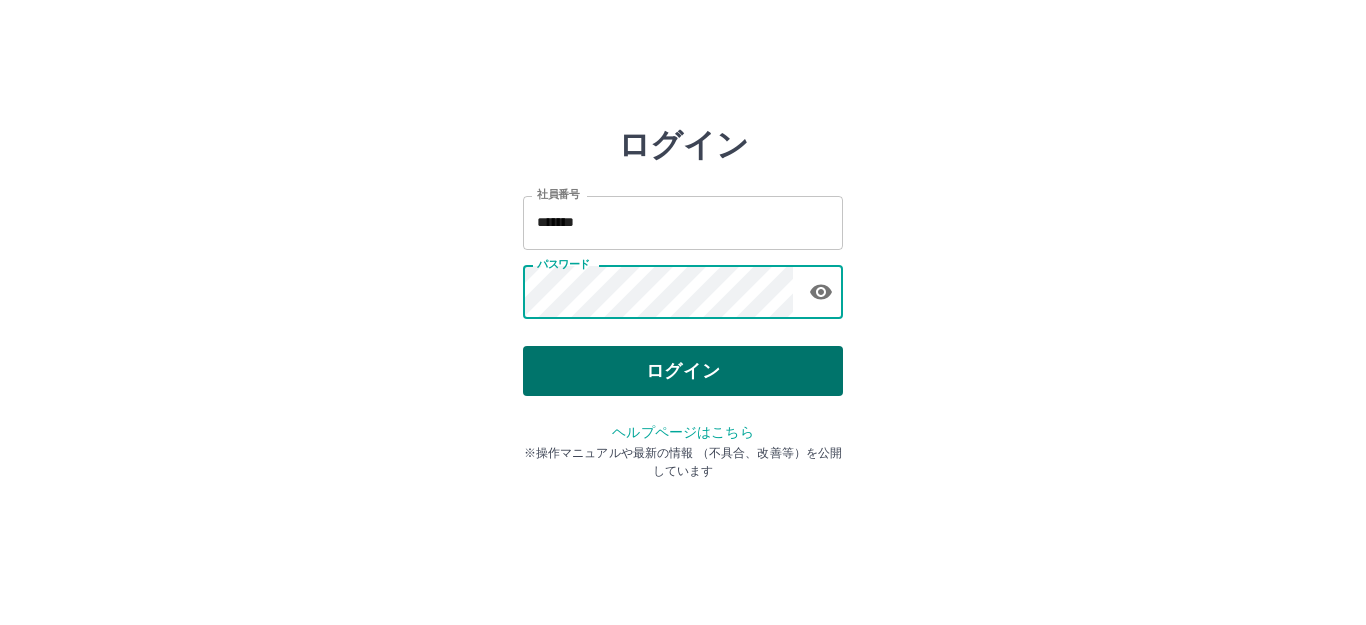 click on "ログイン" at bounding box center (683, 371) 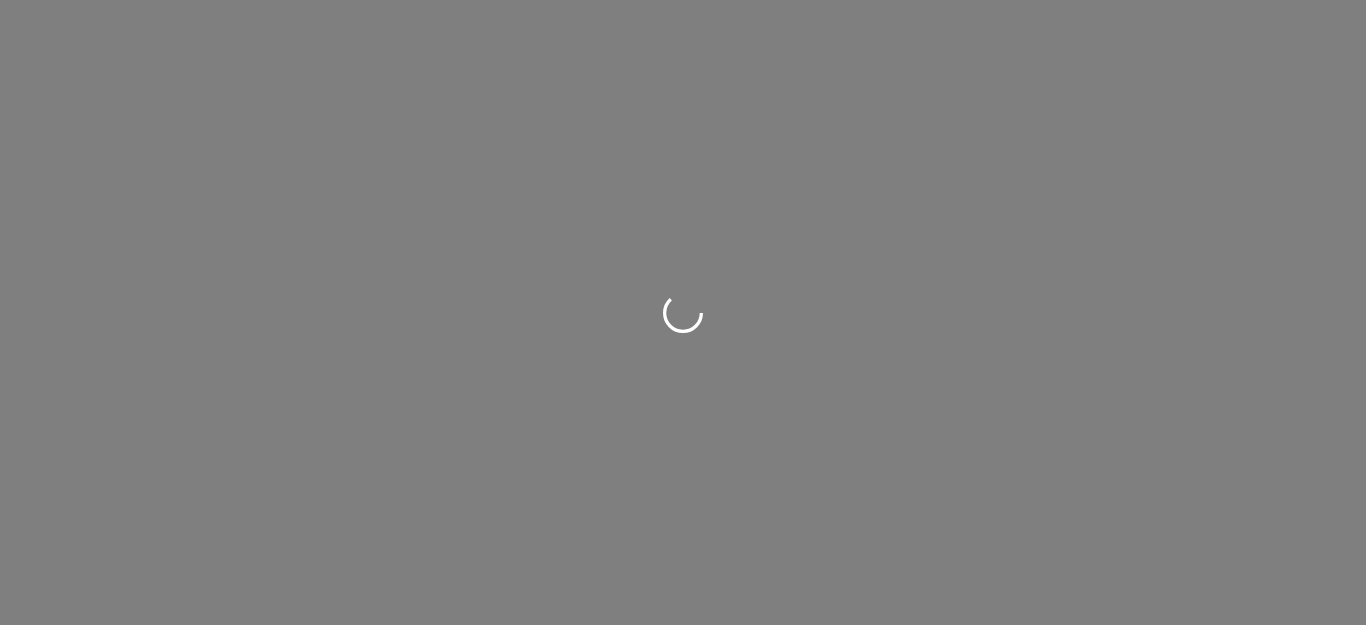 scroll, scrollTop: 0, scrollLeft: 0, axis: both 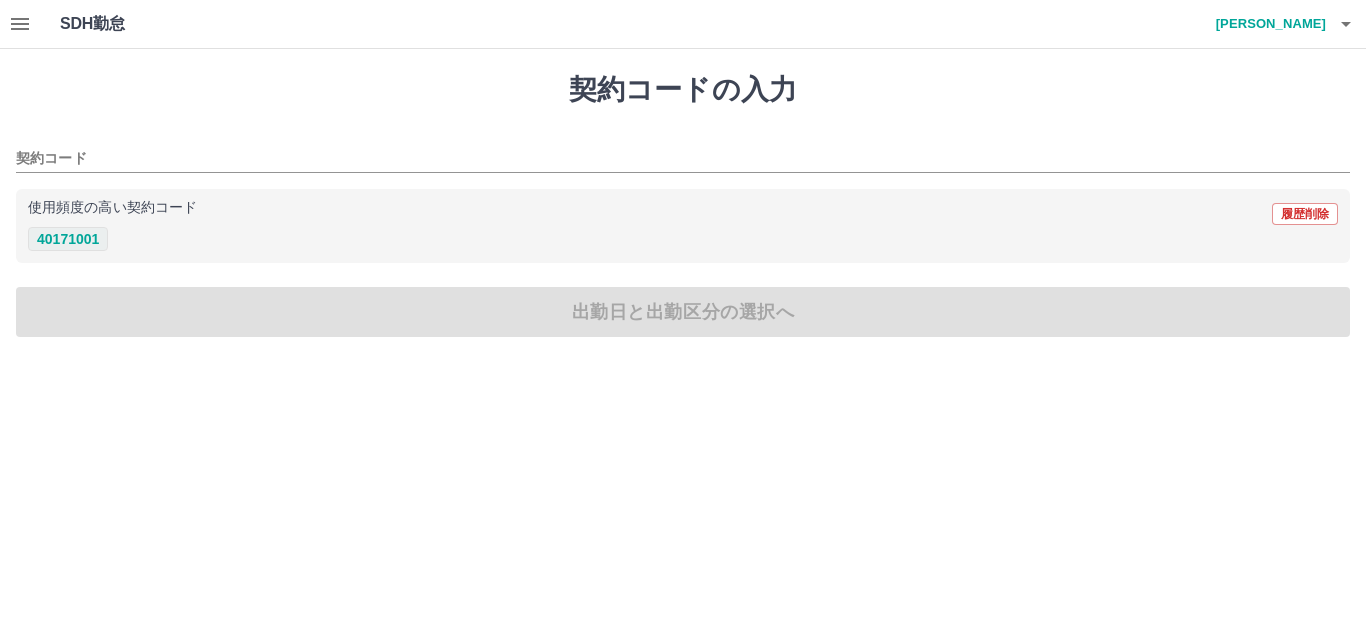 click on "40171001" at bounding box center (68, 239) 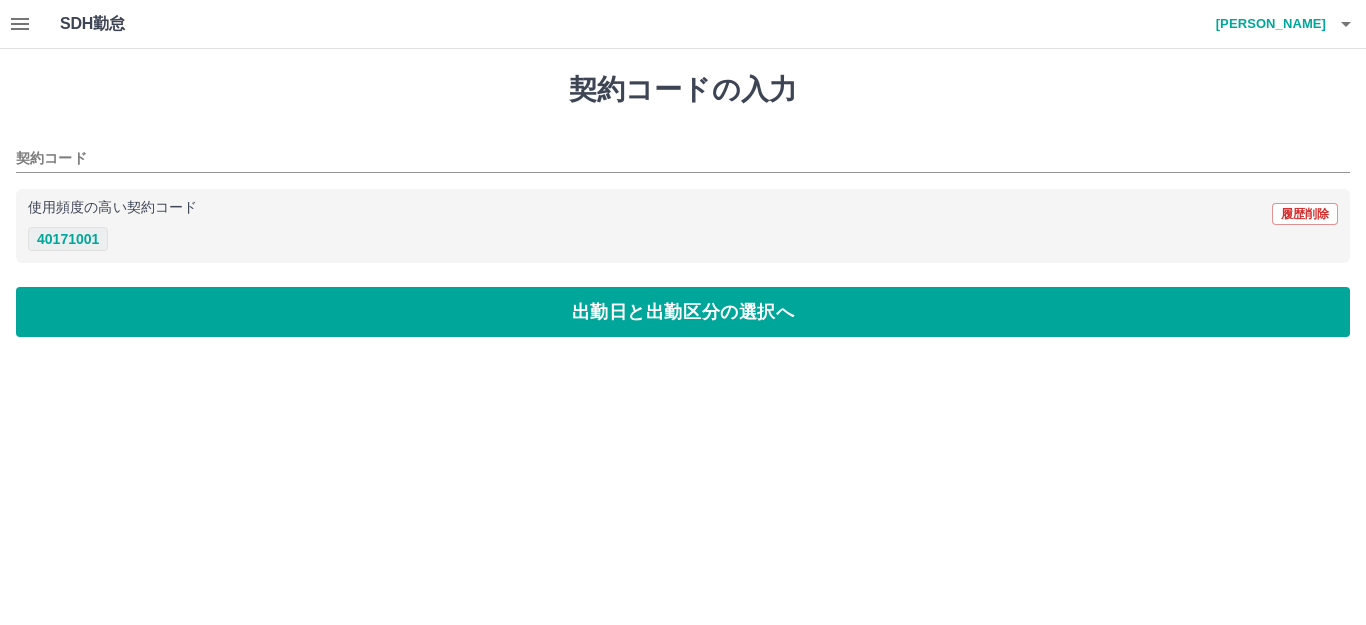 type on "********" 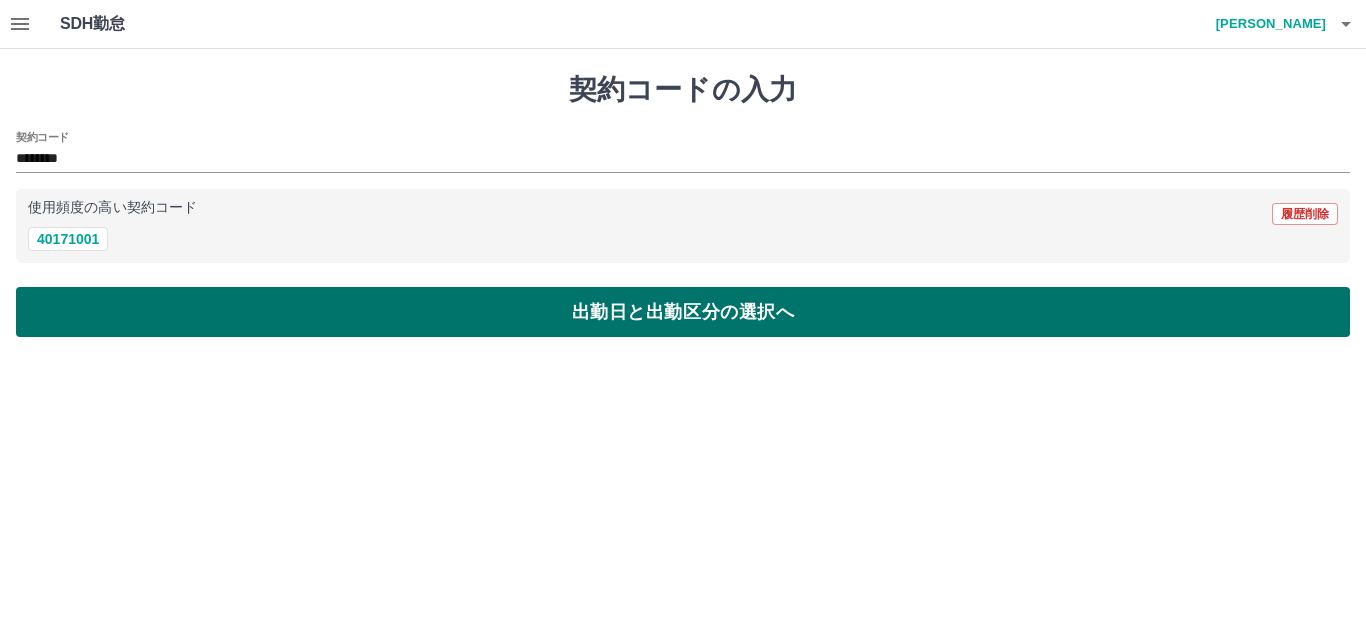 click on "出勤日と出勤区分の選択へ" at bounding box center [683, 312] 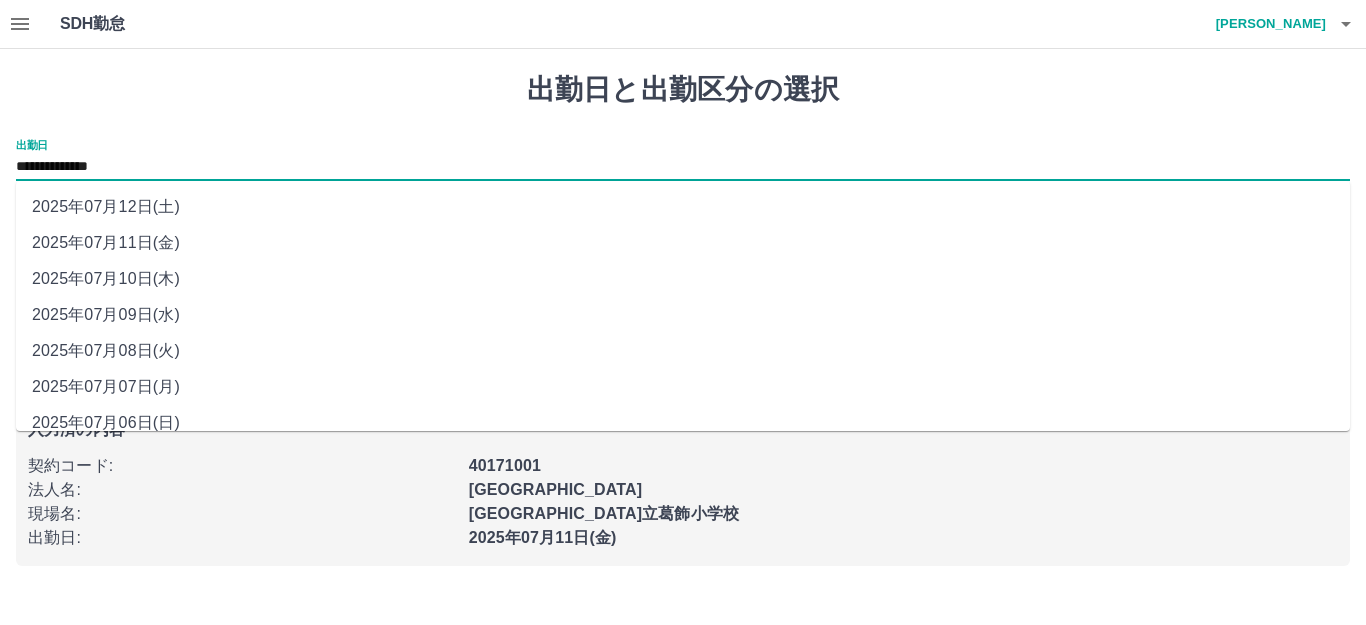 click on "**********" at bounding box center (683, 167) 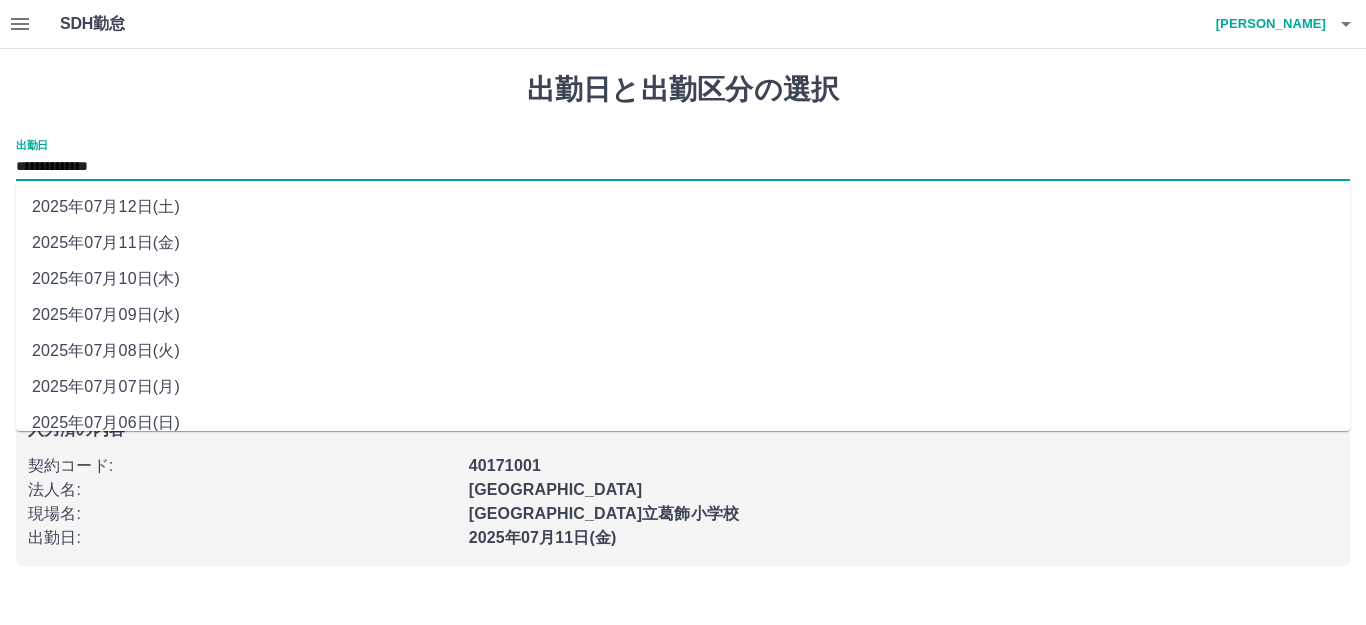 click on "2025年07月12日(土)" at bounding box center [683, 207] 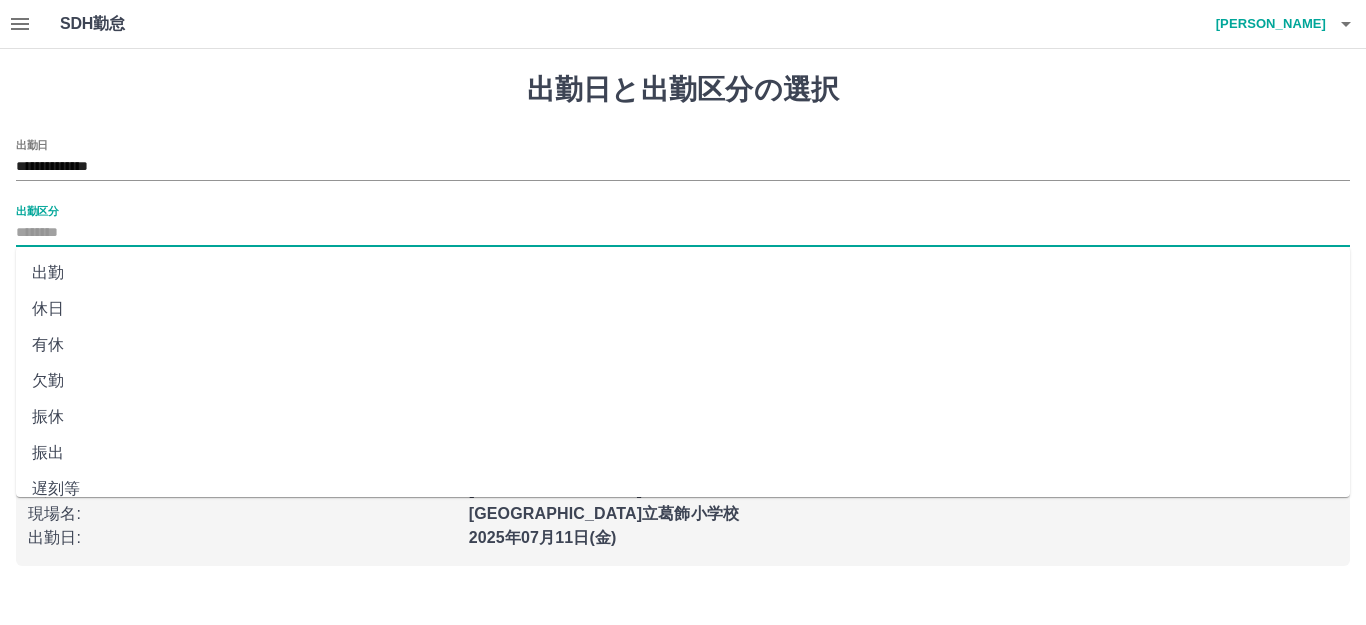 click on "出勤区分" at bounding box center (683, 233) 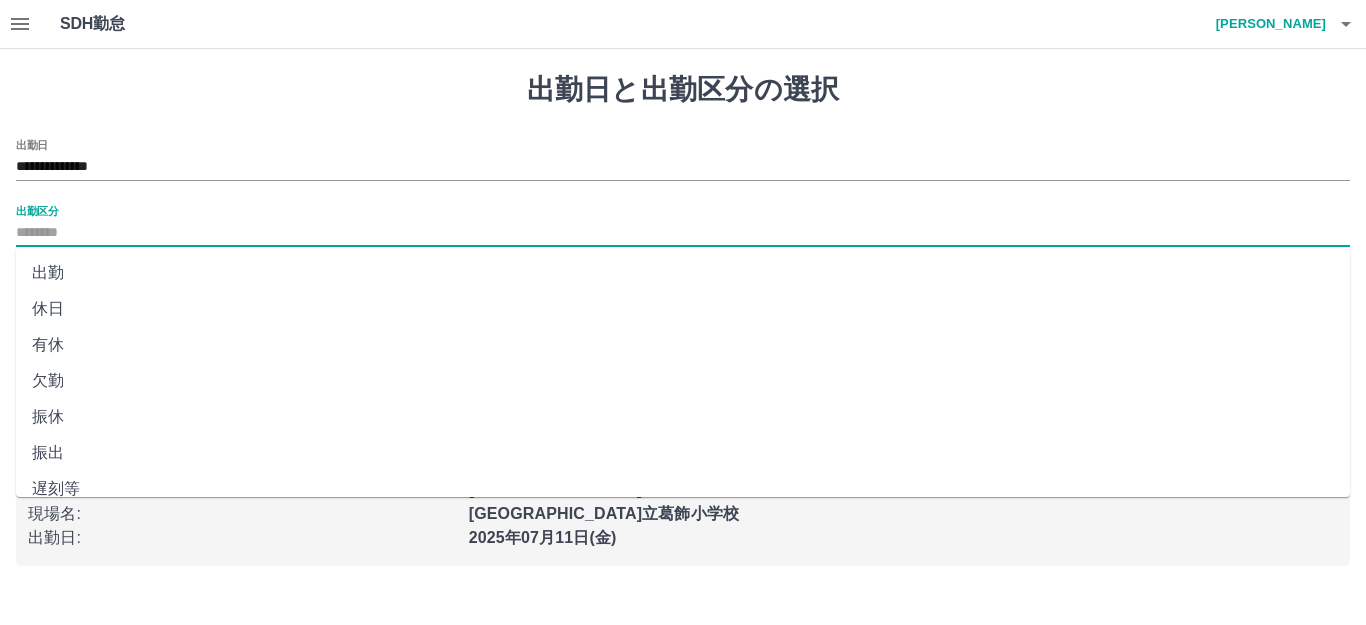 click on "休日" at bounding box center (683, 309) 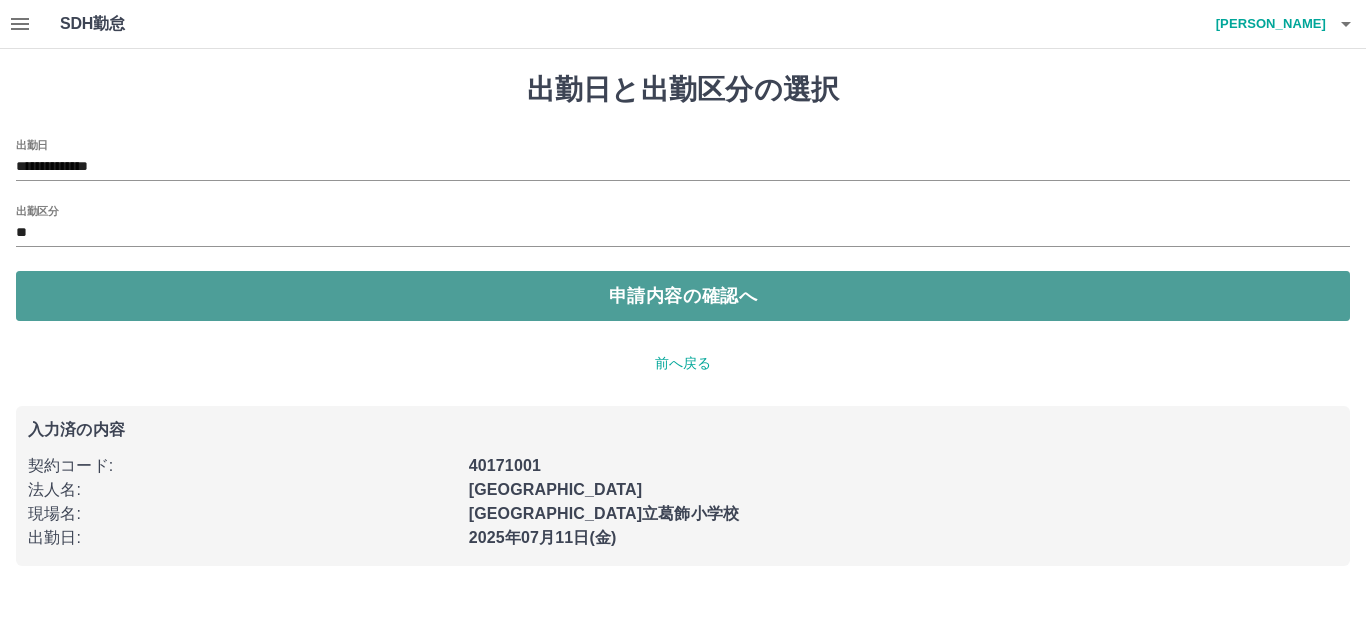click on "申請内容の確認へ" at bounding box center [683, 296] 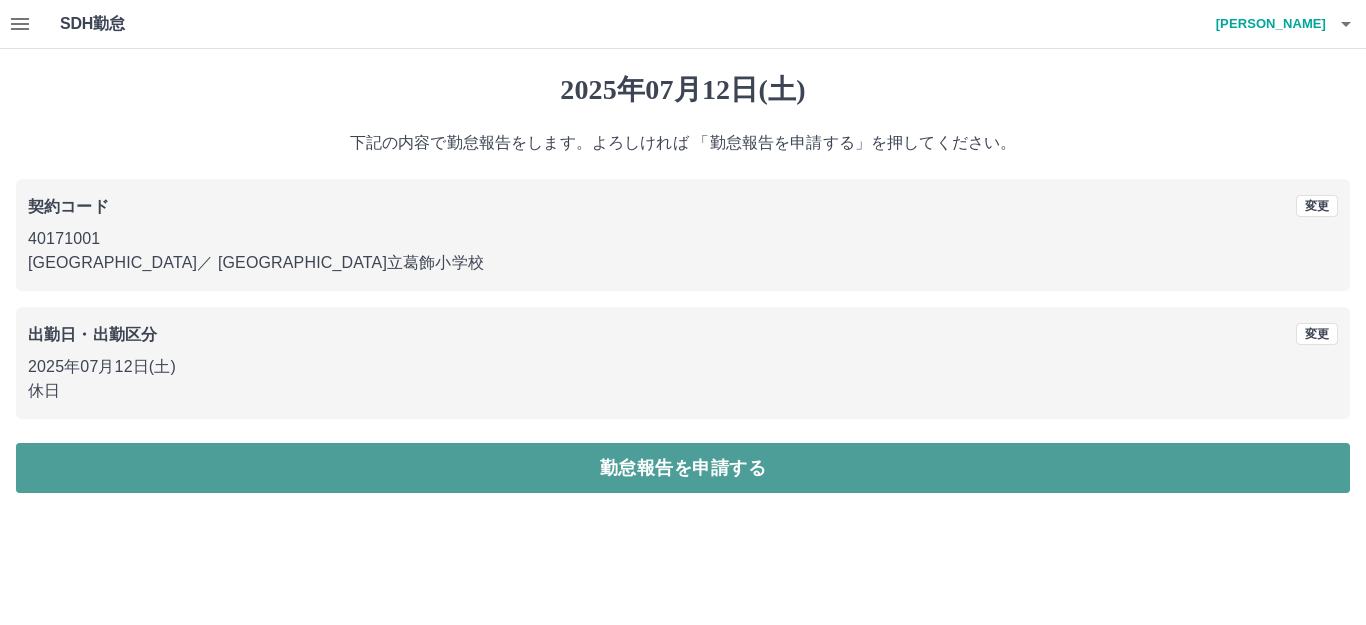 click on "勤怠報告を申請する" at bounding box center (683, 468) 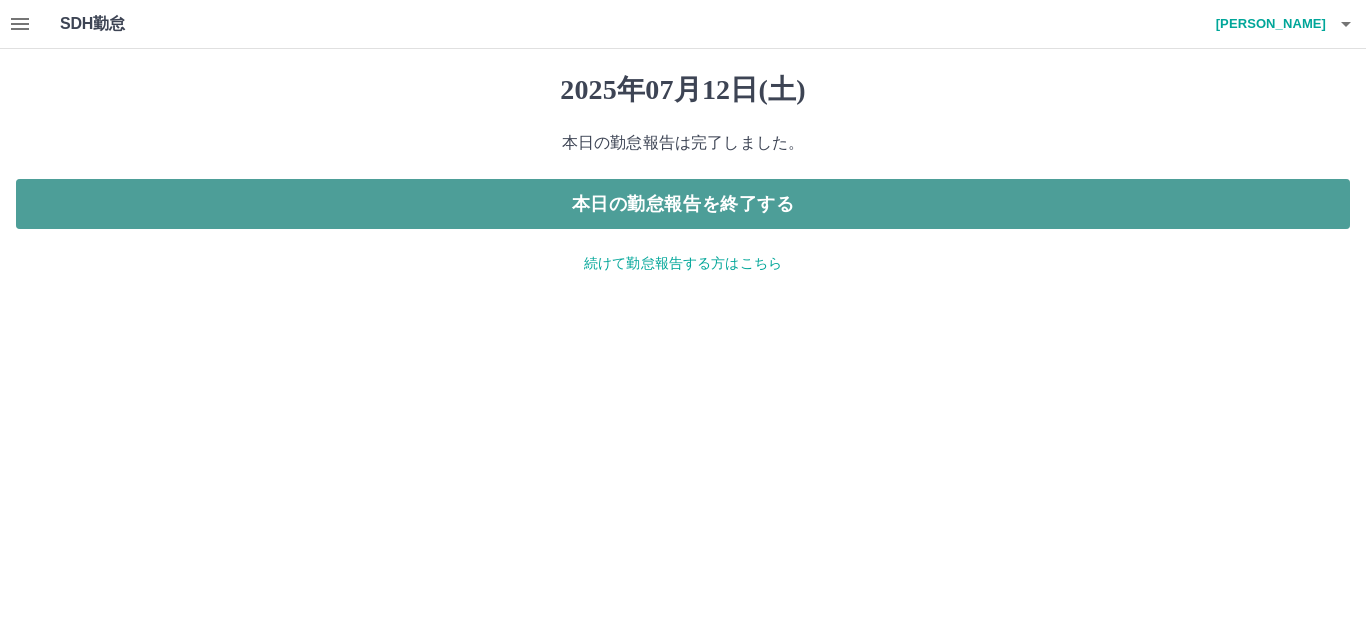 click on "本日の勤怠報告を終了する" at bounding box center (683, 204) 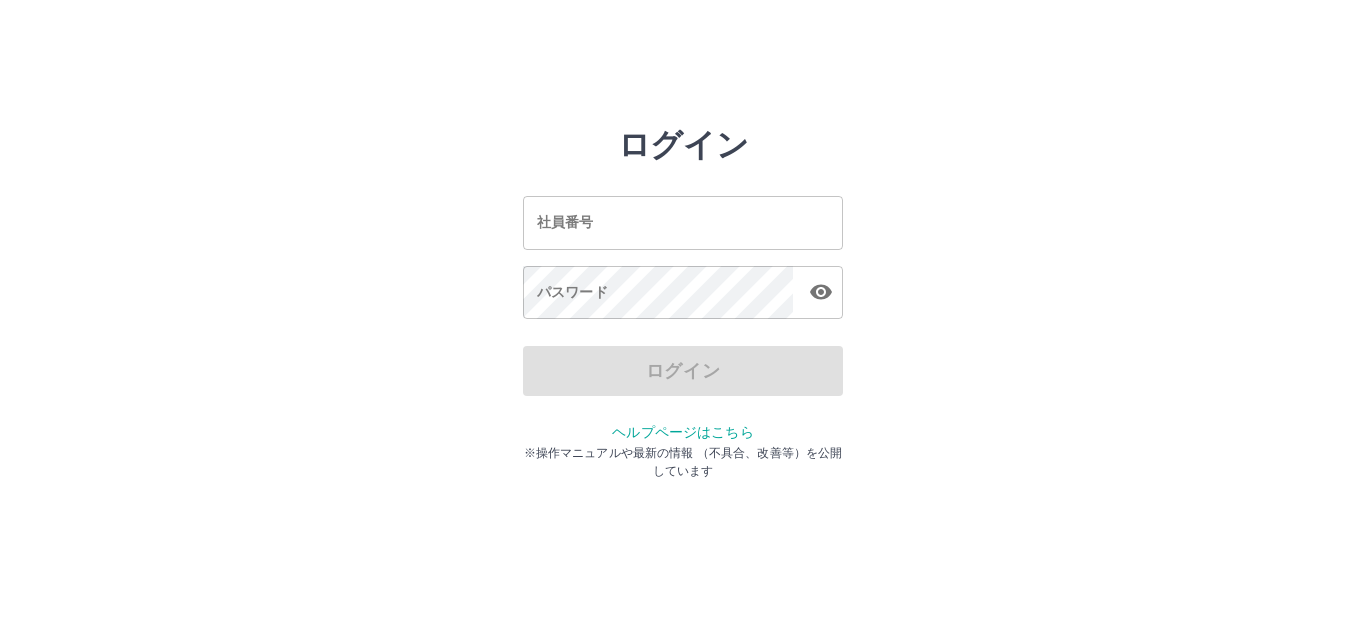scroll, scrollTop: 0, scrollLeft: 0, axis: both 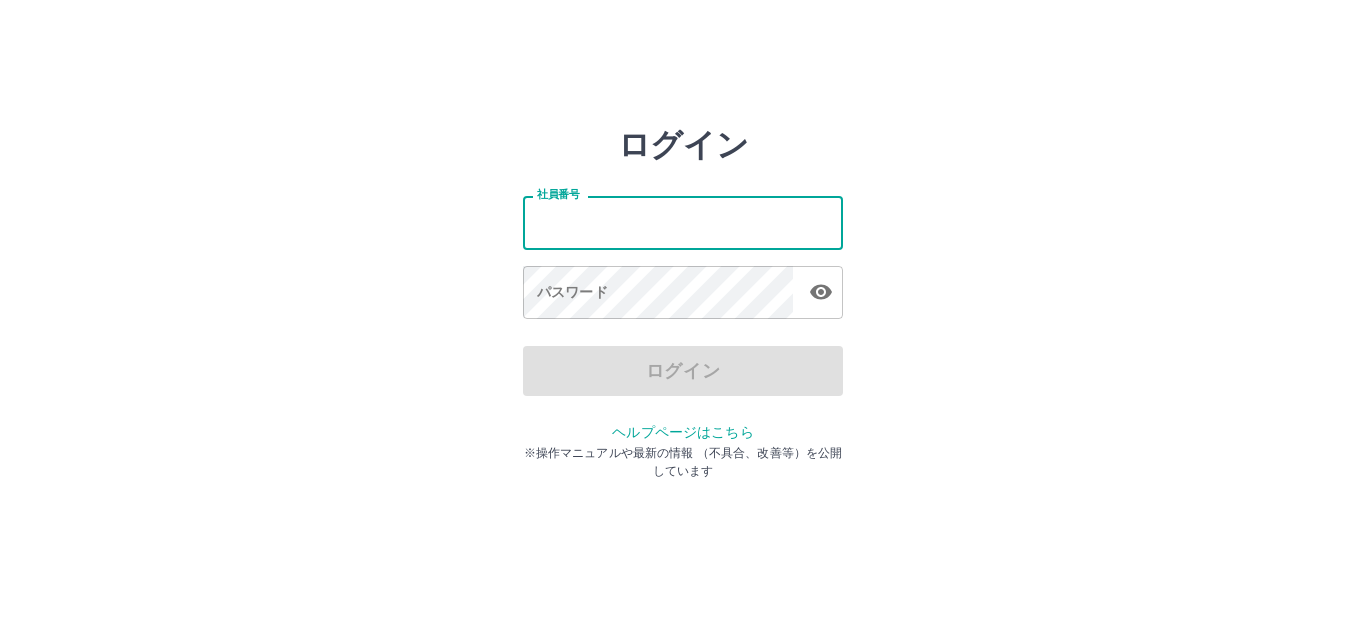 type on "*******" 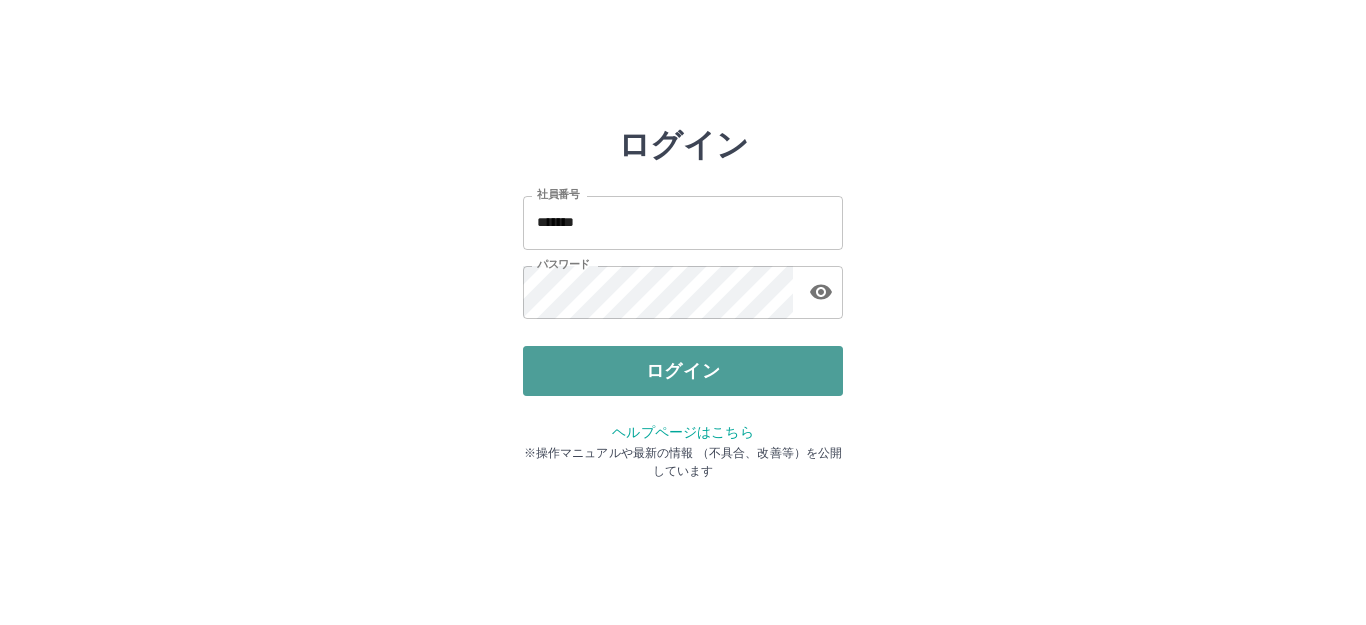 click on "ログイン" at bounding box center (683, 371) 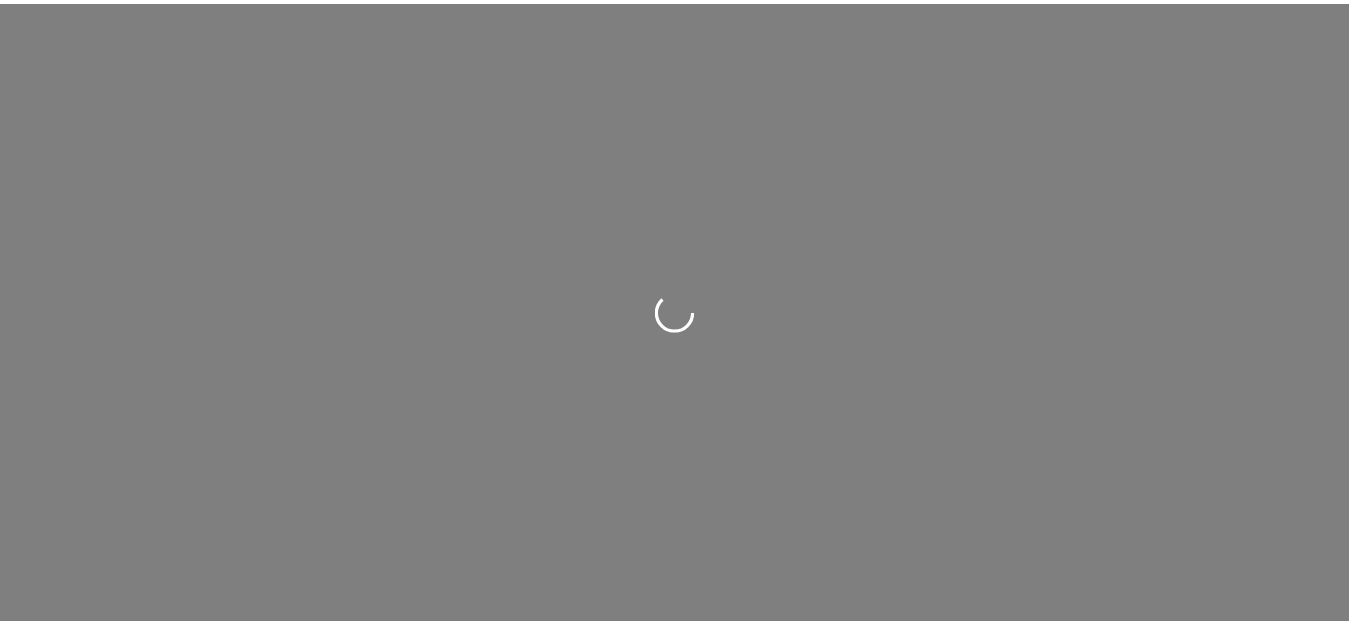 scroll, scrollTop: 0, scrollLeft: 0, axis: both 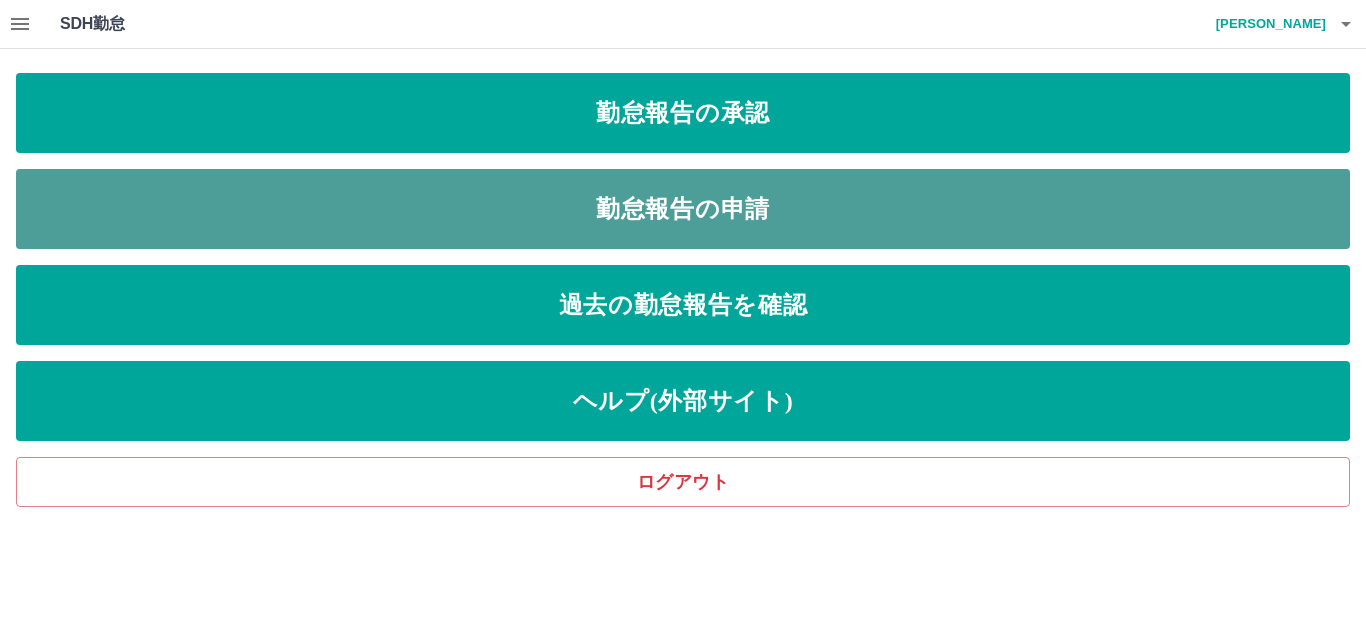 click on "勤怠報告の申請" at bounding box center [683, 209] 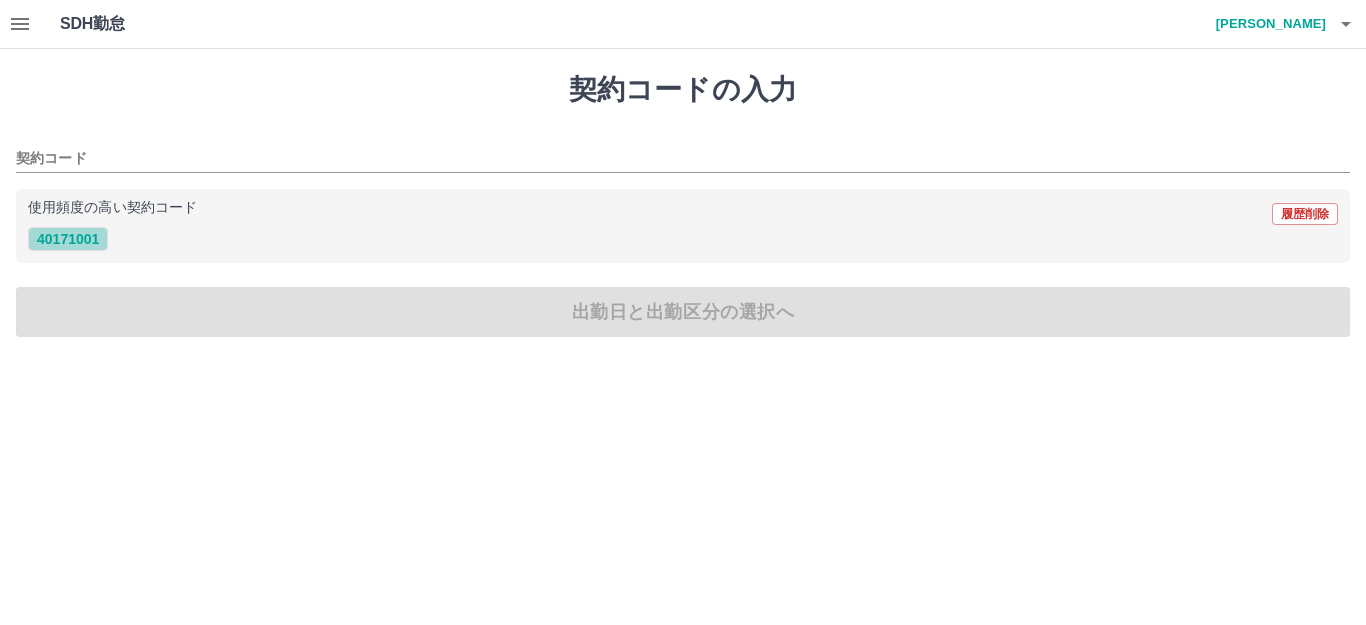 click on "40171001" at bounding box center [68, 239] 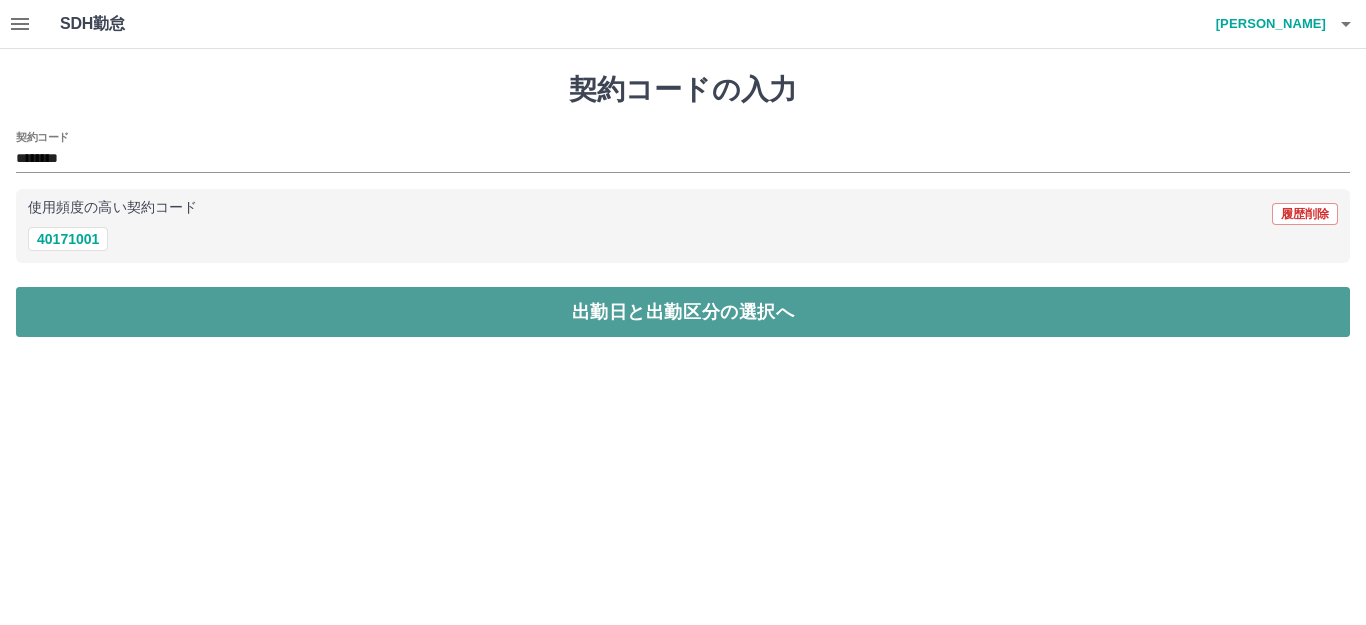 click on "出勤日と出勤区分の選択へ" at bounding box center (683, 312) 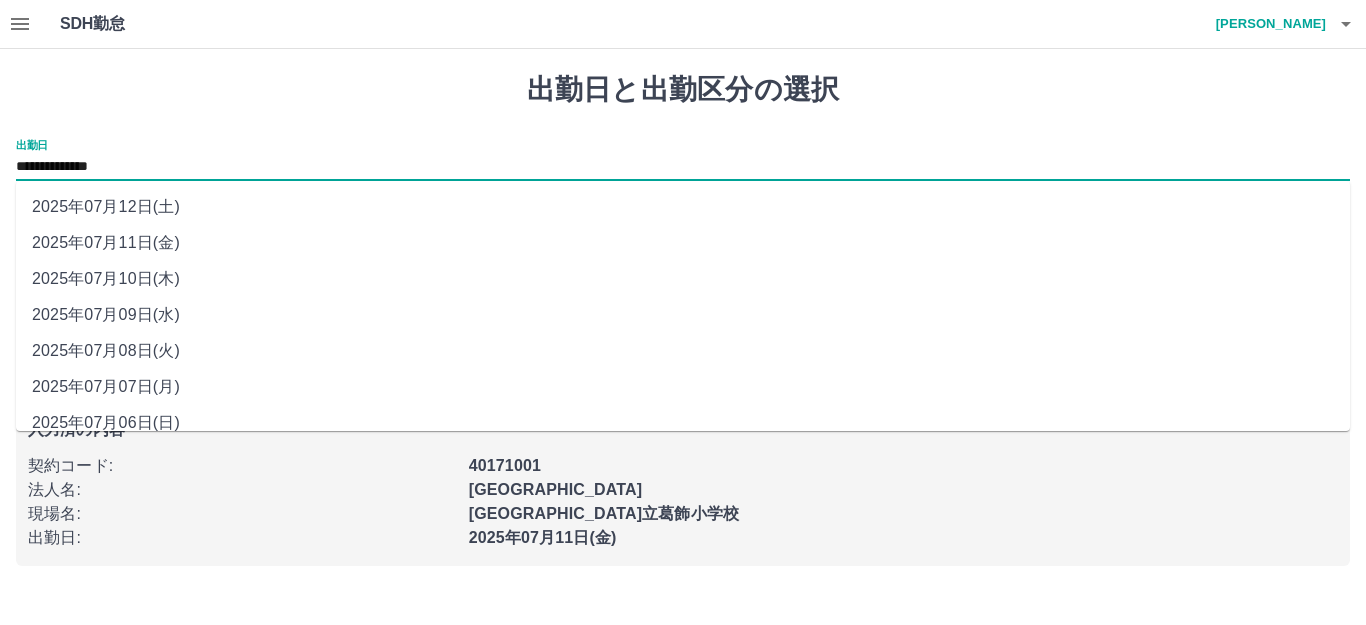 click on "**********" at bounding box center (683, 167) 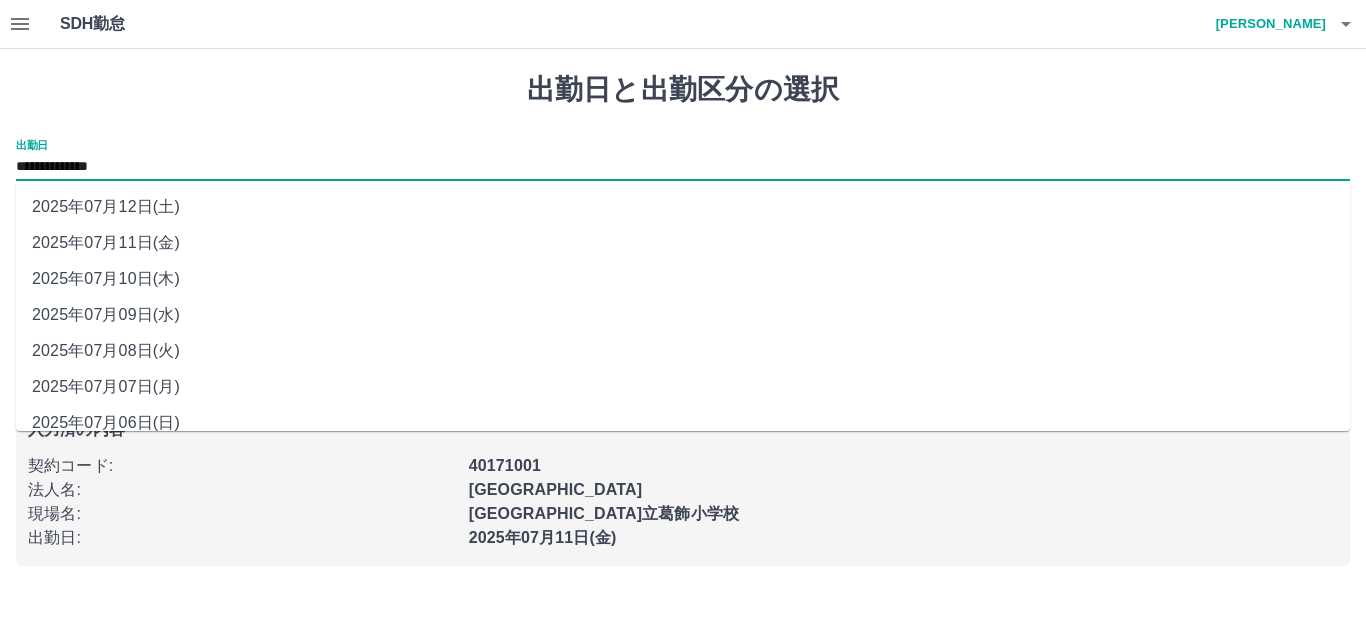 click on "2025年07月10日(木)" at bounding box center [683, 279] 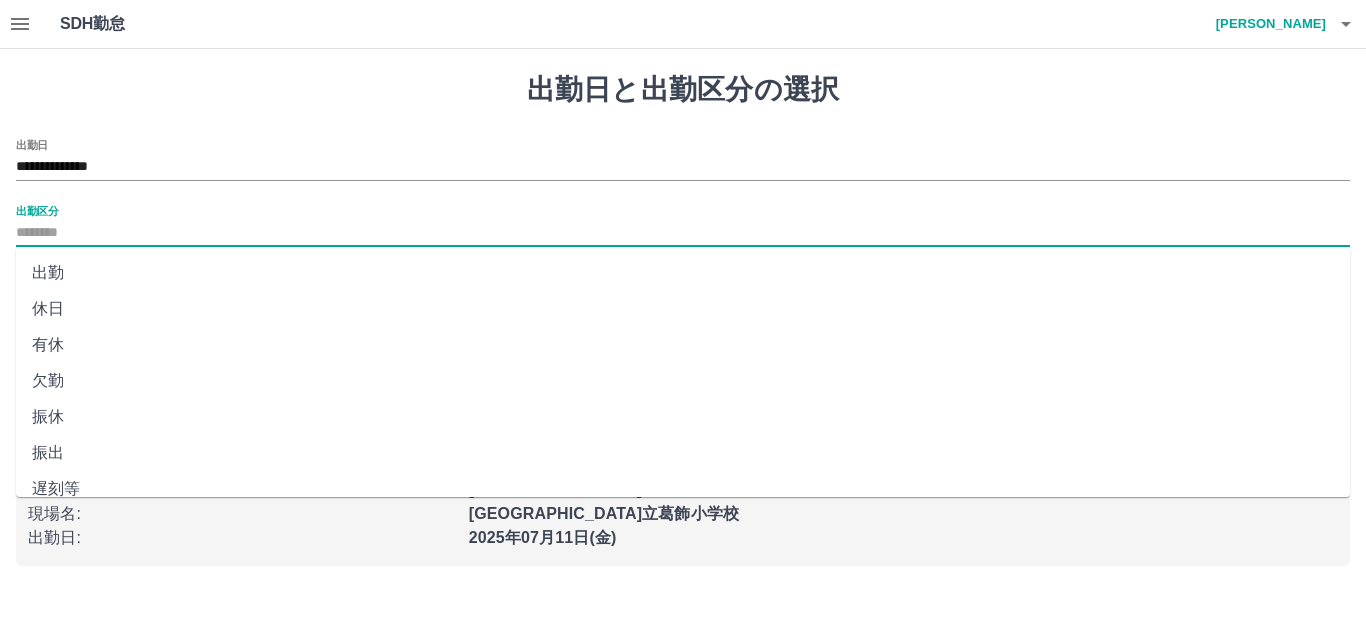 click on "出勤区分" at bounding box center (683, 233) 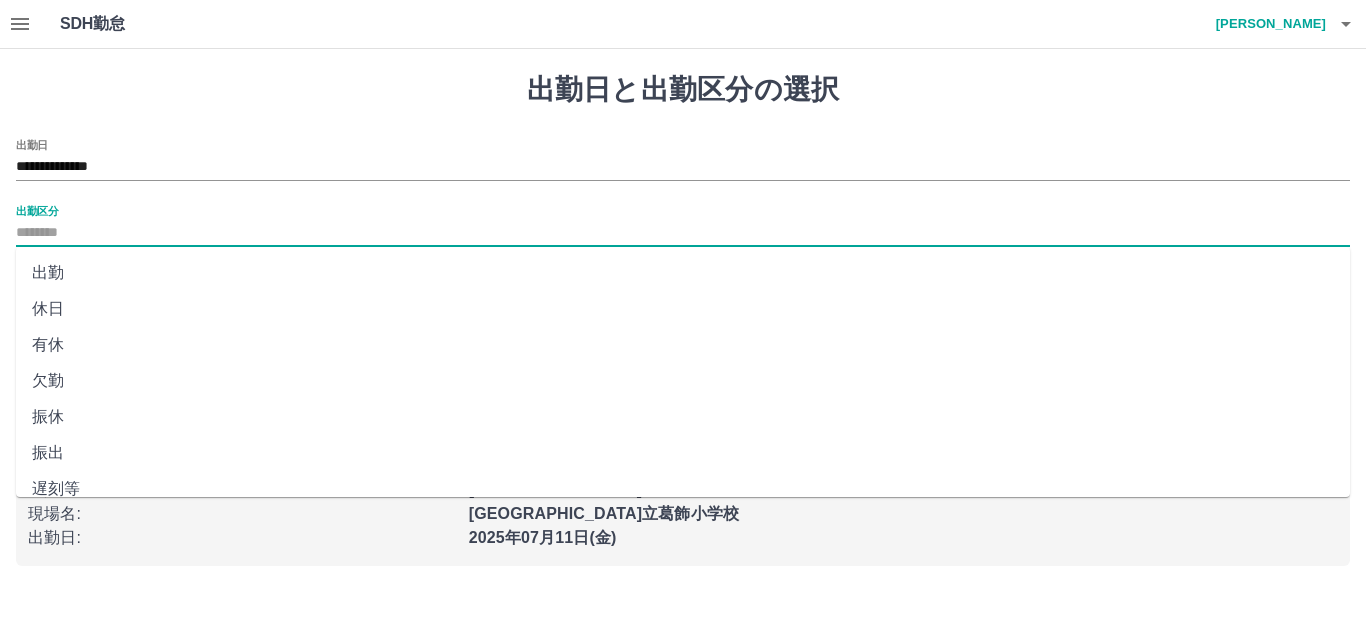 click on "出勤" at bounding box center [683, 273] 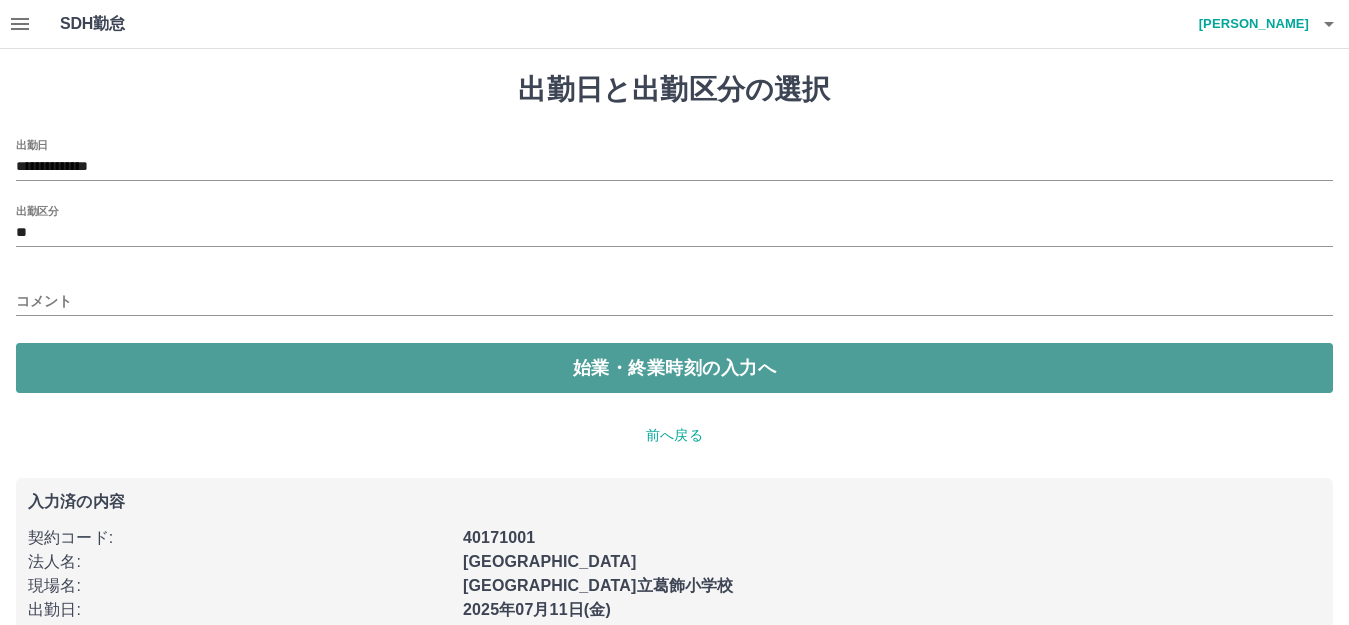 click on "始業・終業時刻の入力へ" at bounding box center (674, 368) 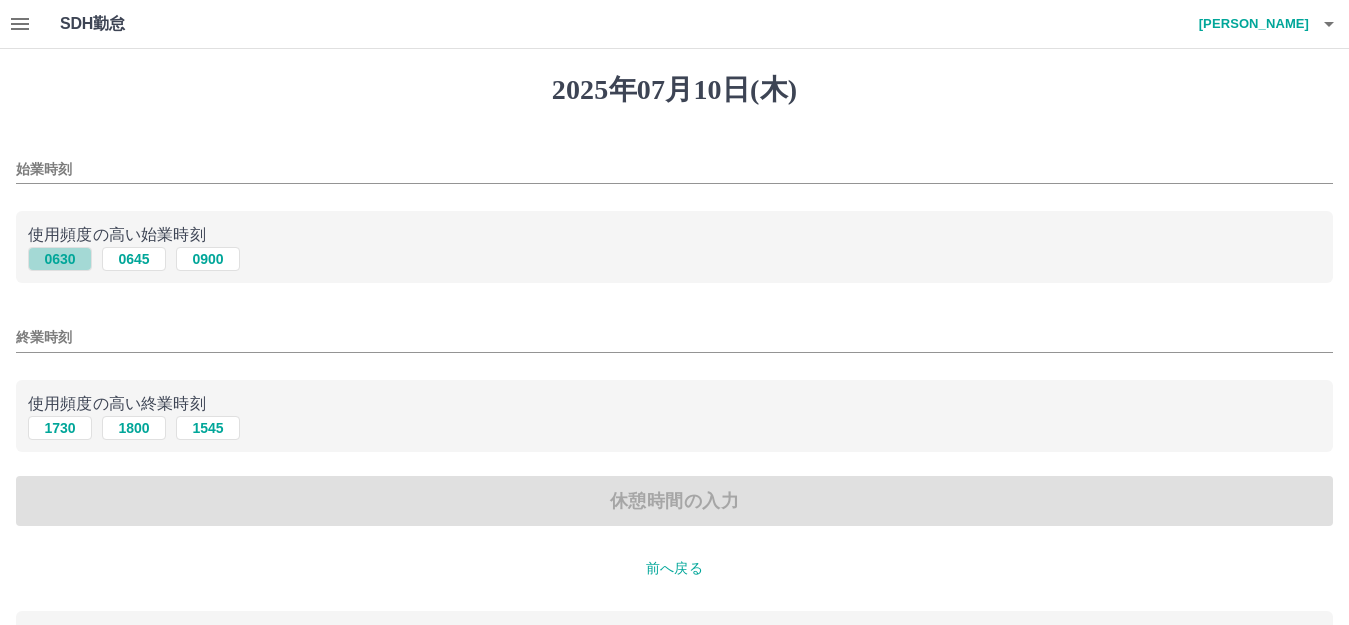 click on "0630" at bounding box center (60, 259) 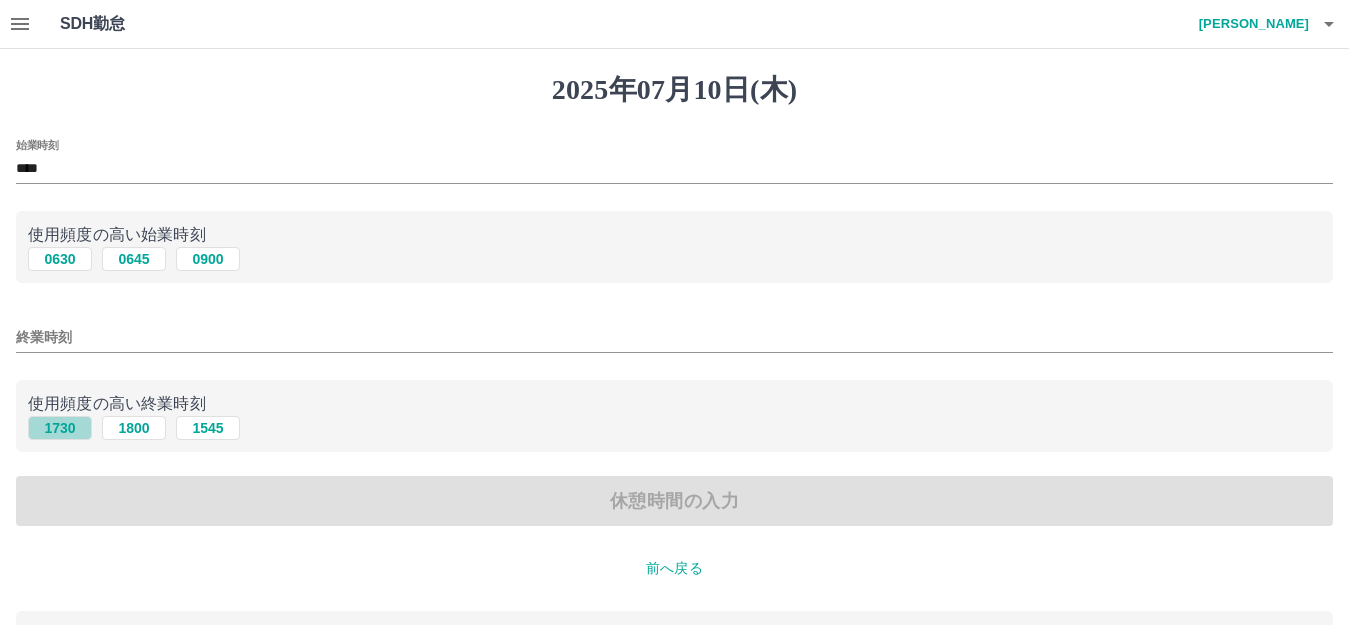 click on "1730" at bounding box center (60, 428) 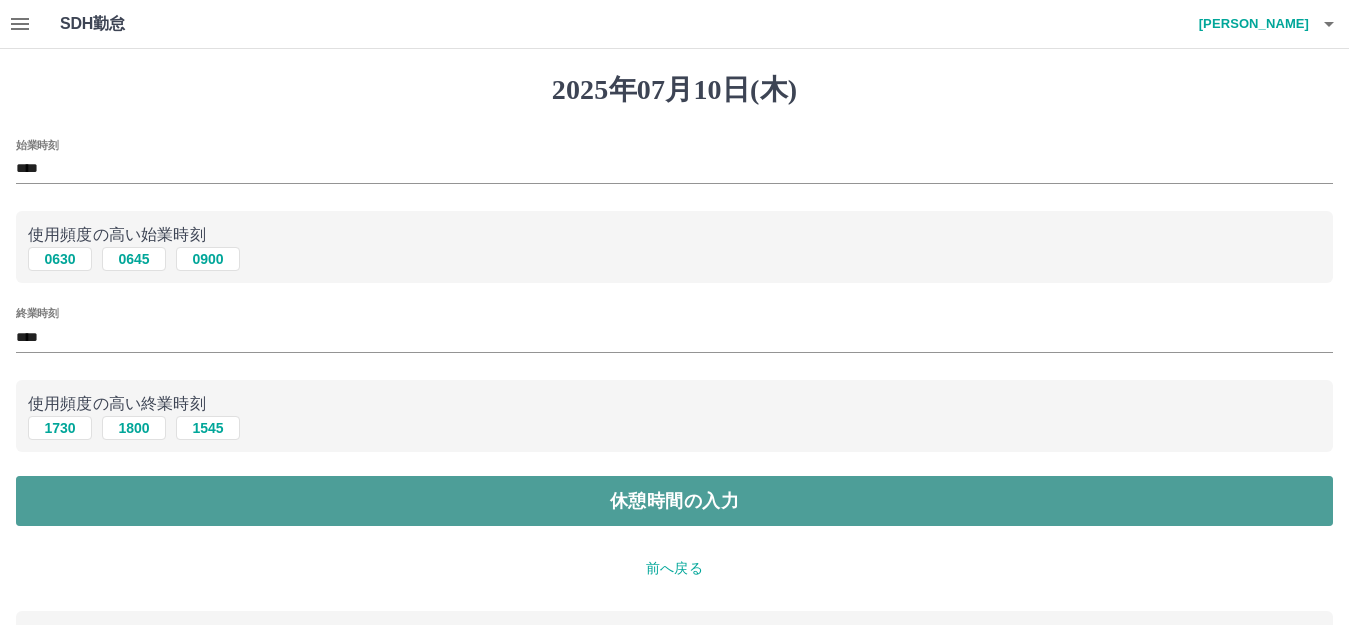 click on "休憩時間の入力" at bounding box center [674, 501] 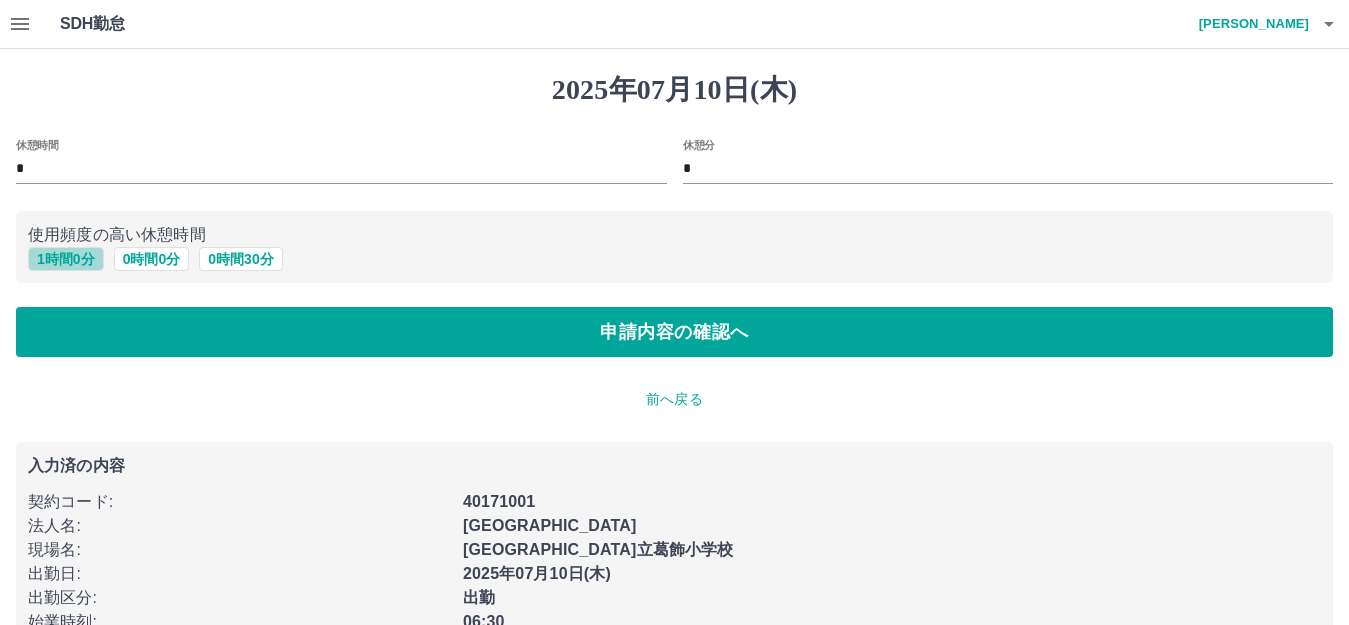 click on "1 時間 0 分" at bounding box center (66, 259) 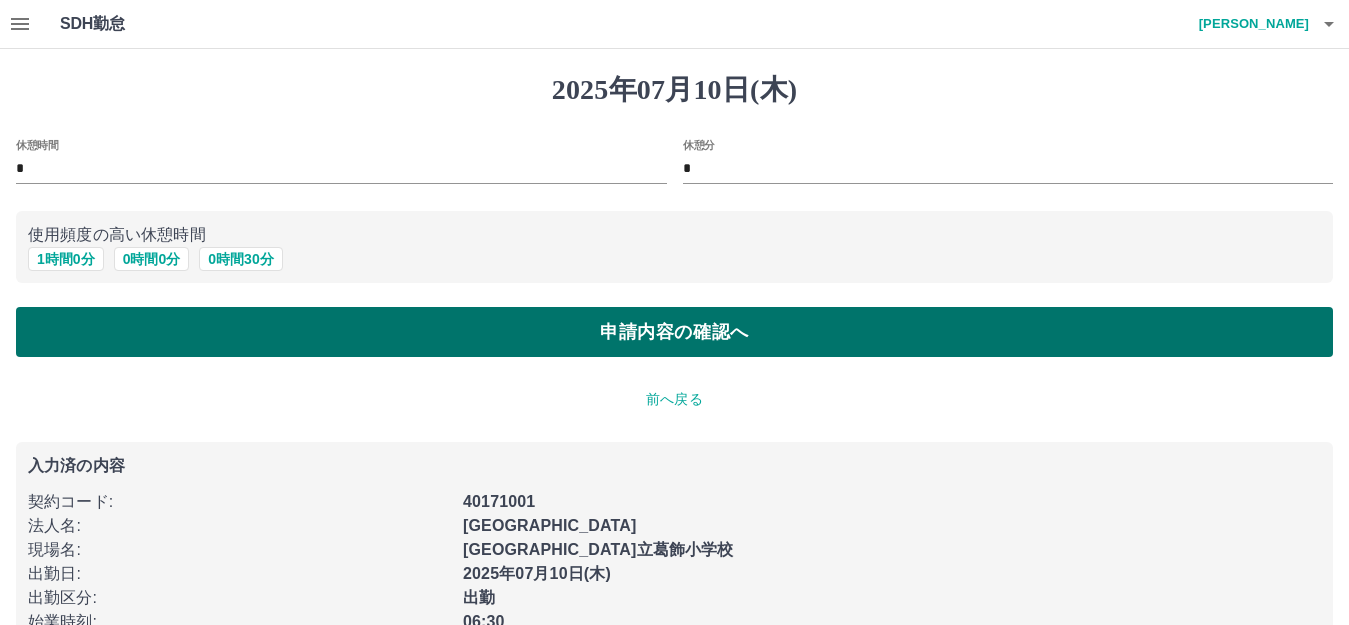 click on "申請内容の確認へ" at bounding box center [674, 332] 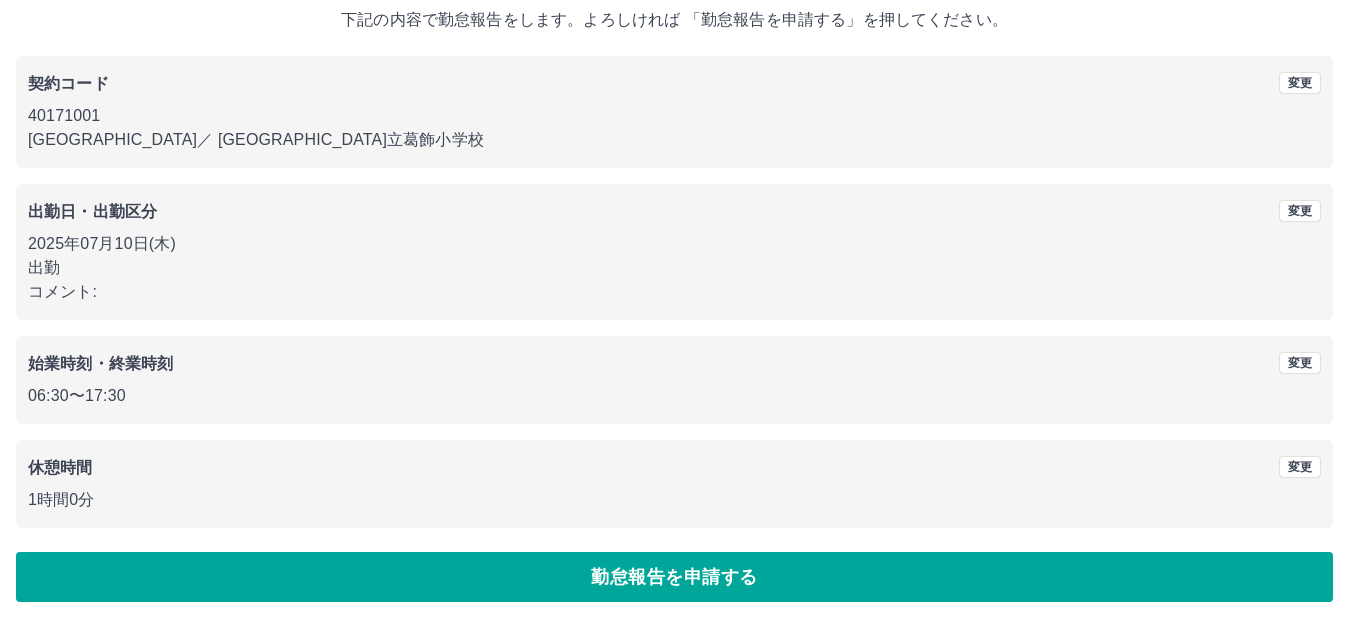 scroll, scrollTop: 124, scrollLeft: 0, axis: vertical 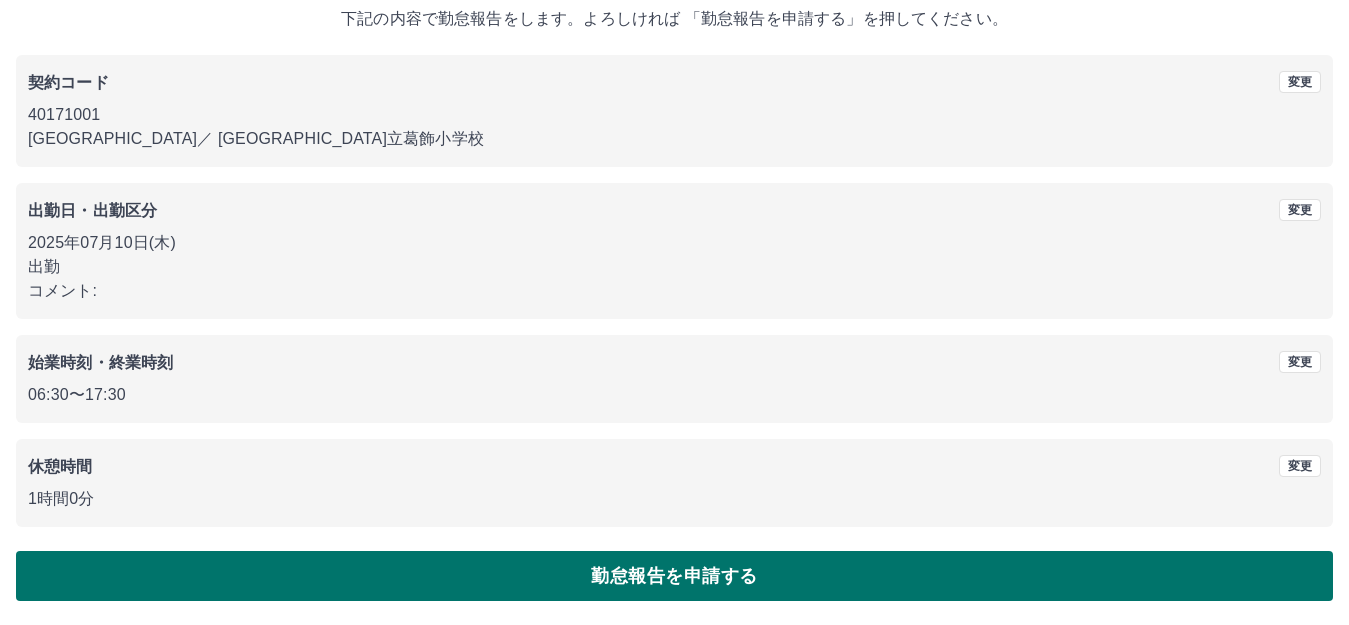 click on "勤怠報告を申請する" at bounding box center (674, 576) 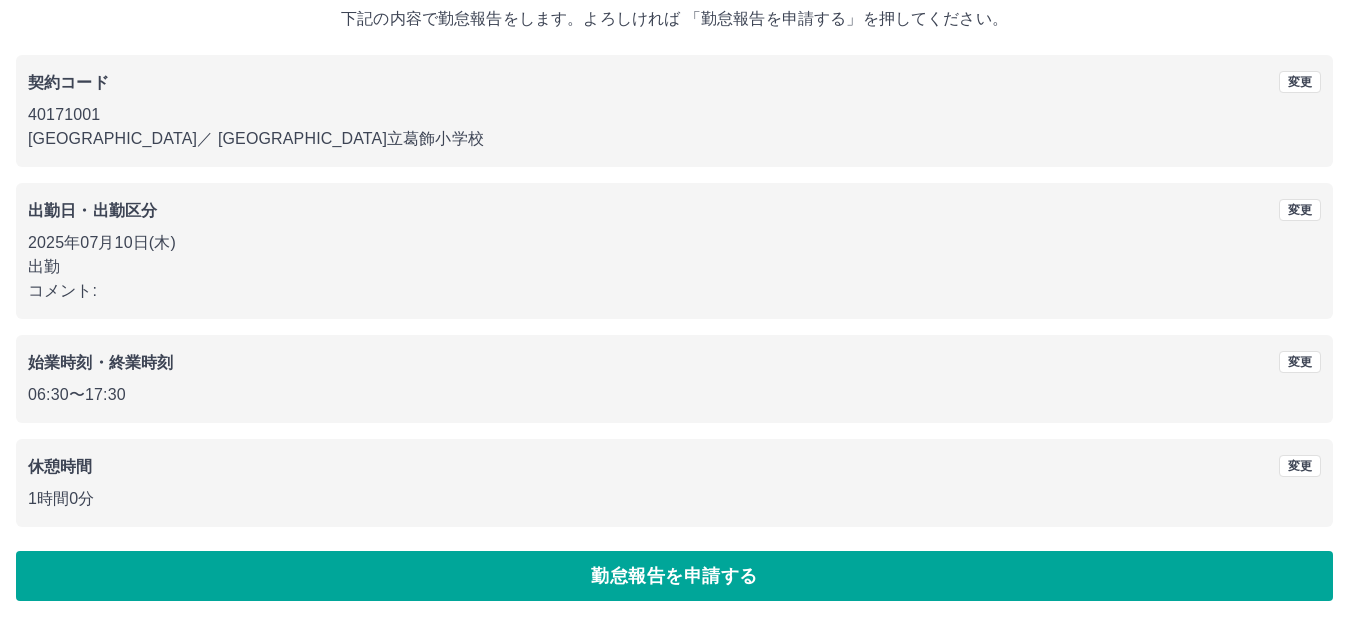 scroll, scrollTop: 0, scrollLeft: 0, axis: both 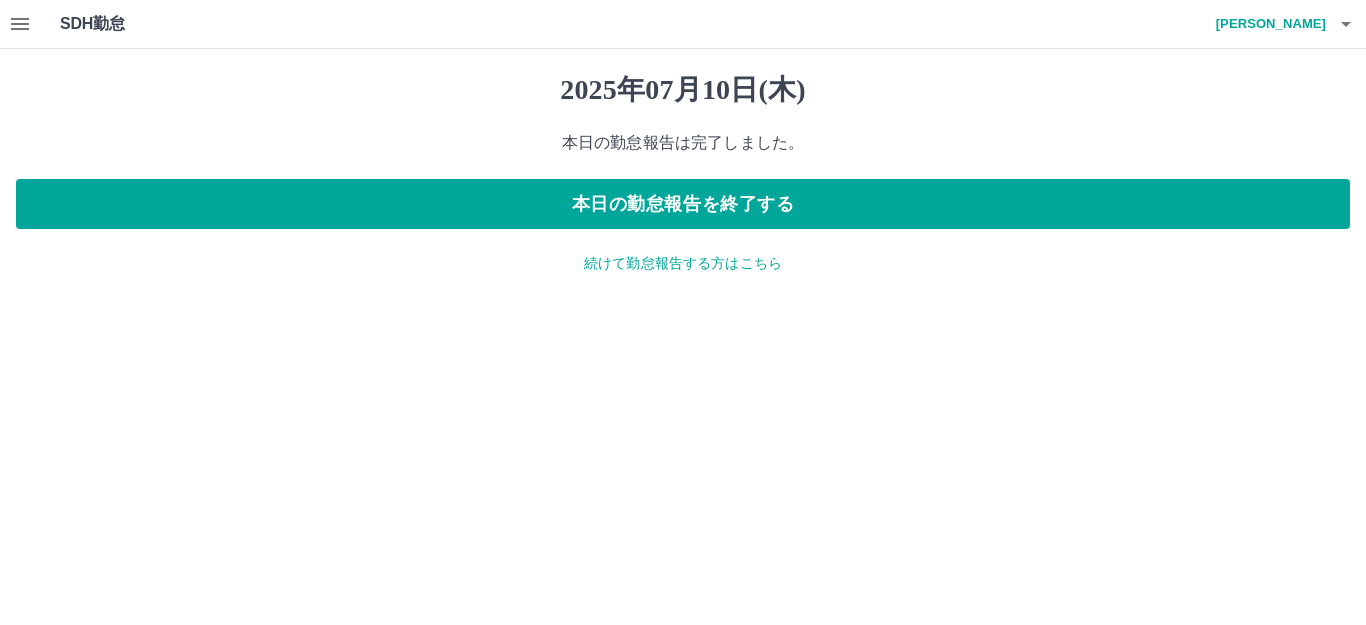 drag, startPoint x: 614, startPoint y: 267, endPoint x: 603, endPoint y: 264, distance: 11.401754 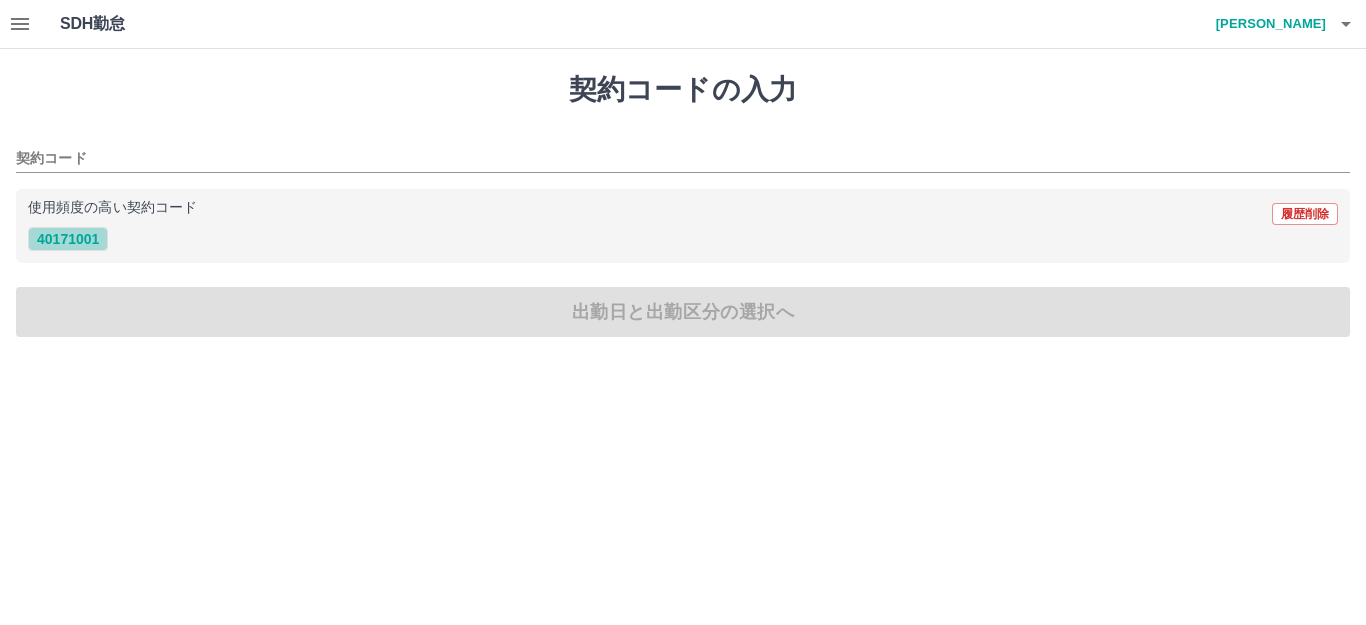 click on "40171001" at bounding box center [68, 239] 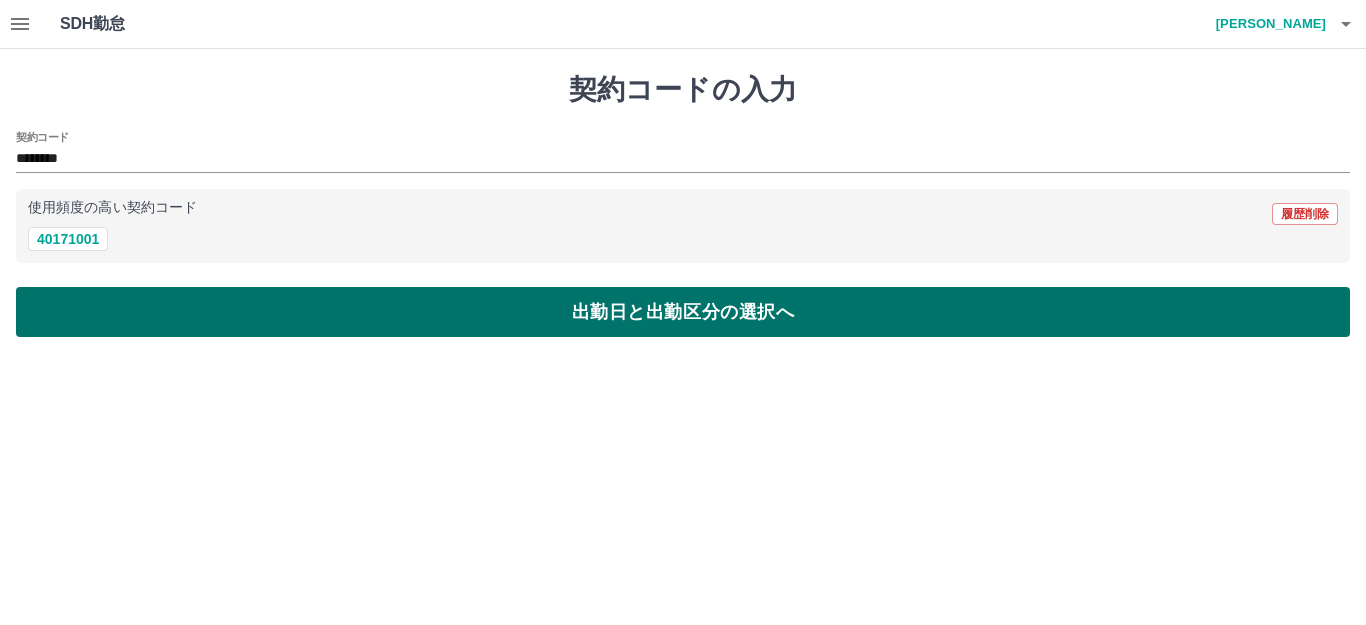 click on "出勤日と出勤区分の選択へ" at bounding box center (683, 312) 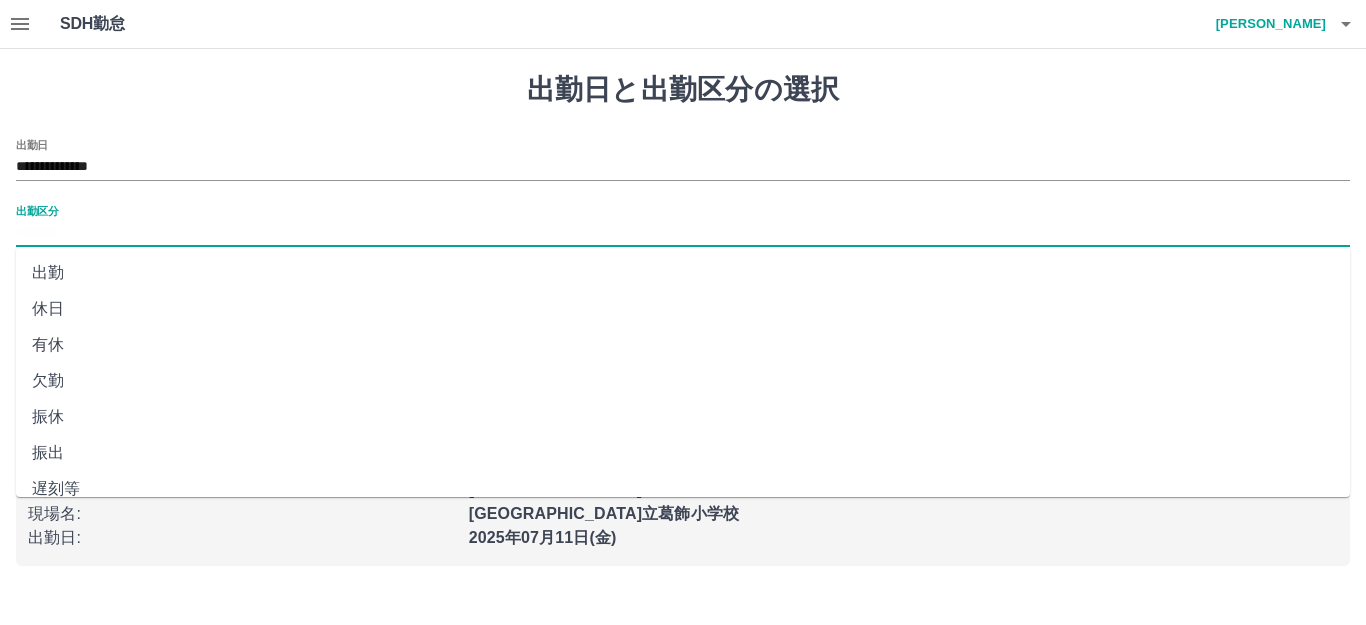 click on "出勤区分" at bounding box center [683, 233] 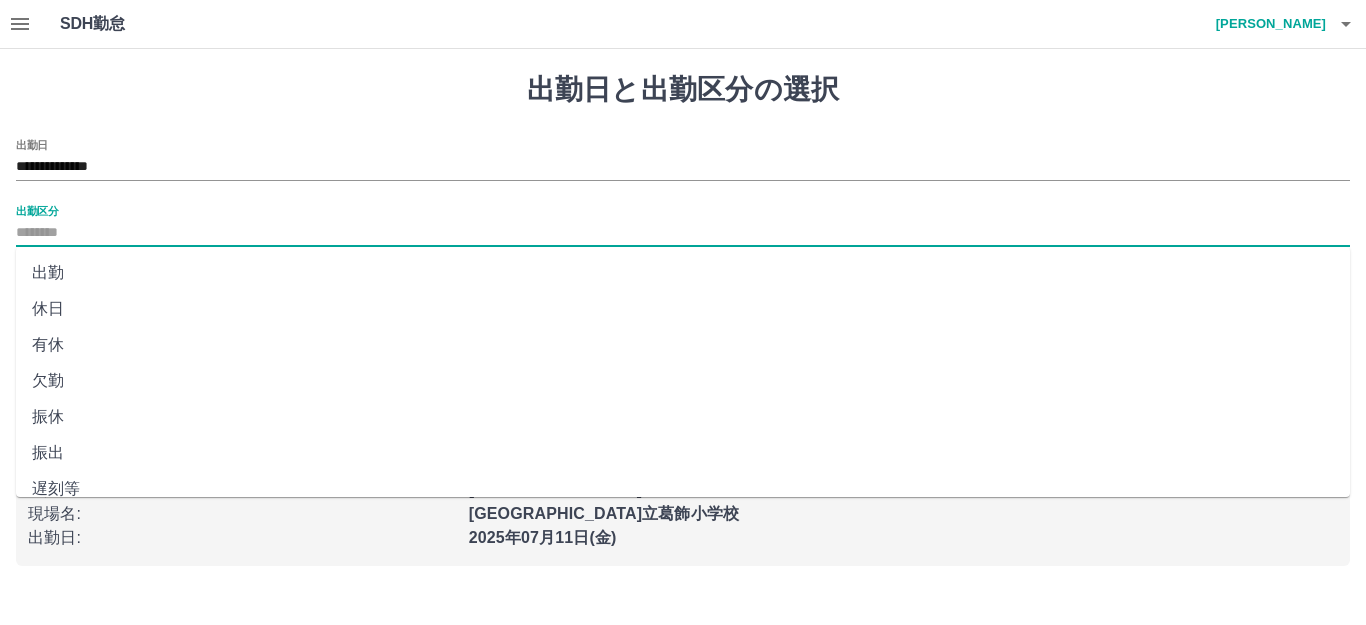 click on "出勤" at bounding box center [683, 273] 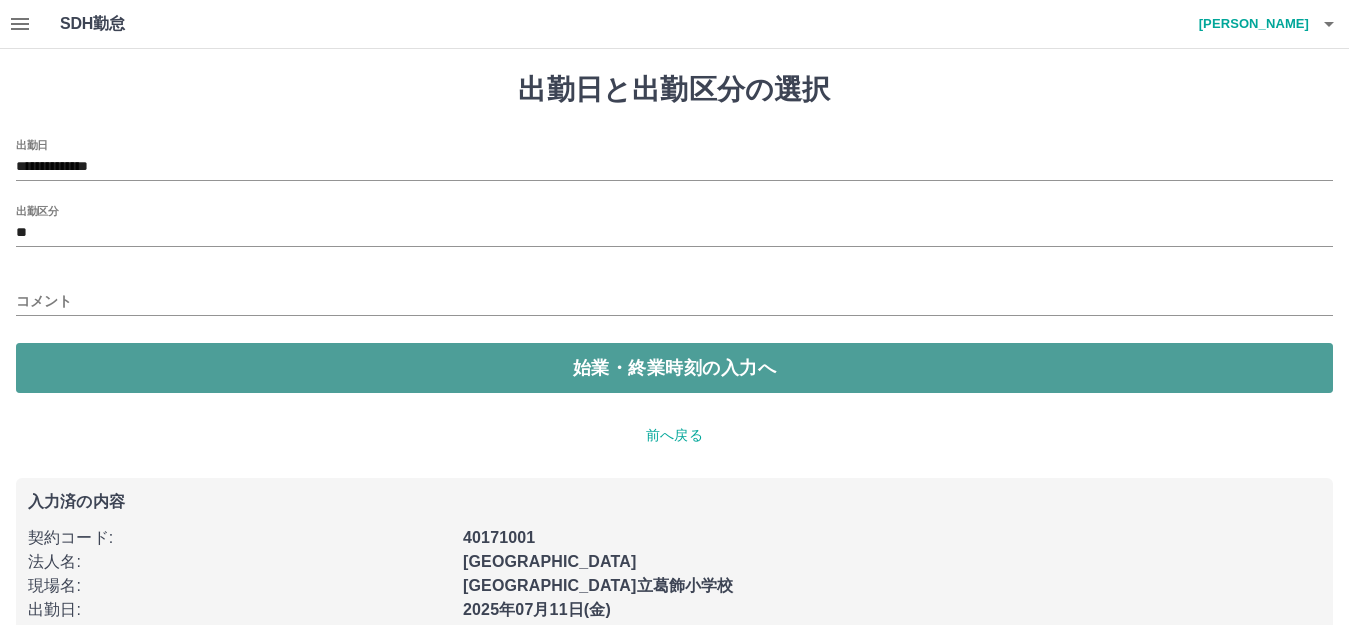 click on "始業・終業時刻の入力へ" at bounding box center (674, 368) 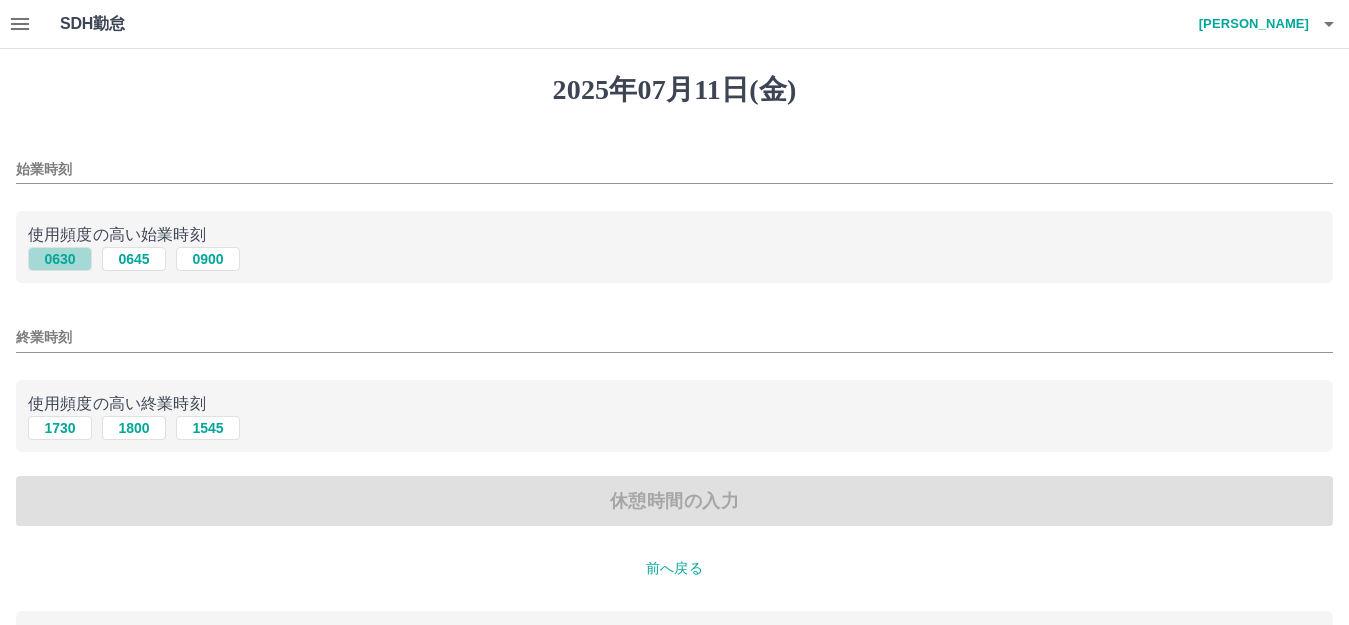 click on "0630" at bounding box center [60, 259] 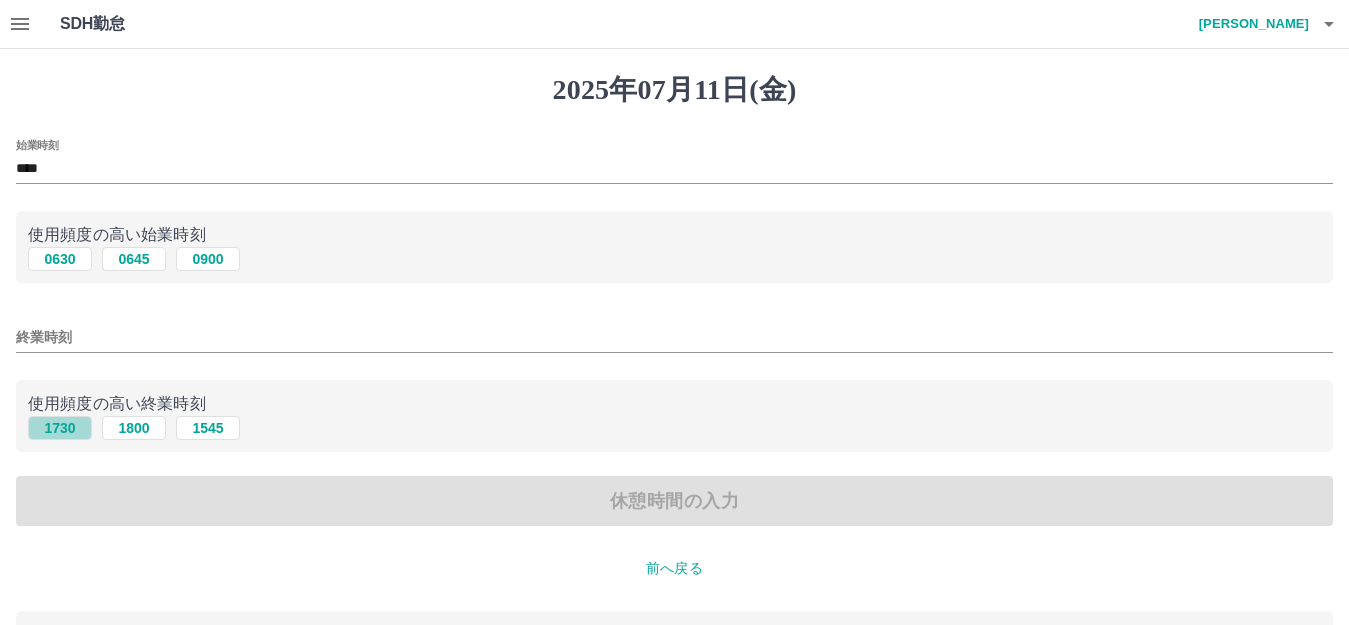 click on "1730" at bounding box center [60, 428] 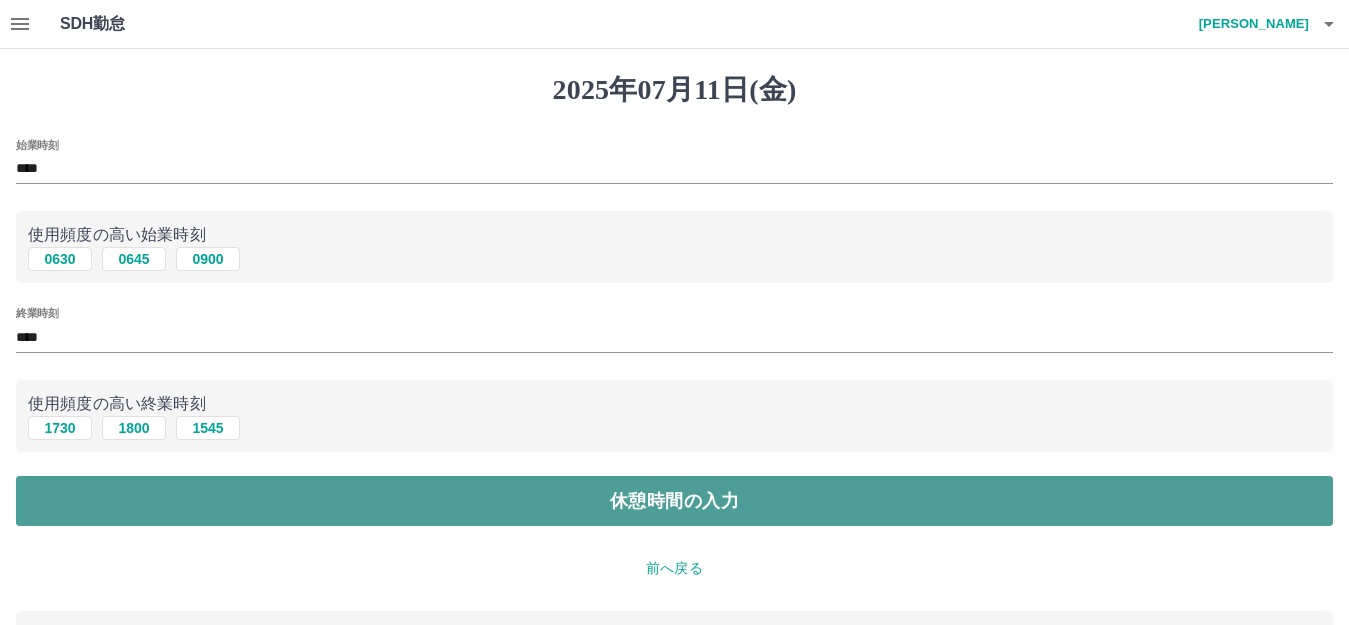 click on "休憩時間の入力" at bounding box center (674, 501) 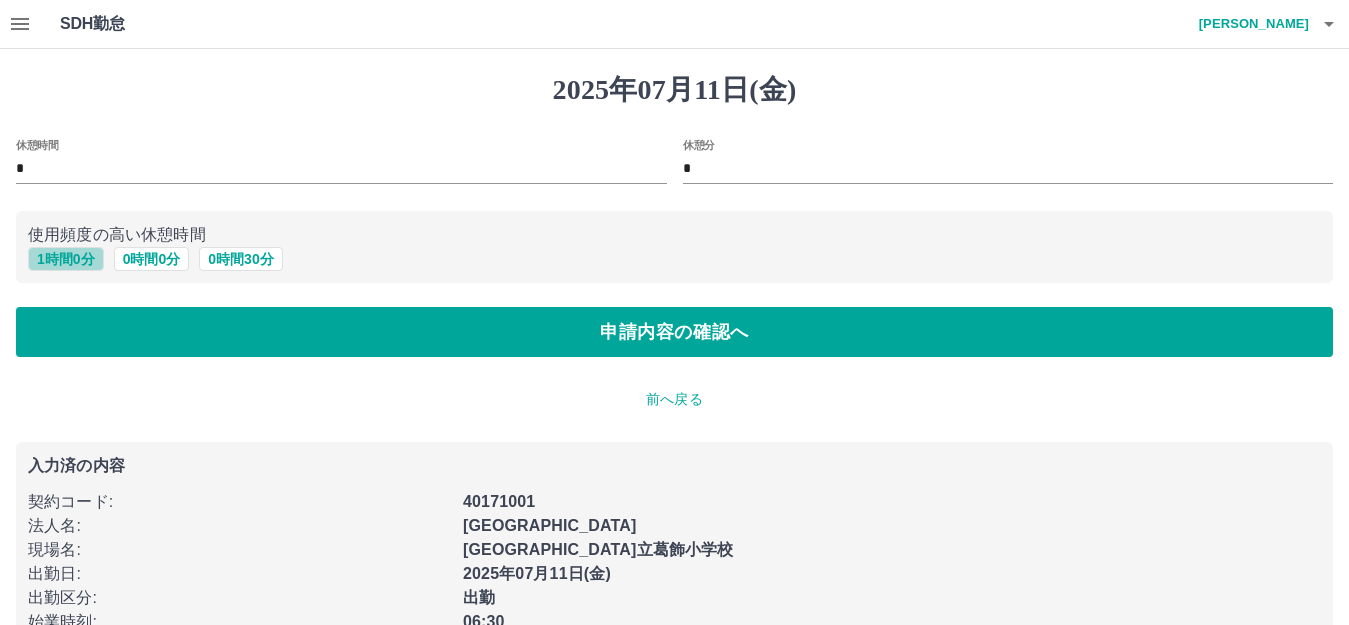 click on "1 時間 0 分" at bounding box center [66, 259] 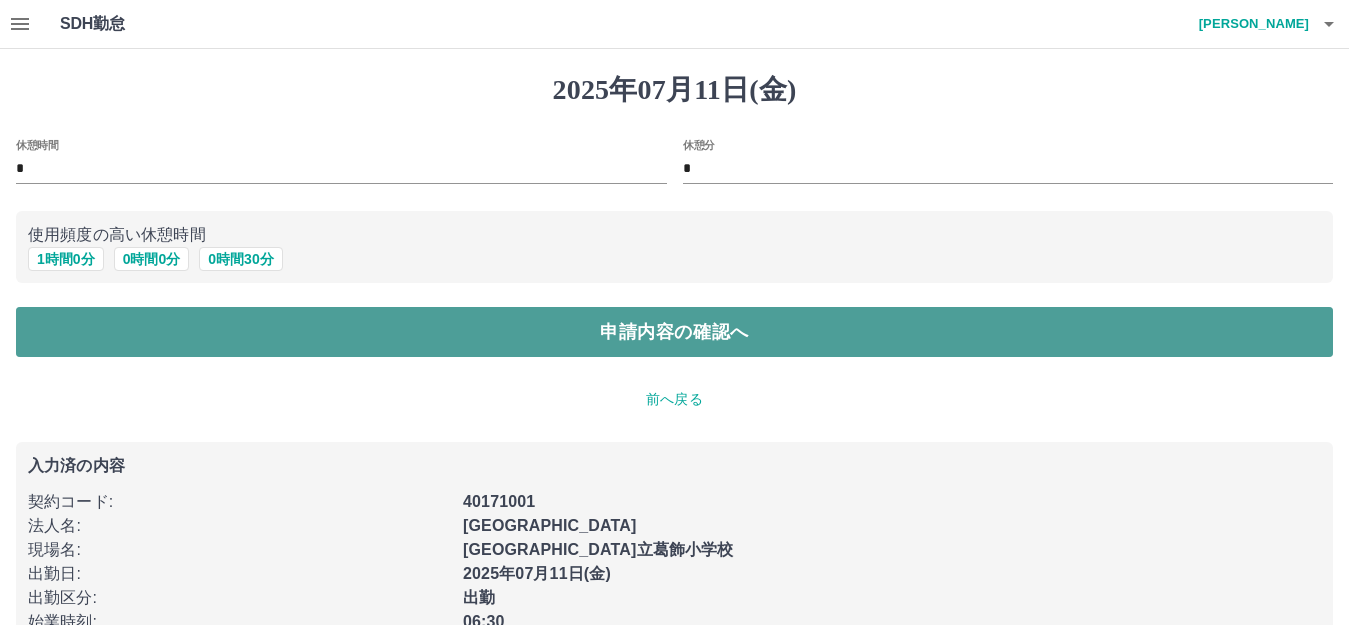 click on "申請内容の確認へ" at bounding box center [674, 332] 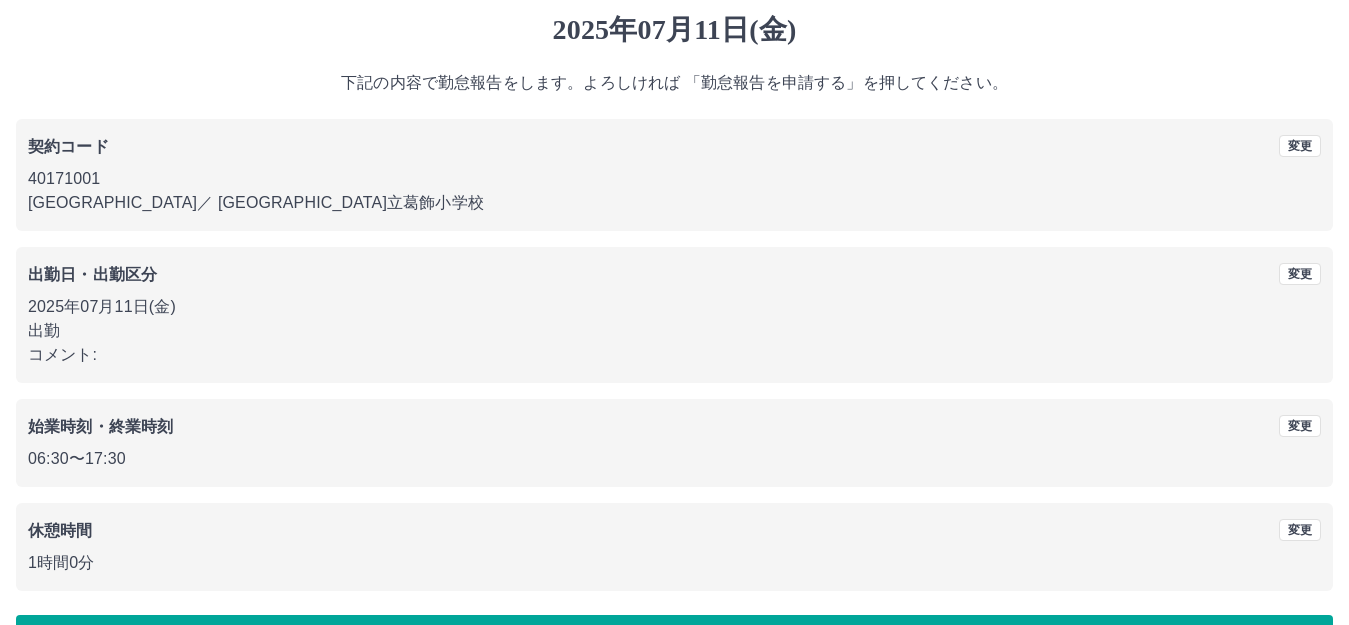 scroll, scrollTop: 124, scrollLeft: 0, axis: vertical 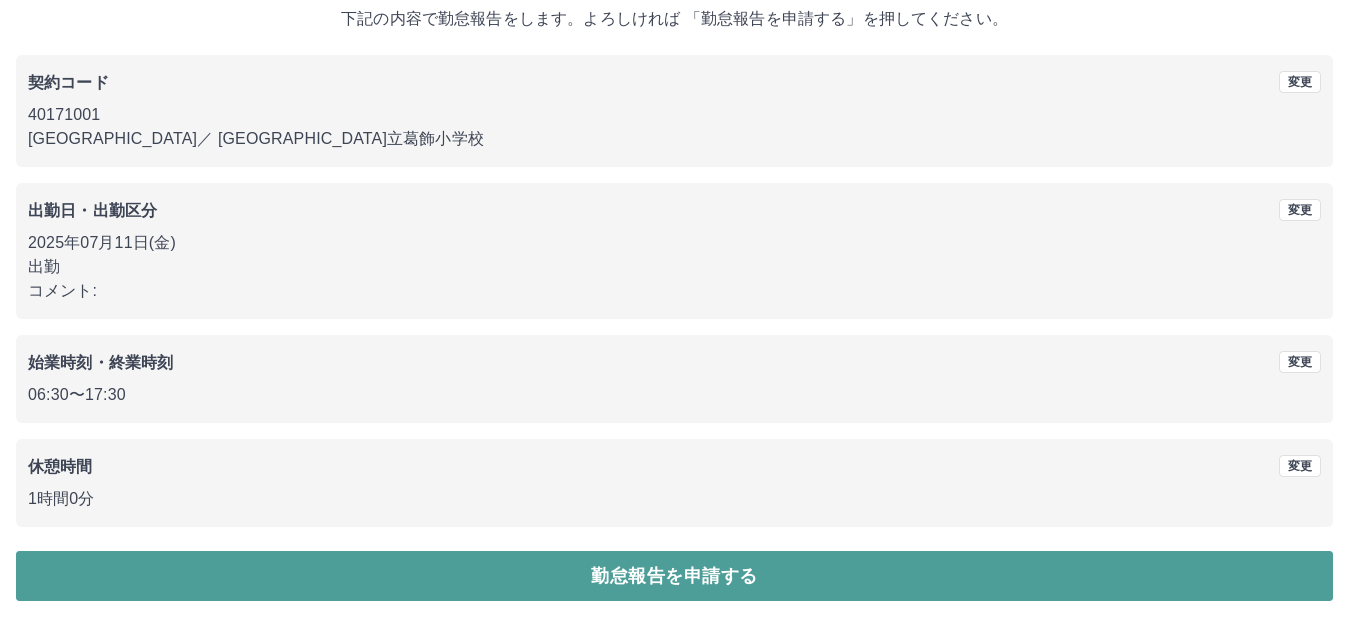 click on "勤怠報告を申請する" at bounding box center [674, 576] 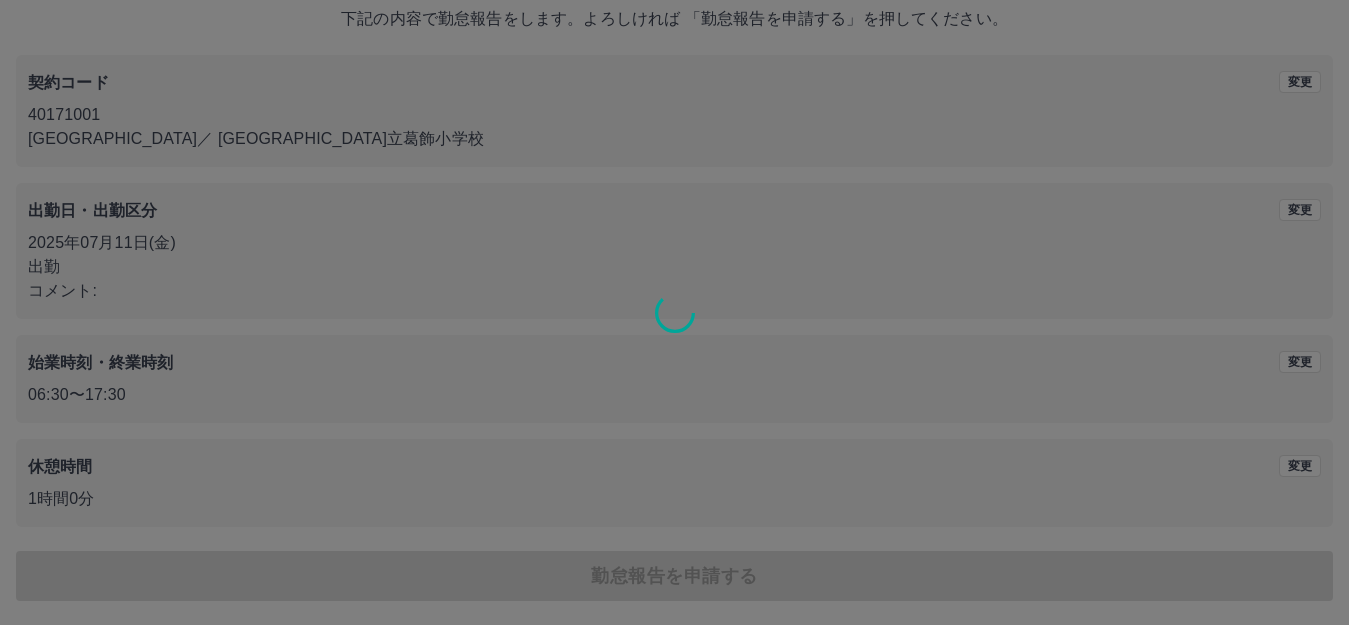 scroll, scrollTop: 0, scrollLeft: 0, axis: both 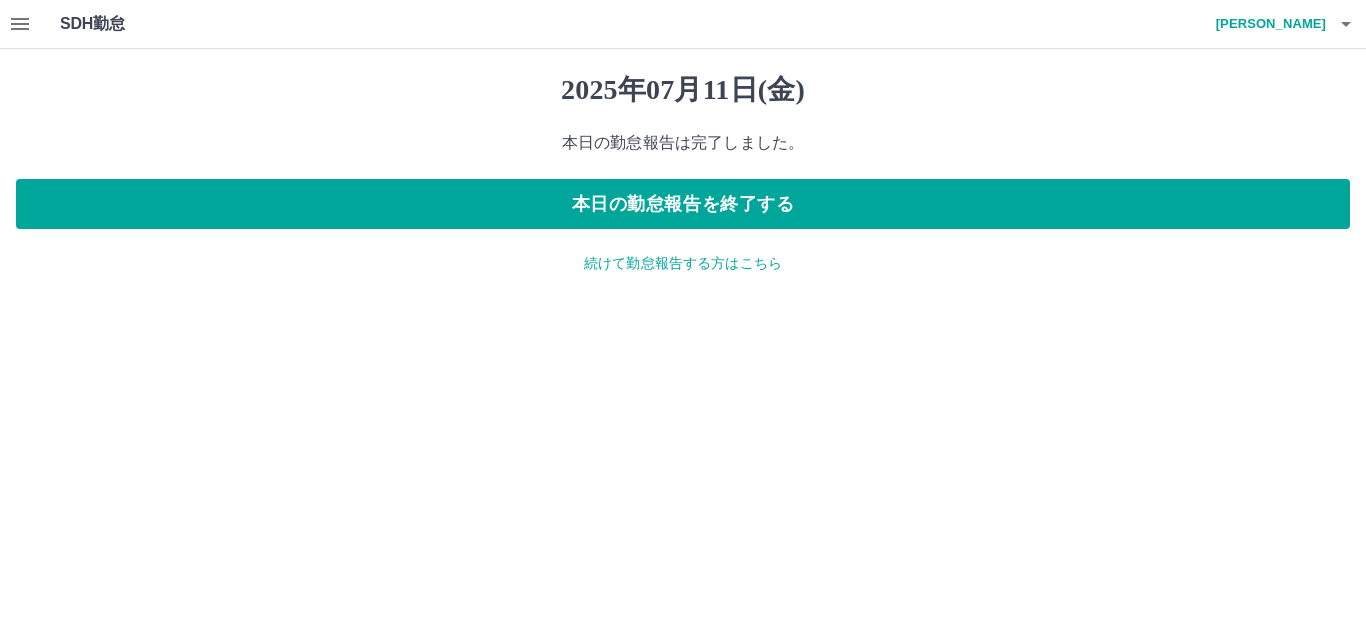 click on "続けて勤怠報告する方はこちら" at bounding box center (683, 263) 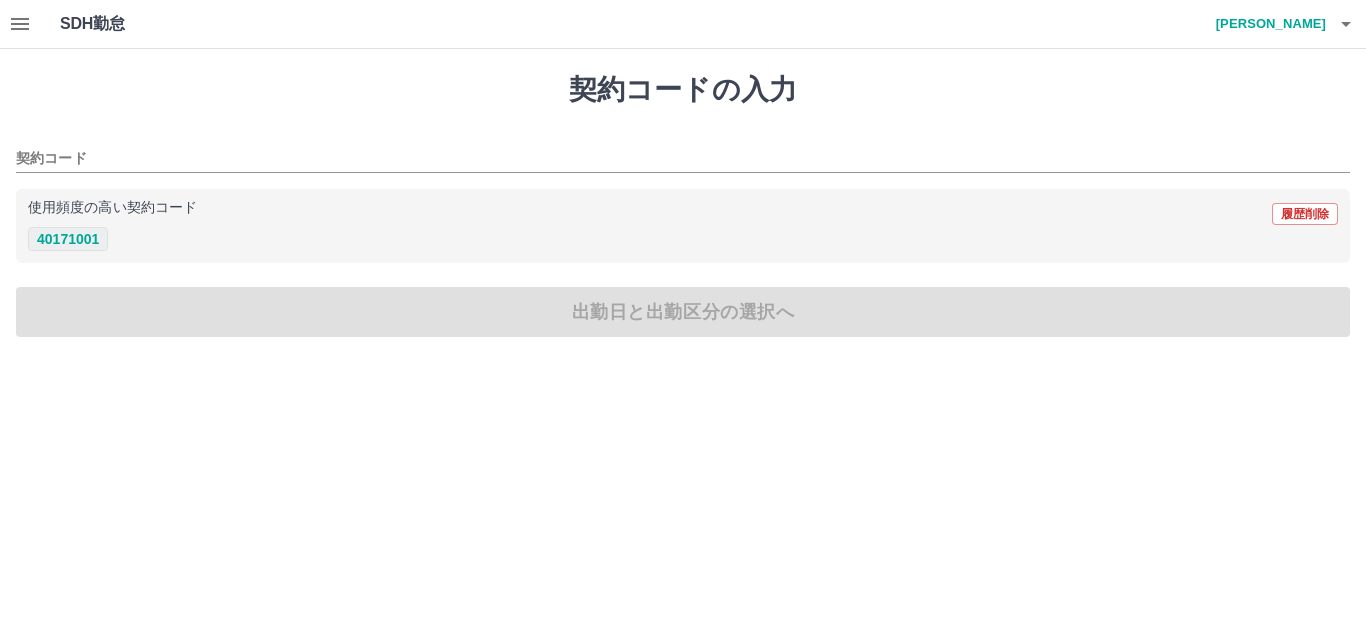 click on "40171001" at bounding box center [68, 239] 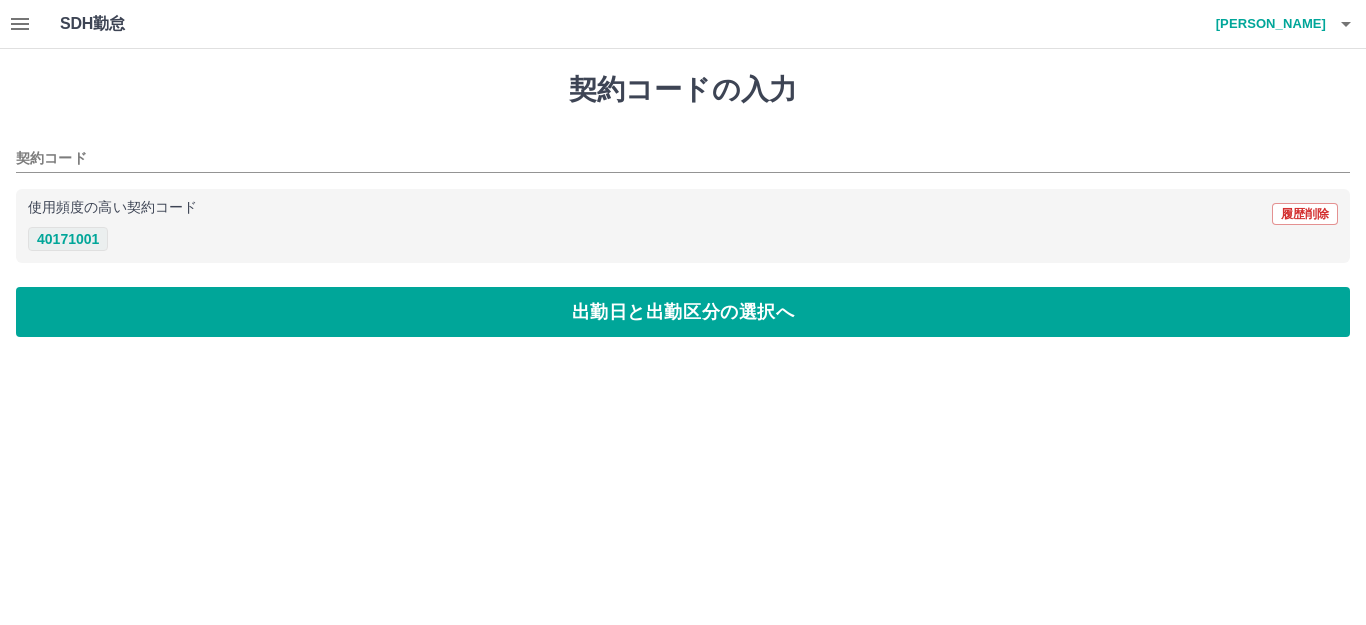 type on "********" 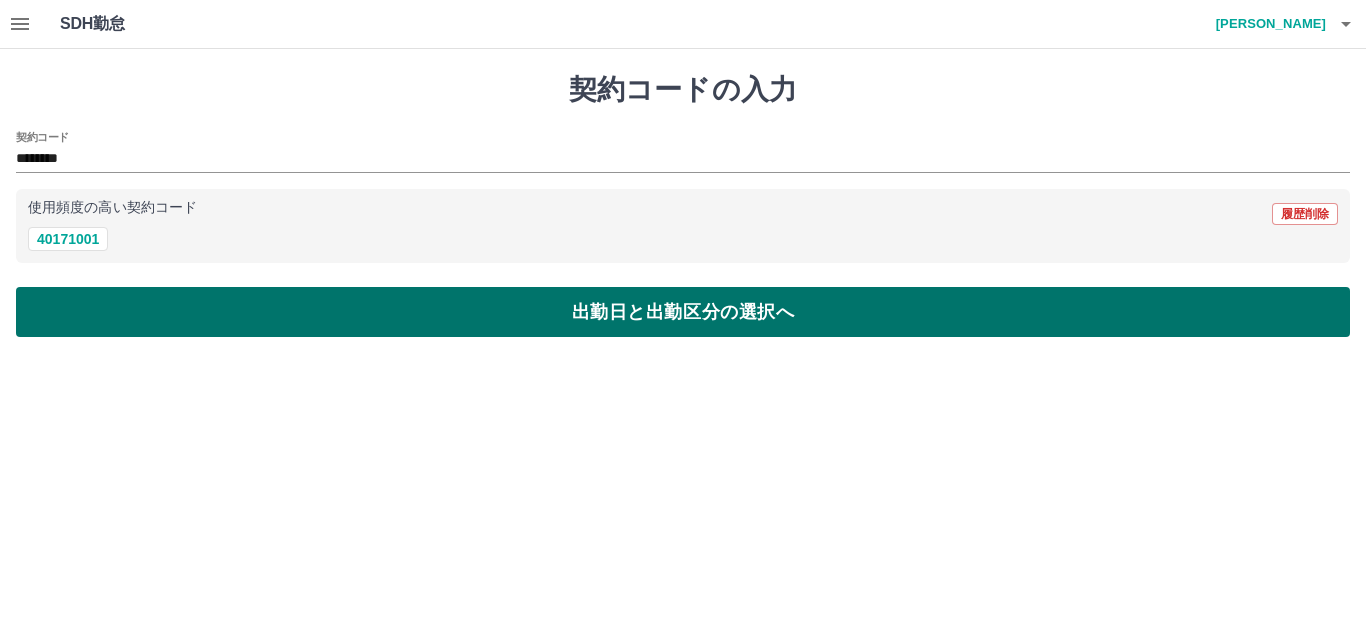 click on "出勤日と出勤区分の選択へ" at bounding box center [683, 312] 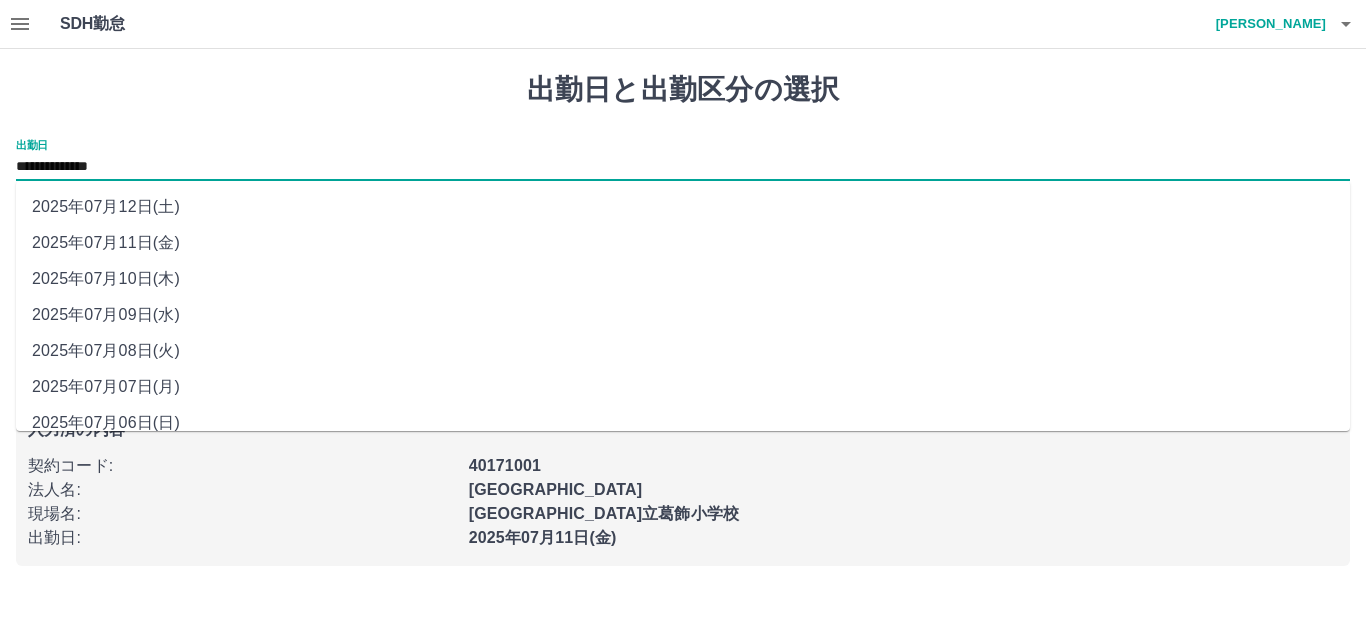 click on "**********" at bounding box center (683, 167) 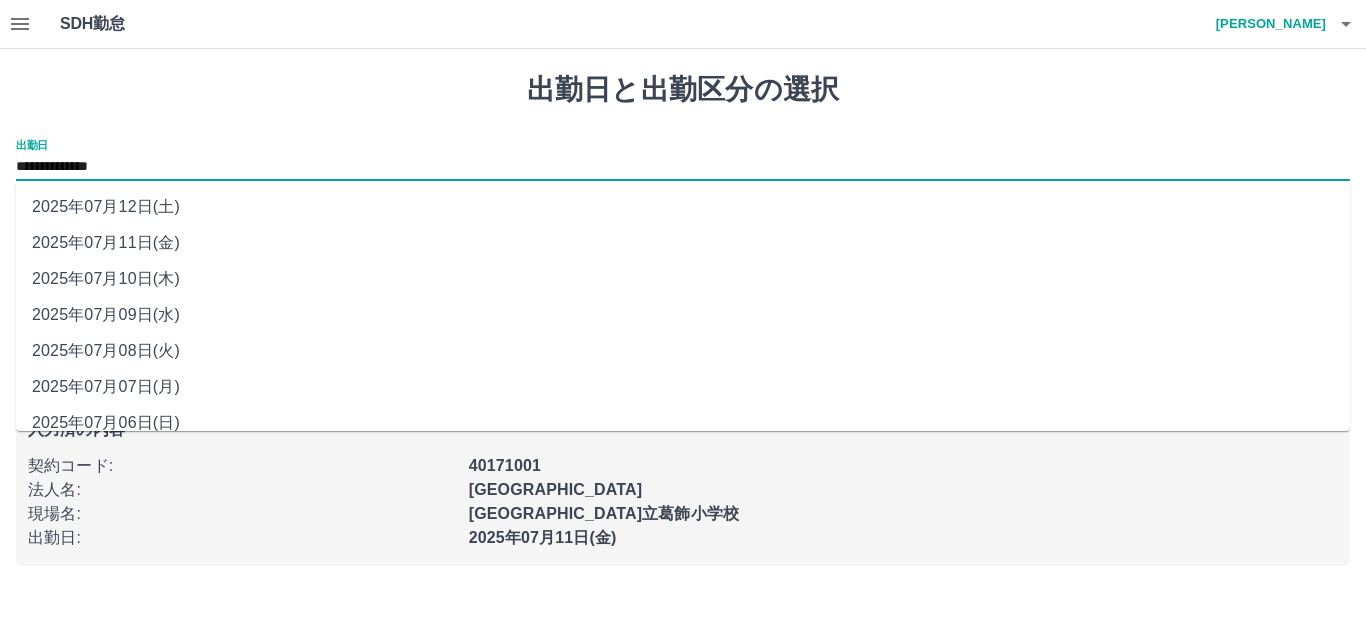 click on "2025年07月12日(土)" at bounding box center [683, 207] 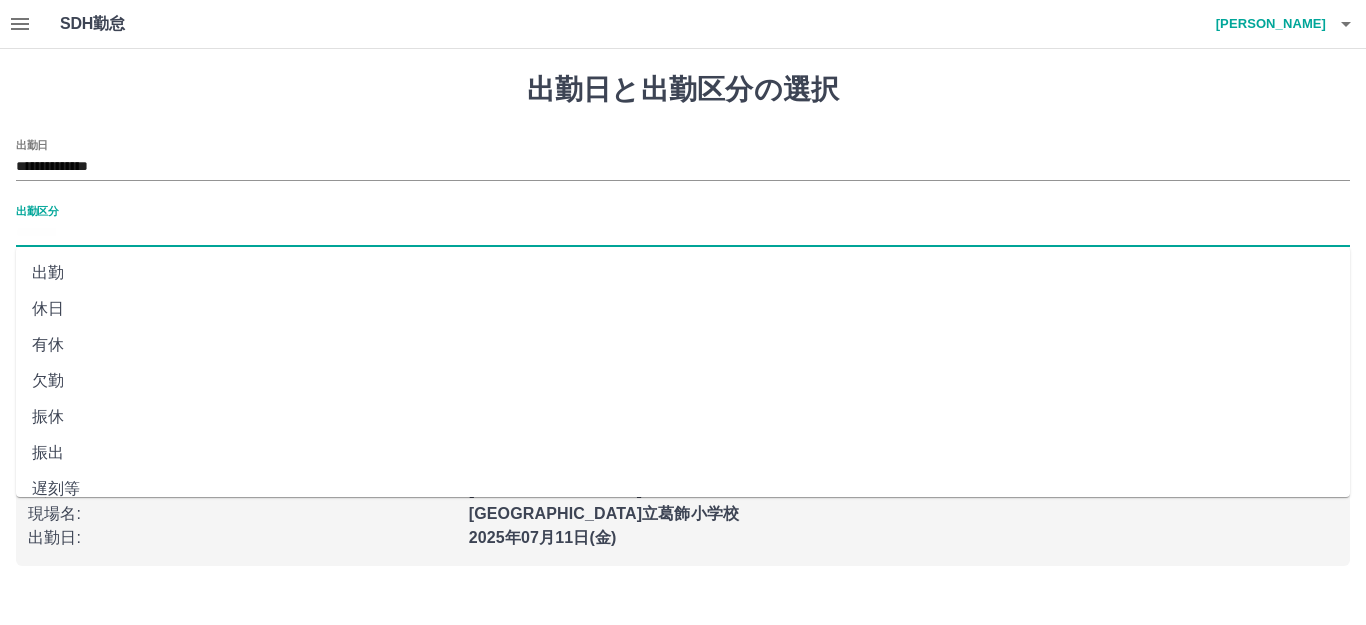 click on "出勤区分" at bounding box center (683, 233) 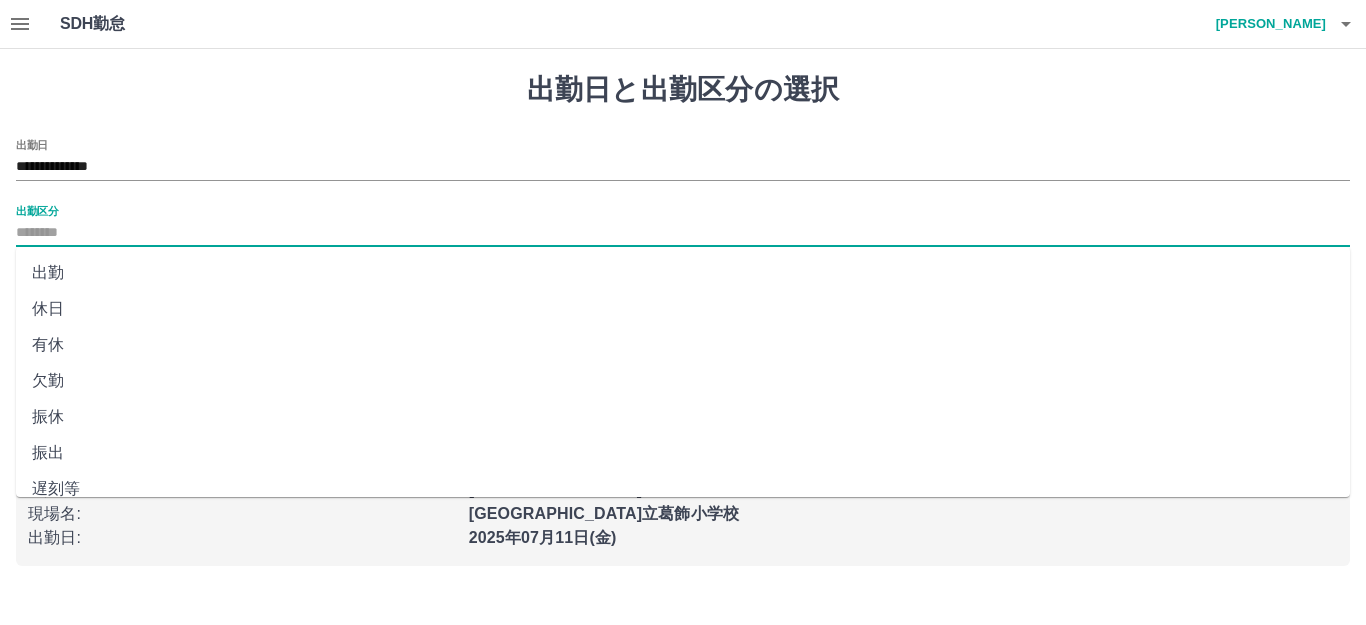 click on "休日" at bounding box center (683, 309) 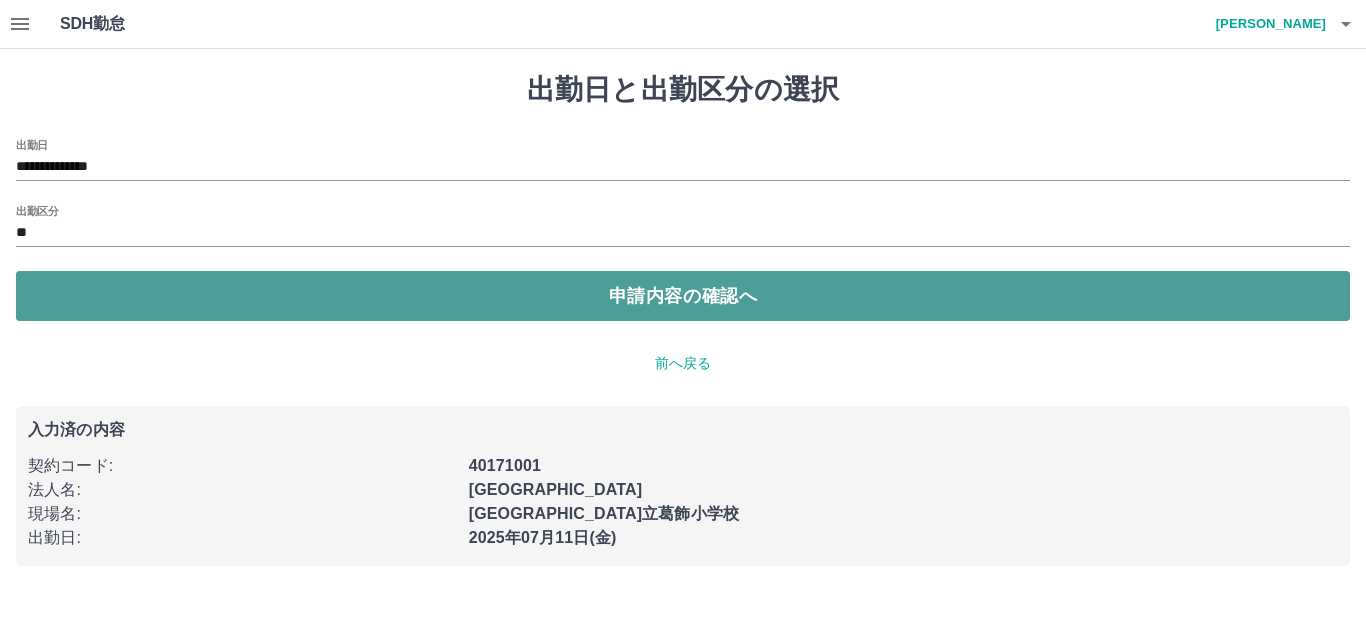 click on "申請内容の確認へ" at bounding box center (683, 296) 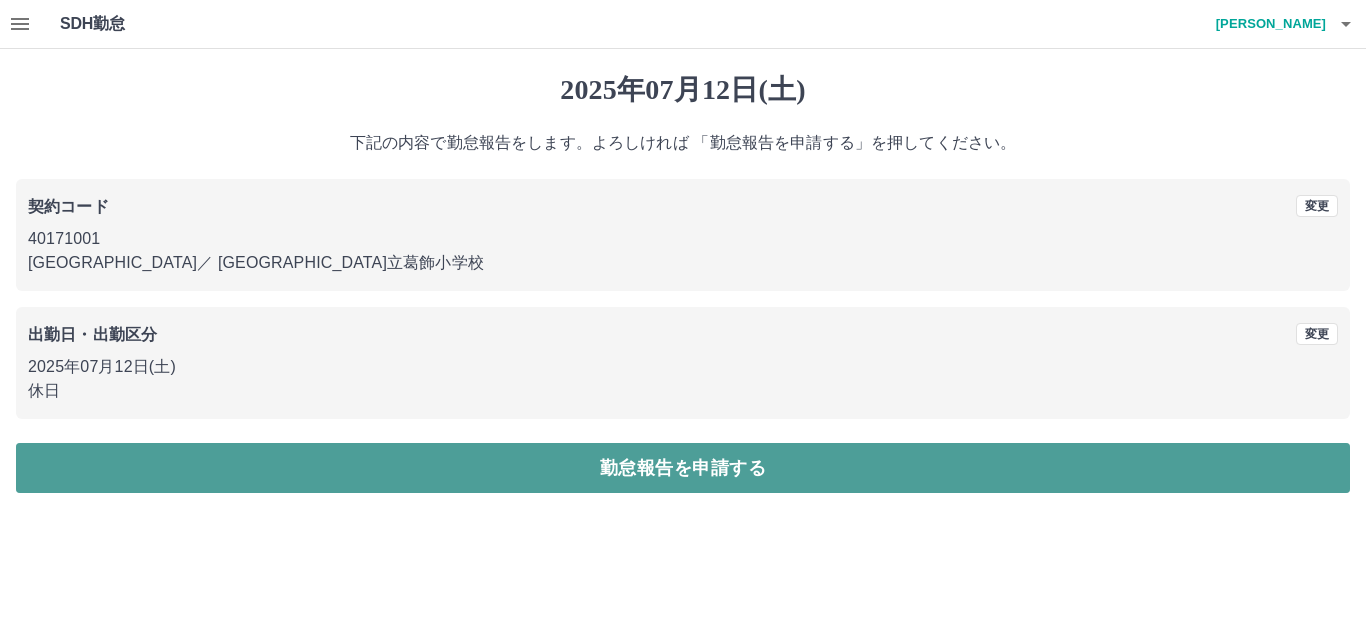 click on "勤怠報告を申請する" at bounding box center [683, 468] 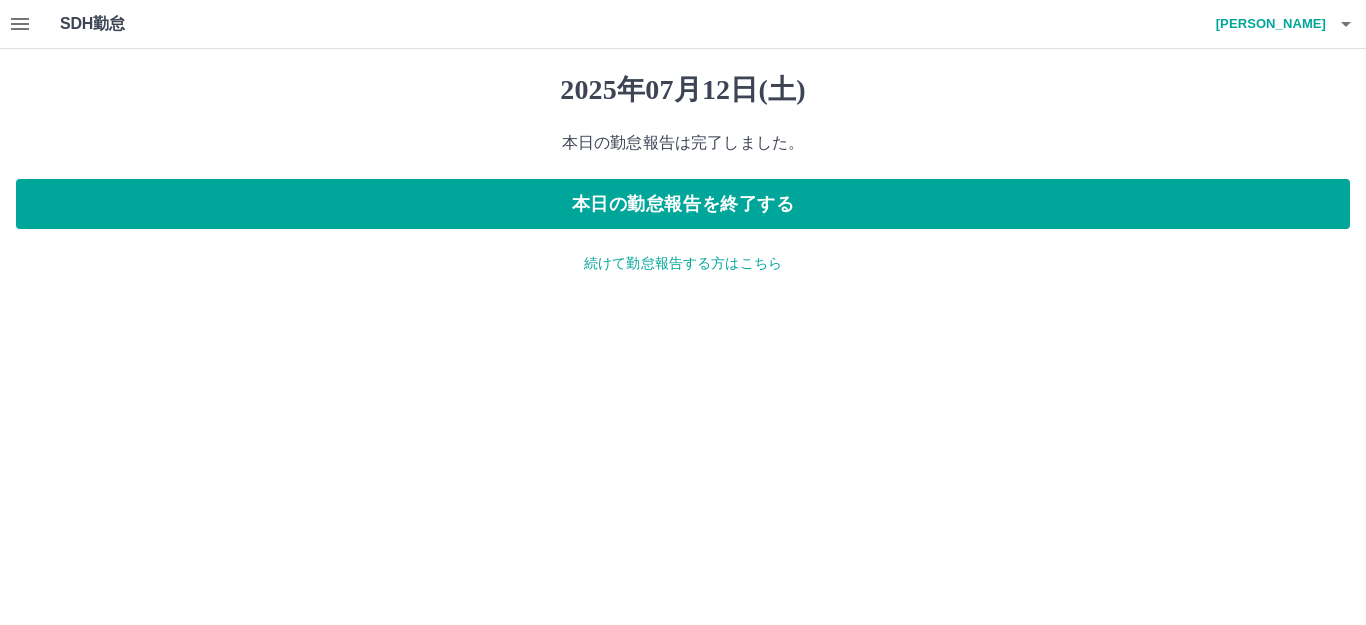 click 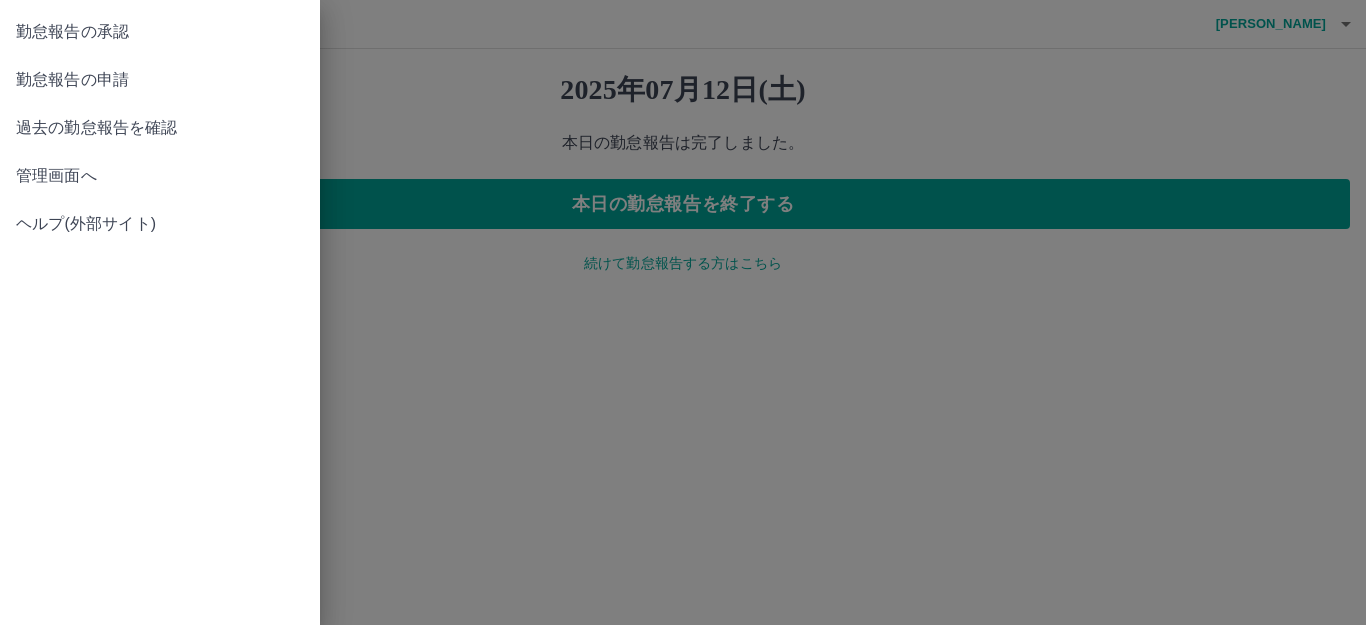 click on "管理画面へ" at bounding box center [160, 176] 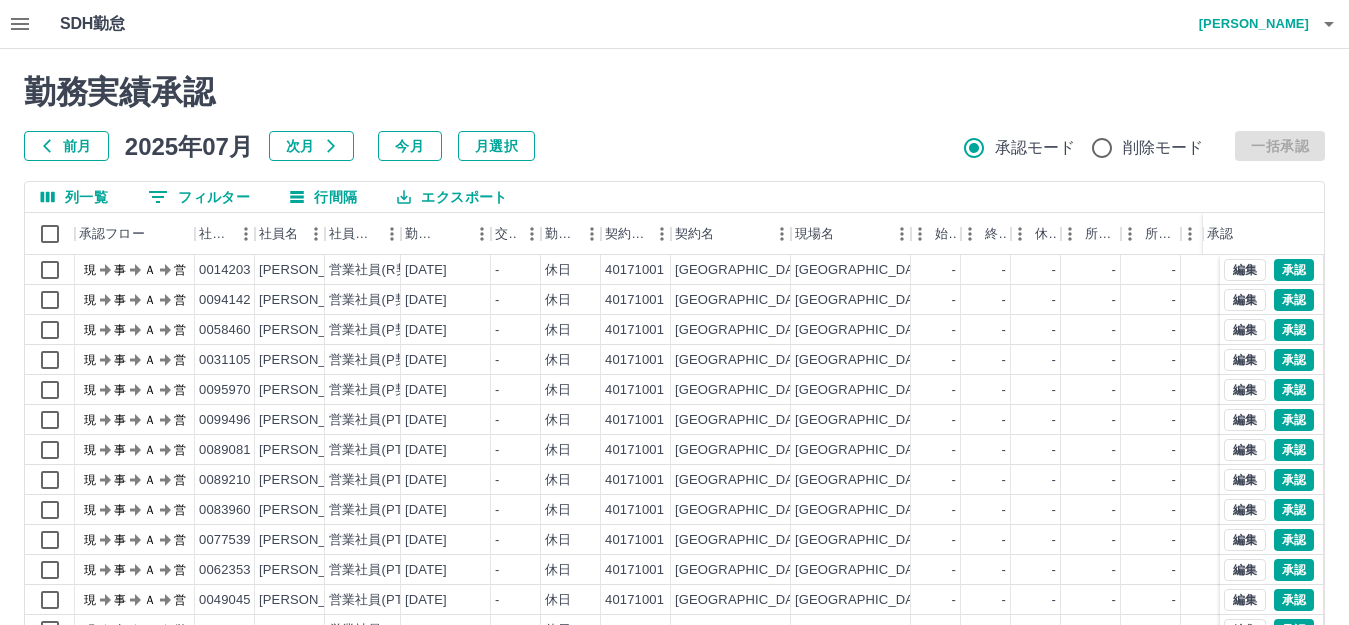 click at bounding box center (674, 312) 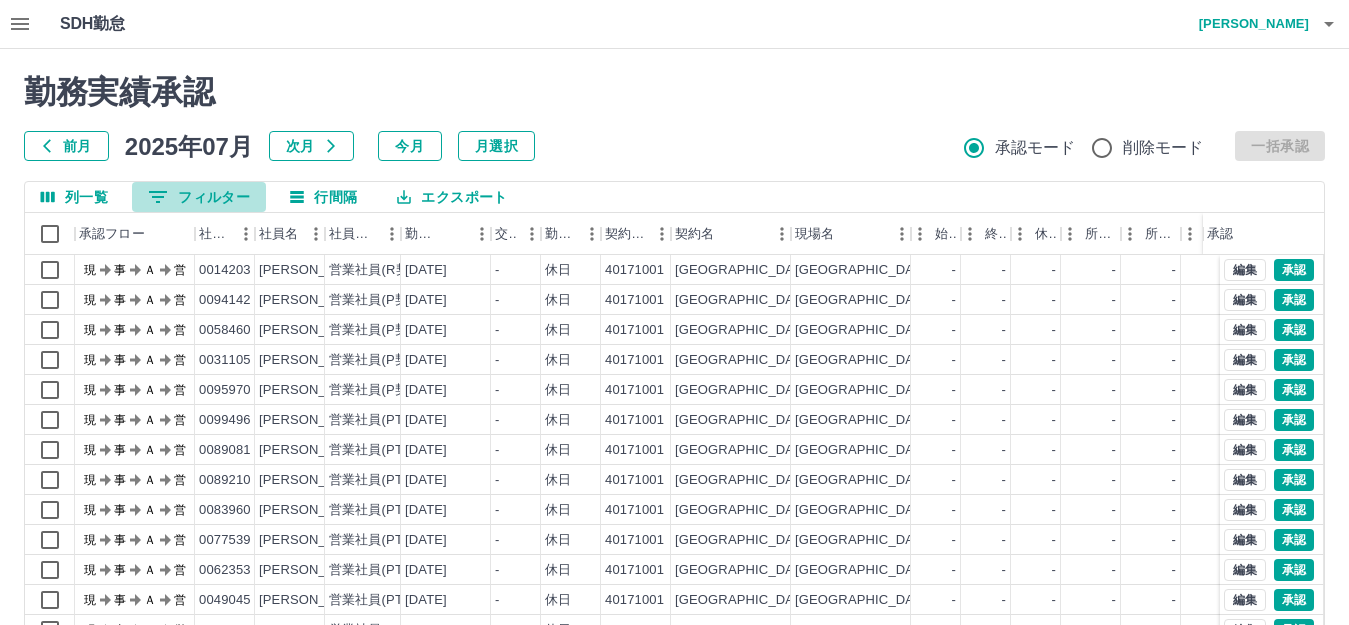 click on "0 フィルター" at bounding box center [199, 197] 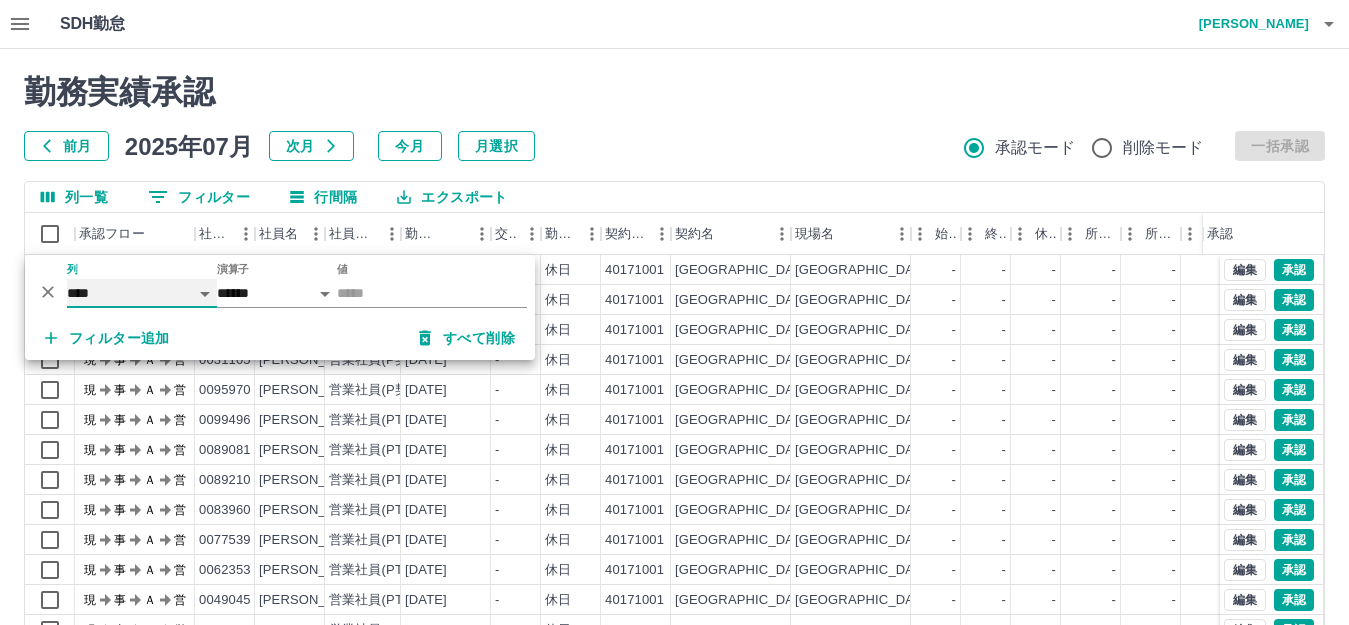 click on "**** *** **** *** *** **** ***** *** *** ** ** ** **** **** **** ** ** *** **** *****" at bounding box center [142, 293] 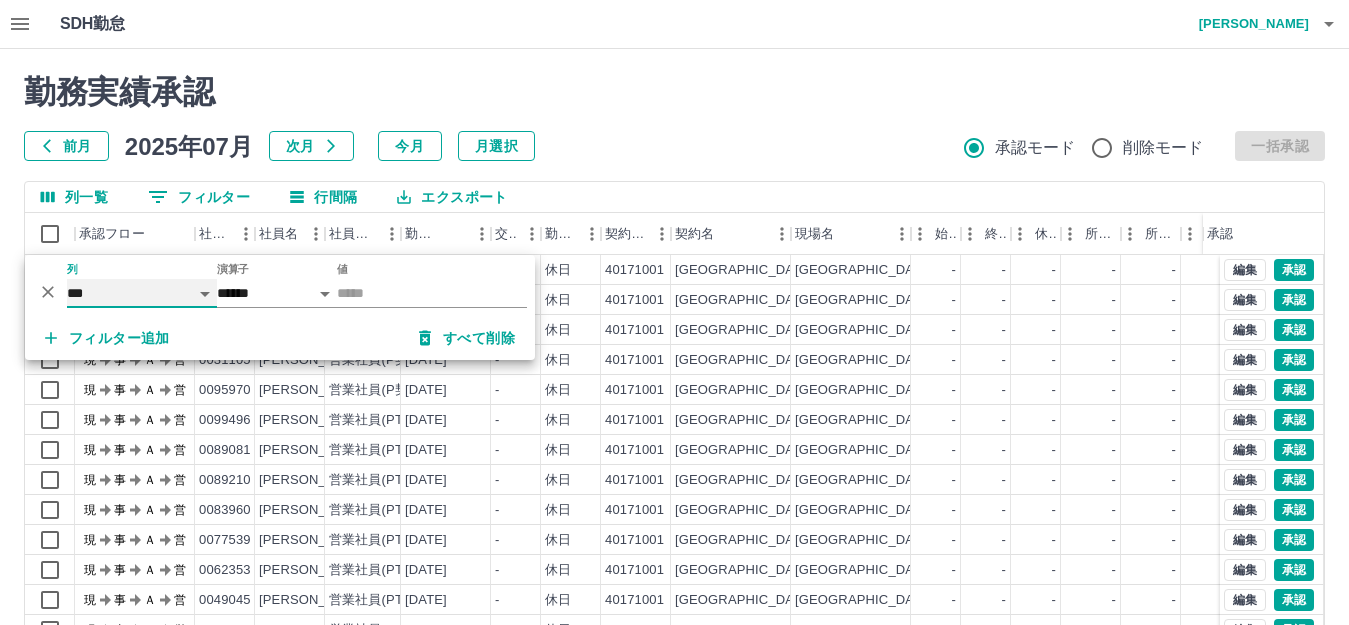 click on "**** *** **** *** *** **** ***** *** *** ** ** ** **** **** **** ** ** *** **** *****" at bounding box center (142, 293) 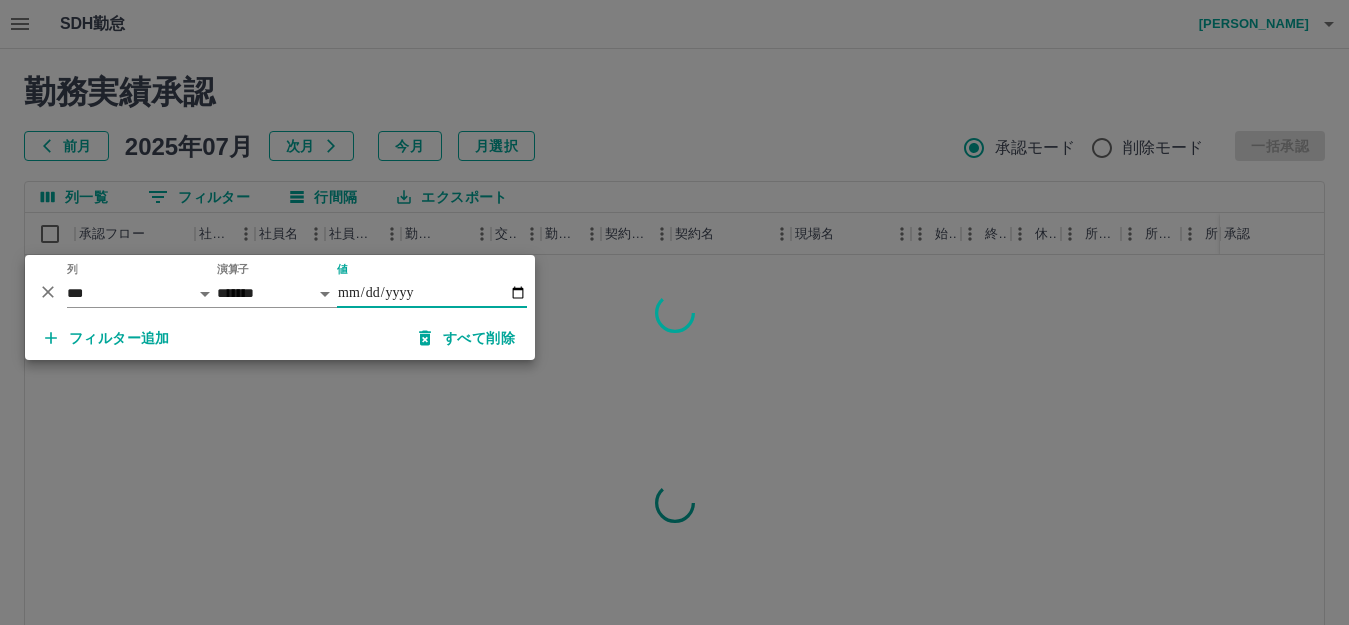 click on "値" at bounding box center [432, 293] 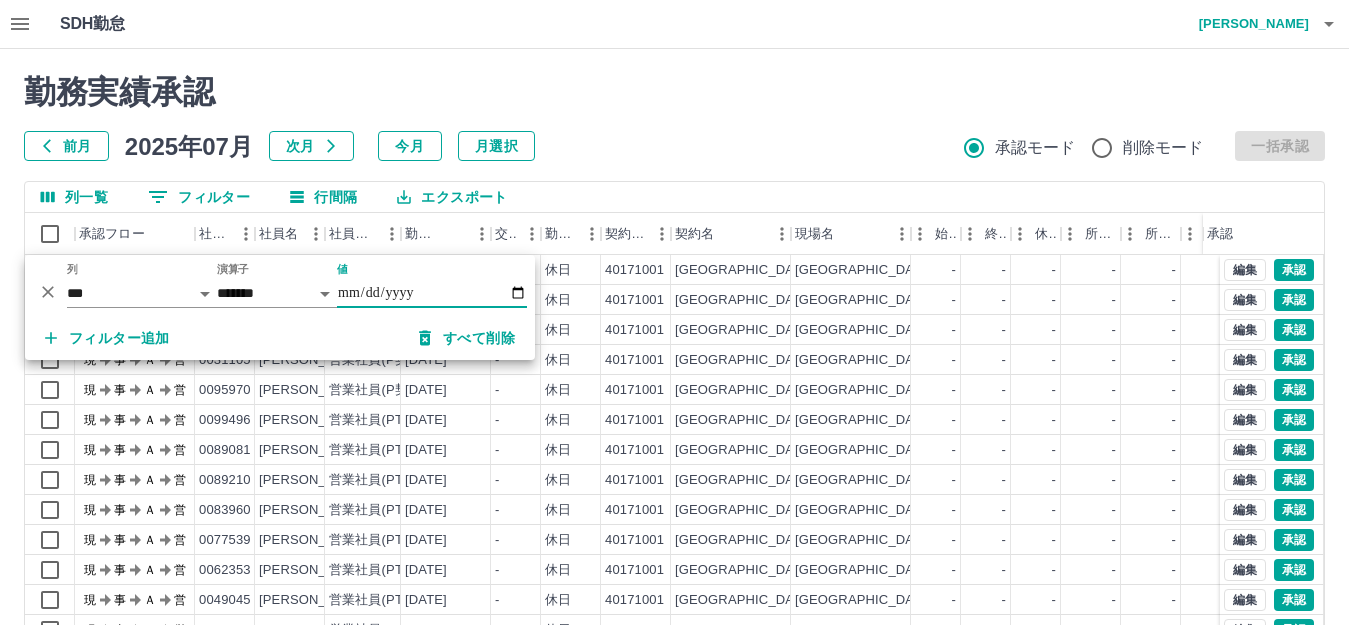 type on "**********" 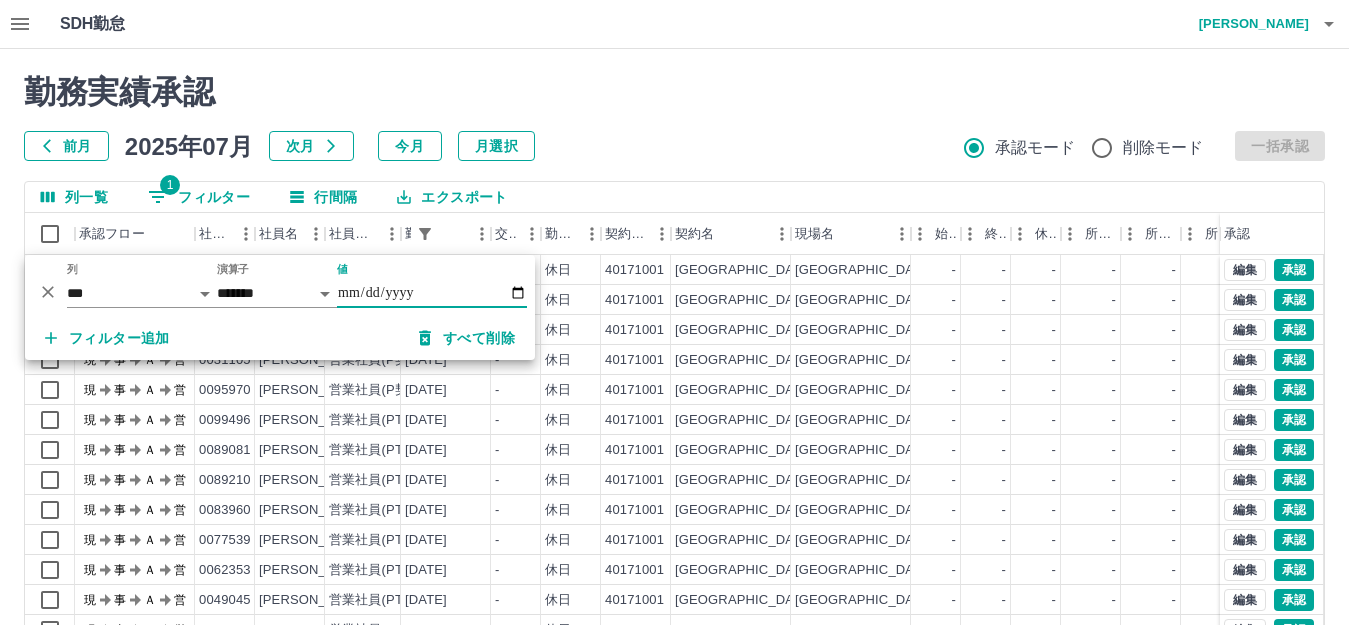 click on "勤務実績承認" at bounding box center [674, 92] 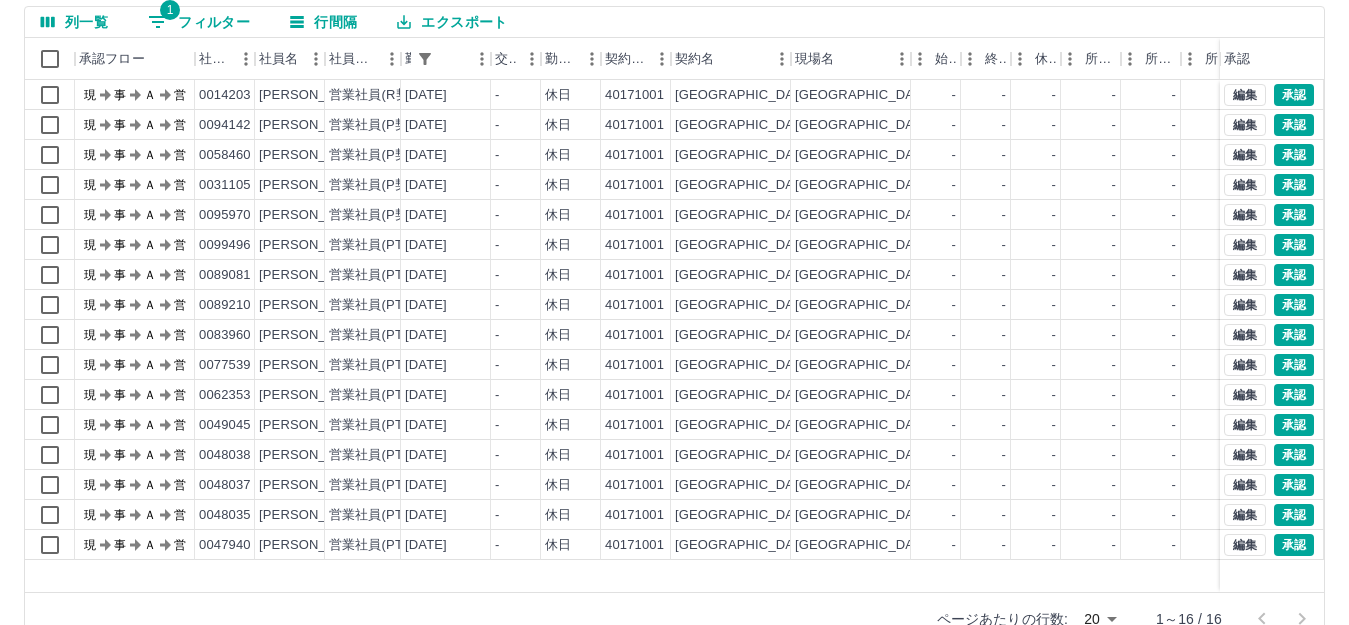 scroll, scrollTop: 220, scrollLeft: 0, axis: vertical 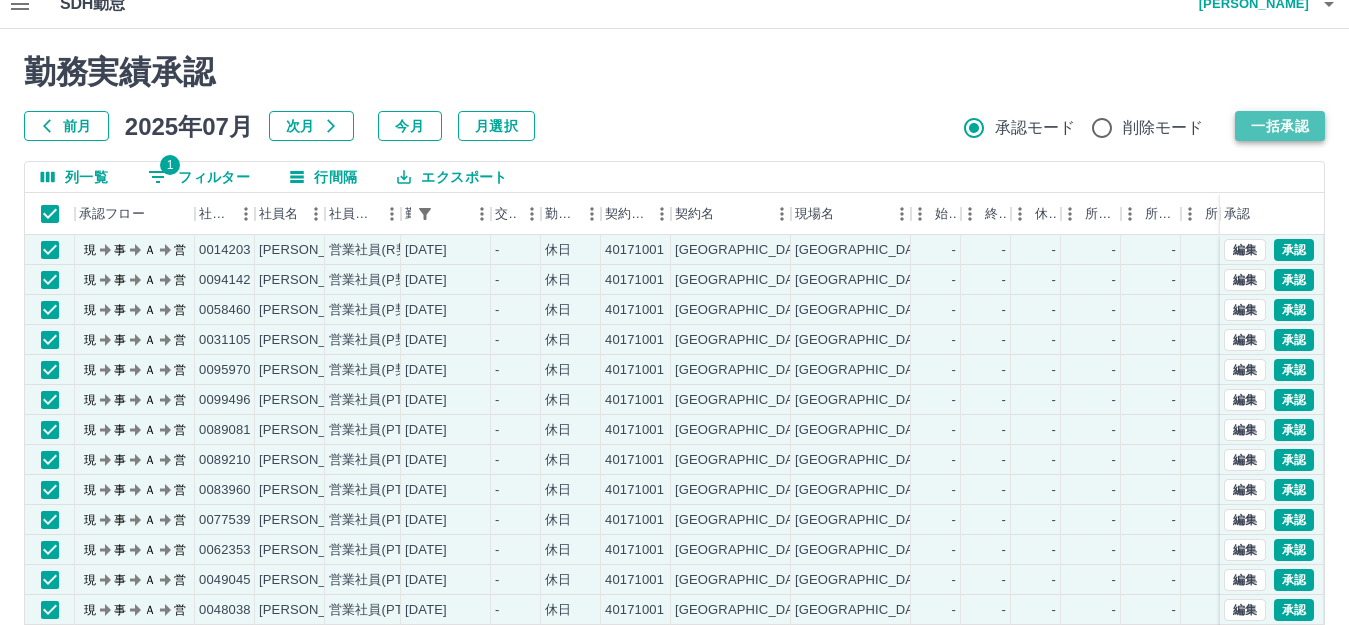click on "一括承認" at bounding box center (1280, 126) 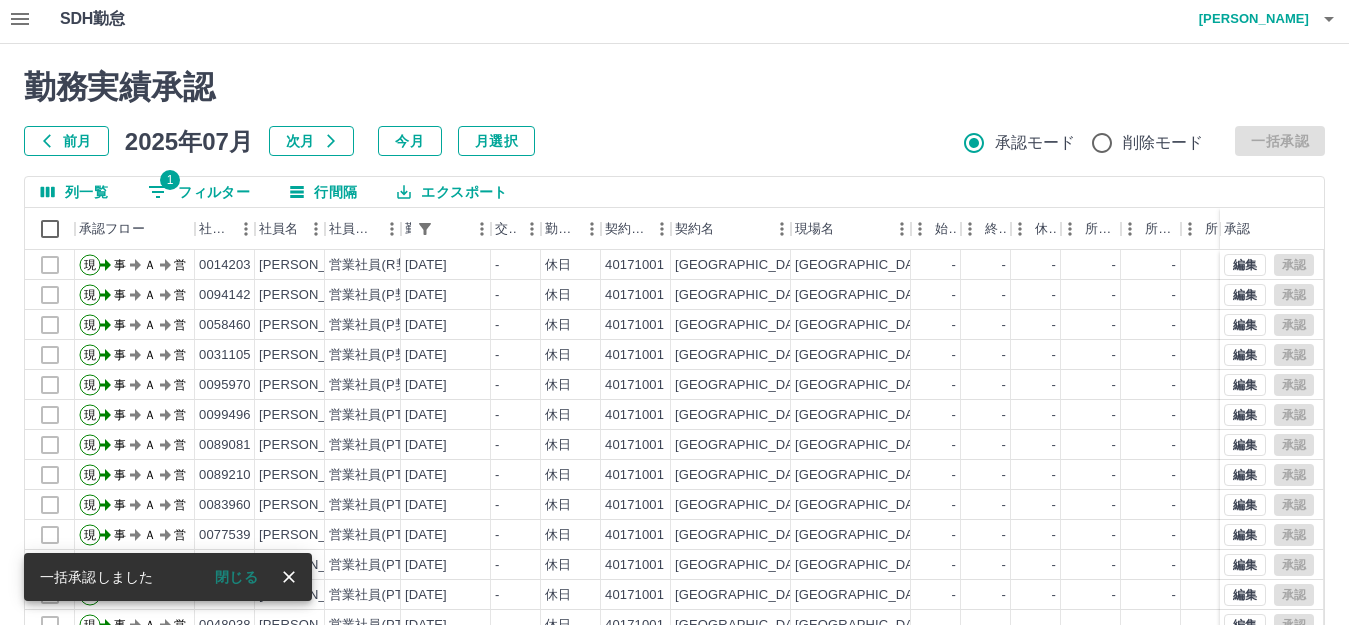 scroll, scrollTop: 0, scrollLeft: 0, axis: both 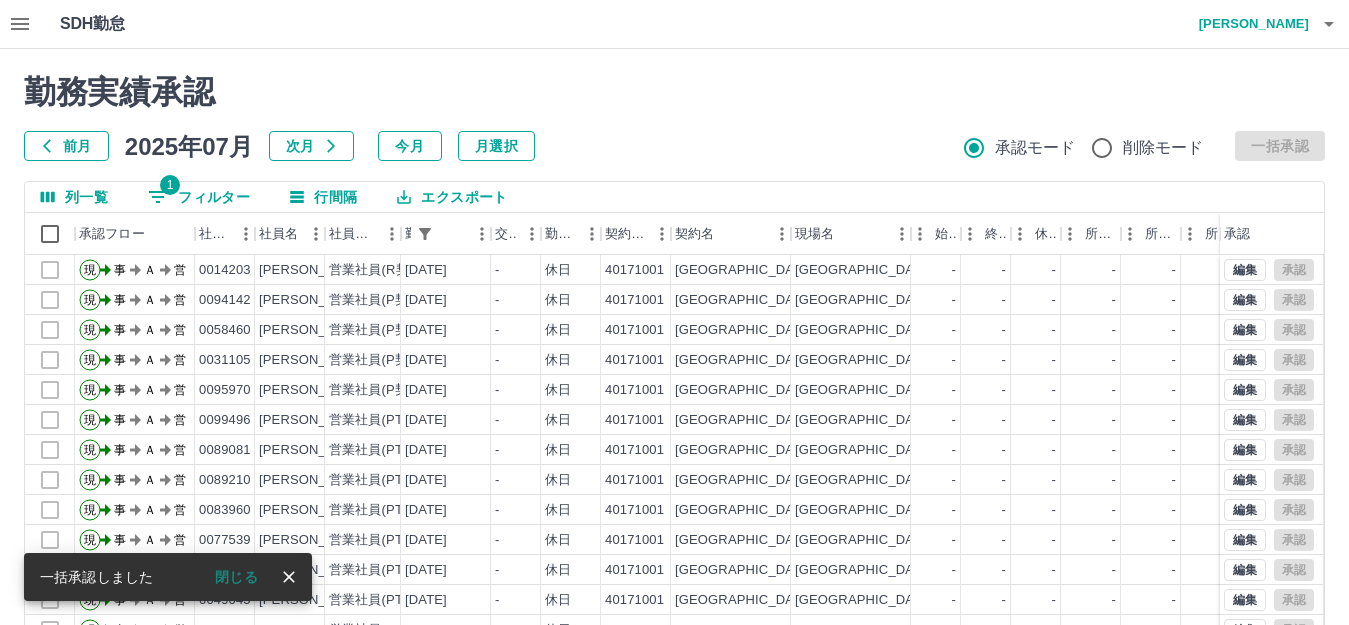 click 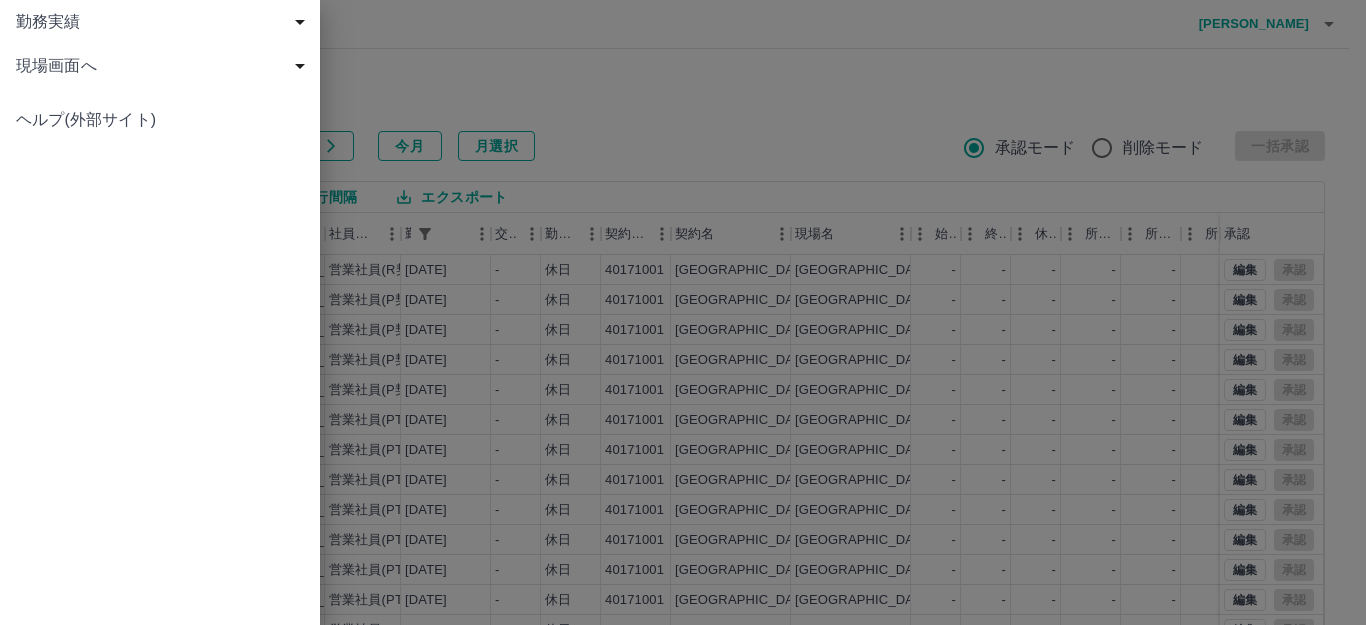 click at bounding box center (683, 312) 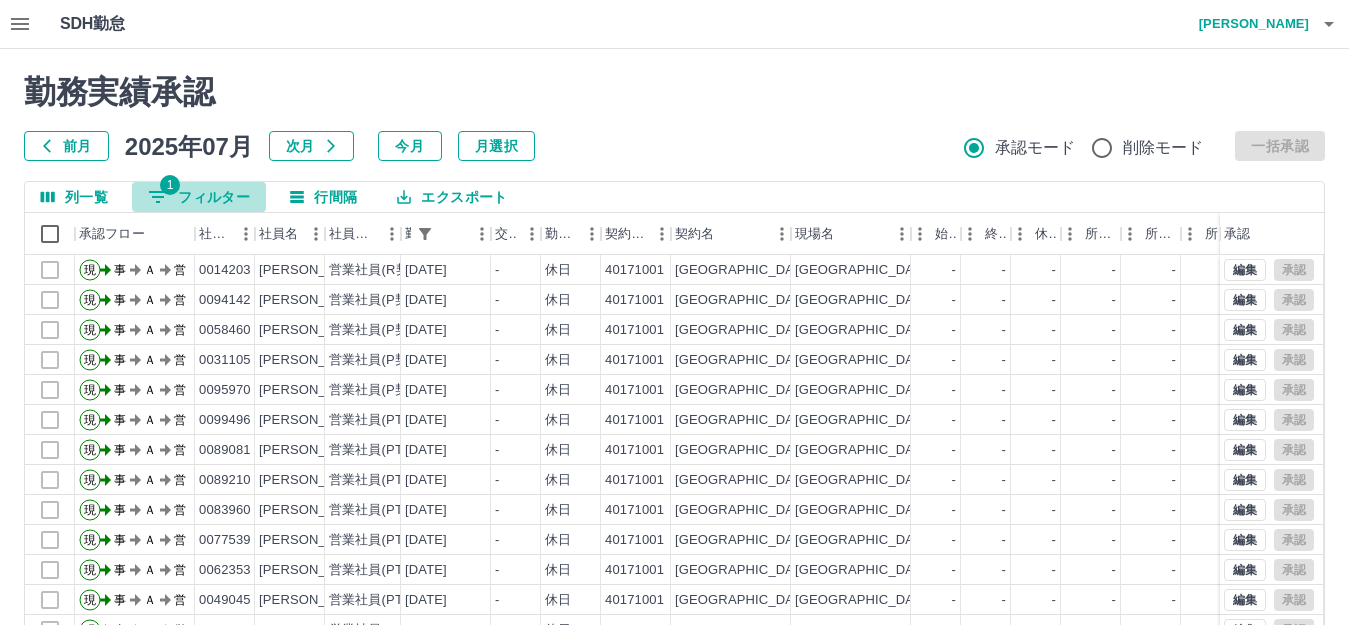 click on "1" at bounding box center [170, 185] 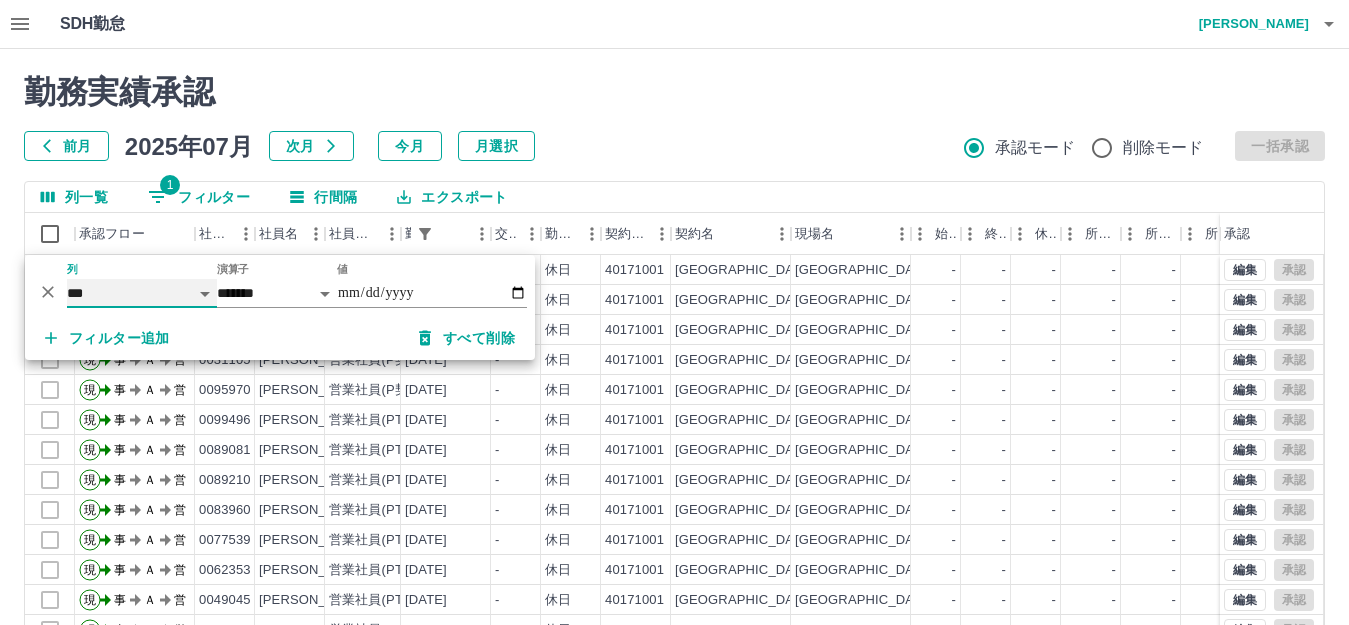 click on "**** *** **** *** *** **** ***** *** *** ** ** ** **** **** **** ** ** *** **** *****" at bounding box center (142, 293) 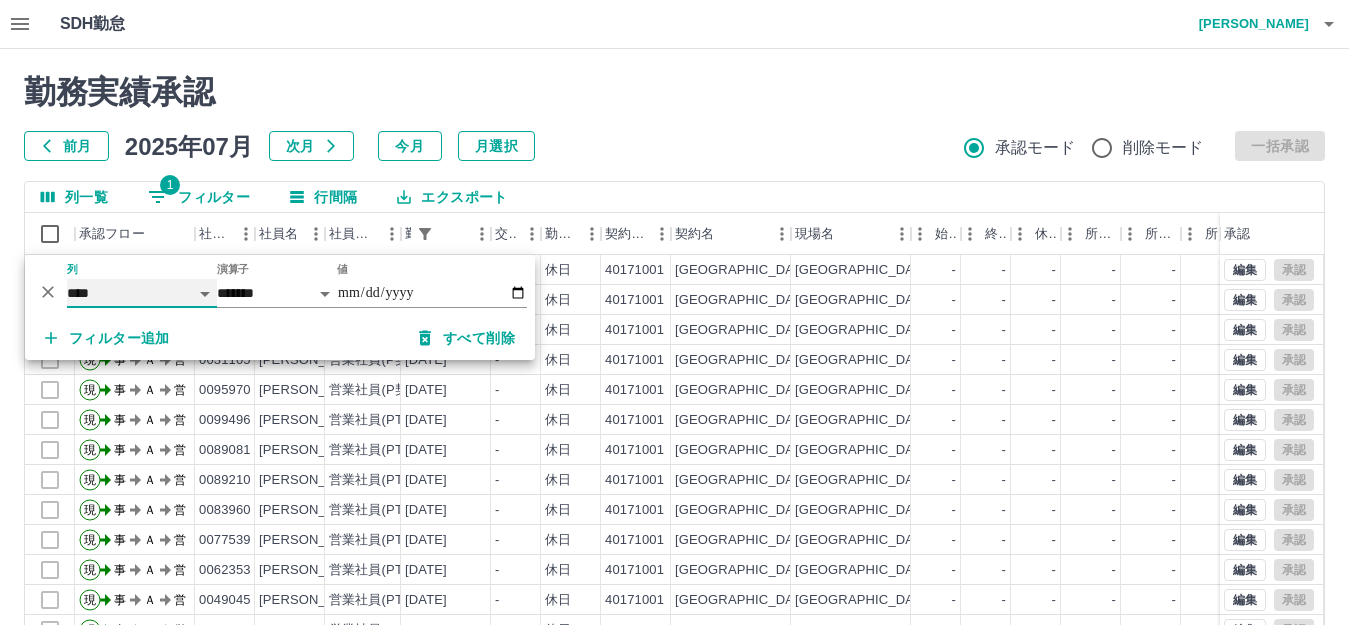 click on "**** *** **** *** *** **** ***** *** *** ** ** ** **** **** **** ** ** *** **** *****" at bounding box center [142, 293] 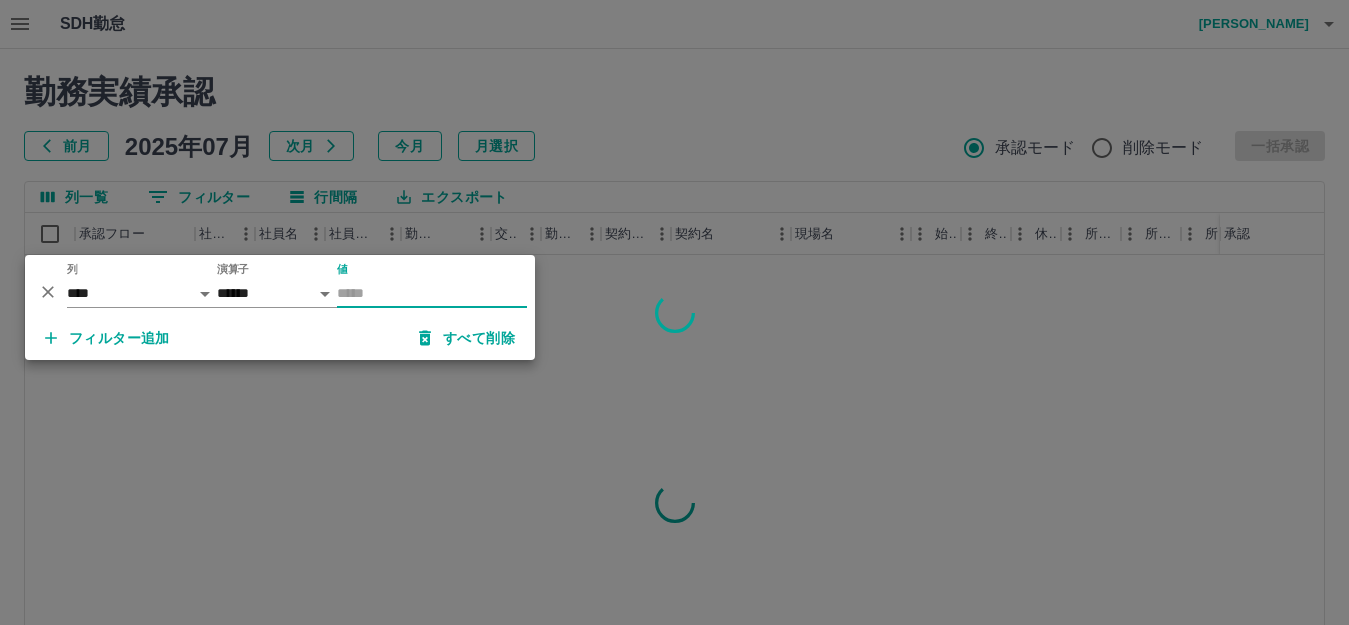 click on "値" at bounding box center (432, 293) 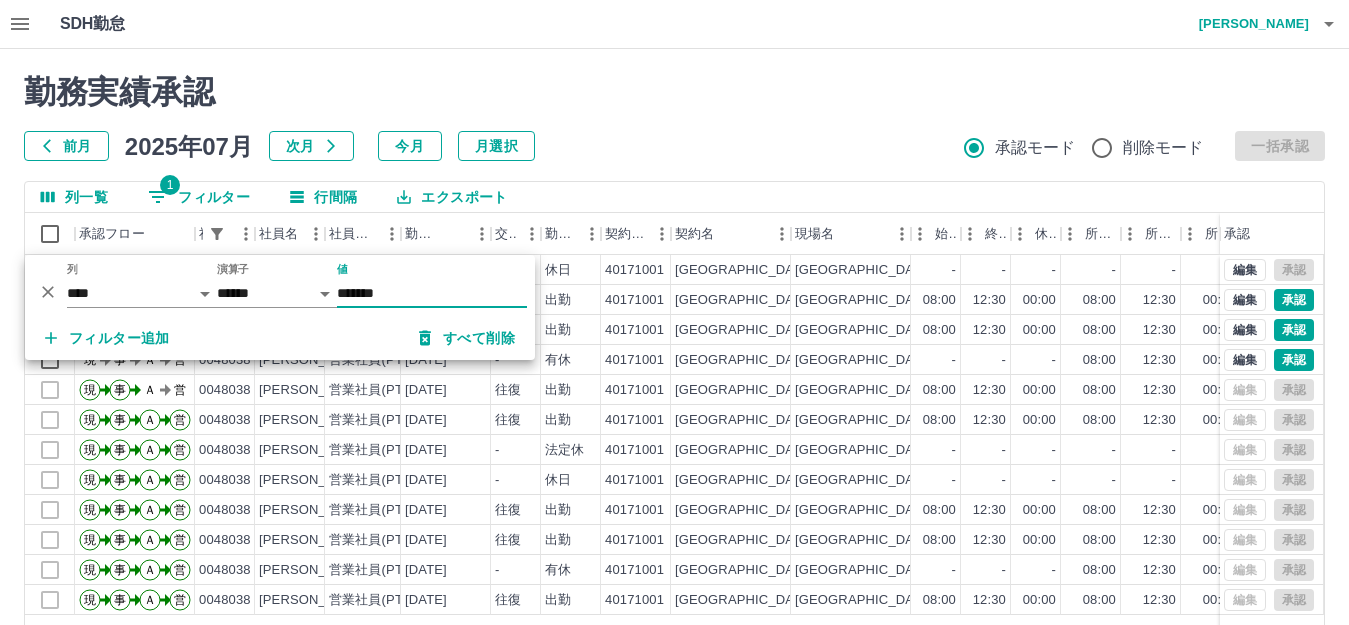 type on "*******" 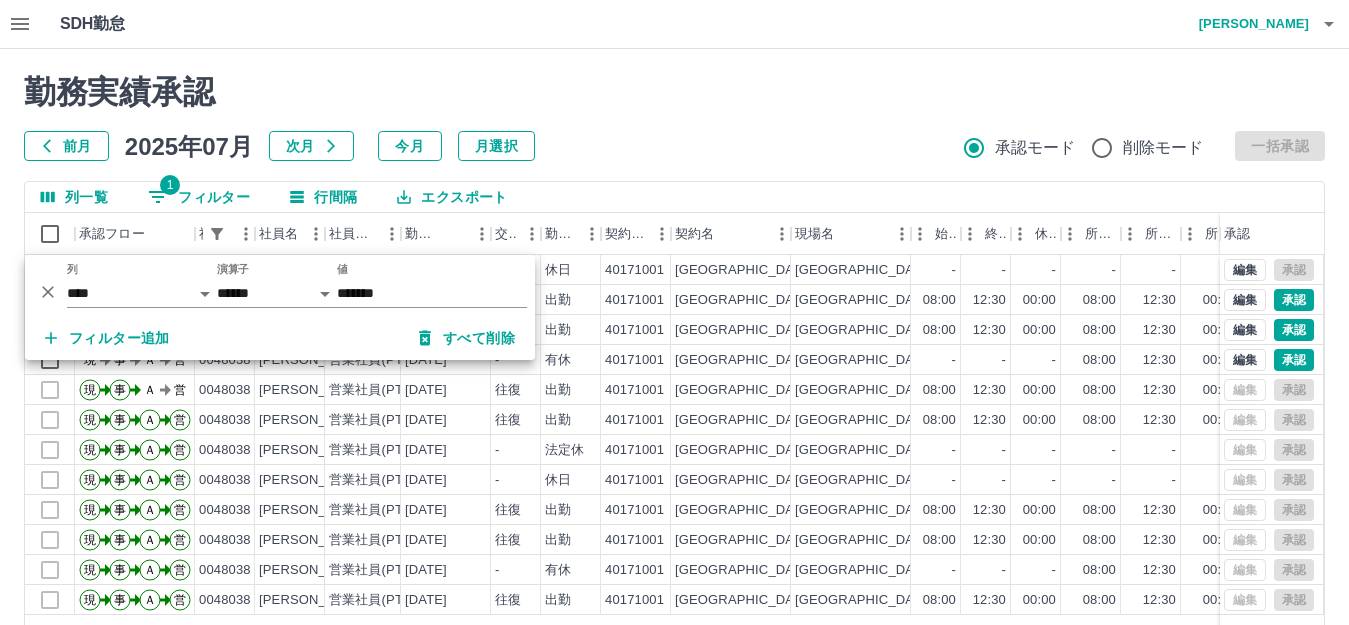 click on "勤務実績承認 前月 2025年07月 次月 今月 月選択 承認モード 削除モード 一括承認 列一覧 1 フィルター 行間隔 エクスポート 承認フロー 社員番号 社員名 社員区分 勤務日 交通費 勤務区分 契約コード 契約名 現場名 始業 終業 休憩 所定開始 所定終業 所定休憩 拘束 勤務 遅刻等 コメント ステータス 承認 現 事 Ａ 営 0048038 井上　美奈子 営業社員(PT契約) 2025-07-12  -  休日 40171001 船橋市 船橋市立葛飾小学校 - - - - - - 00:00 00:00 00:00 事務担当者承認待 現 事 Ａ 営 0048038 井上　美奈子 営業社員(PT契約) 2025-07-11 往復 出勤 40171001 船橋市 船橋市立葛飾小学校 08:00 12:30 00:00 08:00 12:30 00:00 04:30 04:30 00:00 現場責任者承認待 現 事 Ａ 営 0048038 井上　美奈子 営業社員(PT契約) 2025-07-10 往復 出勤 40171001 船橋市 船橋市立葛飾小学校 08:00 12:30 00:00 08:00 12:30 00:00 04:30 04:30 00:00 現 事 Ａ 営  -" at bounding box center [674, 447] 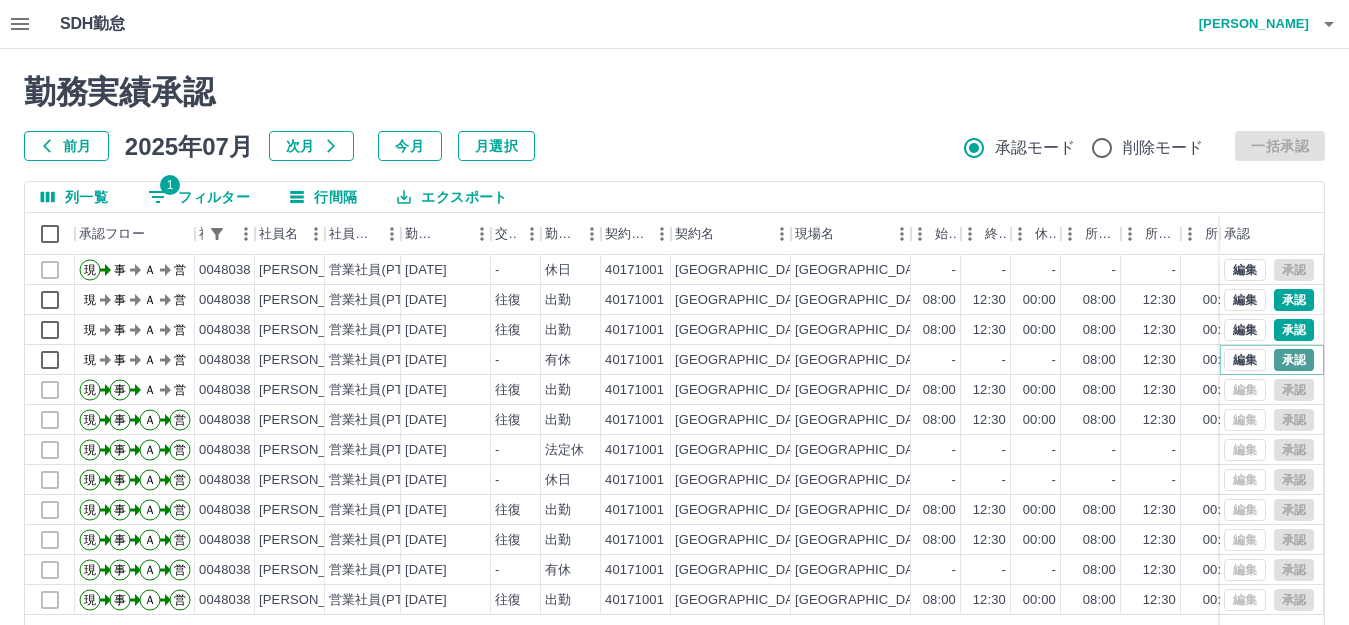 click on "承認" at bounding box center (1294, 360) 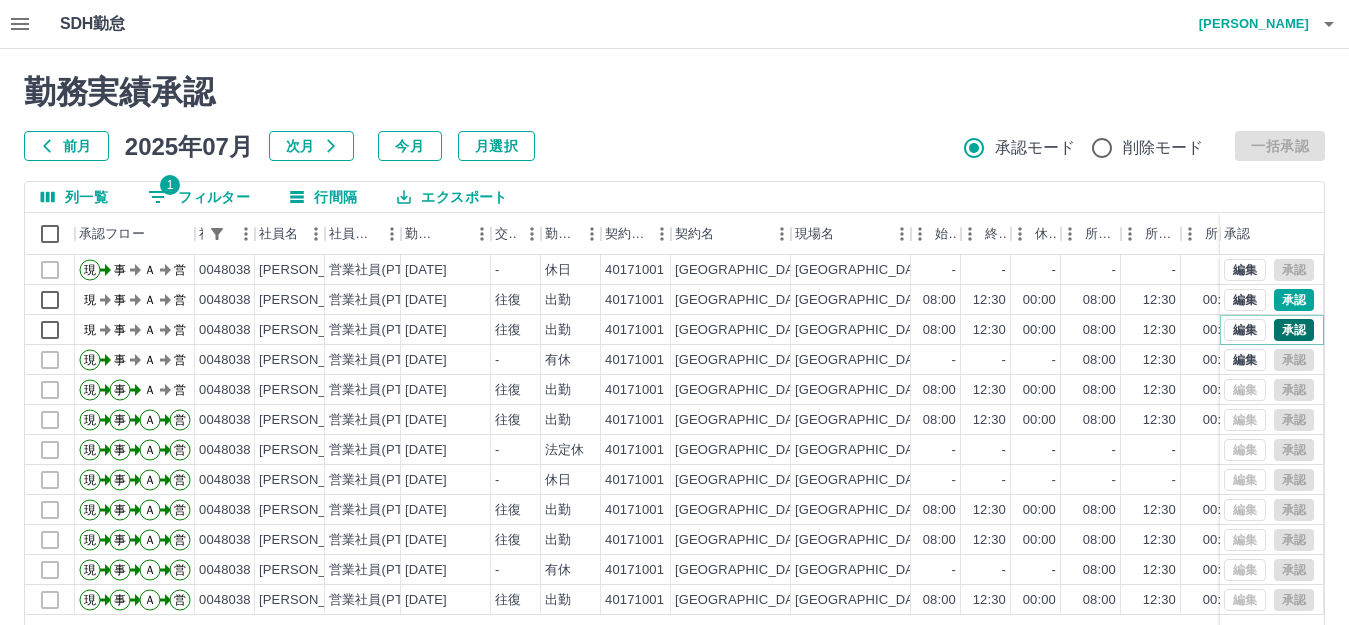 click on "承認" at bounding box center [1294, 330] 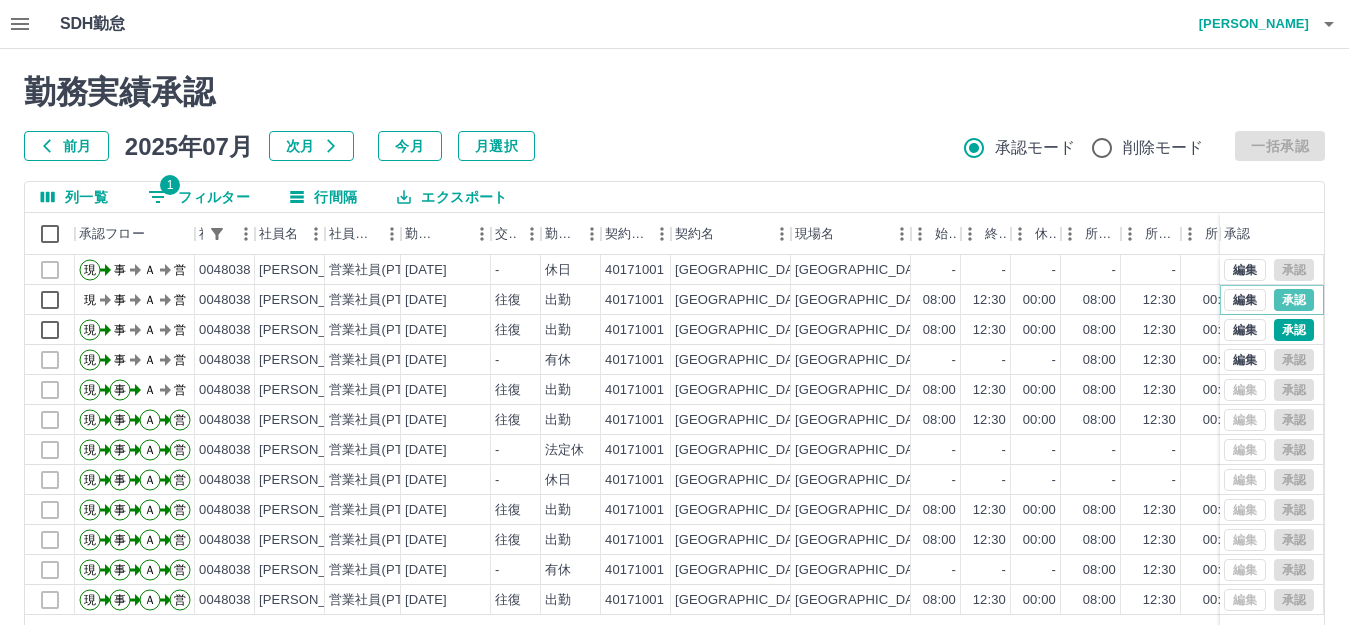 click on "承認" at bounding box center (1294, 300) 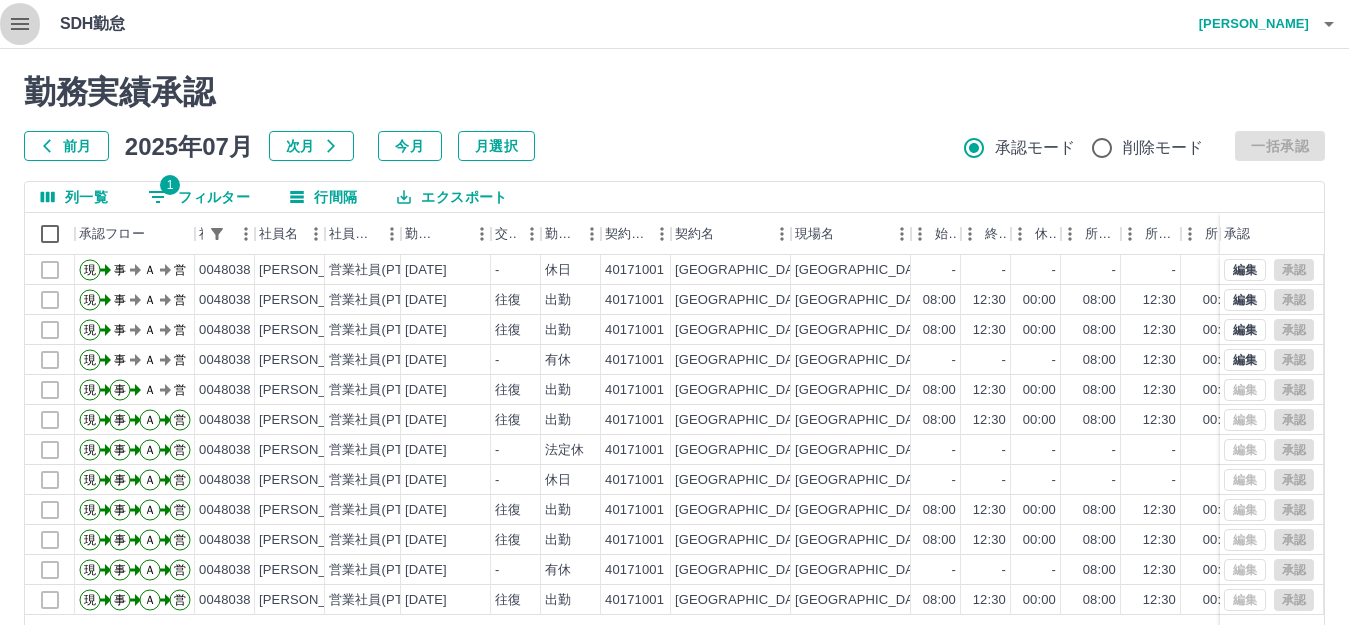 click 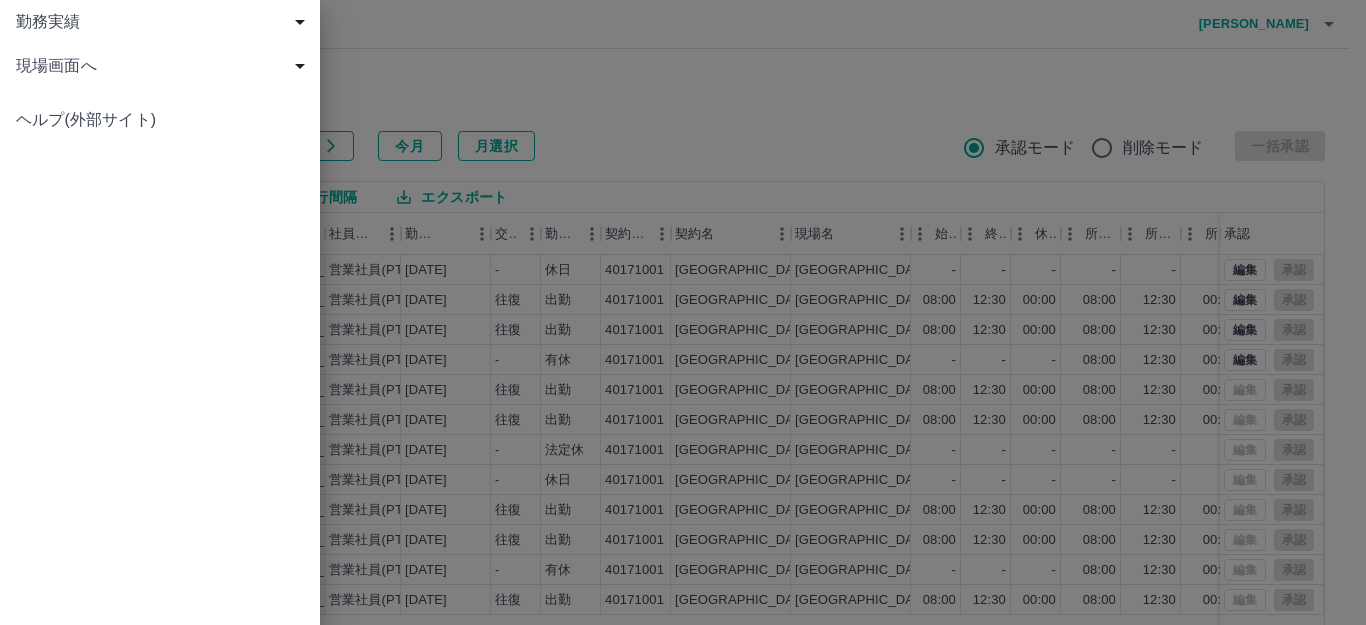 click at bounding box center (683, 312) 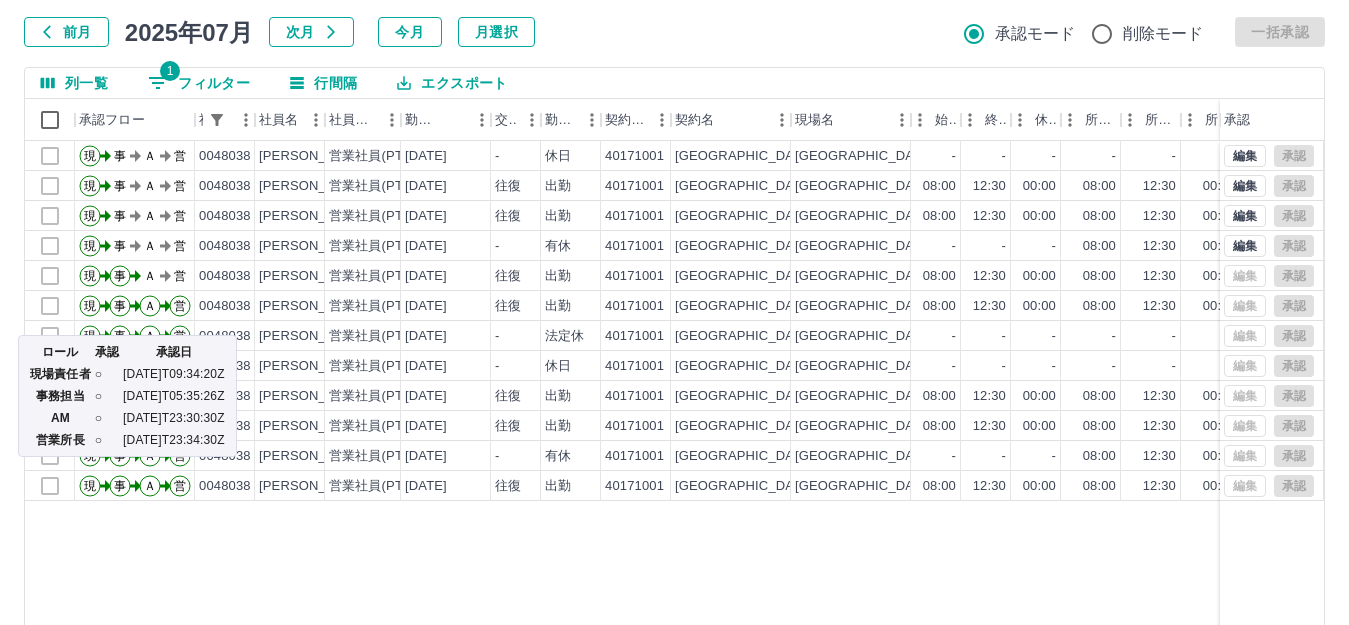 scroll, scrollTop: 0, scrollLeft: 0, axis: both 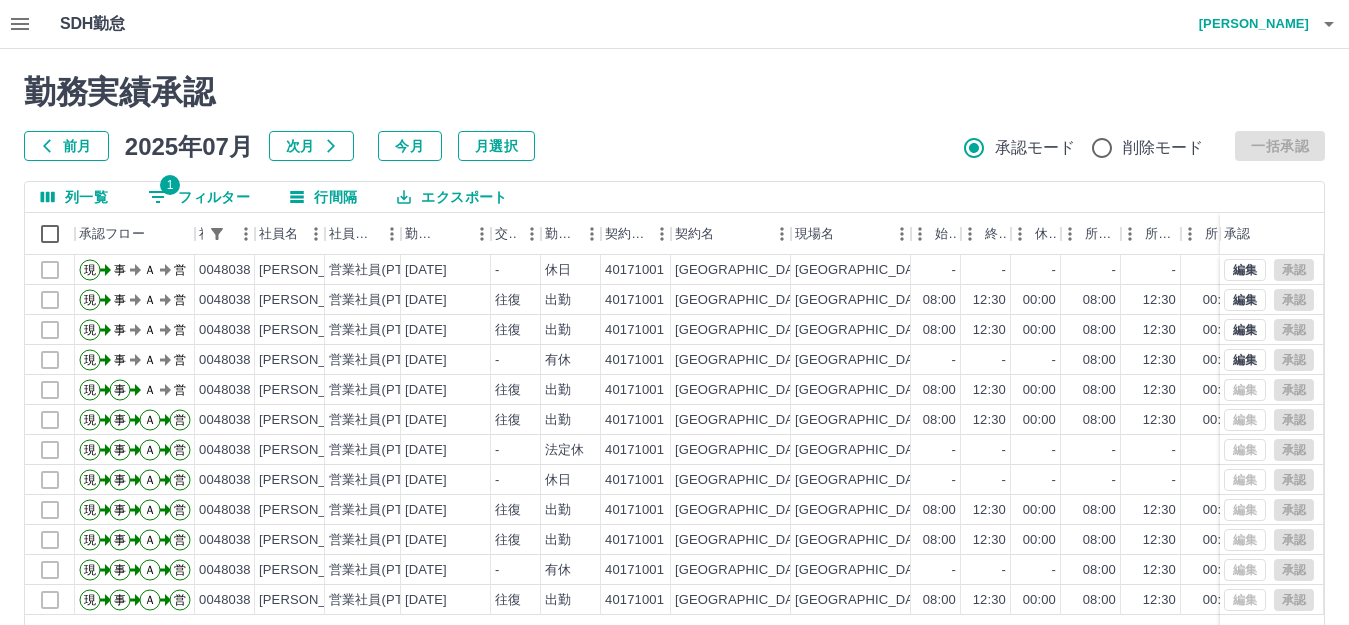 click 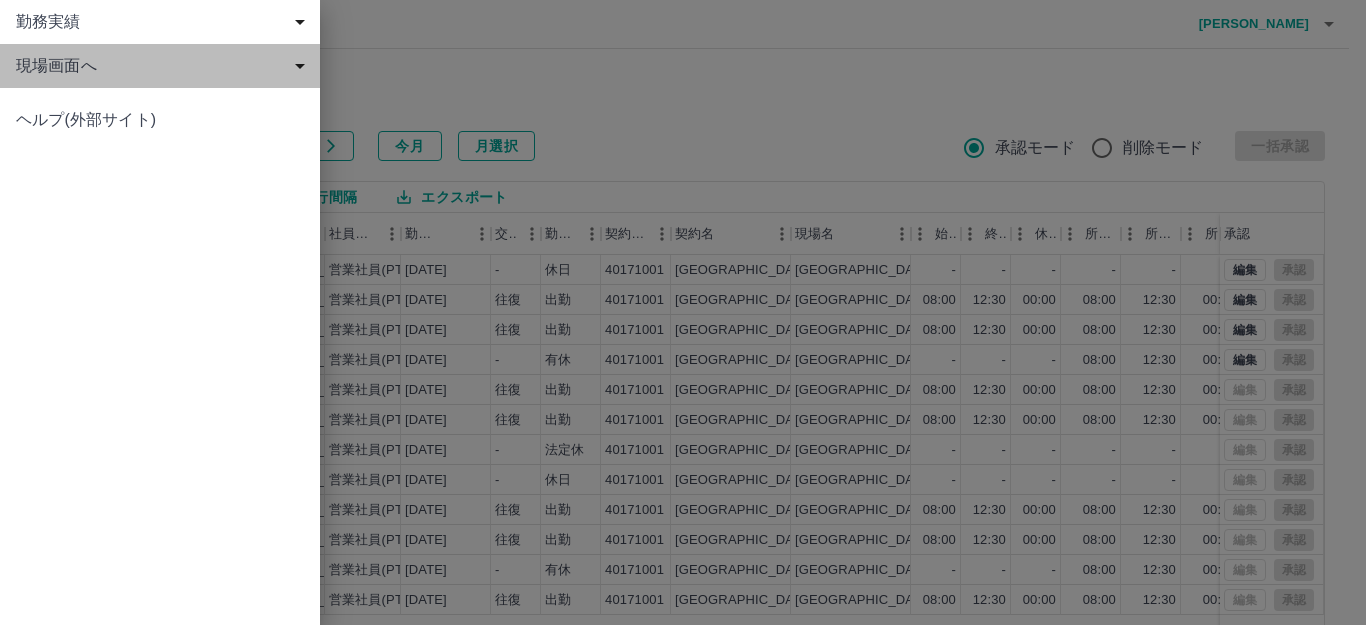 click on "現場画面へ" at bounding box center (164, 66) 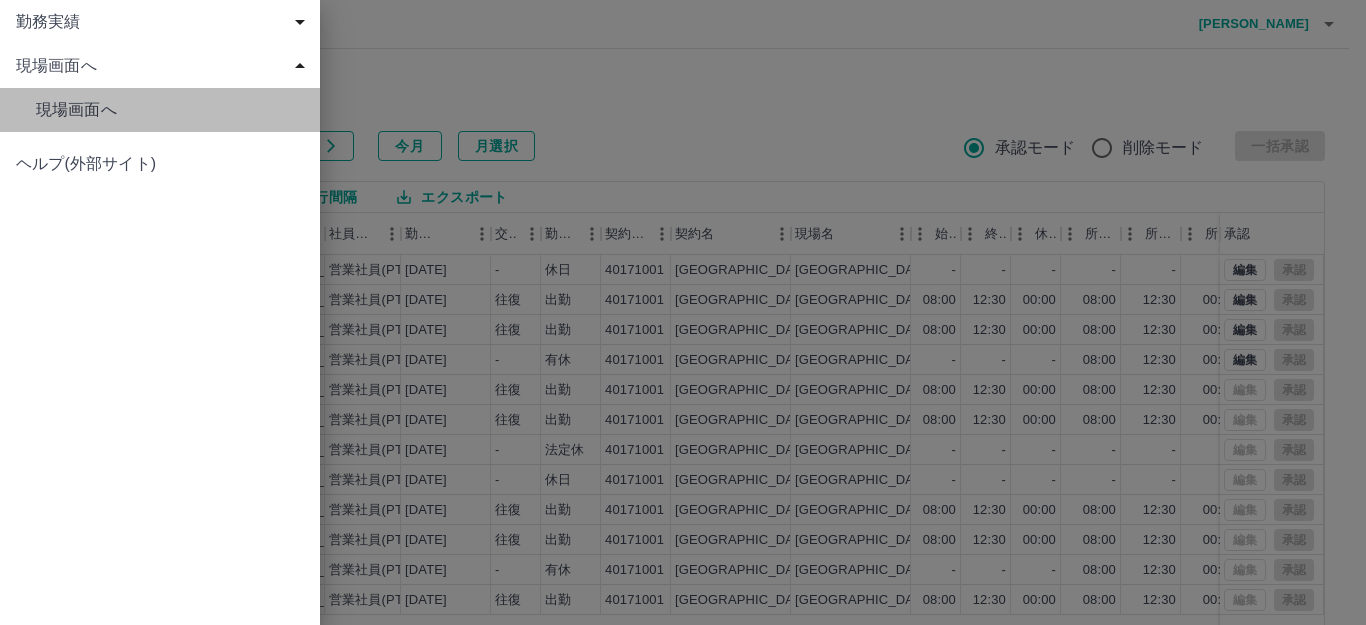 click on "現場画面へ" at bounding box center (170, 110) 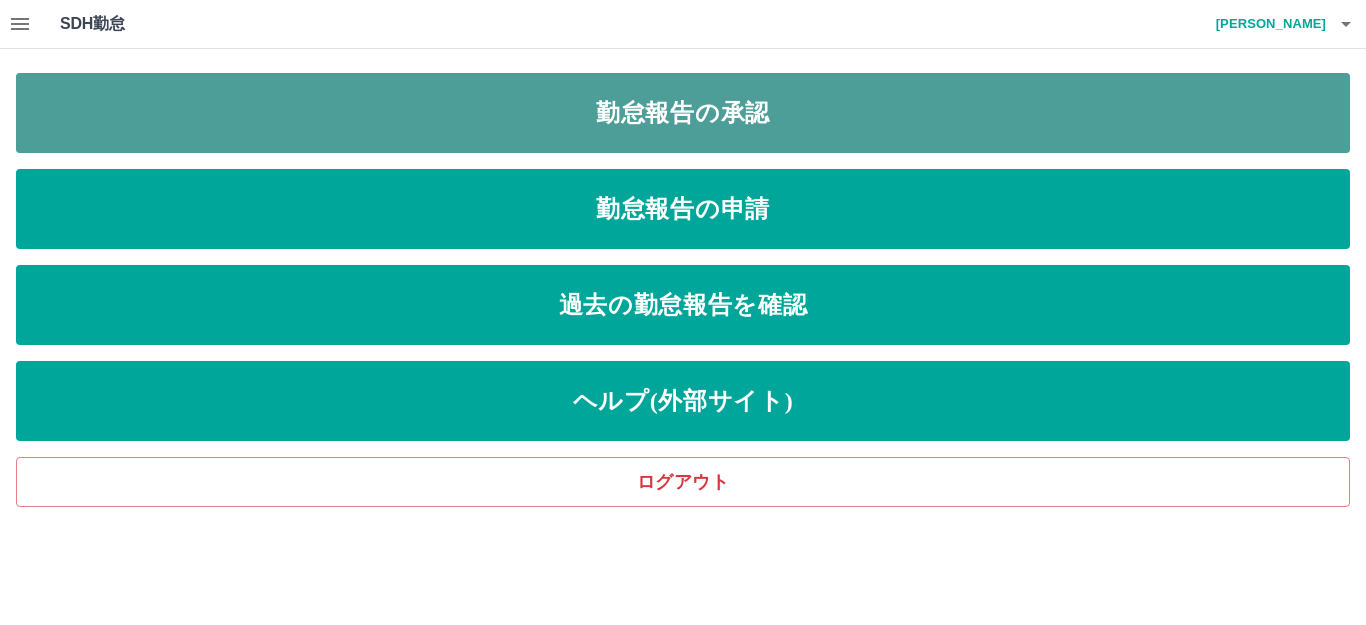click on "勤怠報告の承認" at bounding box center (683, 113) 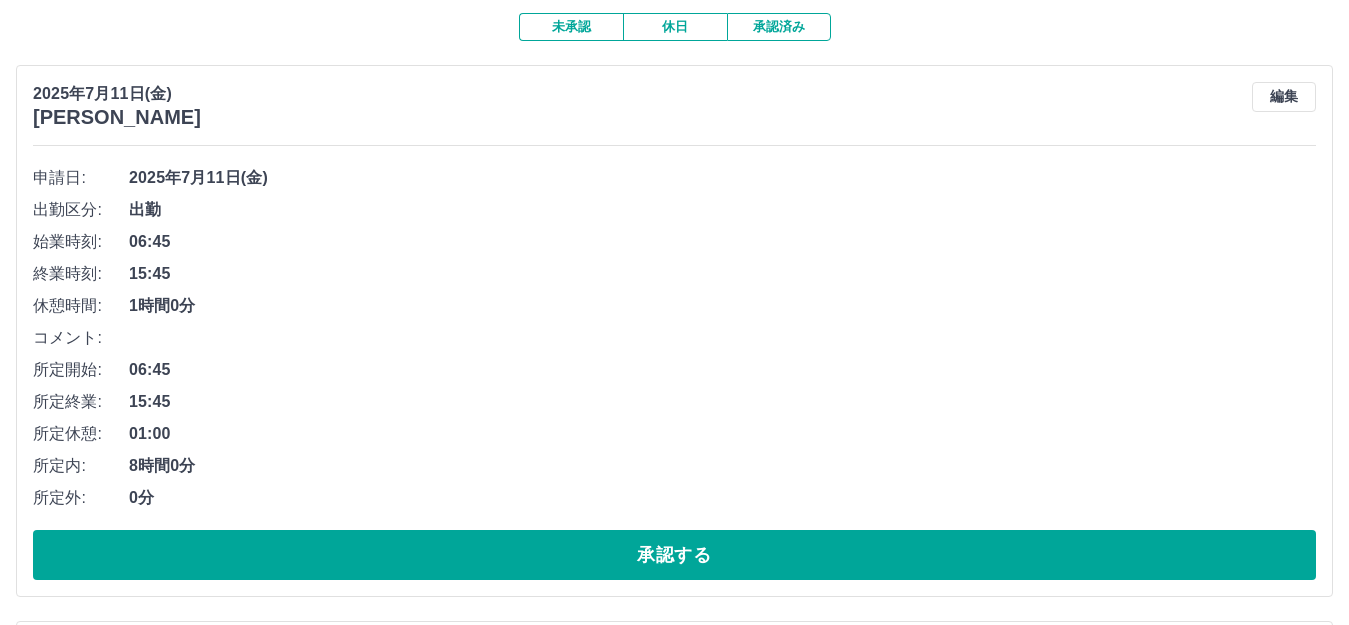 scroll, scrollTop: 200, scrollLeft: 0, axis: vertical 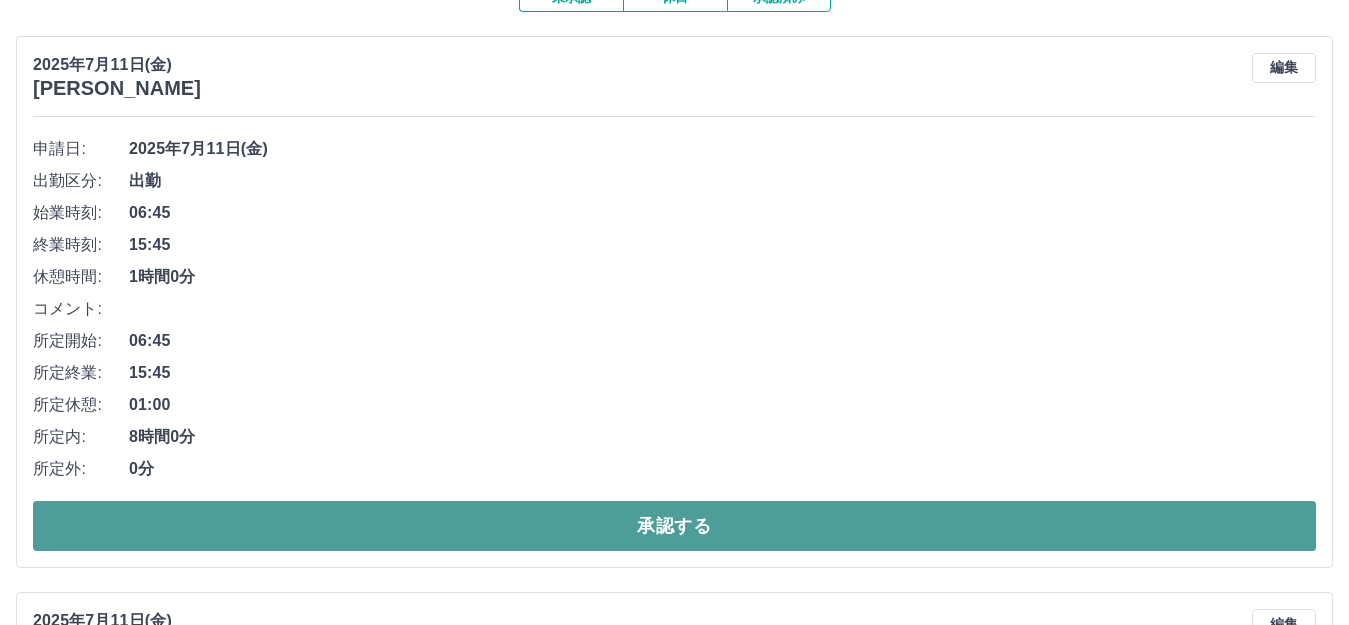 click on "承認する" at bounding box center (674, 526) 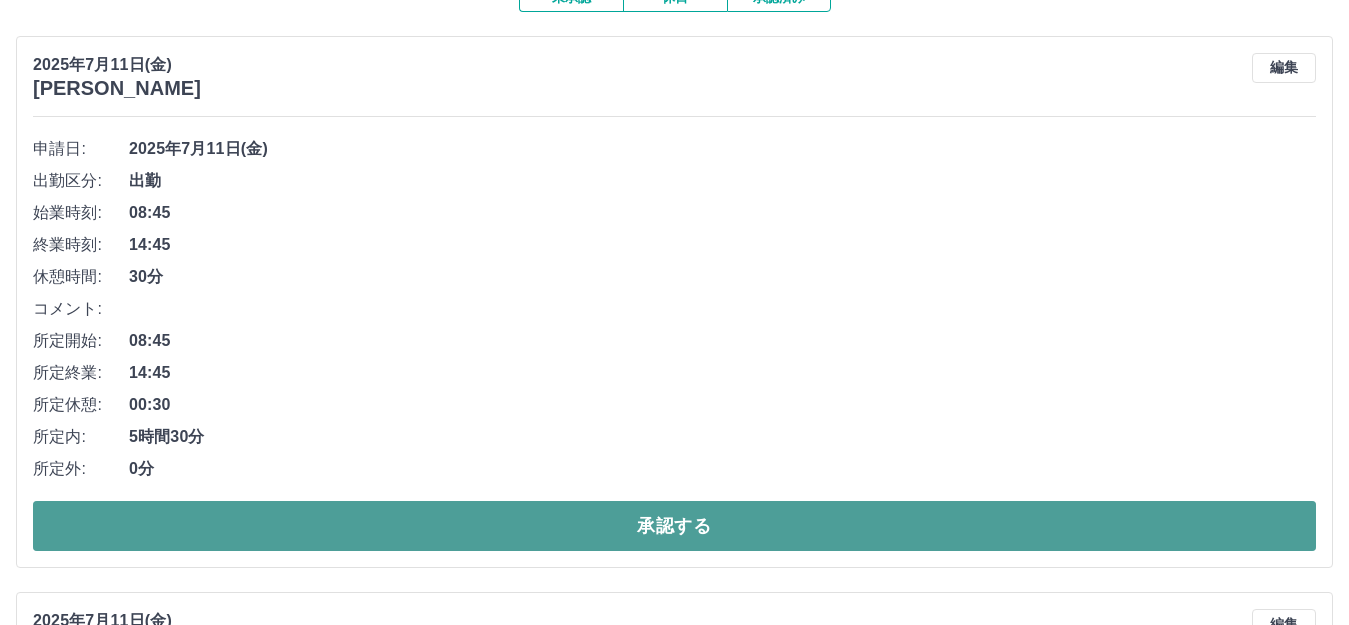 click on "承認する" at bounding box center [674, 526] 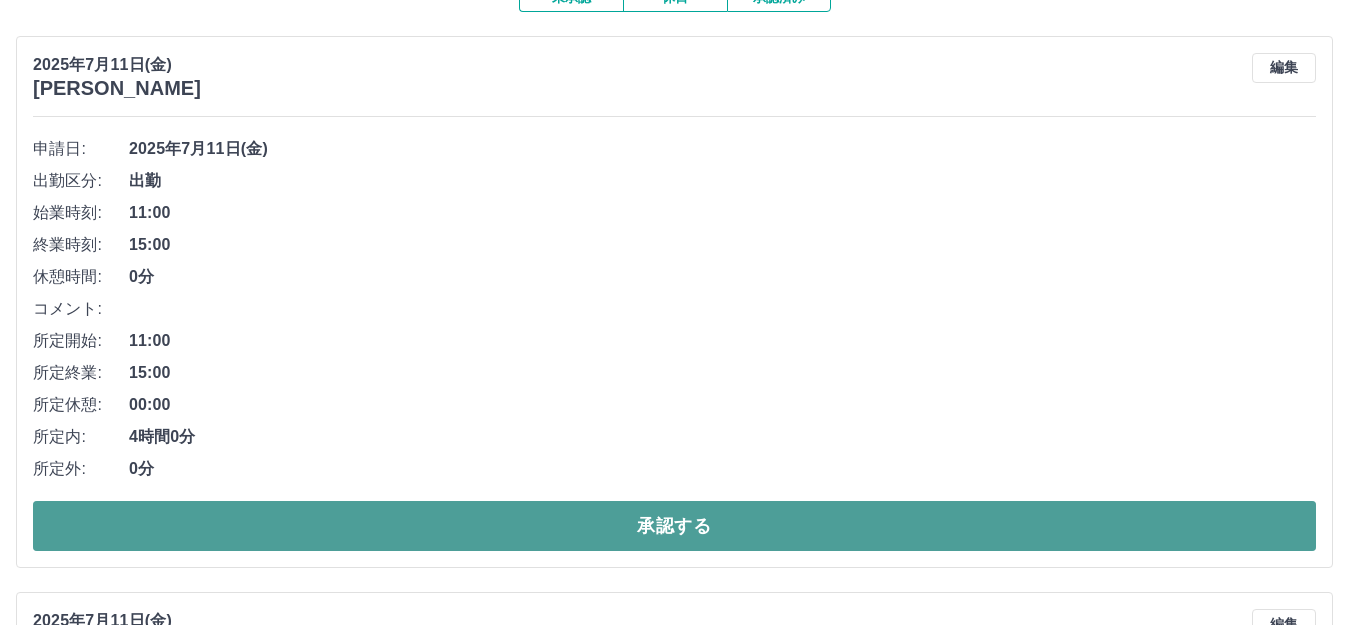 click on "承認する" at bounding box center (674, 526) 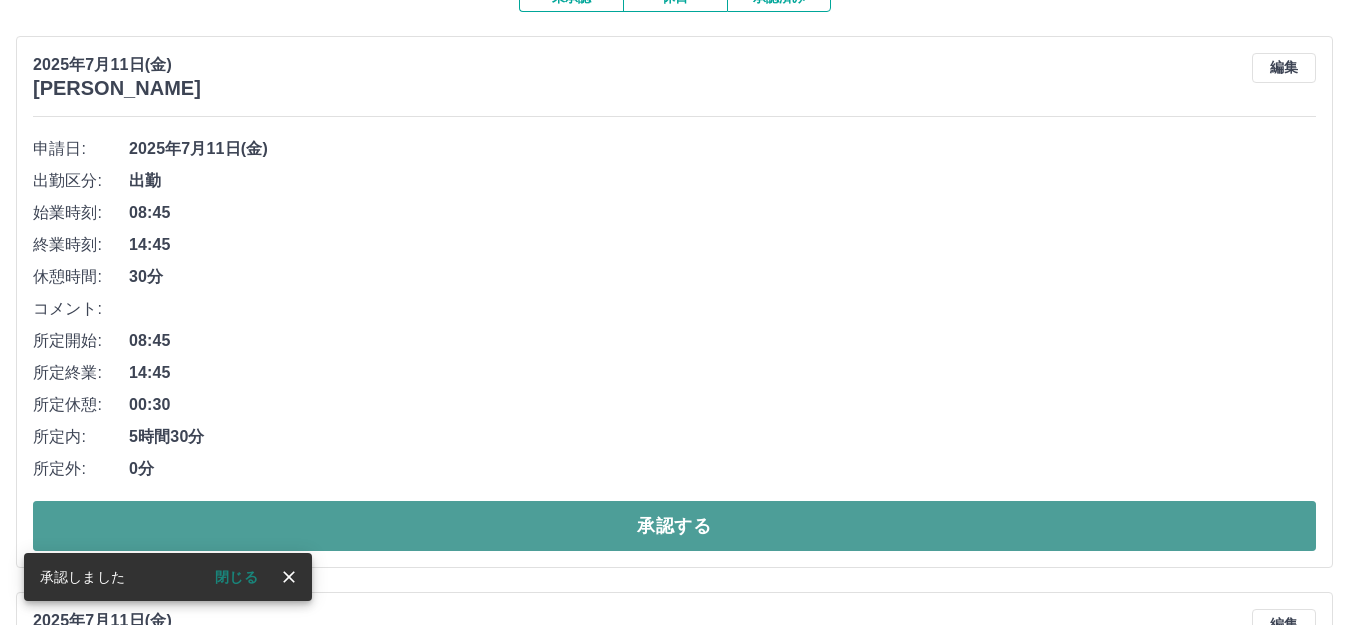 click on "承認する" at bounding box center (674, 526) 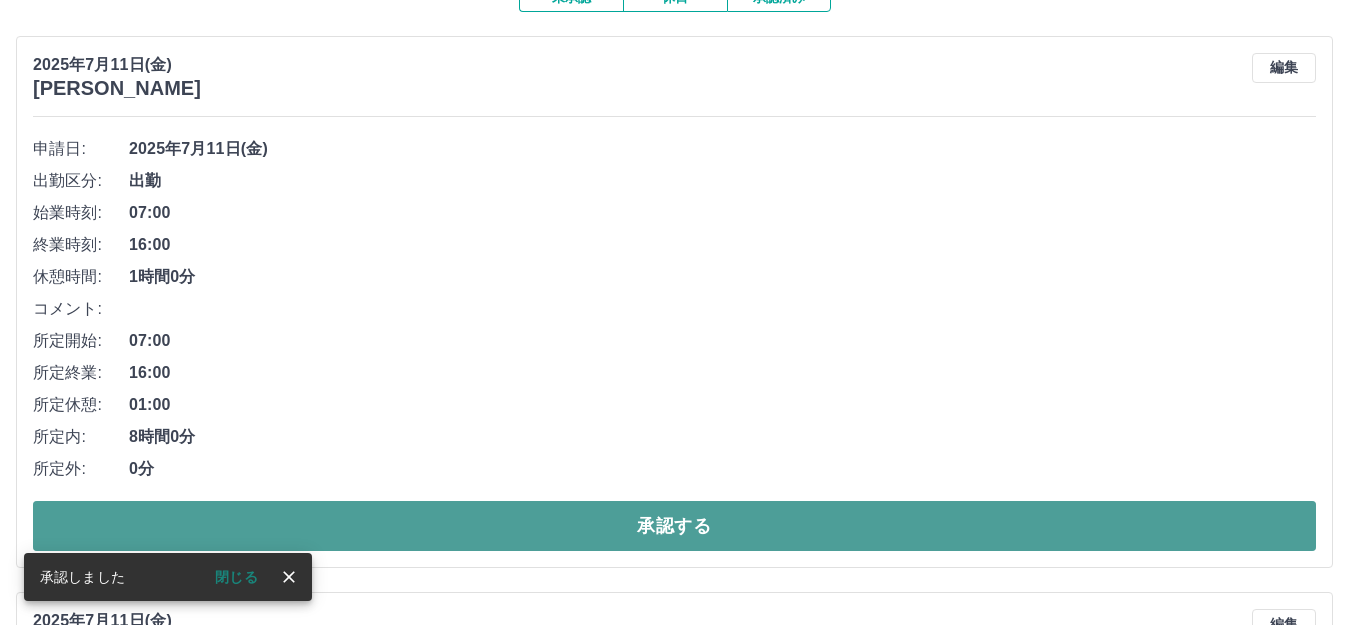 click on "承認する" at bounding box center (674, 526) 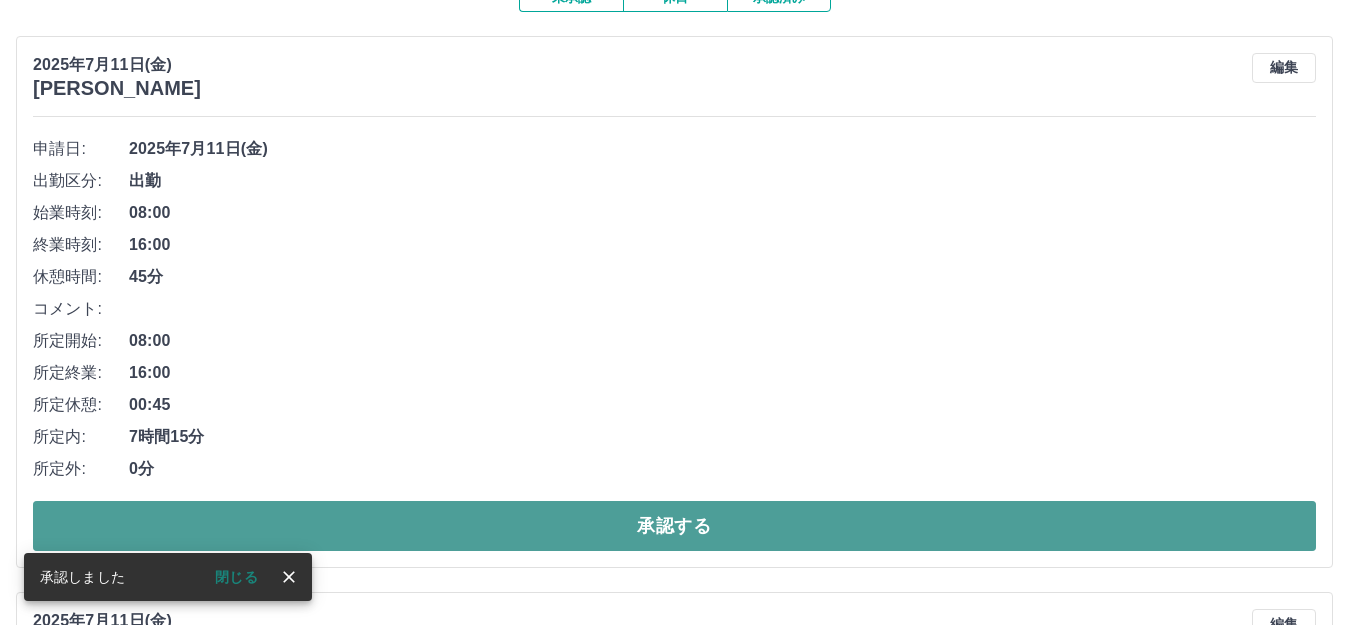 click on "承認する" at bounding box center [674, 526] 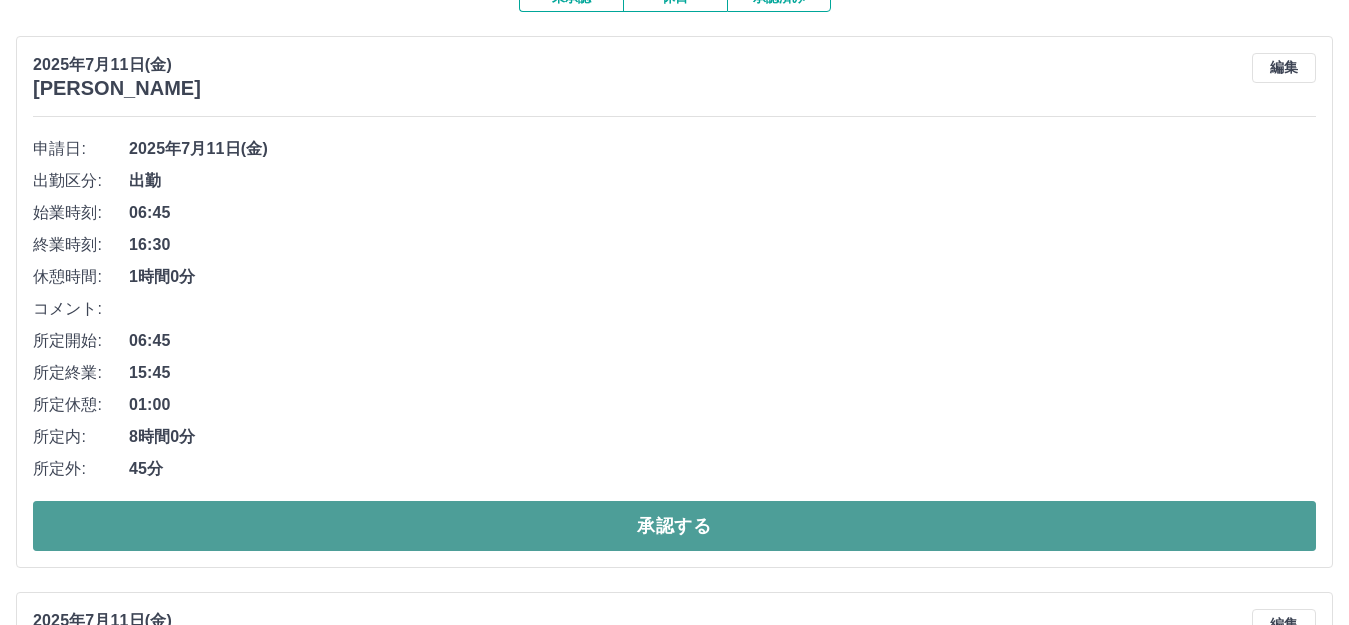 click on "承認する" at bounding box center (674, 526) 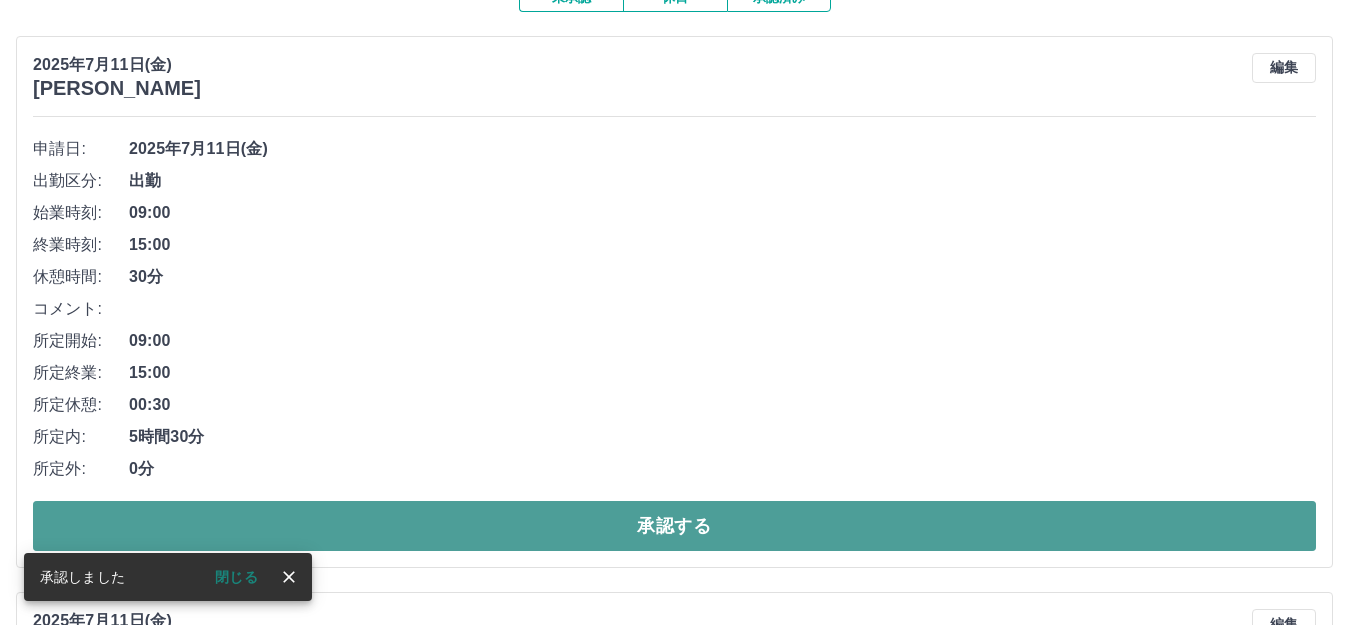 click on "承認する" at bounding box center [674, 526] 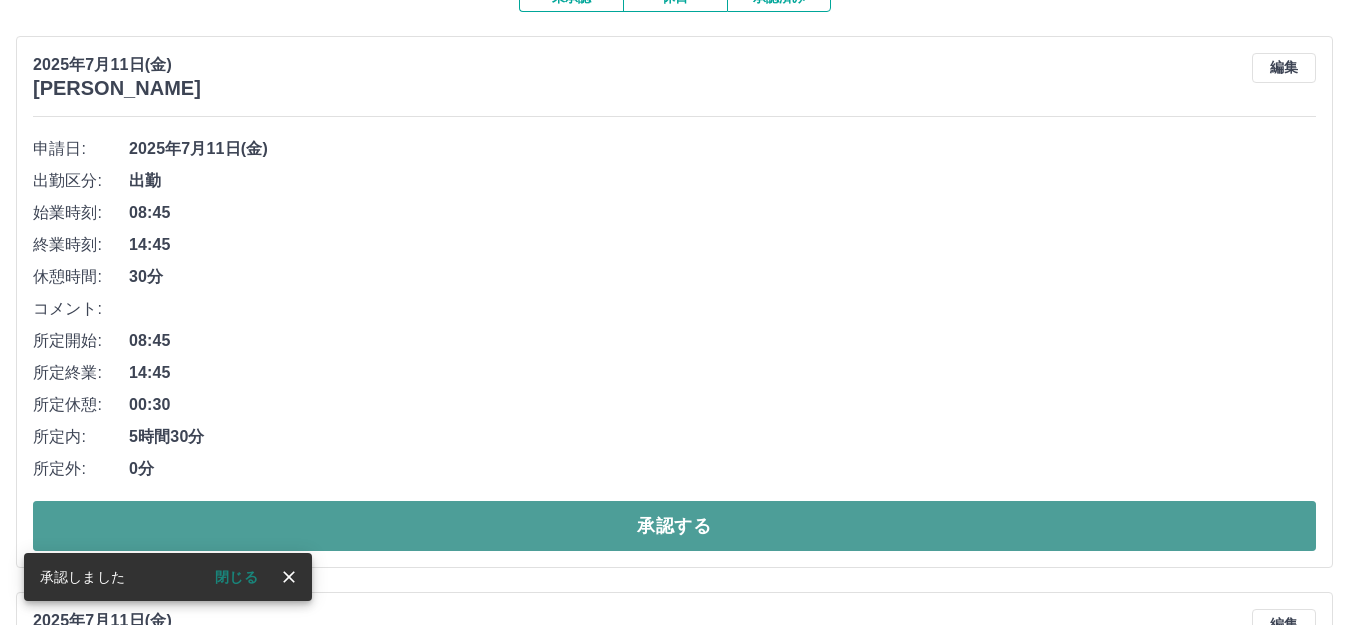 click on "承認する" at bounding box center [674, 526] 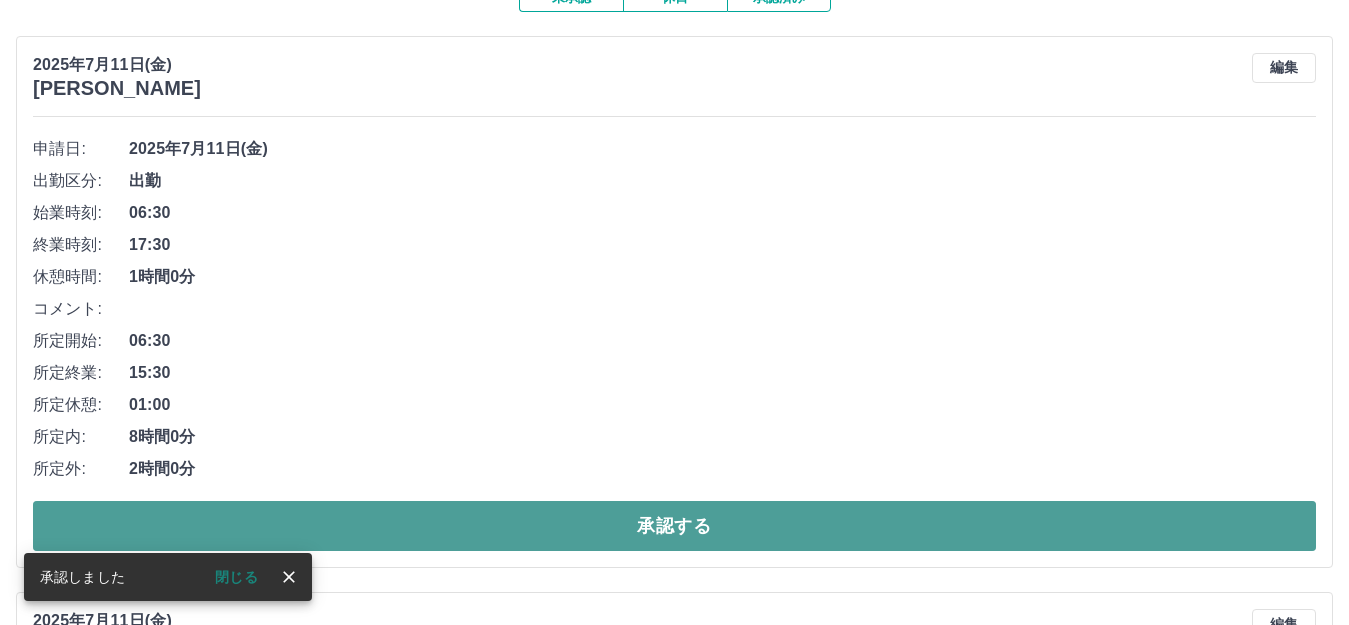 click on "承認する" at bounding box center (674, 526) 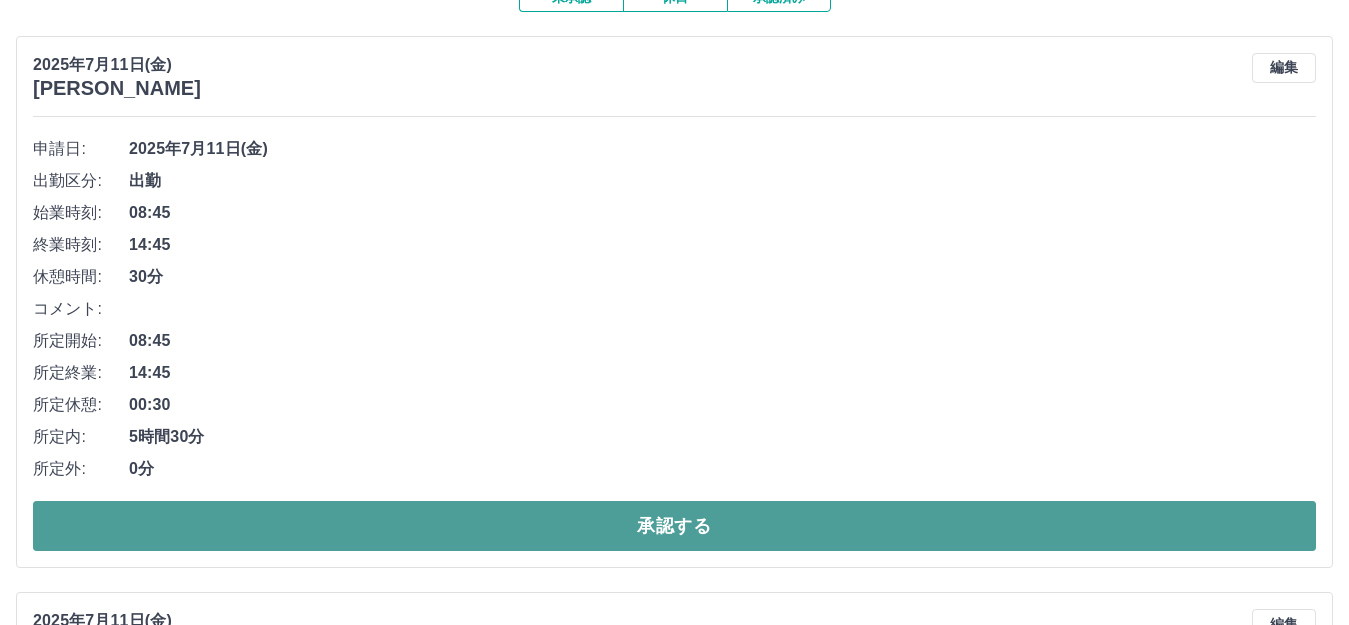 click on "承認する" at bounding box center (674, 526) 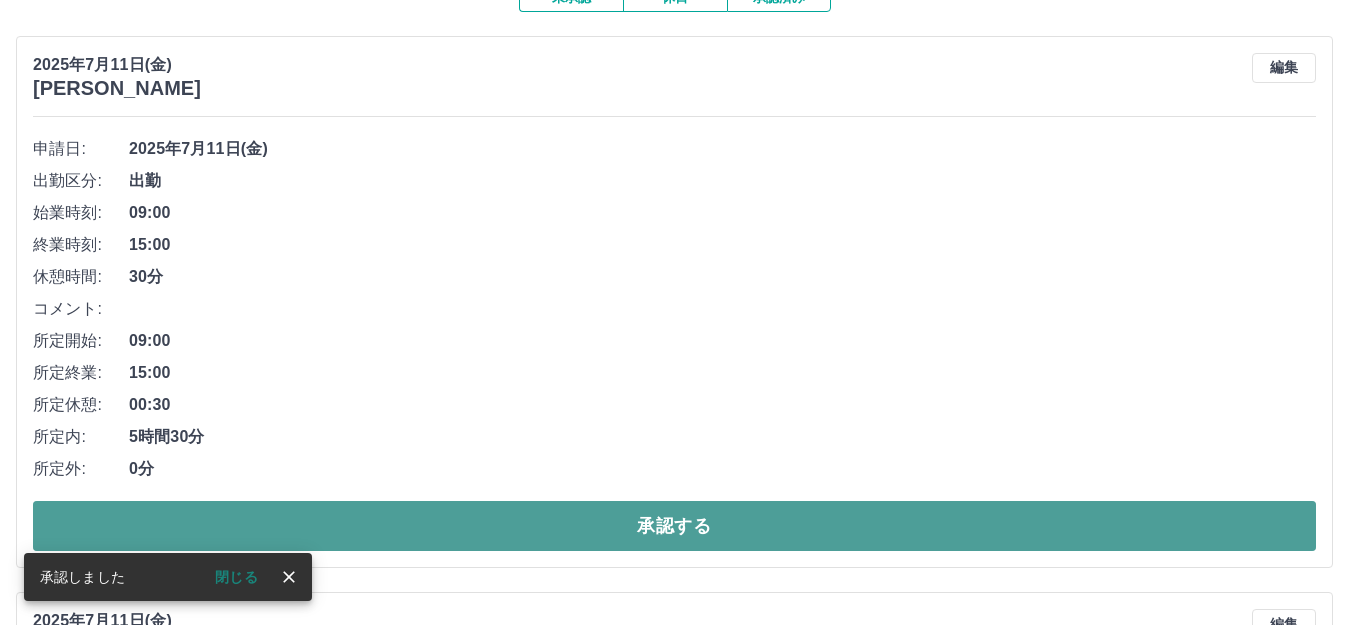 click on "承認する" at bounding box center [674, 526] 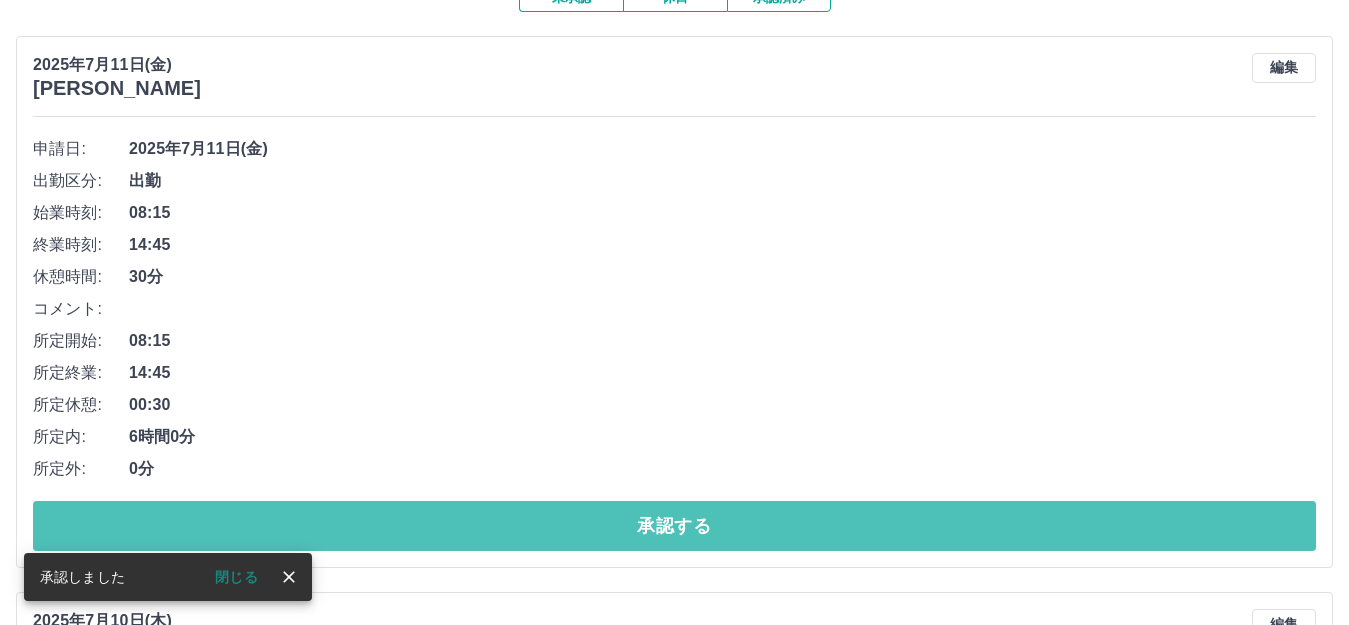 click on "承認する" at bounding box center [674, 526] 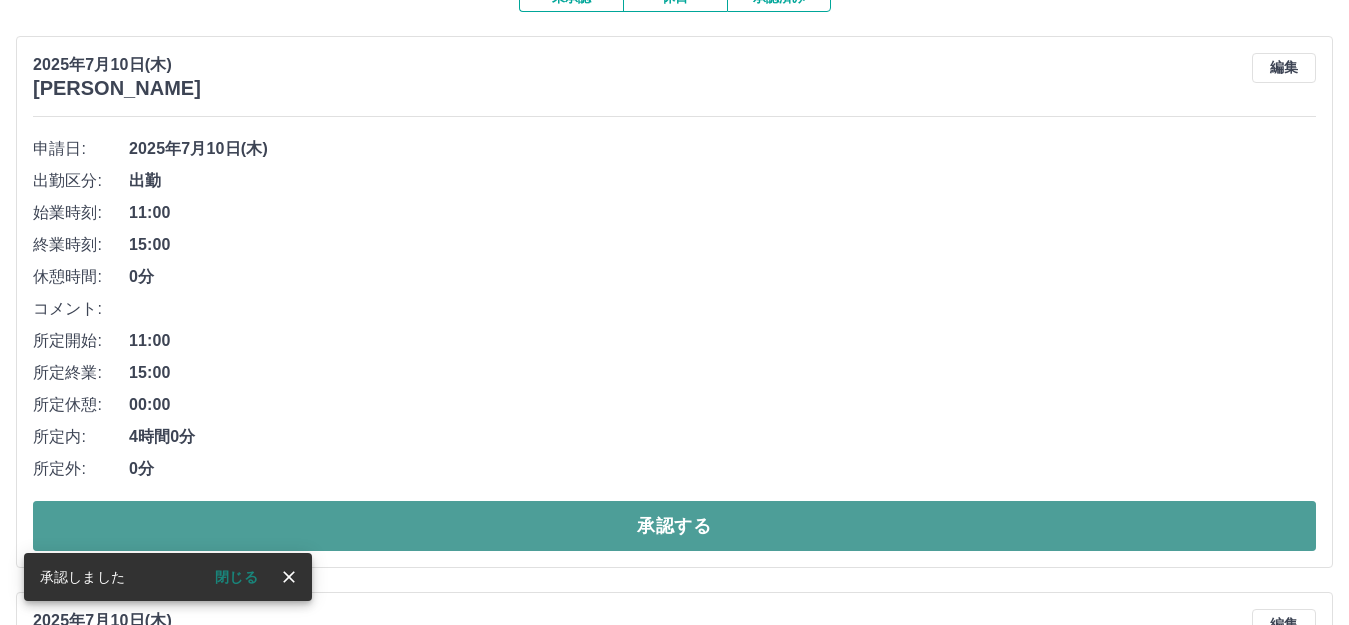 click on "承認する" at bounding box center (674, 526) 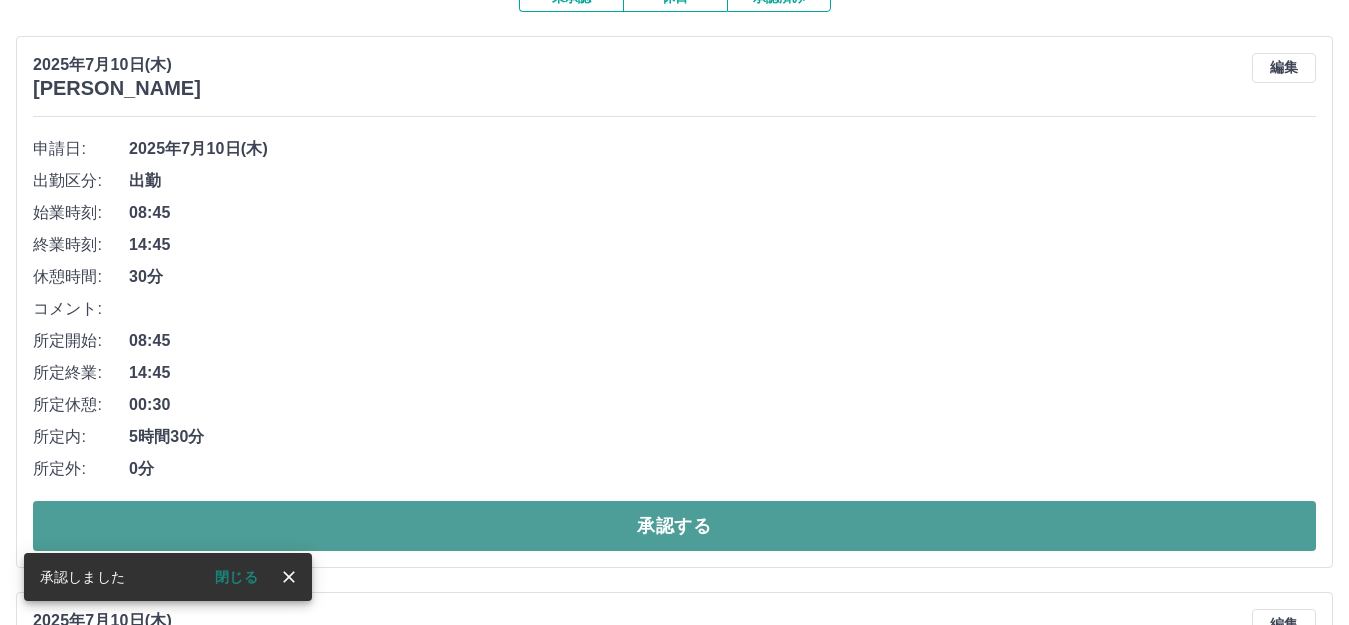 click on "承認する" at bounding box center (674, 526) 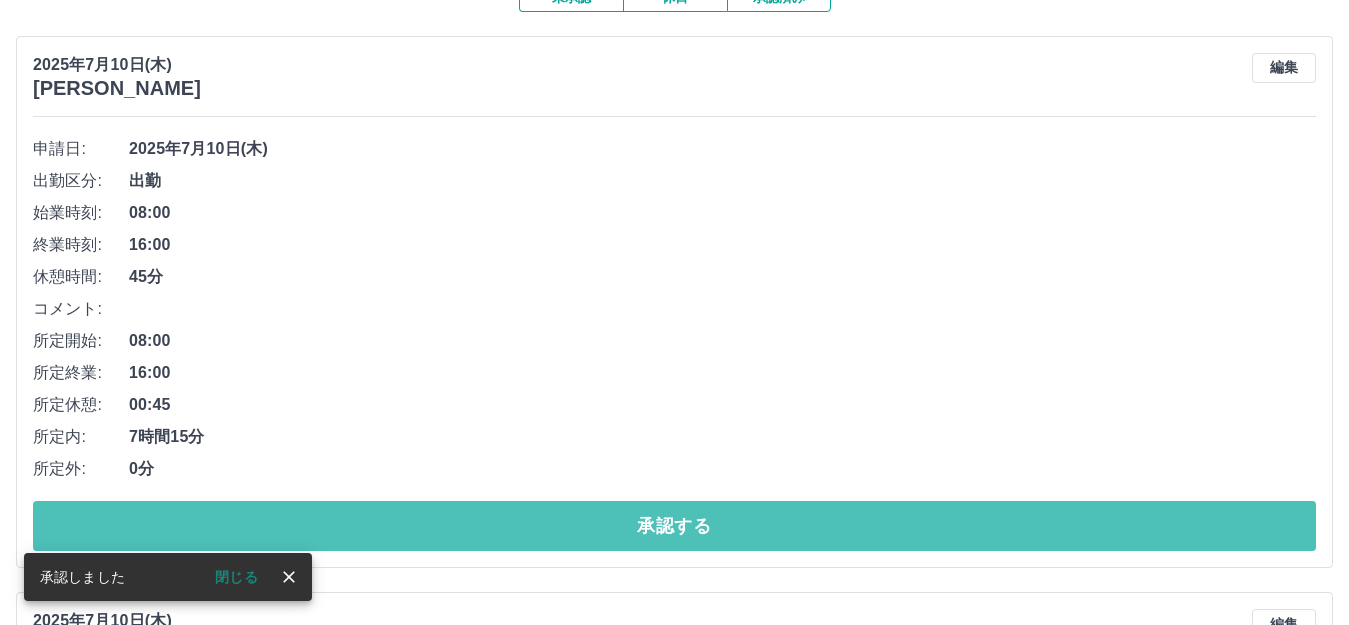 click on "承認する" at bounding box center (674, 526) 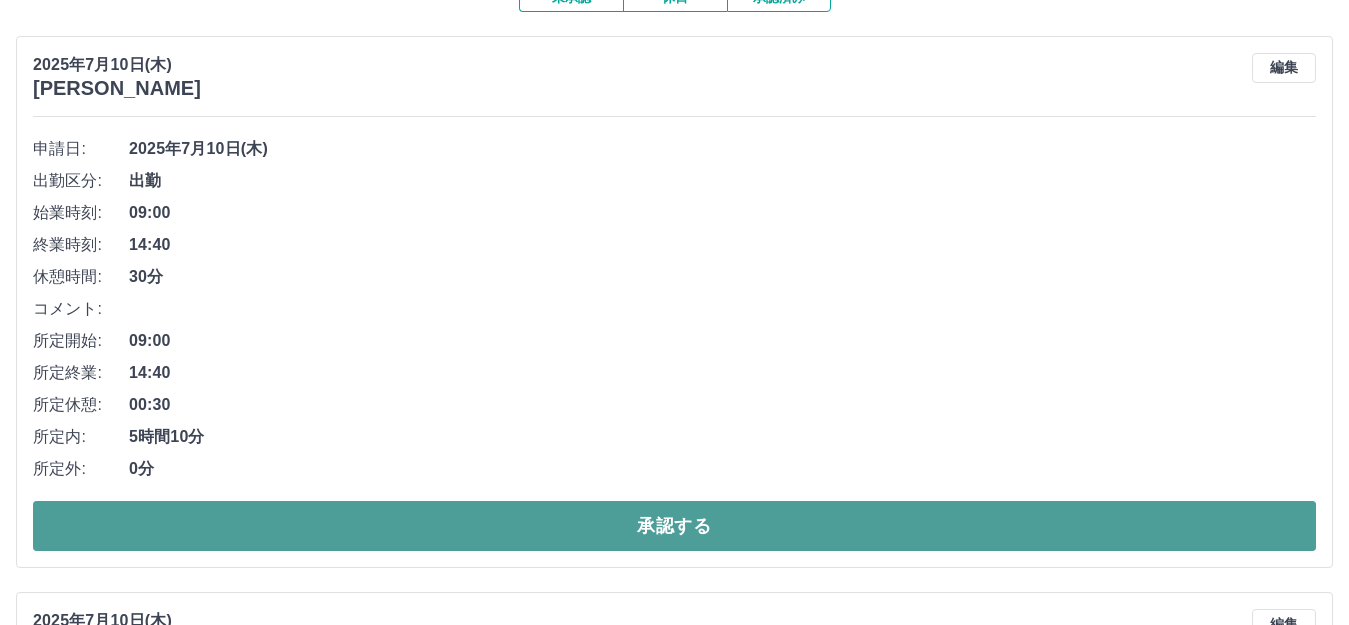 click on "承認する" at bounding box center (674, 526) 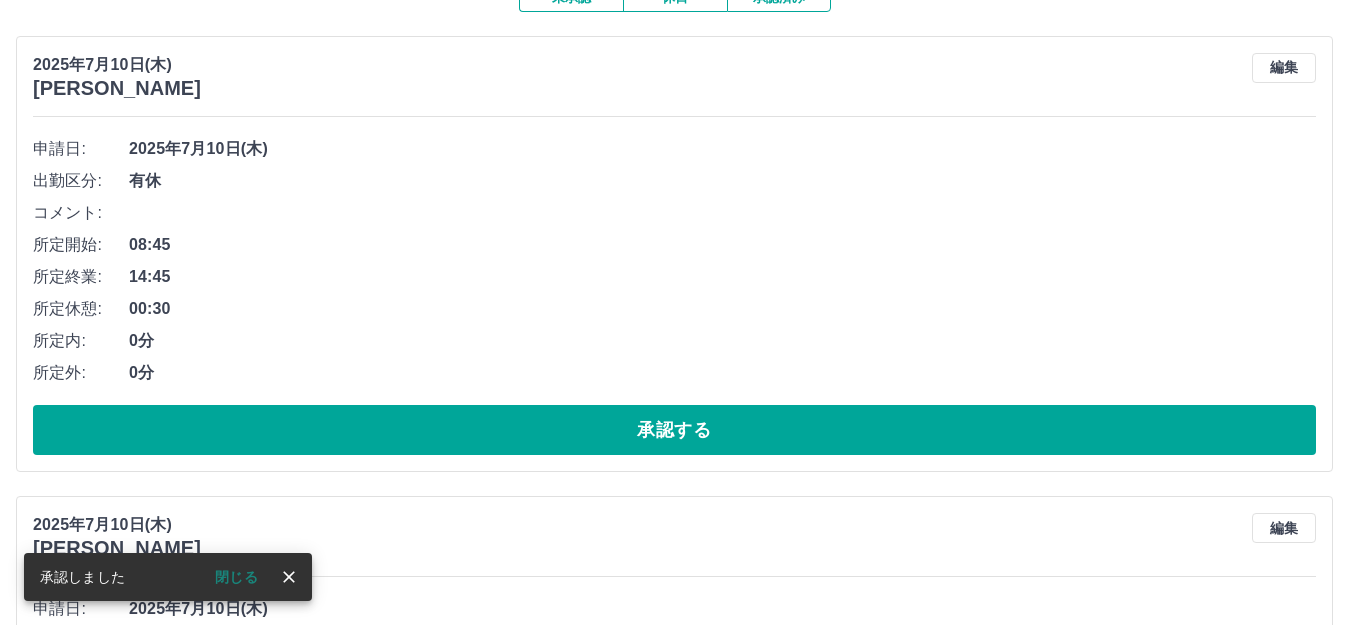 click on "2025年7月10日(木) 管野　尚香 編集 申請日: 2025年7月10日(木) 出勤区分: 有休 コメント: 所定開始: 08:45 所定終業: 14:45 所定休憩: 00:30 所定内: 0分 所定外: 0分 承認する" at bounding box center (674, 254) 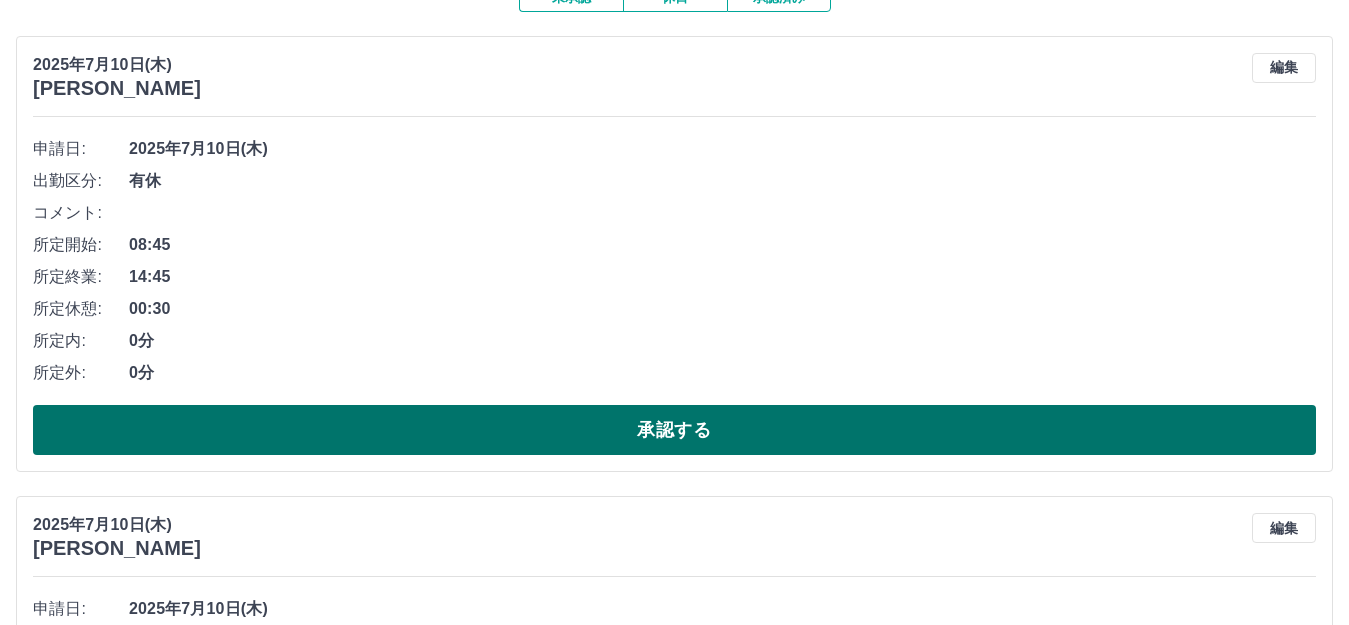 click on "承認する" at bounding box center [674, 430] 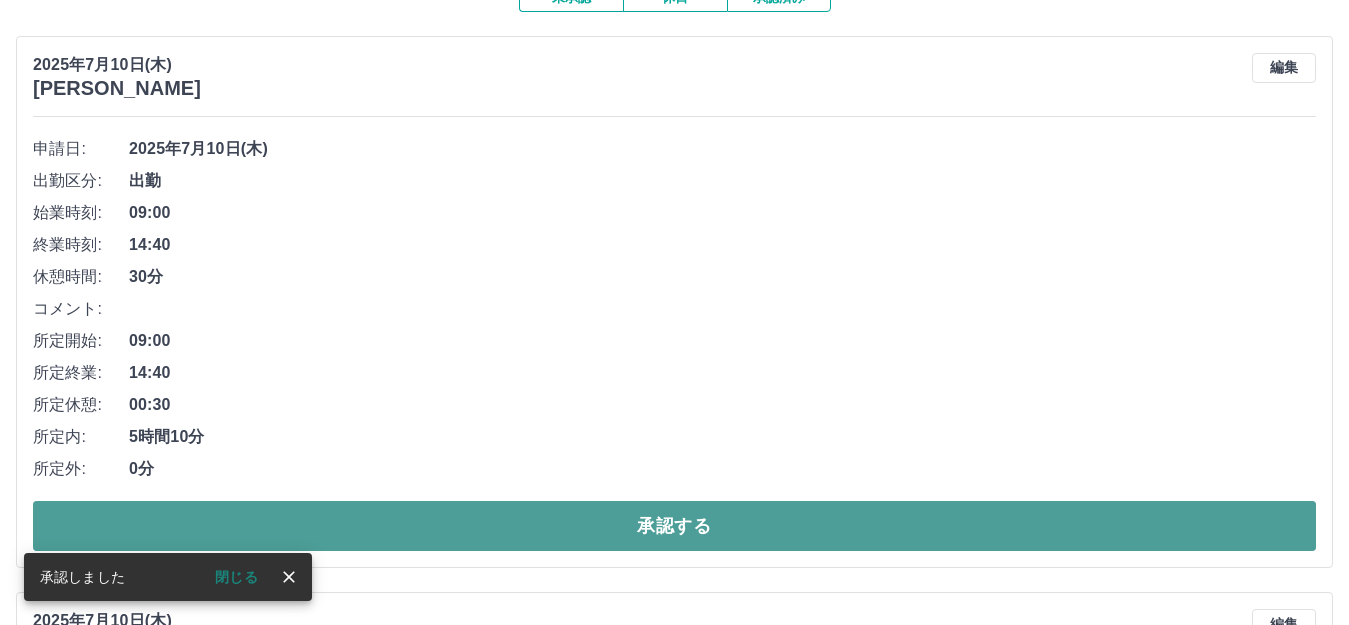 click on "承認する" at bounding box center (674, 526) 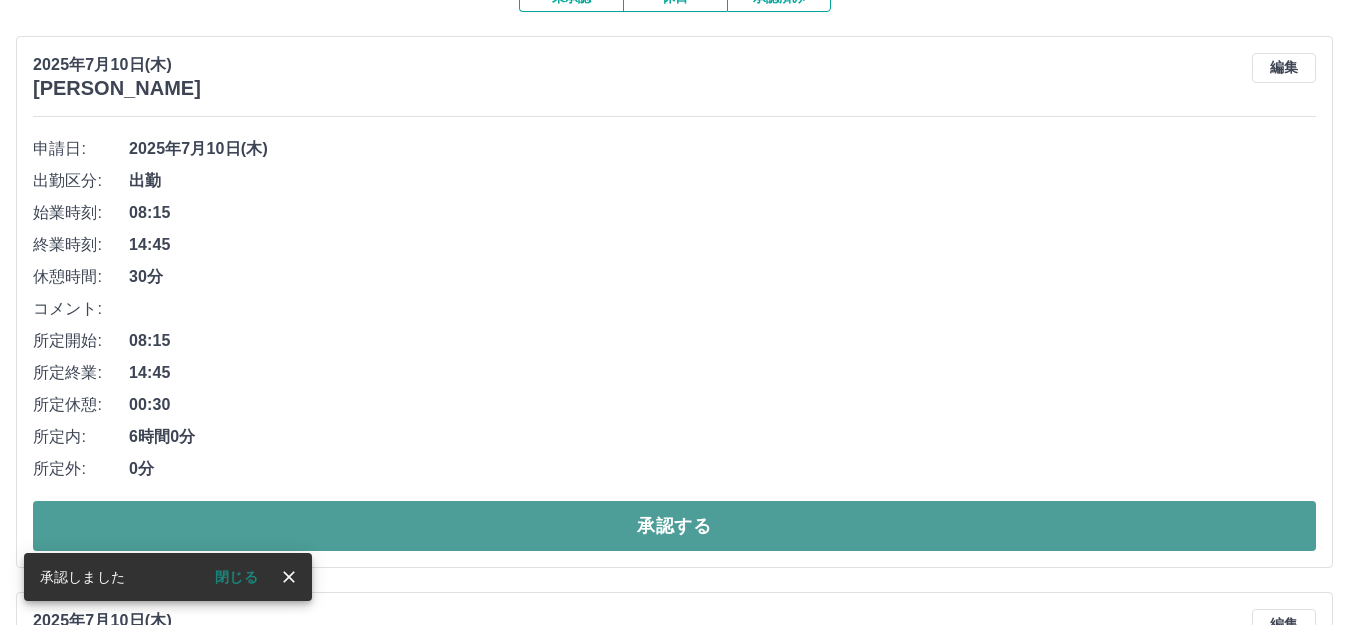 click on "承認する" at bounding box center (674, 526) 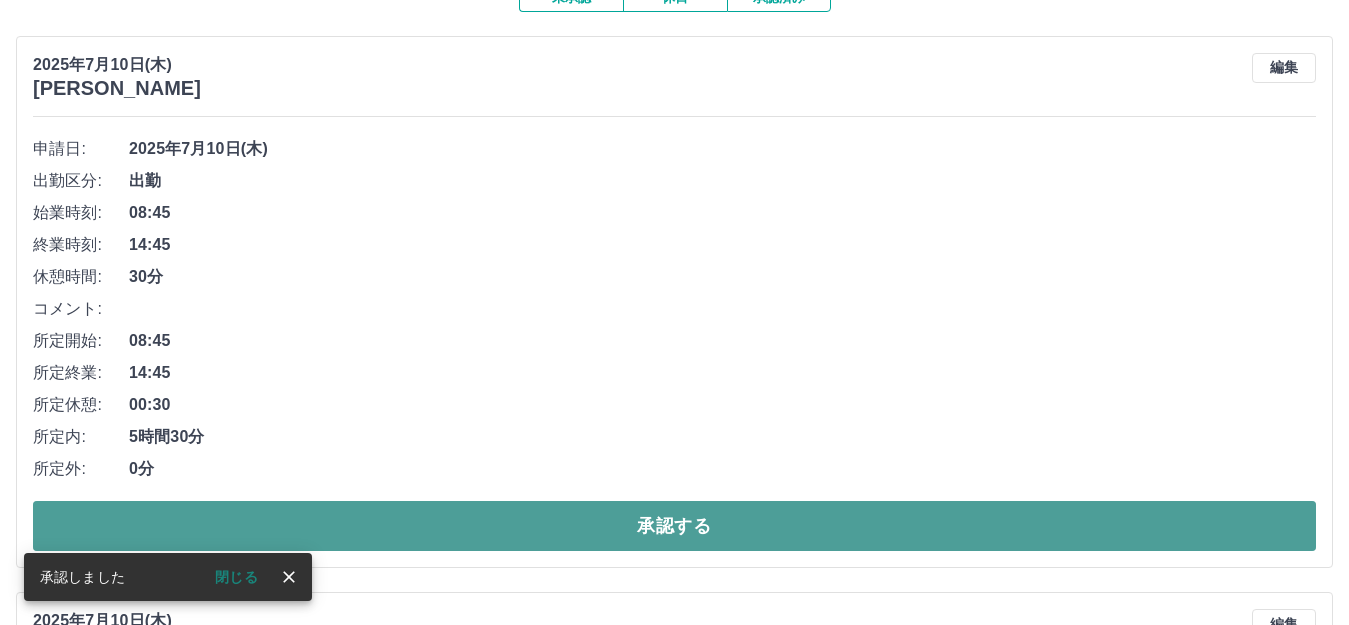 click on "承認する" at bounding box center (674, 526) 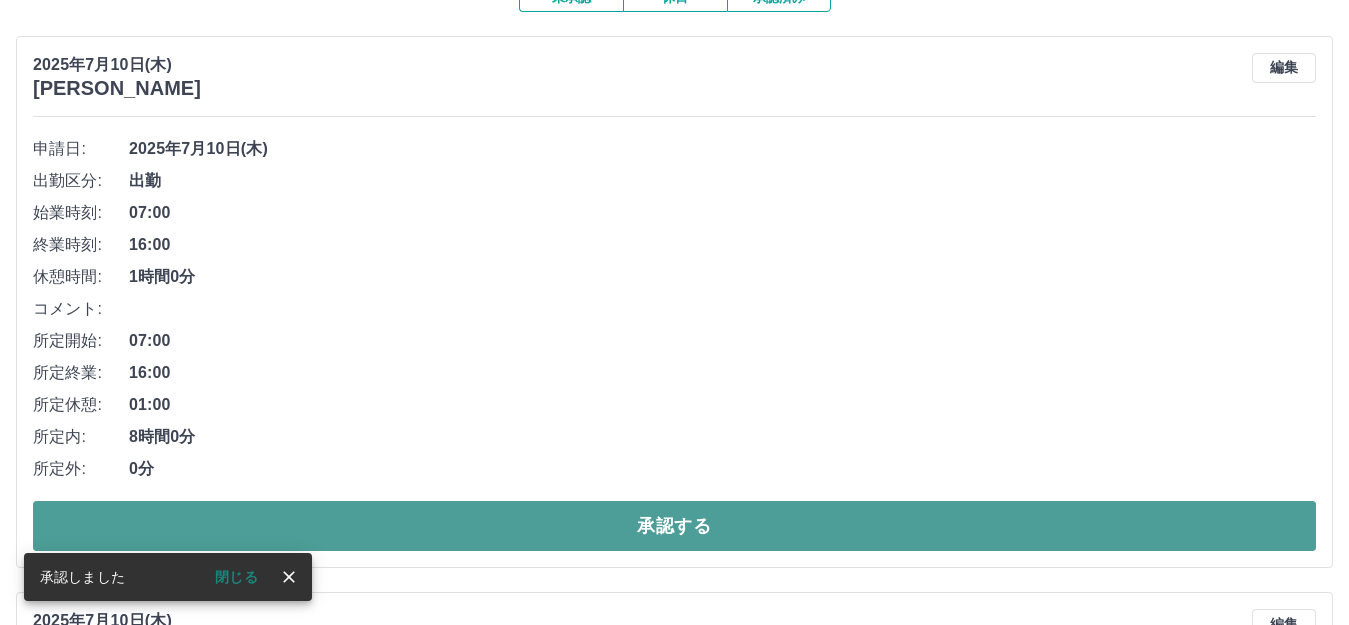 click on "承認する" at bounding box center (674, 526) 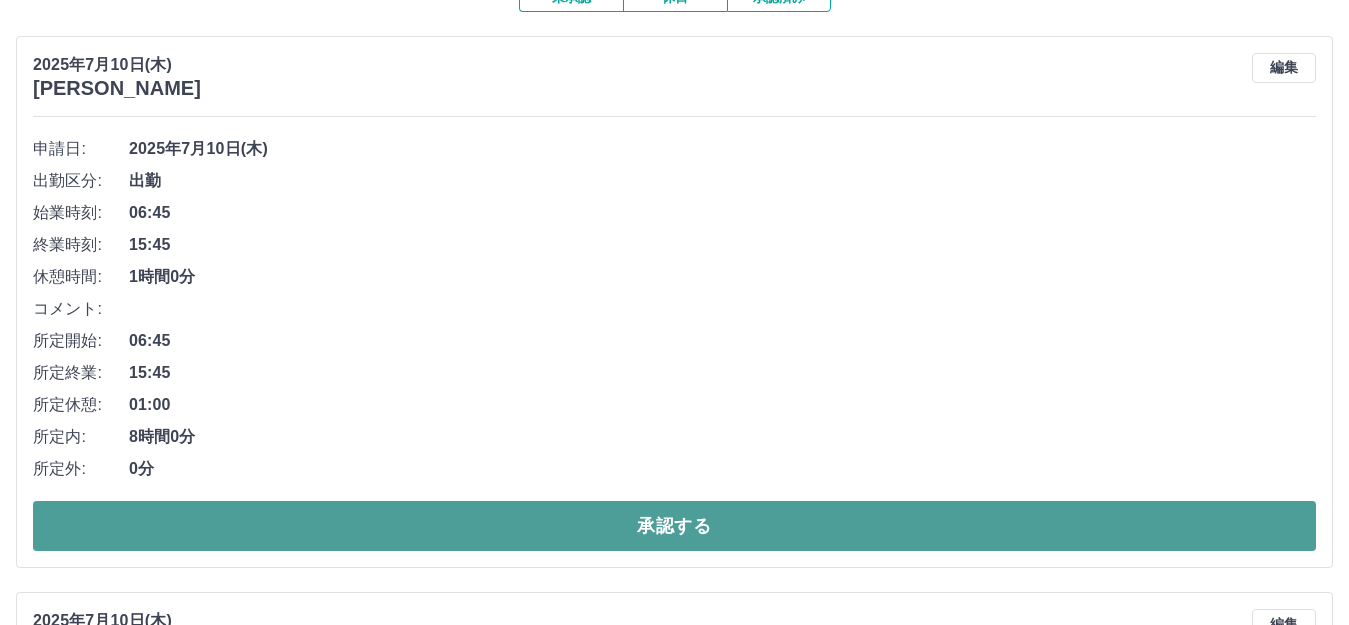 click on "承認する" at bounding box center (674, 526) 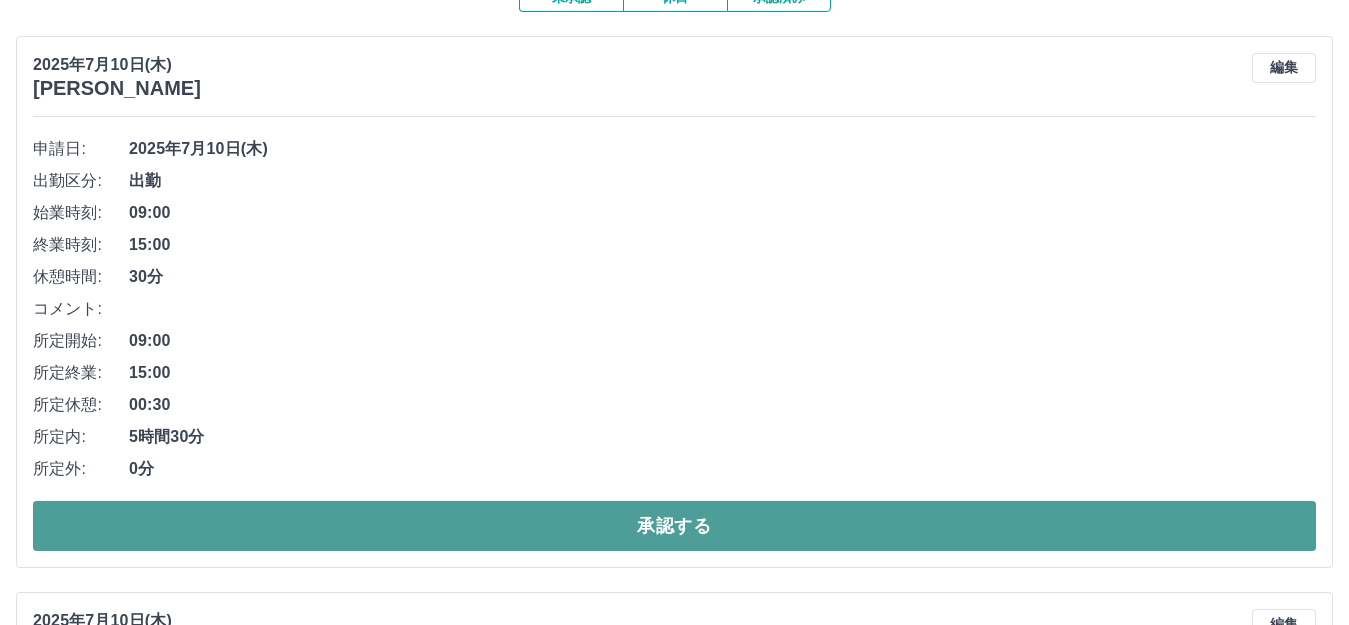 click on "承認する" at bounding box center (674, 526) 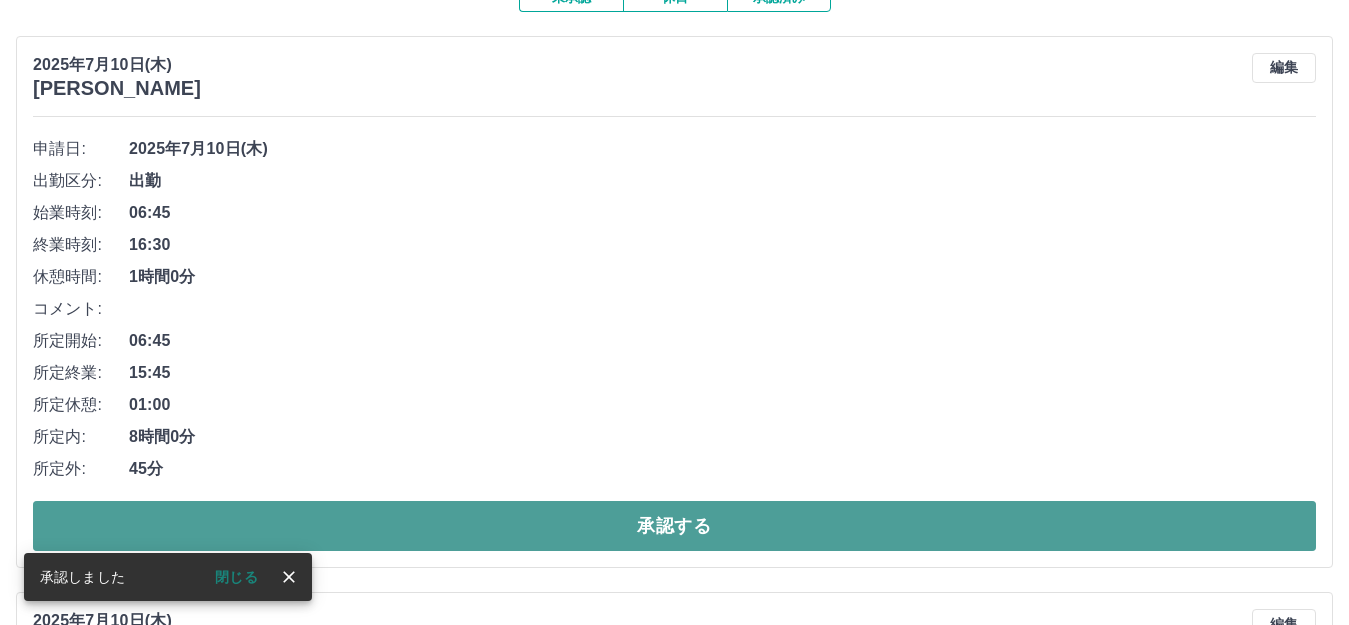 click on "承認する" at bounding box center (674, 526) 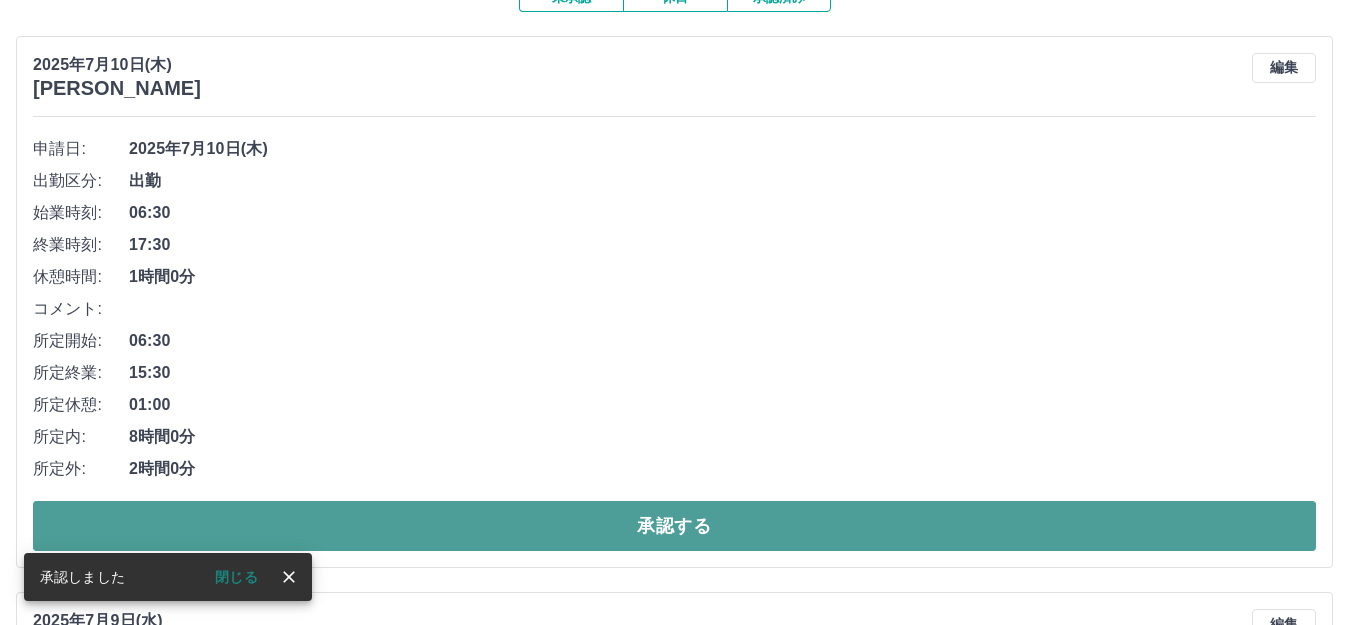 click on "承認する" at bounding box center (674, 526) 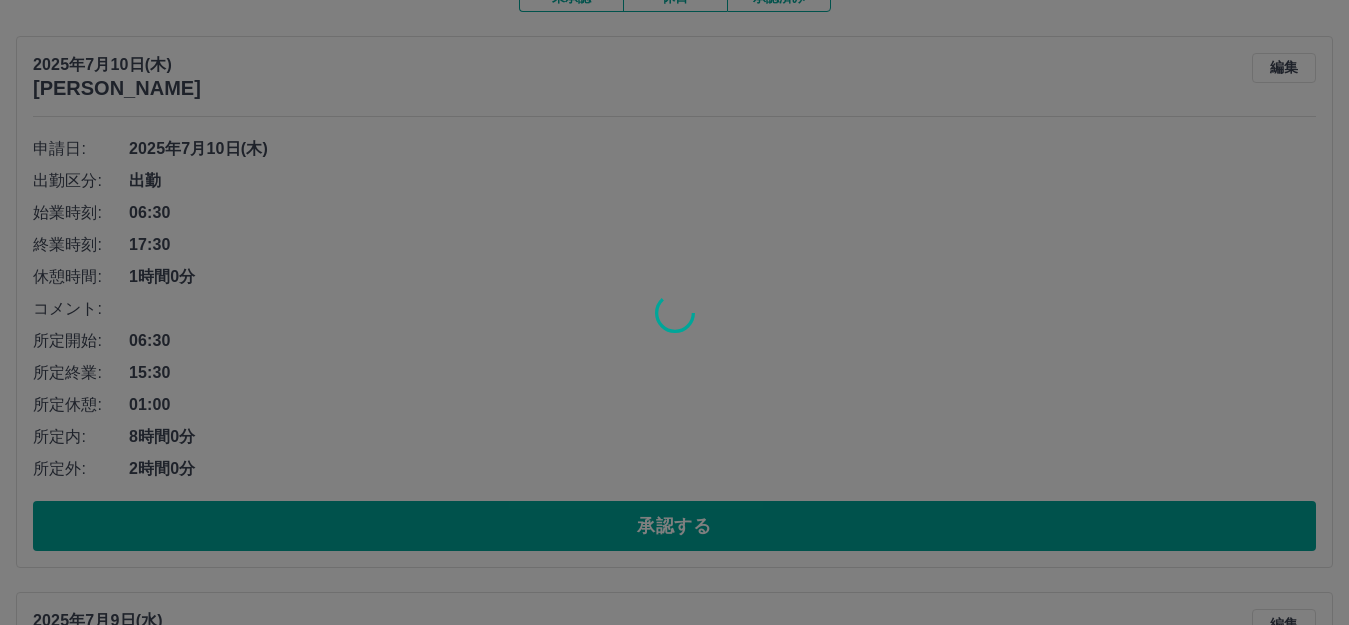 scroll, scrollTop: 149, scrollLeft: 0, axis: vertical 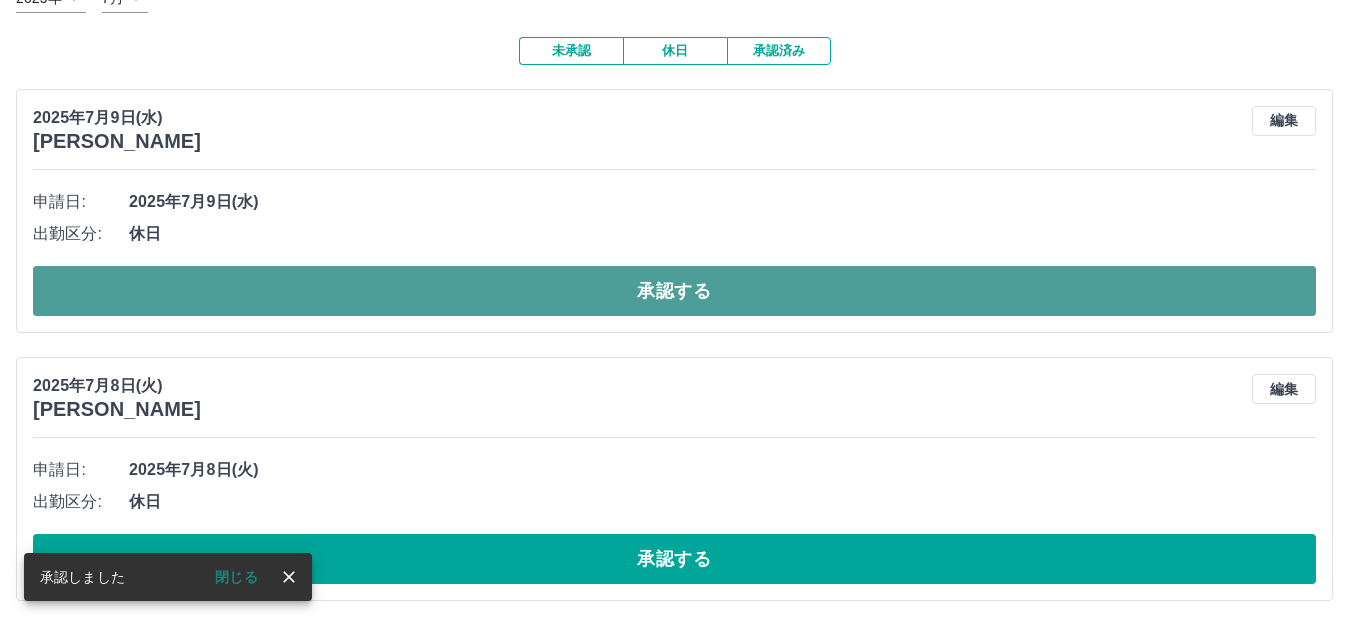 click on "承認する" at bounding box center [674, 291] 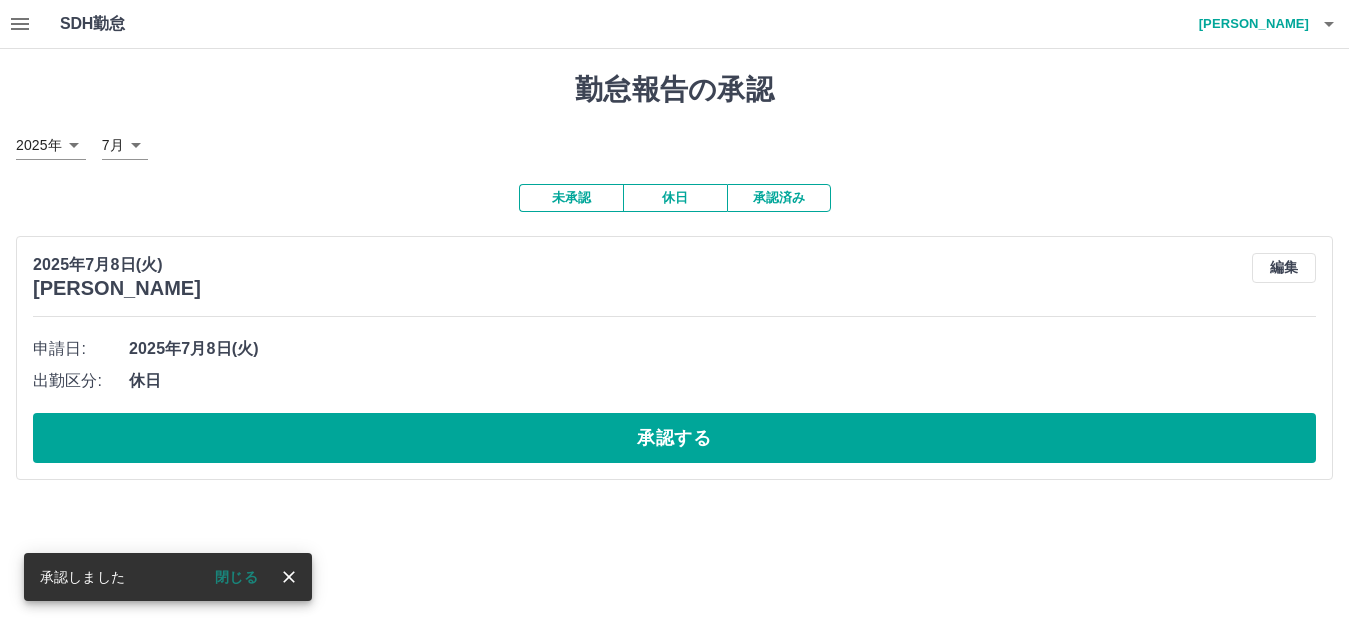 scroll, scrollTop: 0, scrollLeft: 0, axis: both 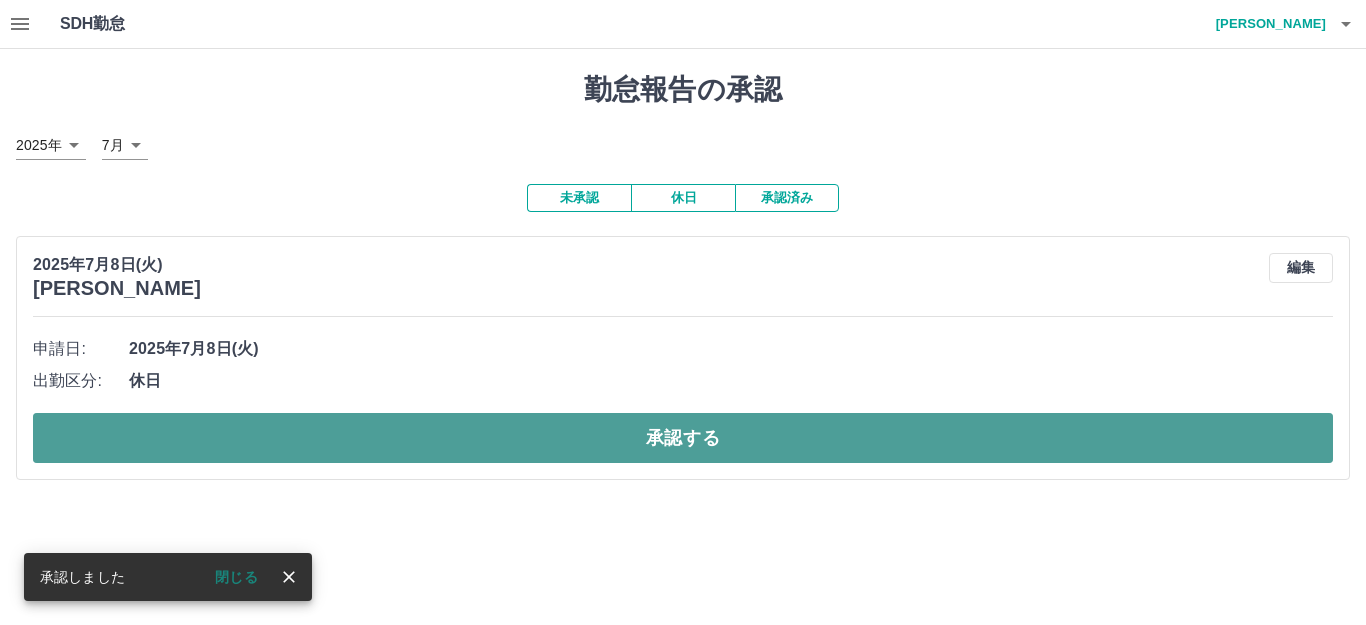 click on "承認する" at bounding box center [683, 438] 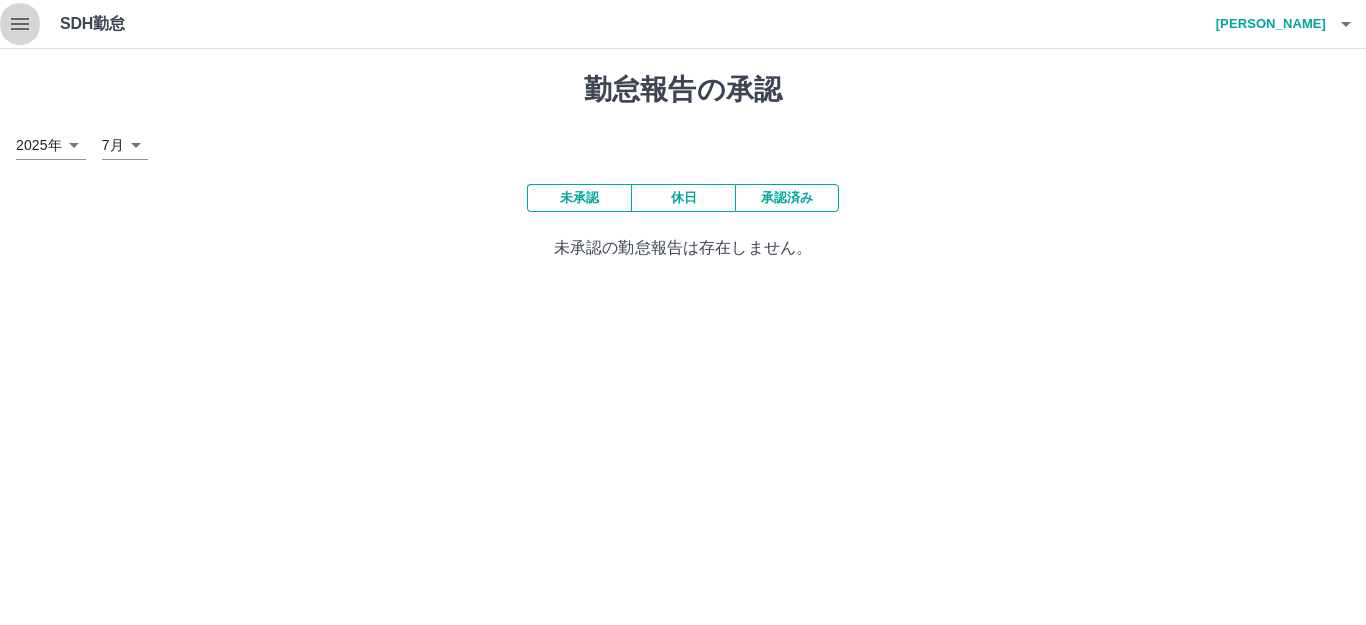 click 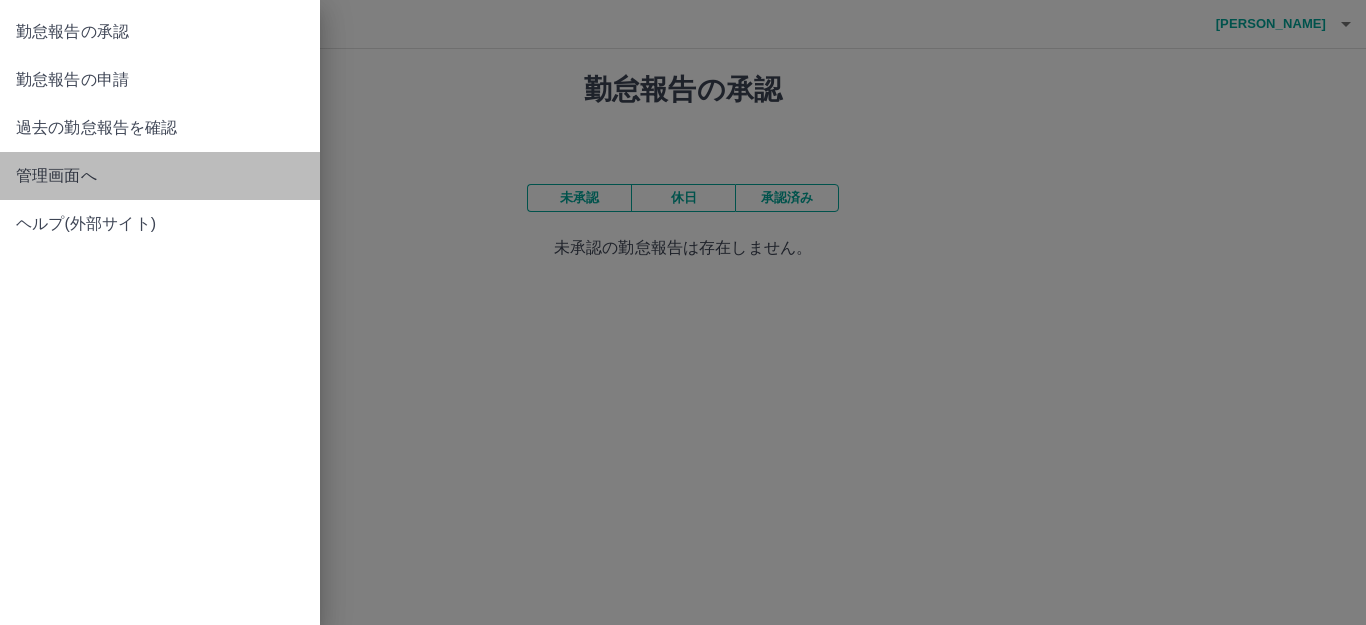 click on "管理画面へ" at bounding box center [160, 176] 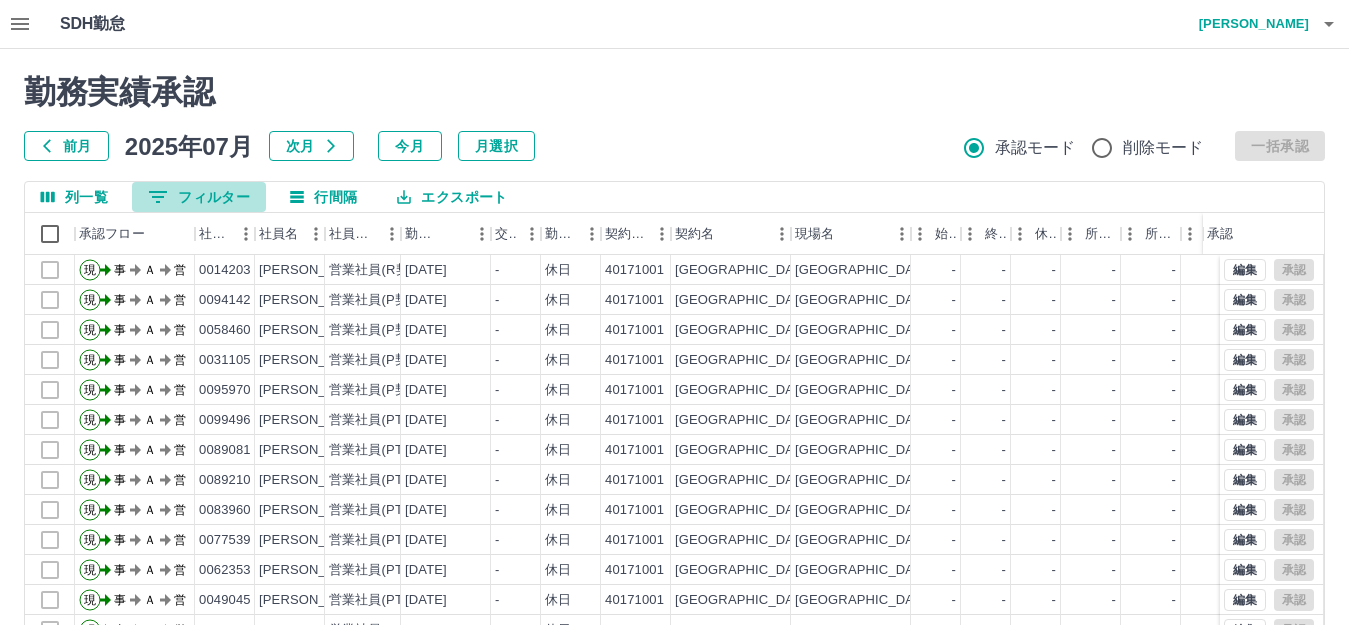 click on "0 フィルター" at bounding box center (199, 197) 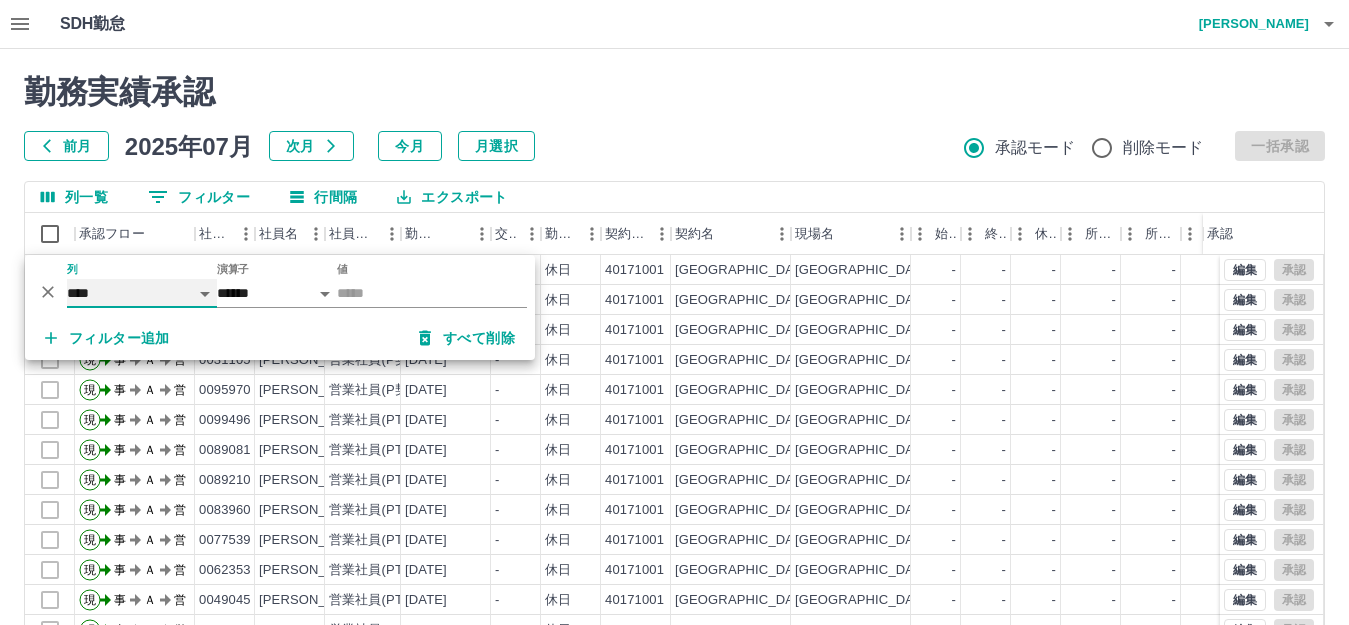 click on "**** *** **** *** *** **** ***** *** *** ** ** ** **** **** **** ** ** *** **** *****" at bounding box center (142, 293) 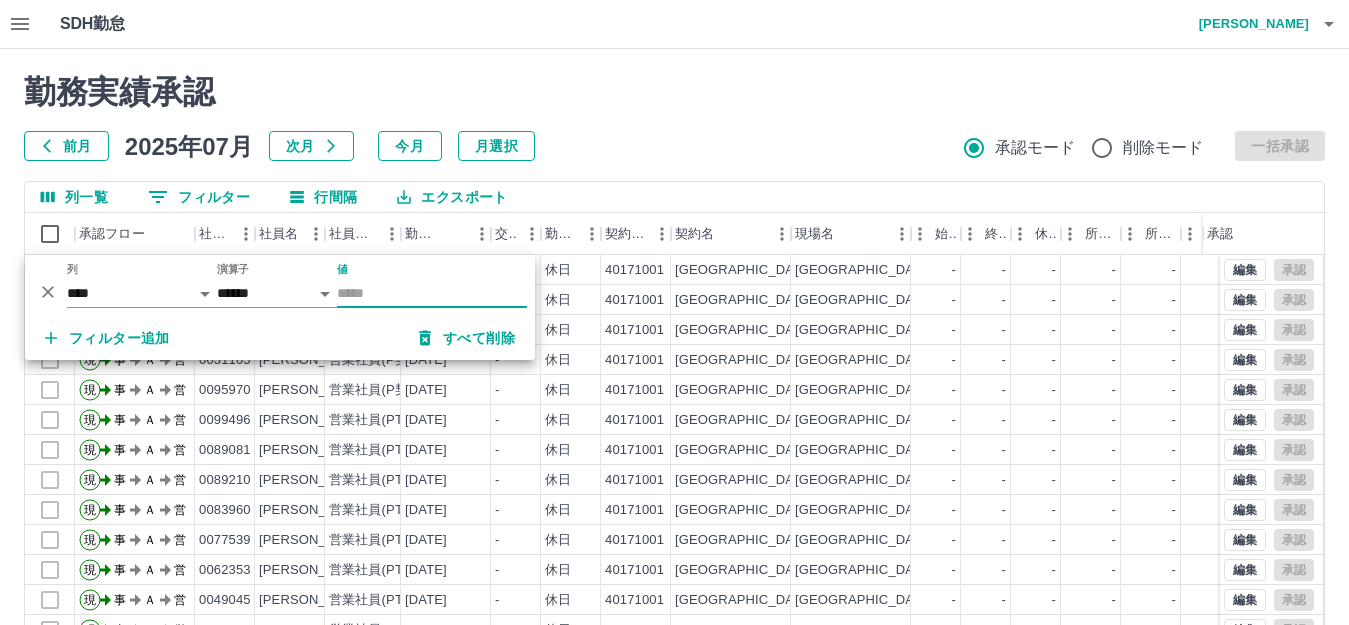 click on "値" at bounding box center [432, 293] 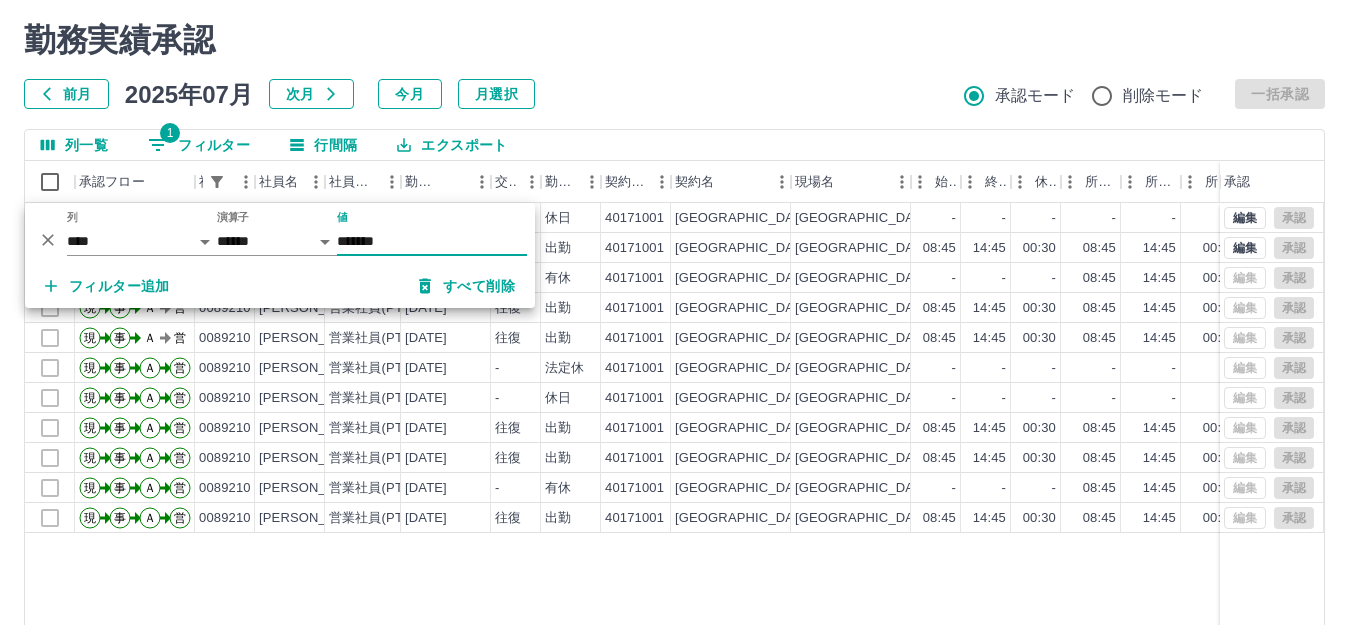 scroll, scrollTop: 0, scrollLeft: 0, axis: both 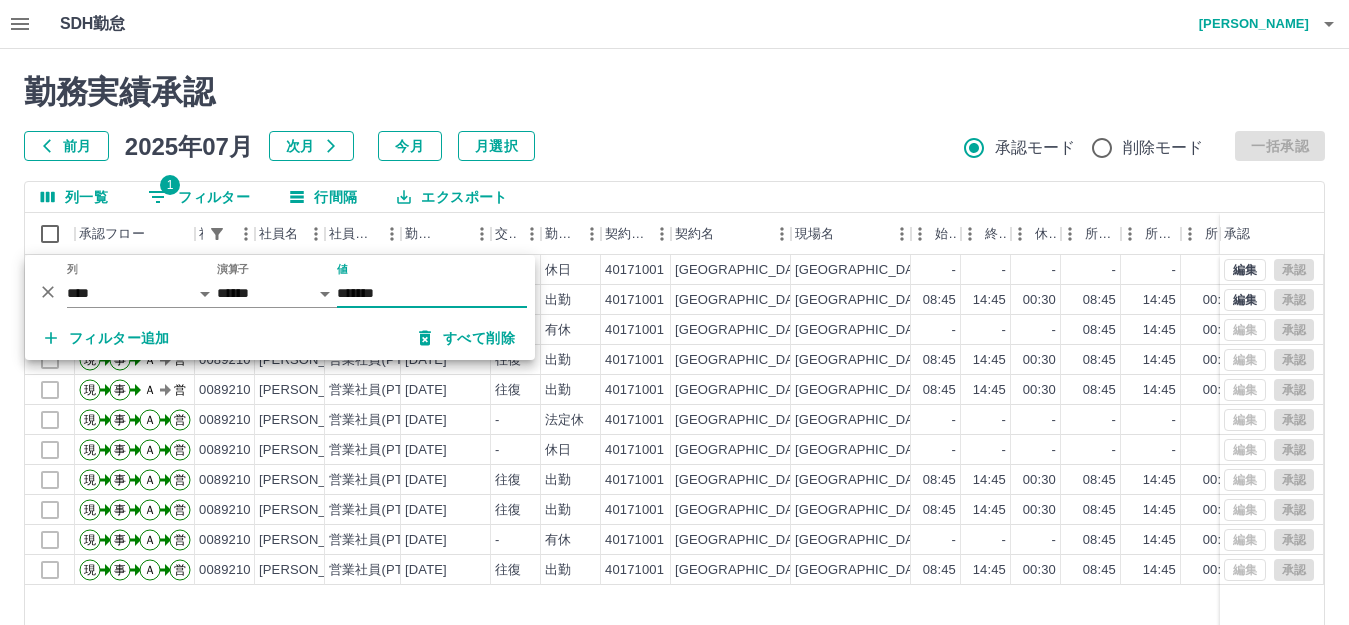 type on "*******" 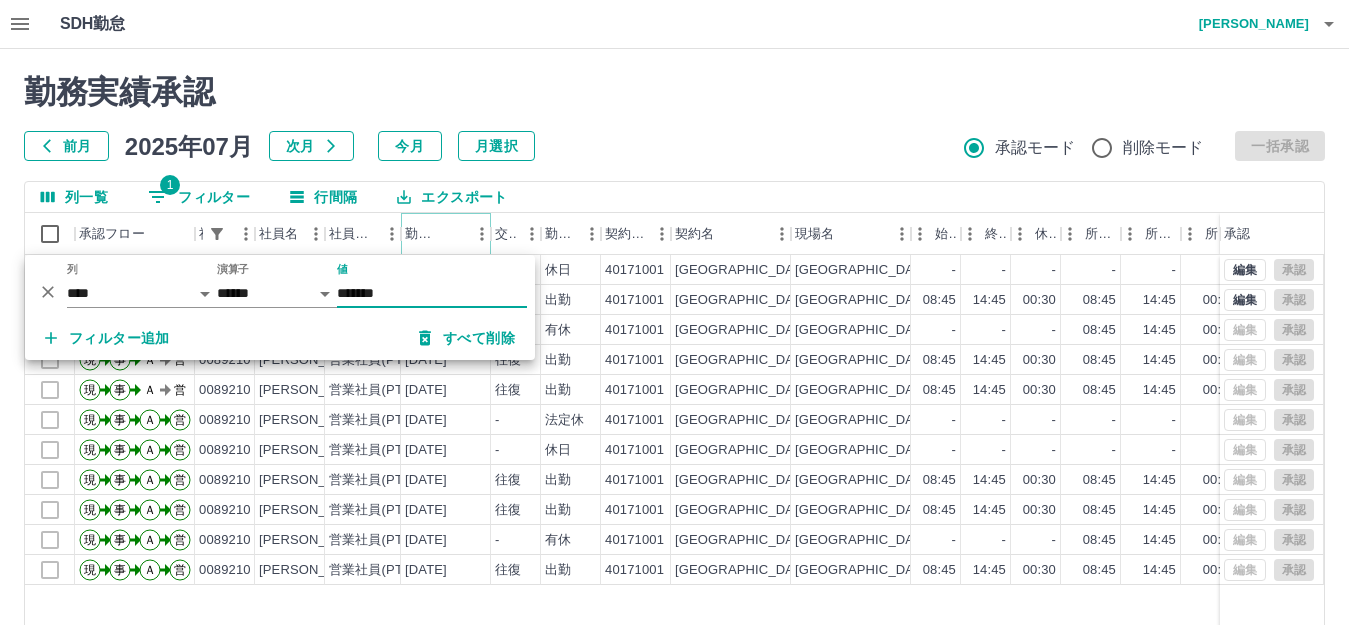 click 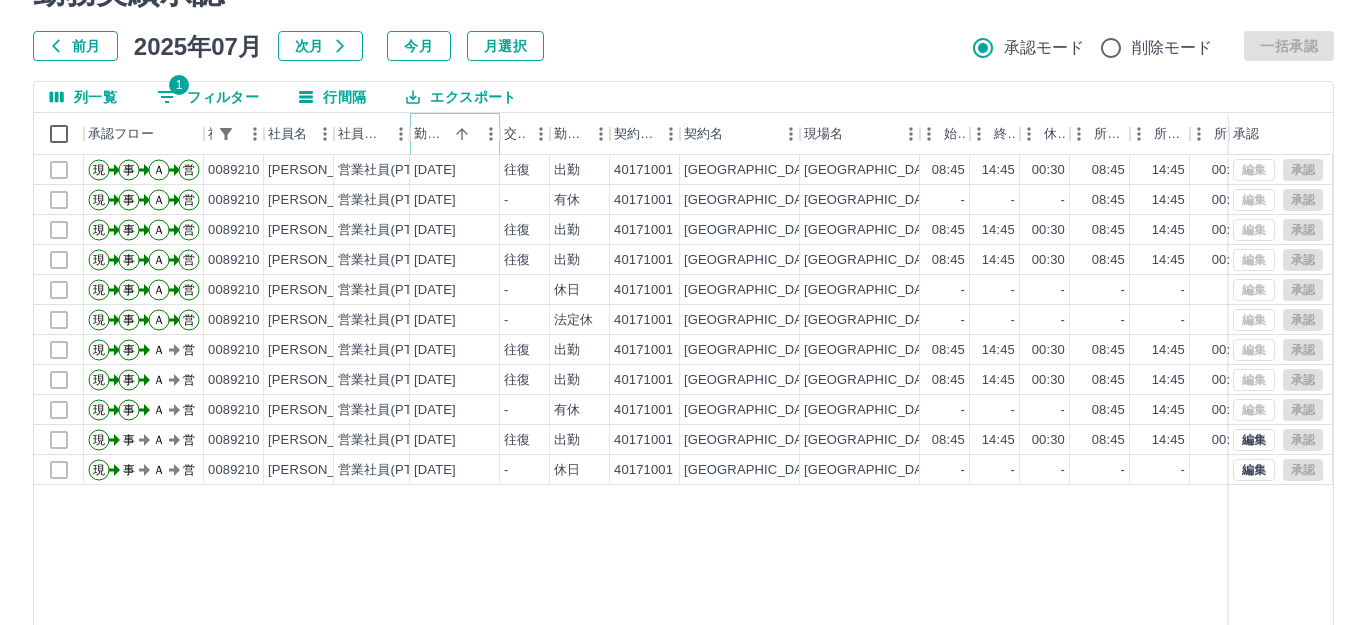 scroll, scrollTop: 0, scrollLeft: 0, axis: both 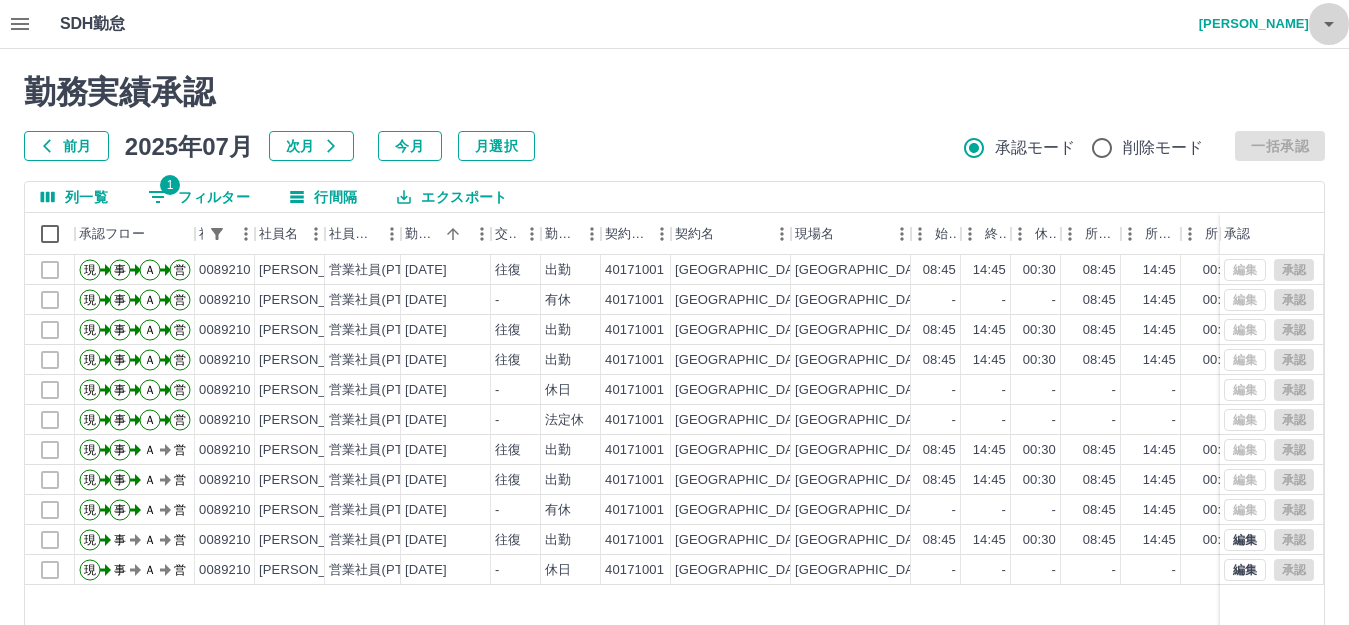 click 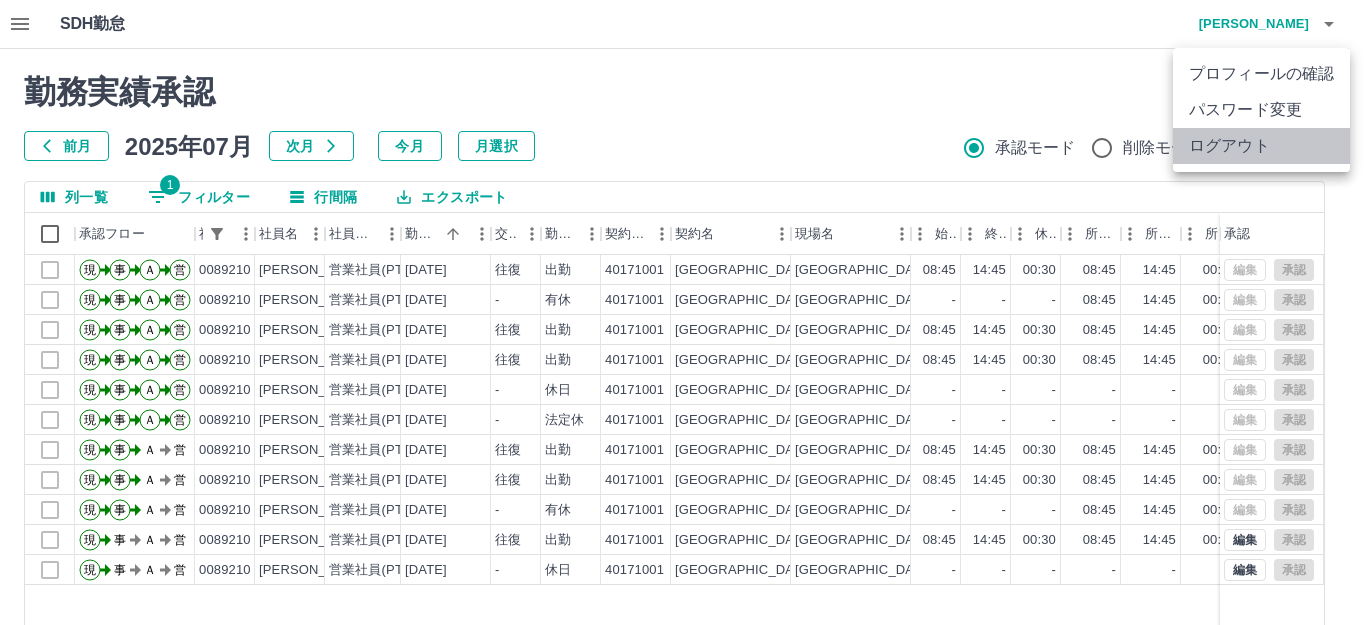 click on "ログアウト" at bounding box center (1261, 146) 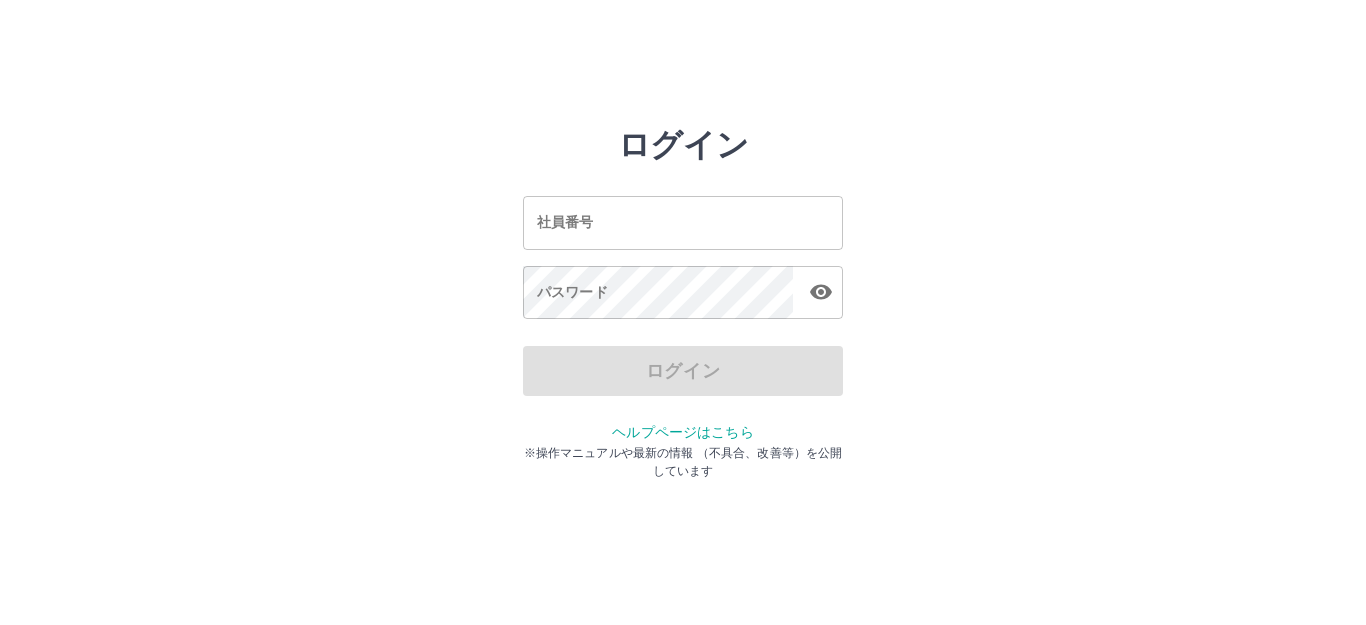 scroll, scrollTop: 0, scrollLeft: 0, axis: both 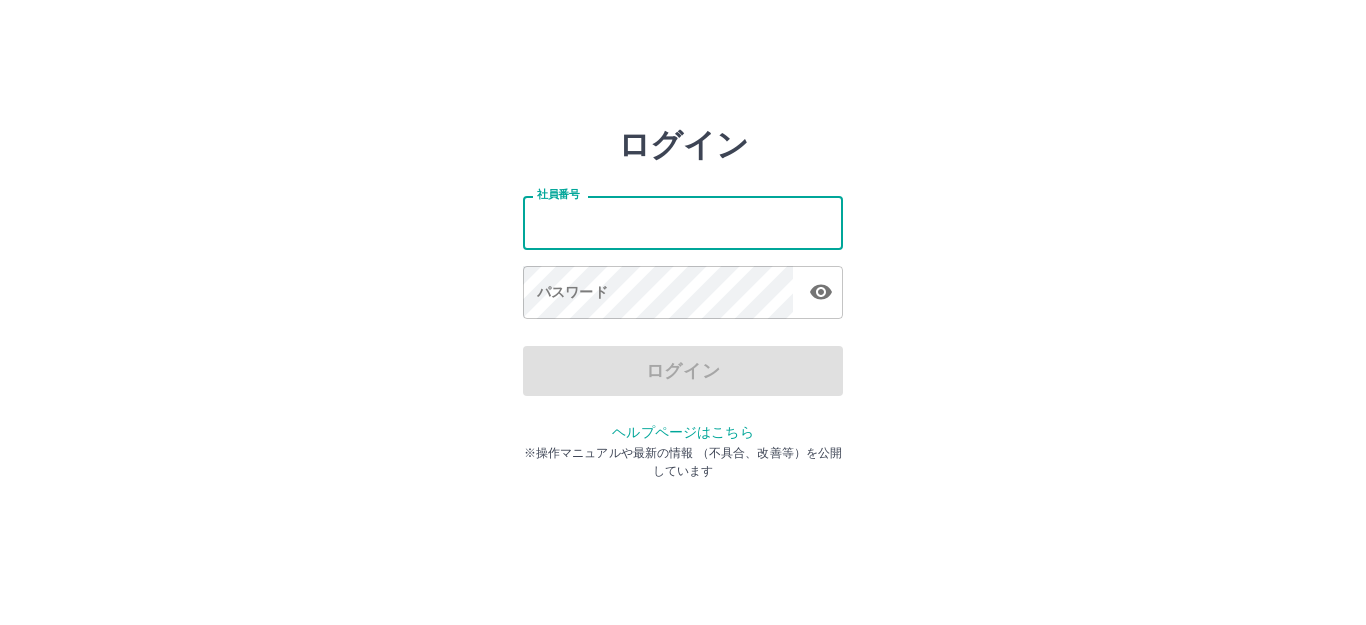 type on "*******" 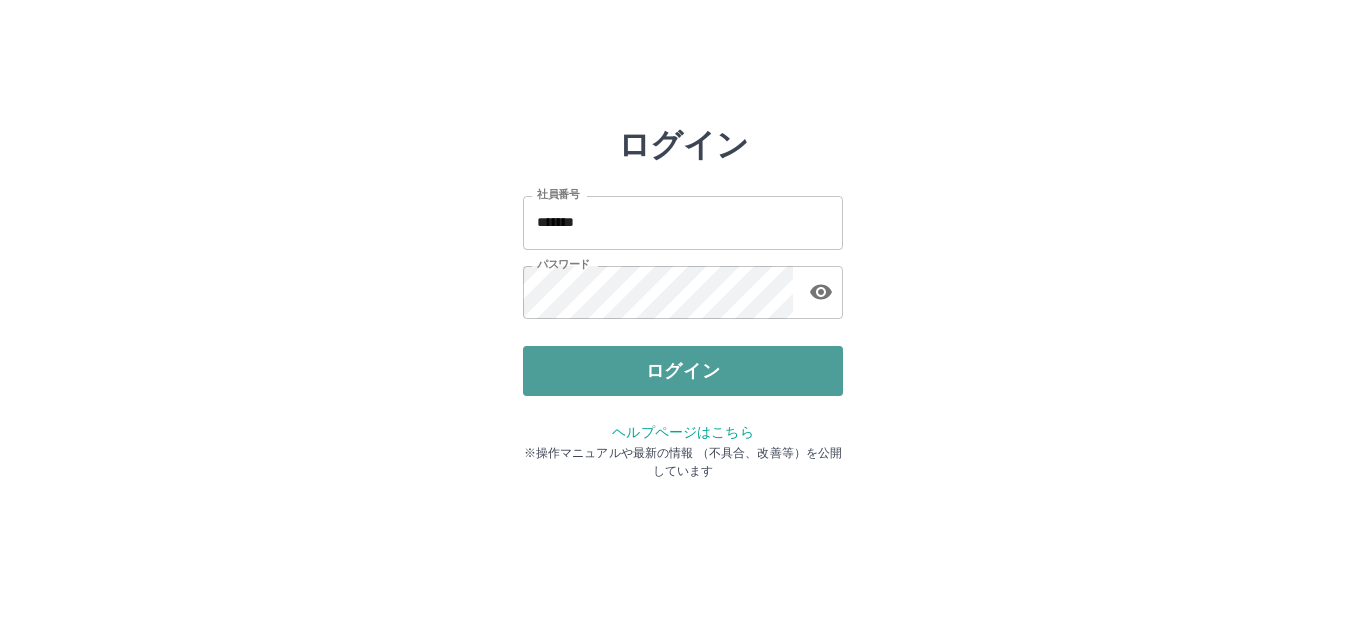 click on "ログイン" at bounding box center (683, 371) 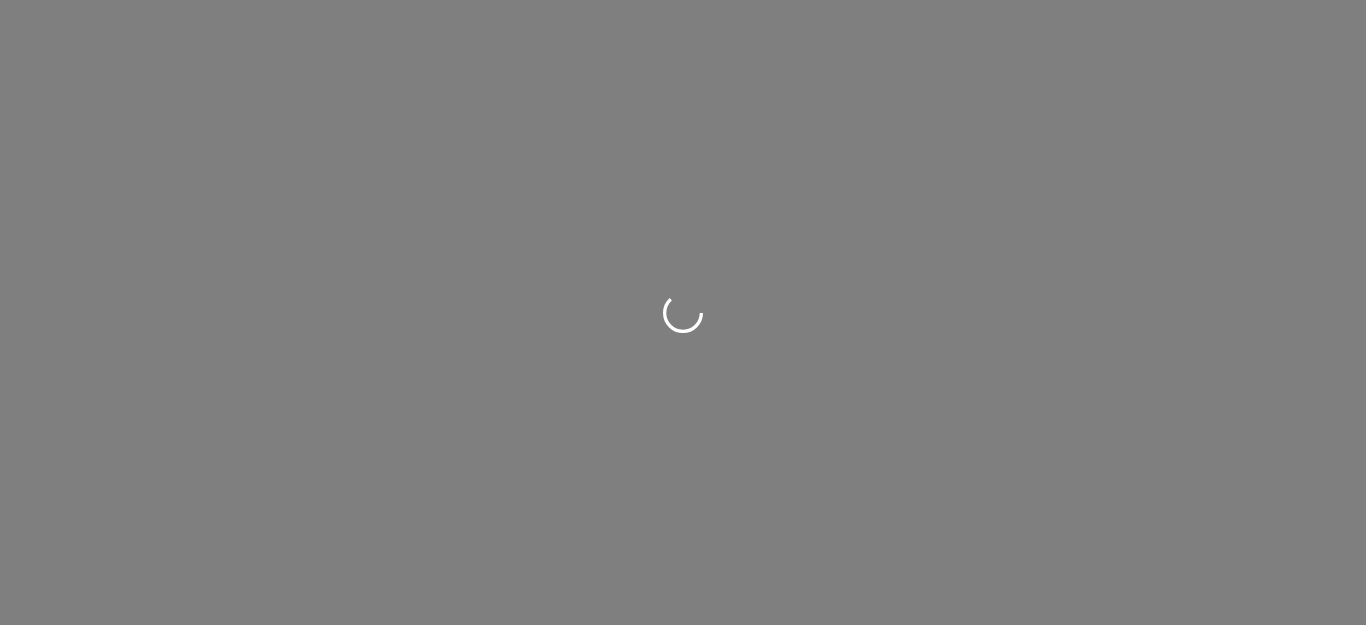 scroll, scrollTop: 0, scrollLeft: 0, axis: both 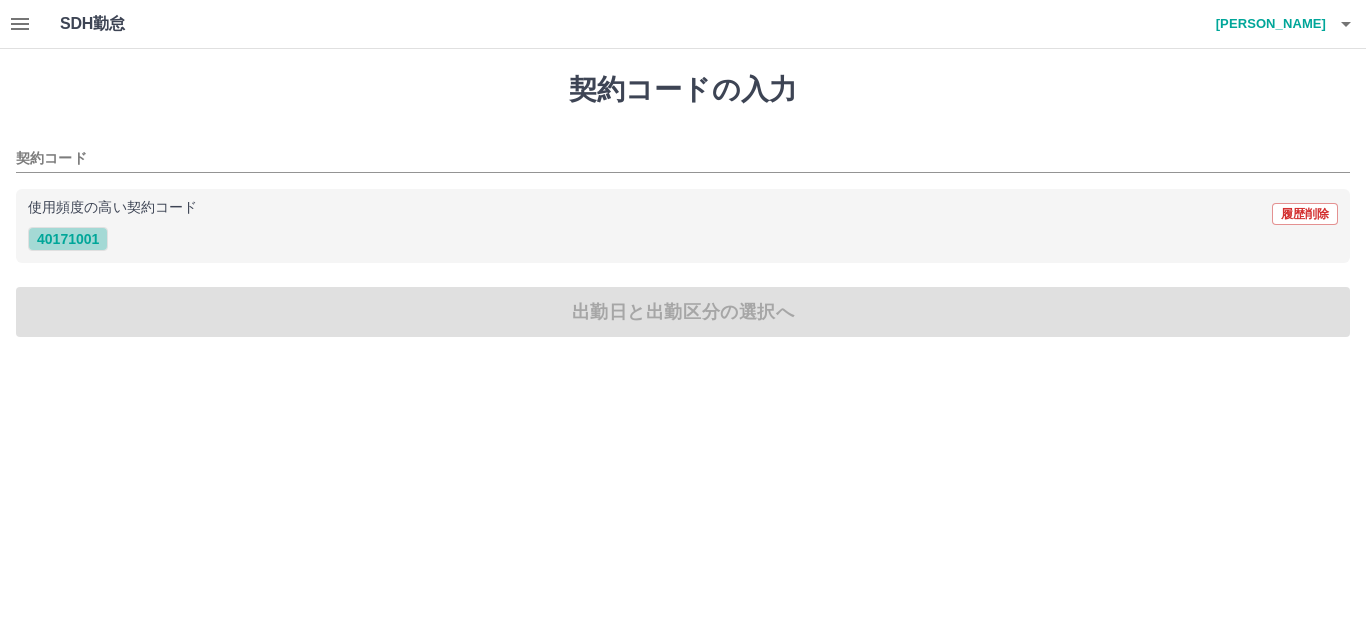 click on "40171001" at bounding box center (68, 239) 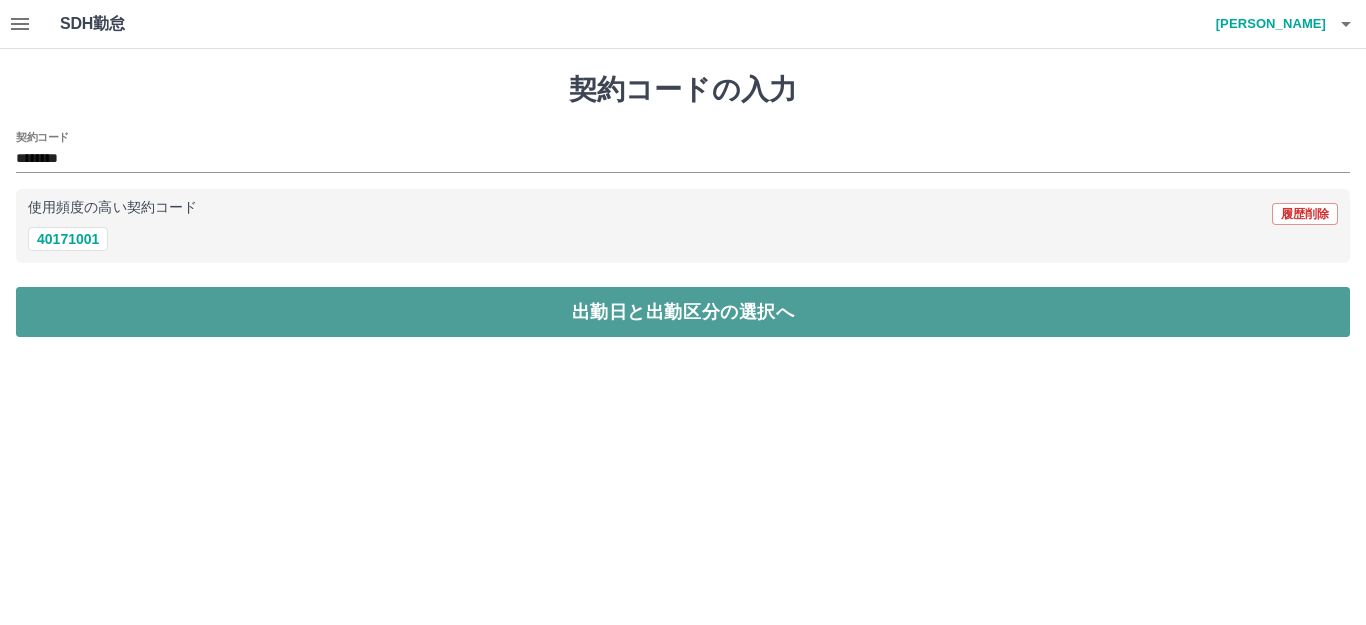 click on "出勤日と出勤区分の選択へ" at bounding box center [683, 312] 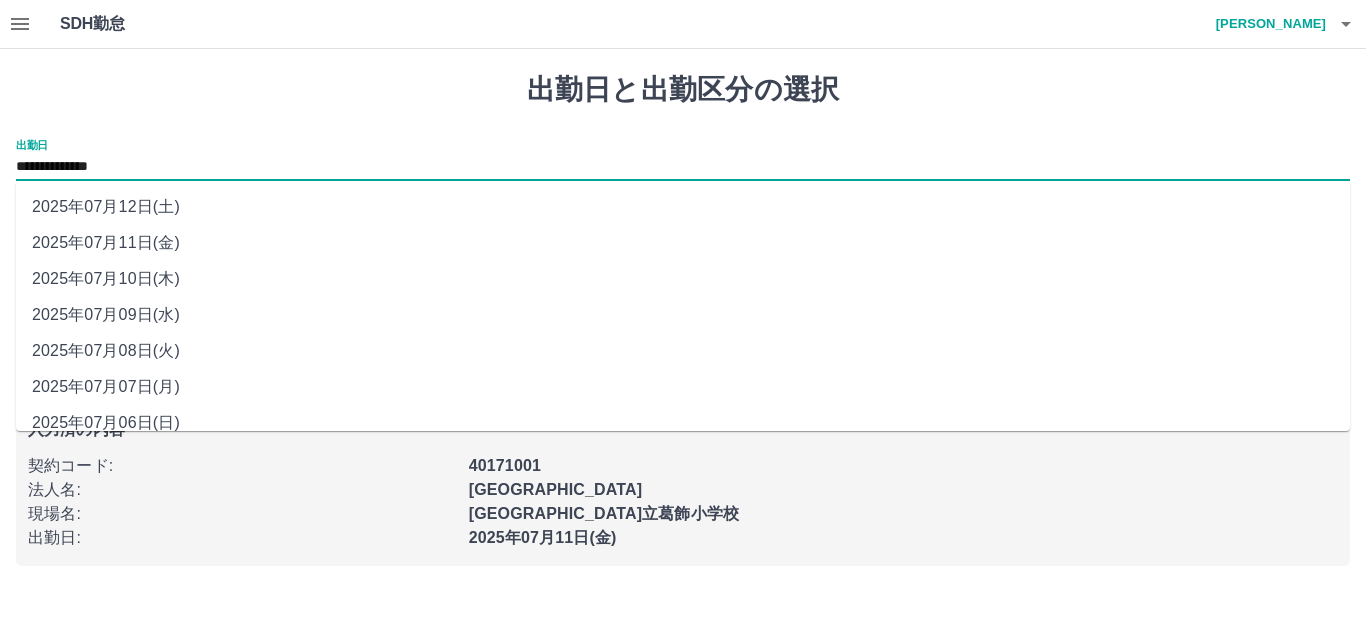 click on "**********" at bounding box center [683, 167] 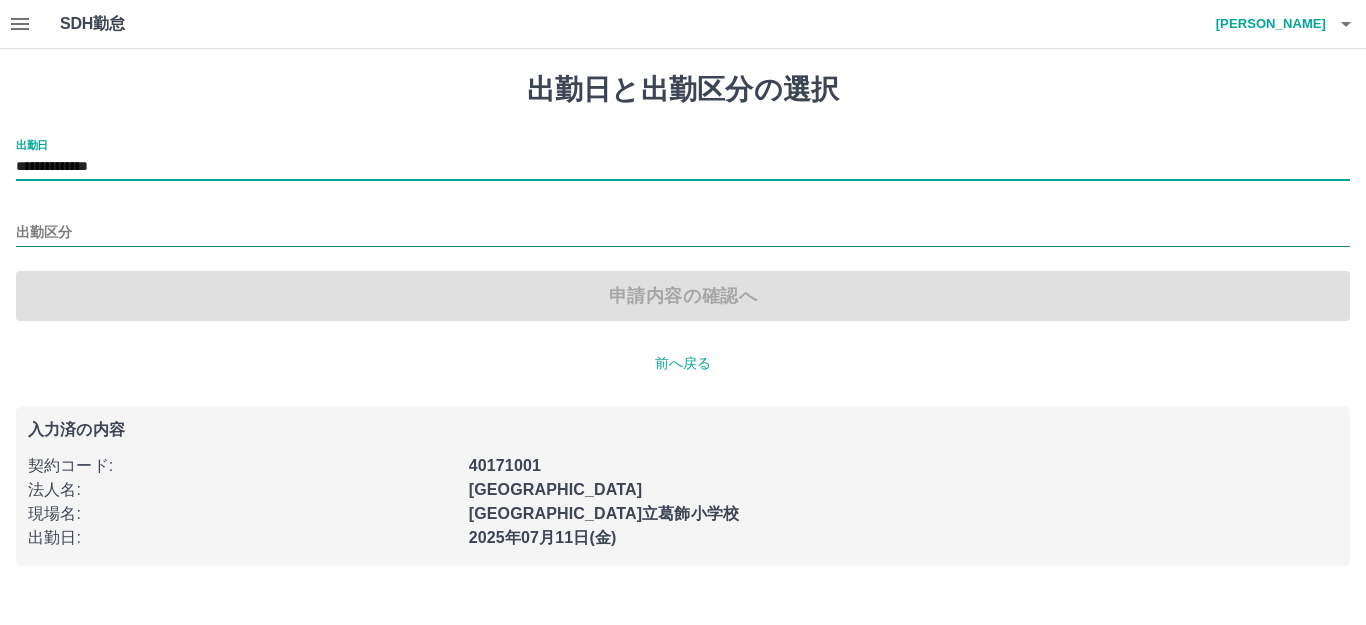 click on "出勤区分" at bounding box center [683, 233] 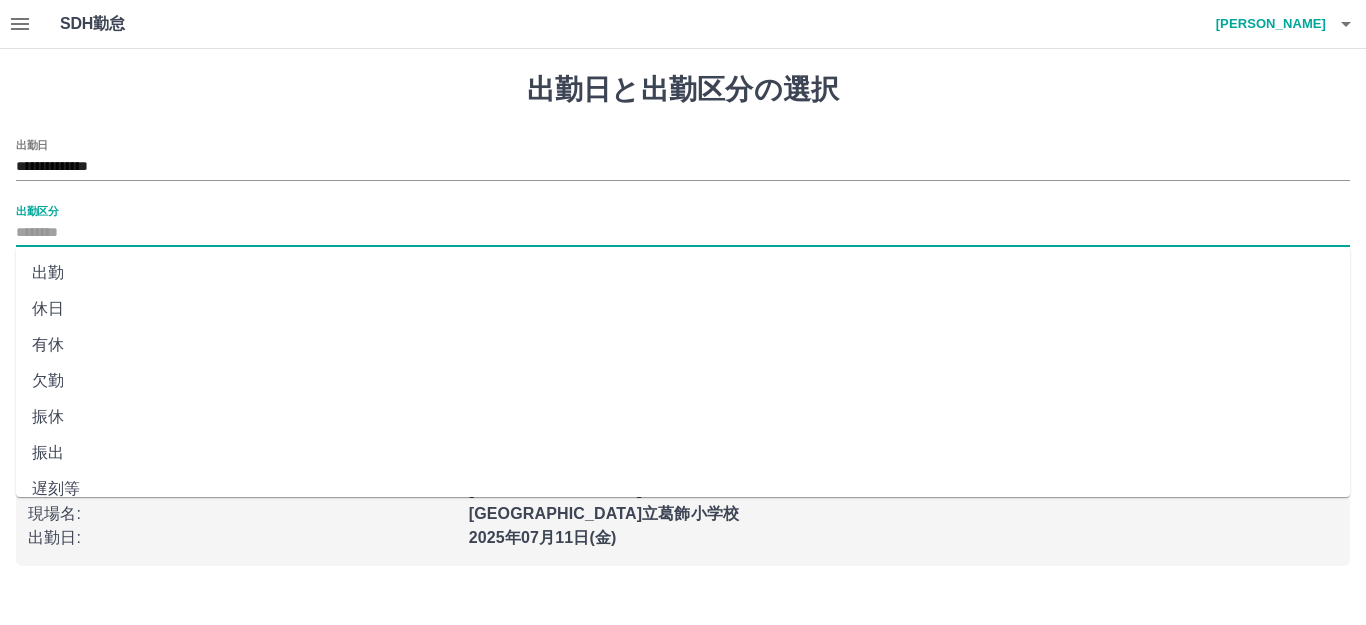 click on "休日" at bounding box center (683, 309) 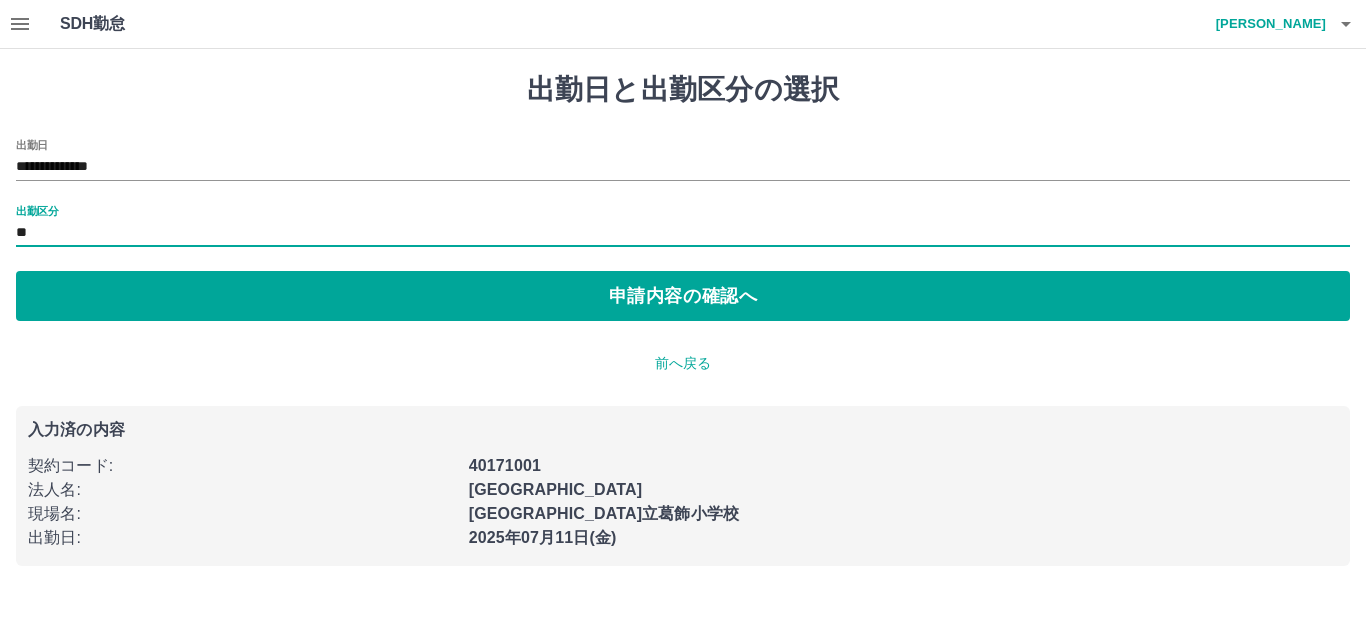 type on "**" 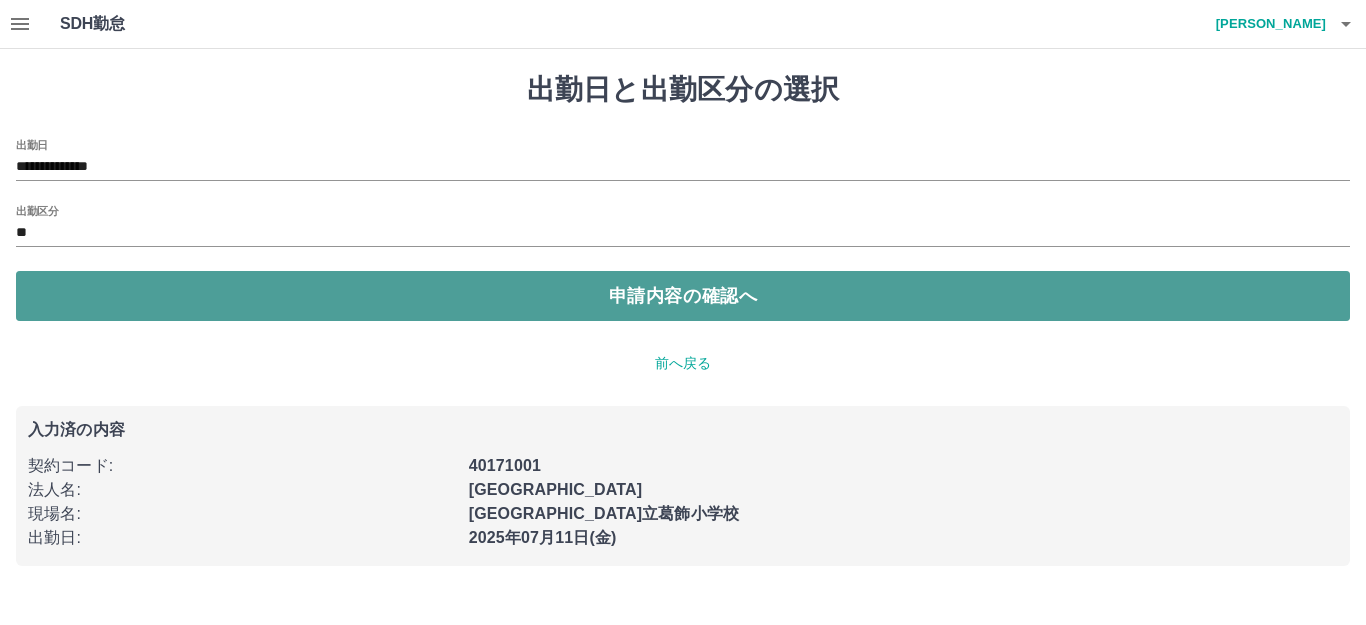 click on "申請内容の確認へ" at bounding box center (683, 296) 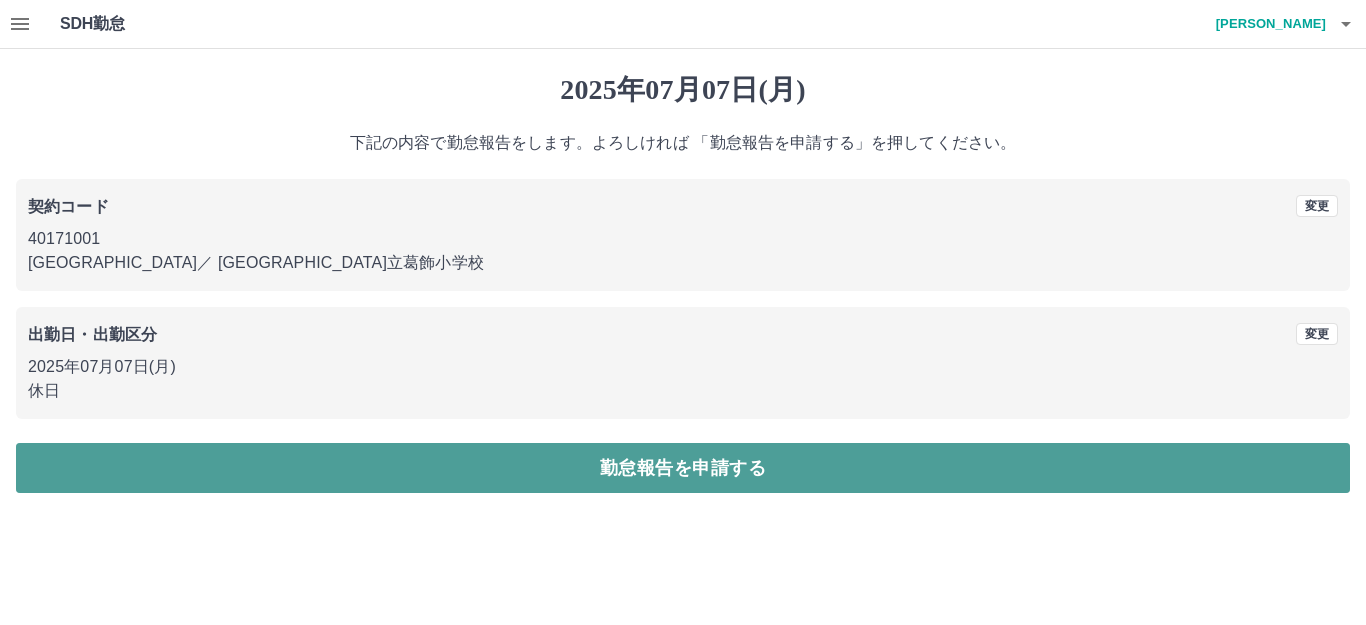 click on "勤怠報告を申請する" at bounding box center [683, 468] 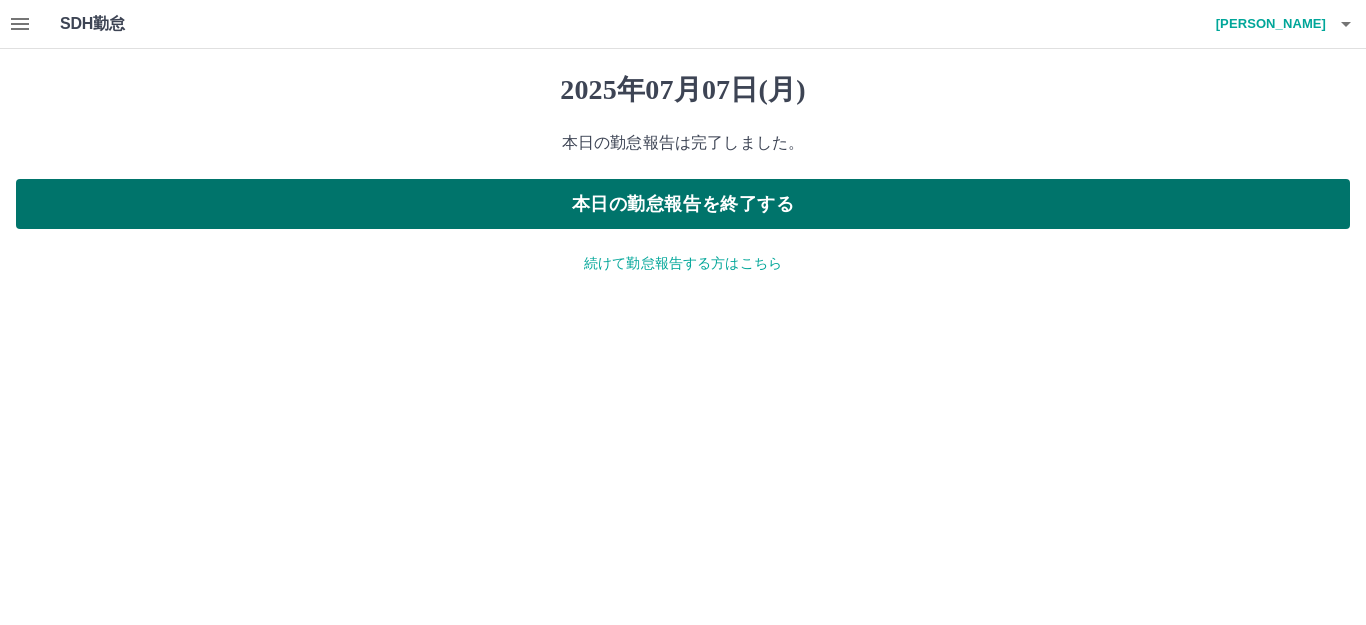 click on "本日の勤怠報告を終了する" at bounding box center [683, 204] 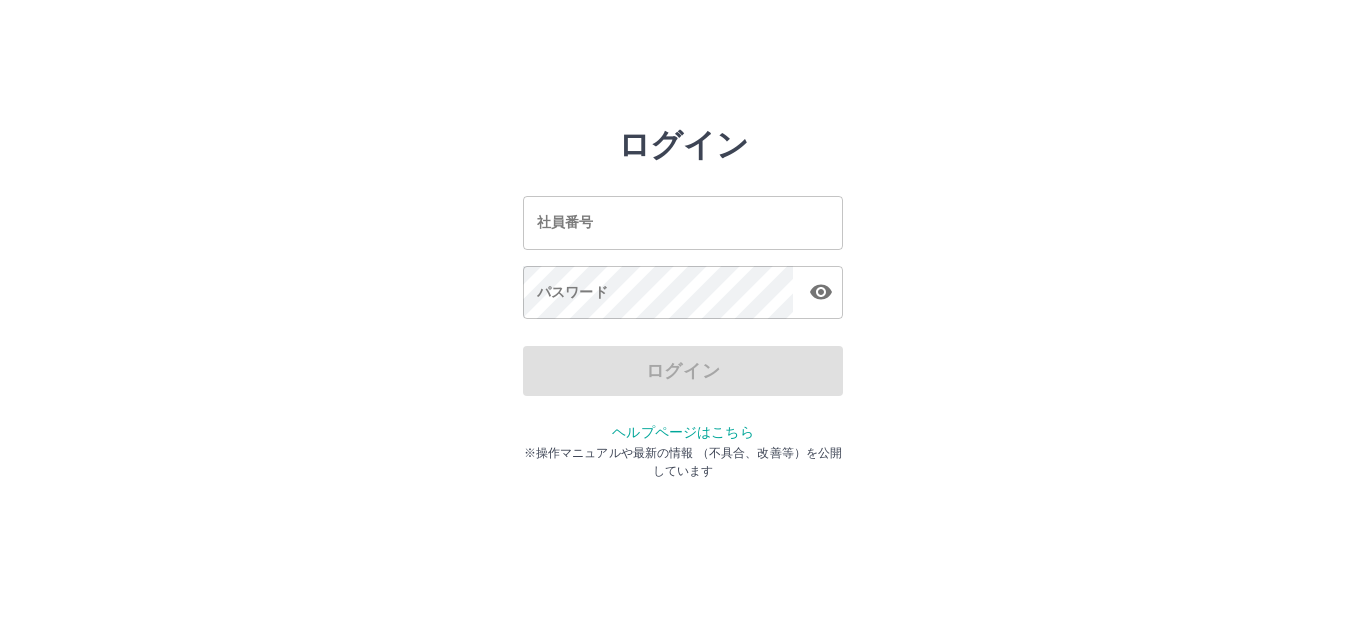 scroll, scrollTop: 0, scrollLeft: 0, axis: both 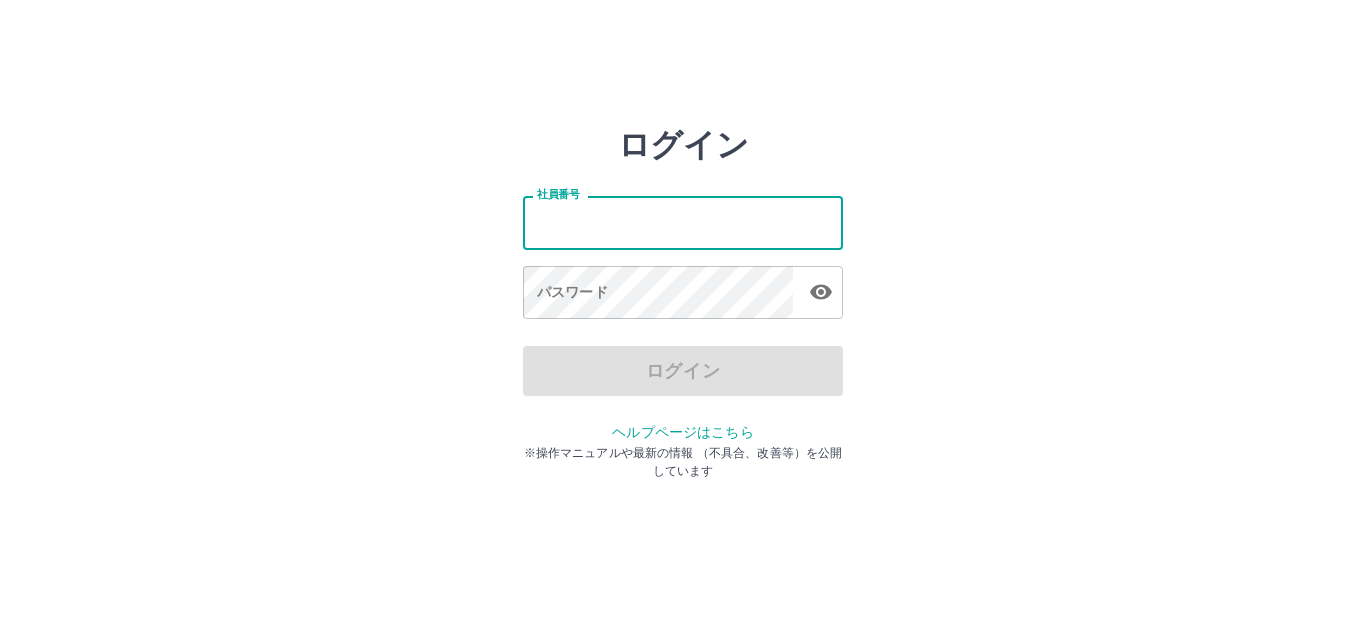click on "社員番号" at bounding box center [683, 222] 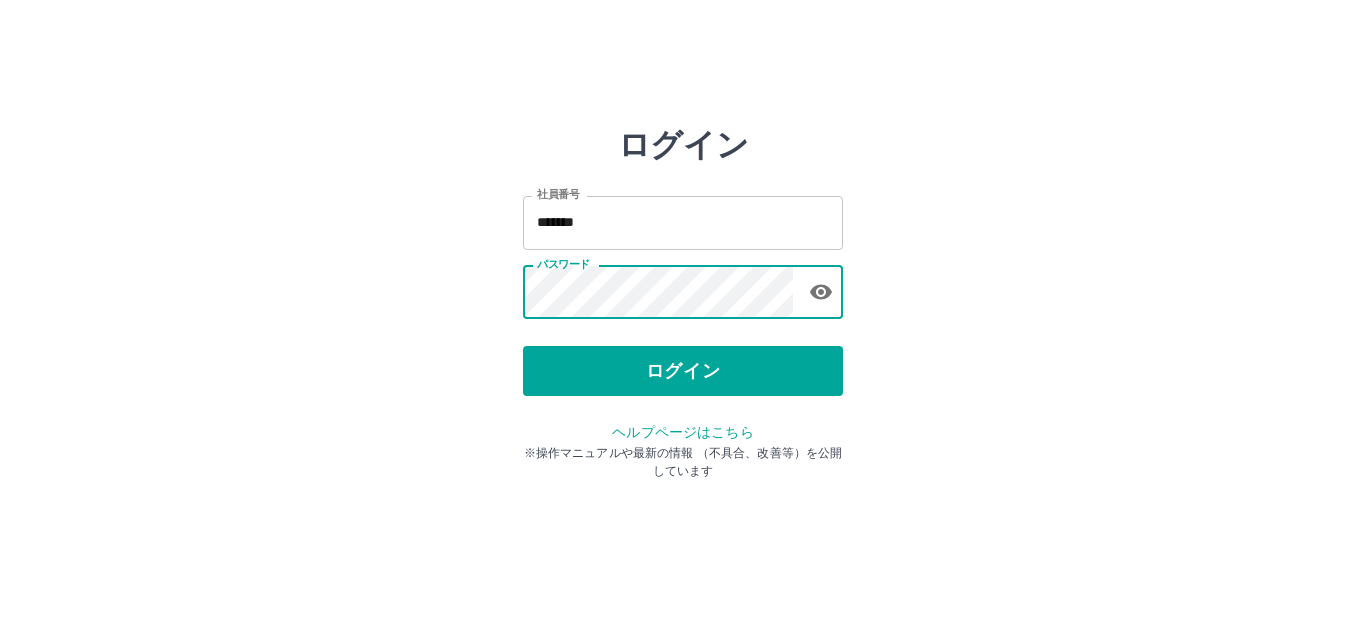 click on "ログイン" at bounding box center [683, 371] 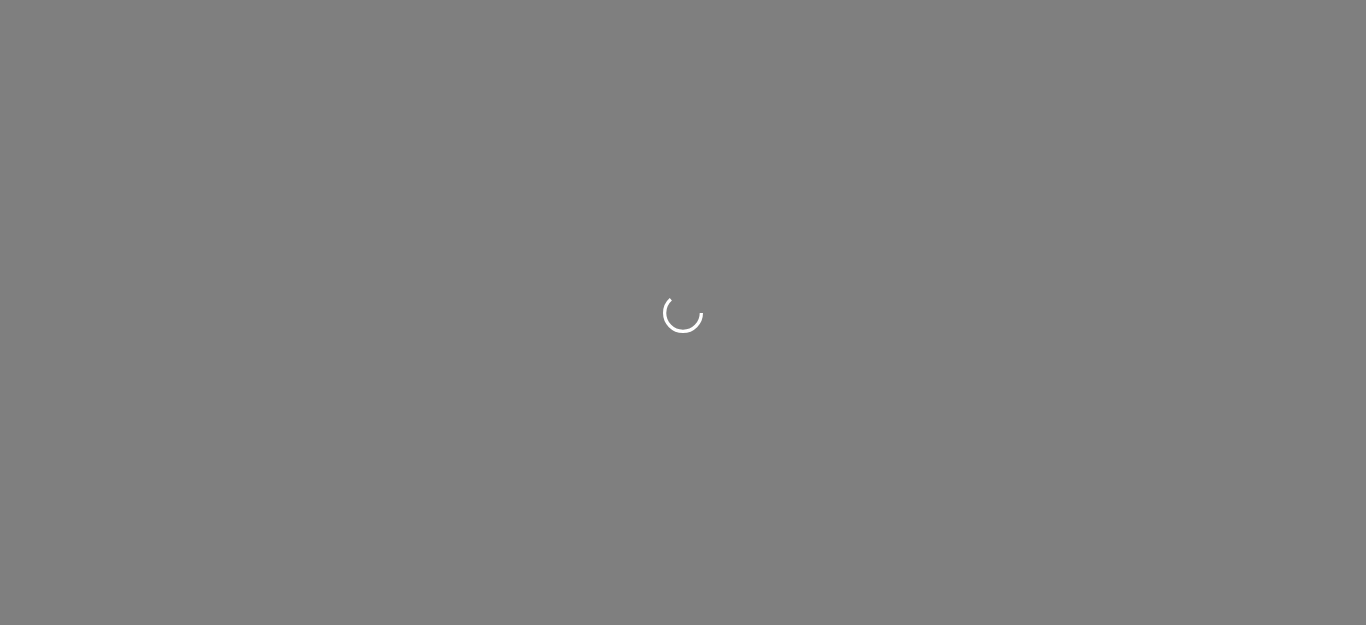 scroll, scrollTop: 0, scrollLeft: 0, axis: both 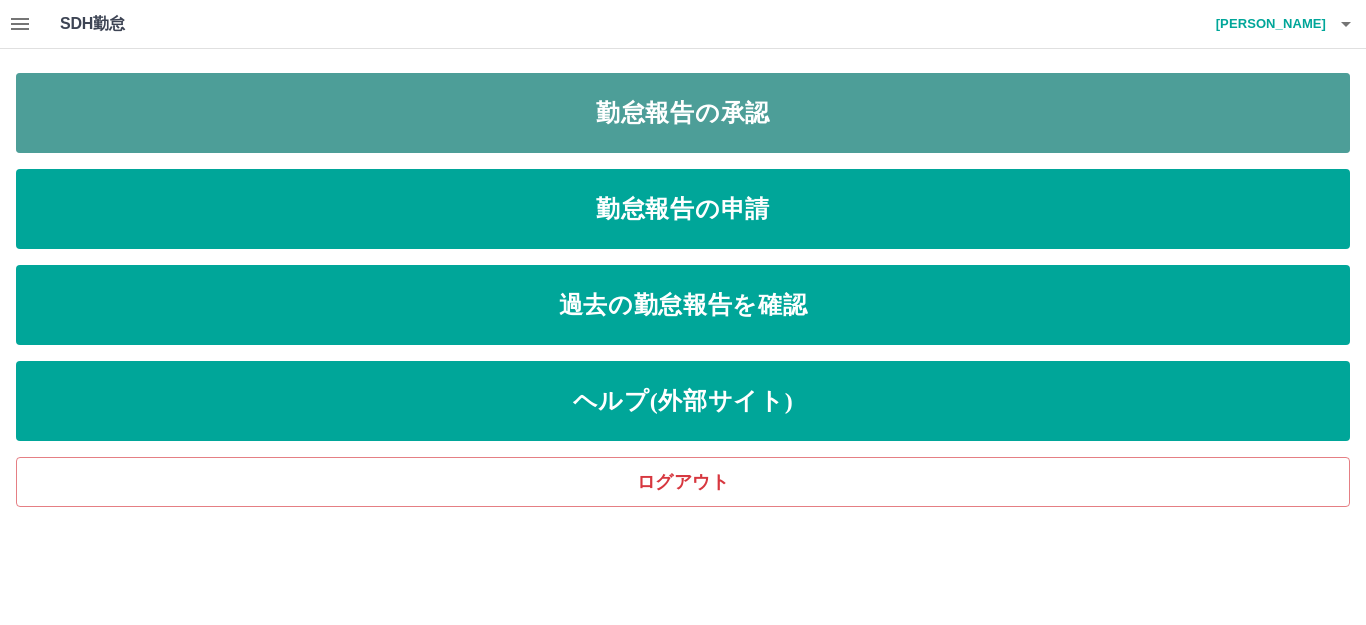 click on "勤怠報告の承認" at bounding box center (683, 113) 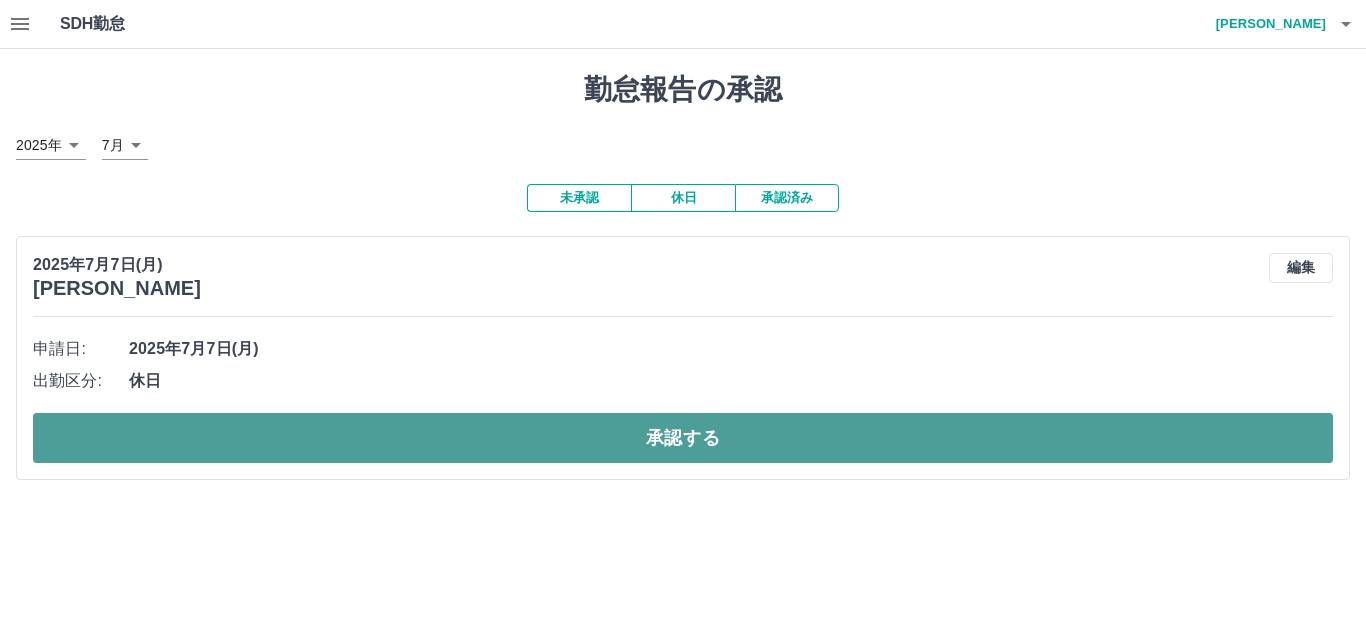 click on "承認する" at bounding box center (683, 438) 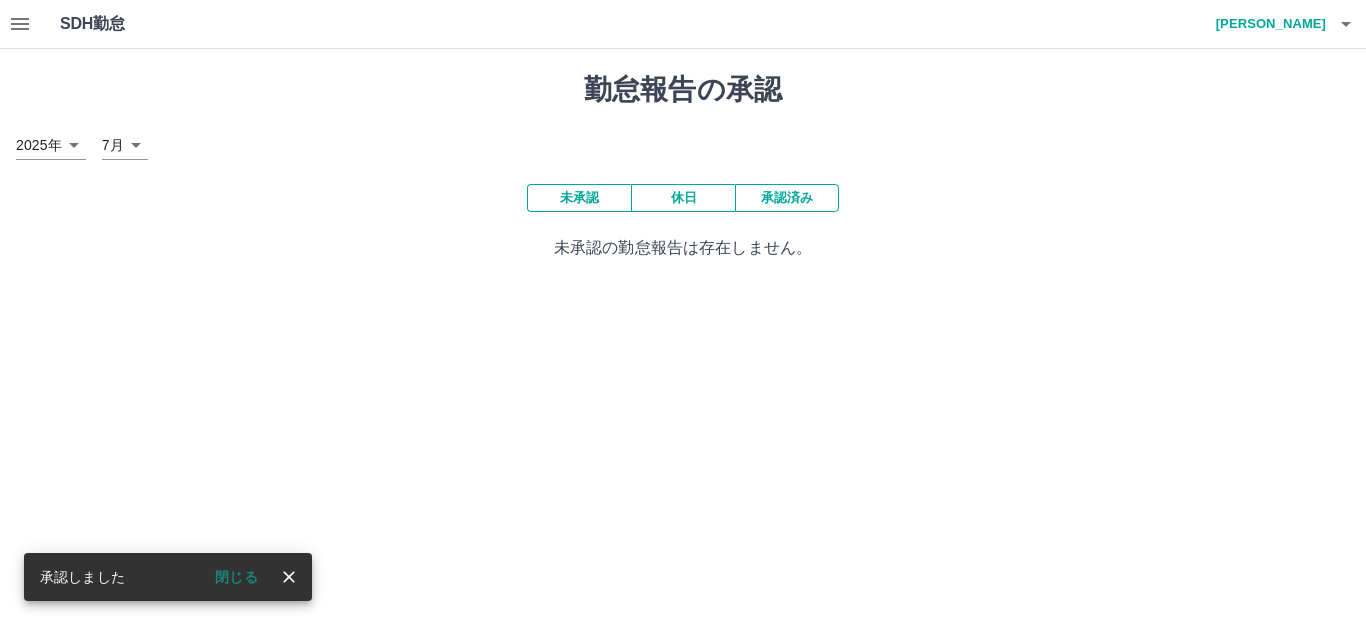 click 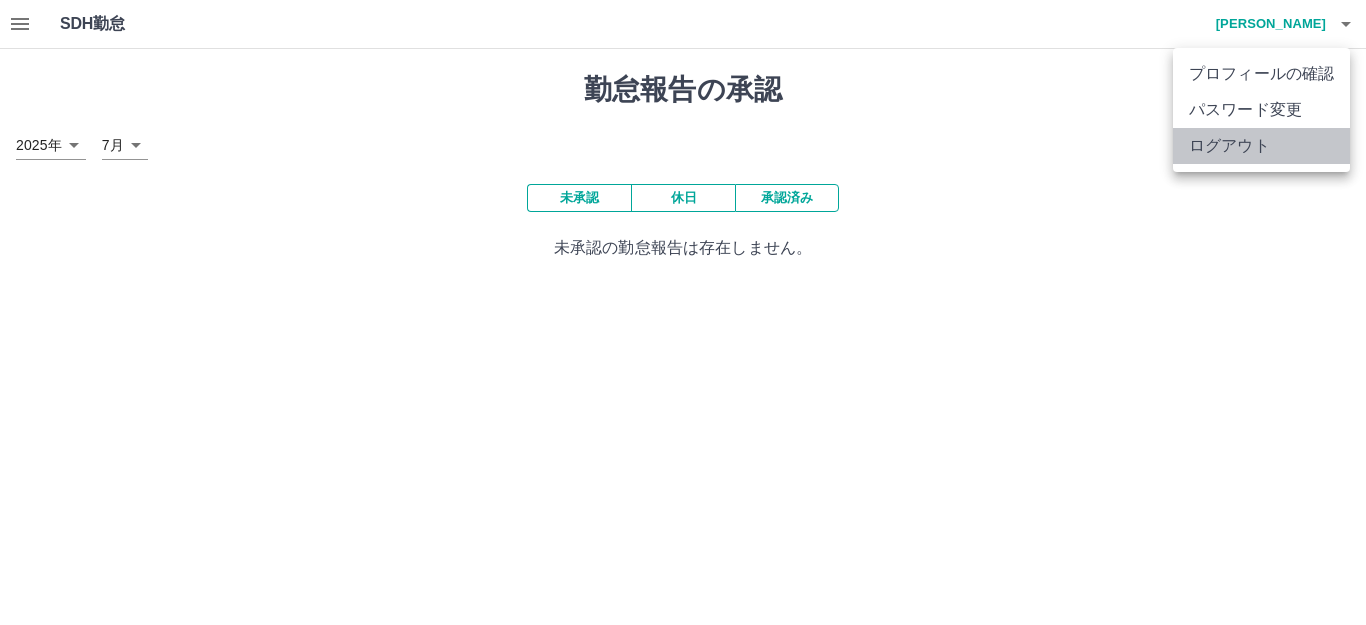 click on "ログアウト" at bounding box center (1261, 146) 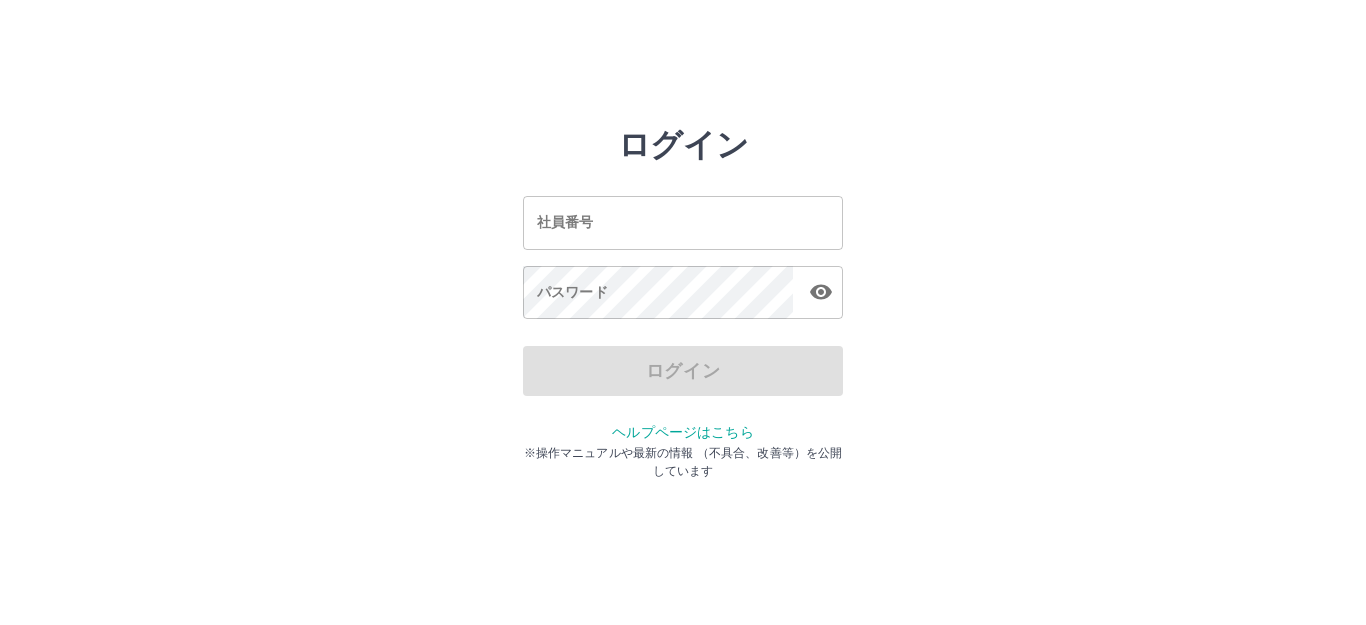 scroll, scrollTop: 0, scrollLeft: 0, axis: both 